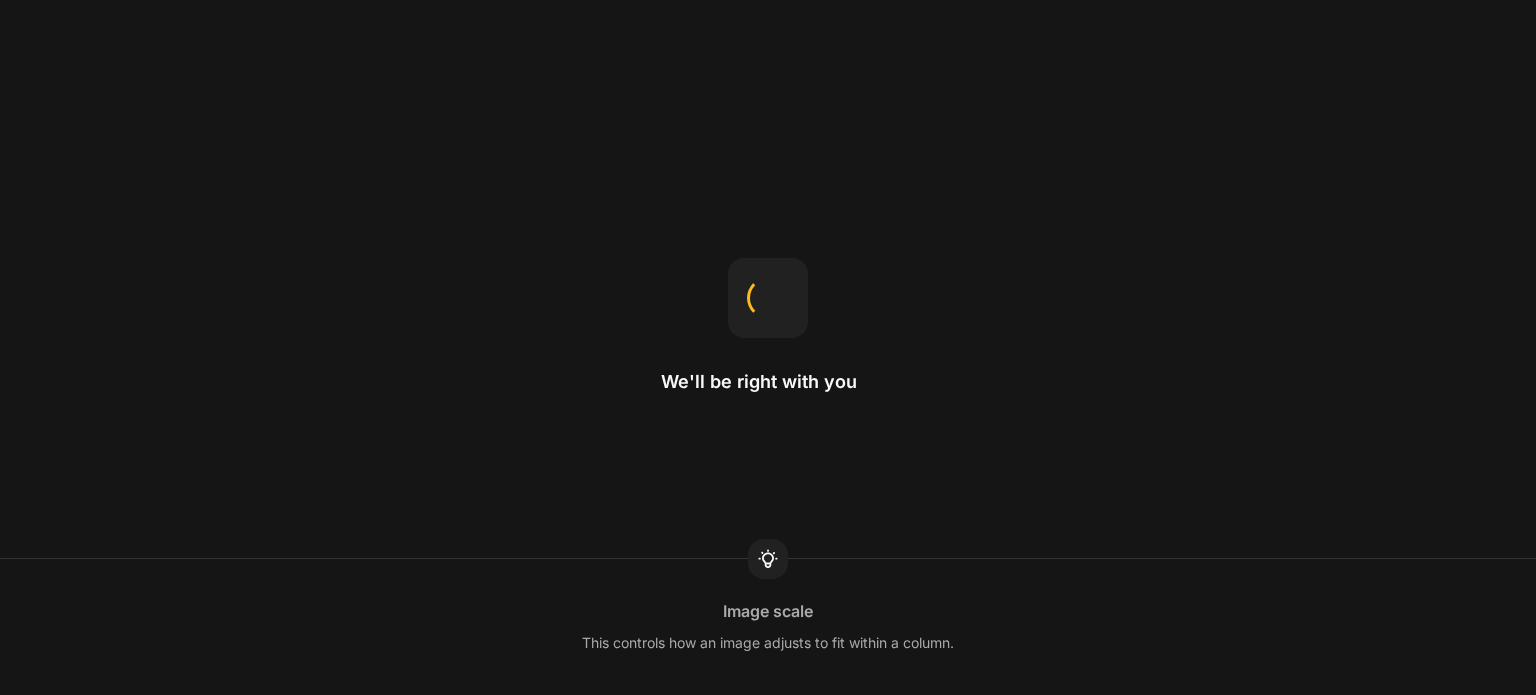 scroll, scrollTop: 0, scrollLeft: 0, axis: both 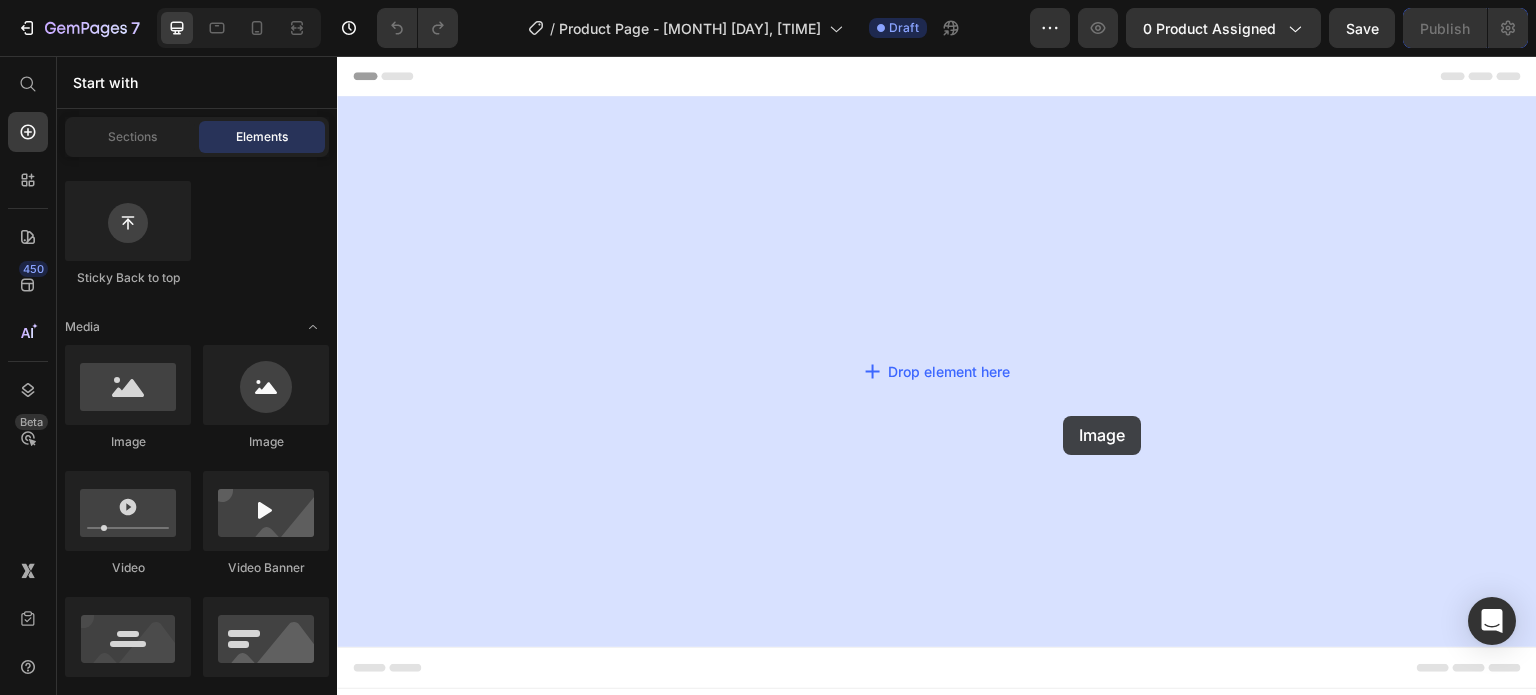 drag, startPoint x: 489, startPoint y: 434, endPoint x: 1065, endPoint y: 413, distance: 576.3827 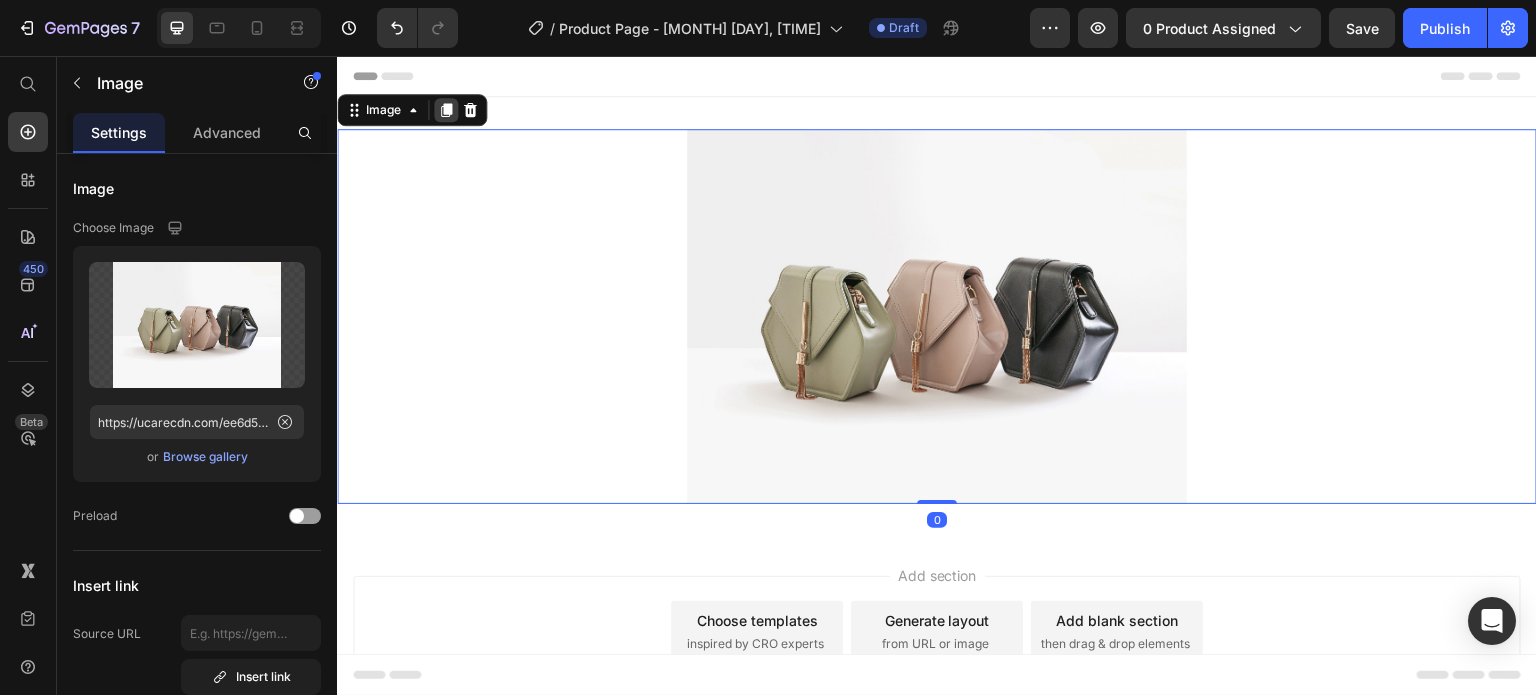 click 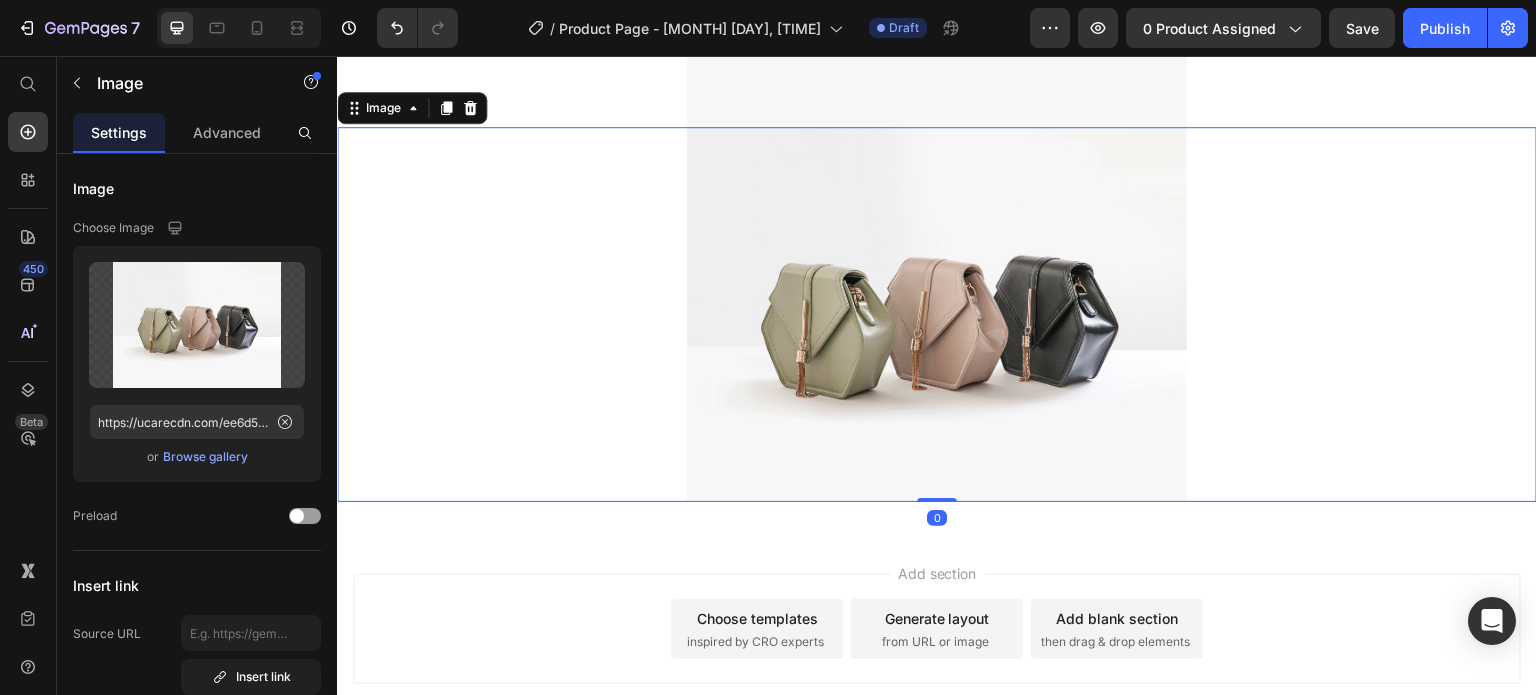 click 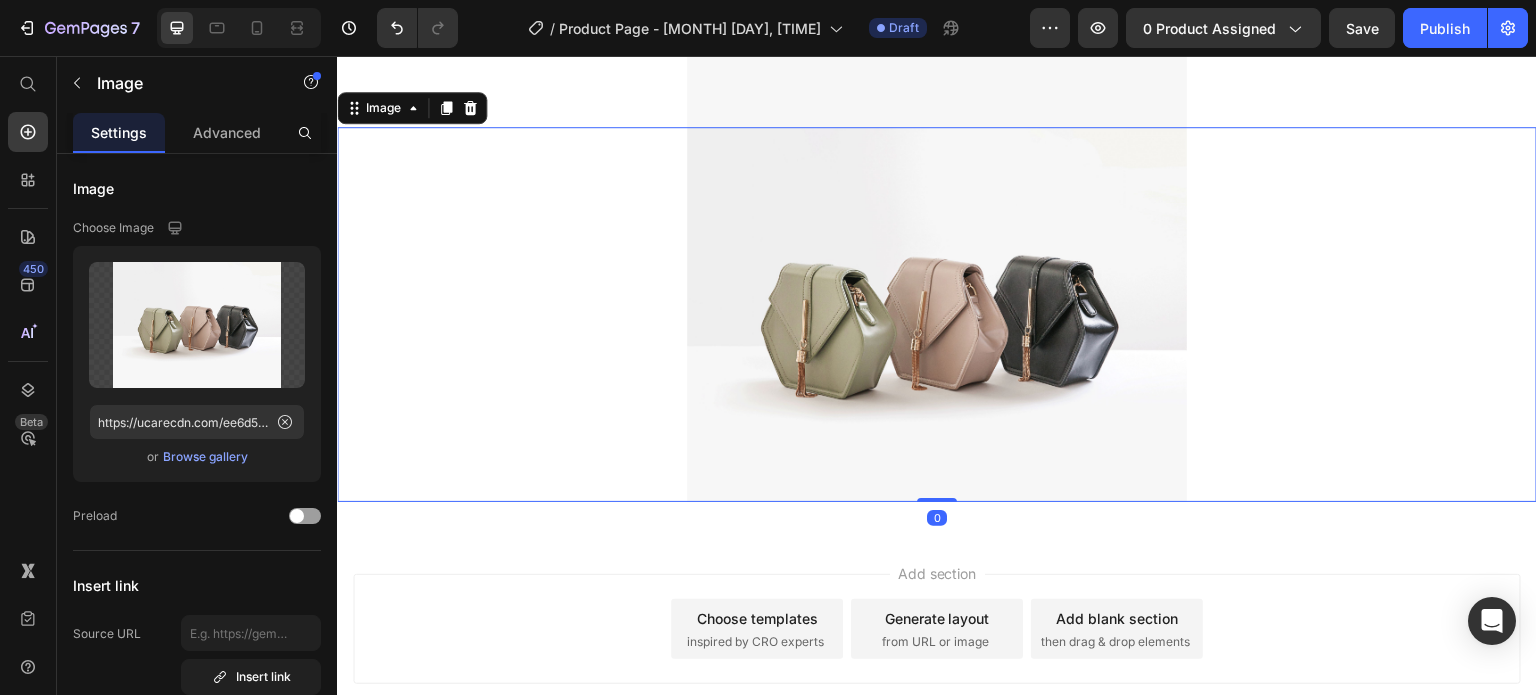 click 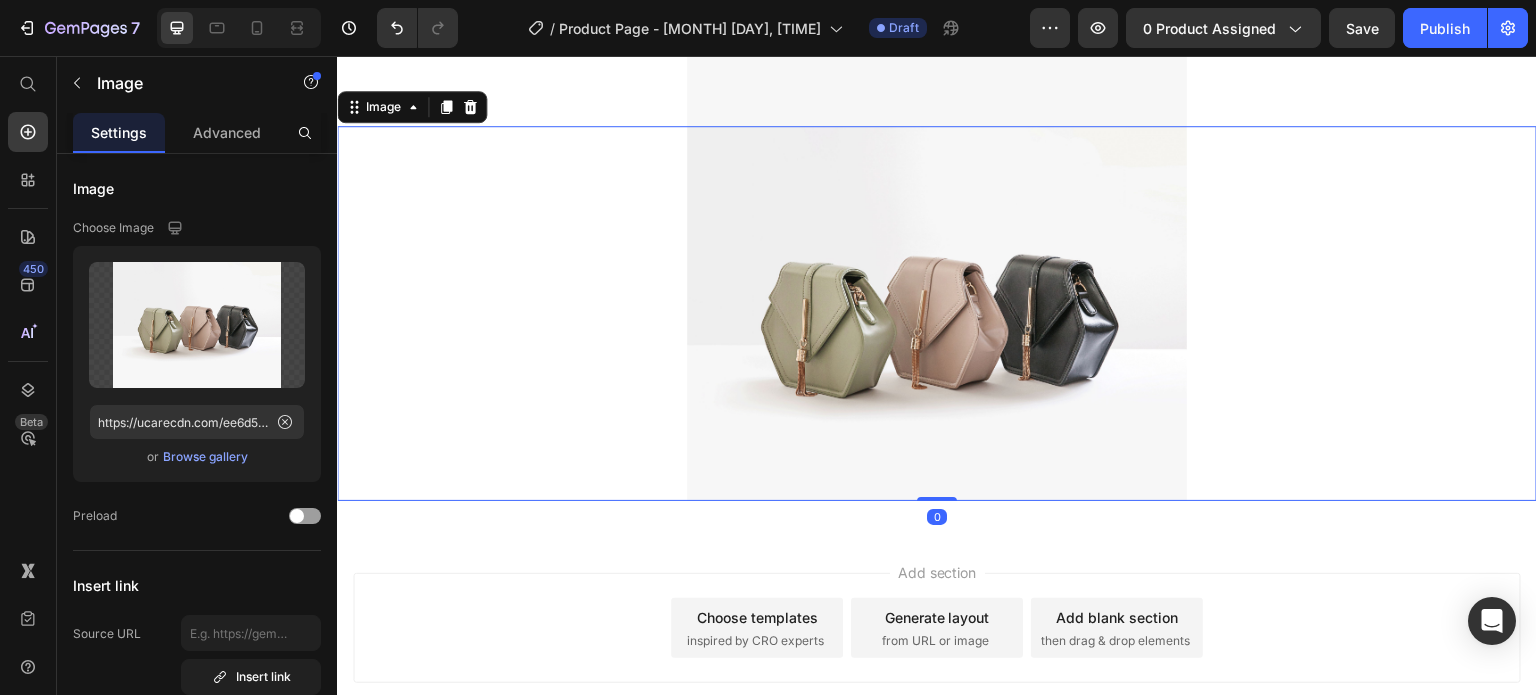 click 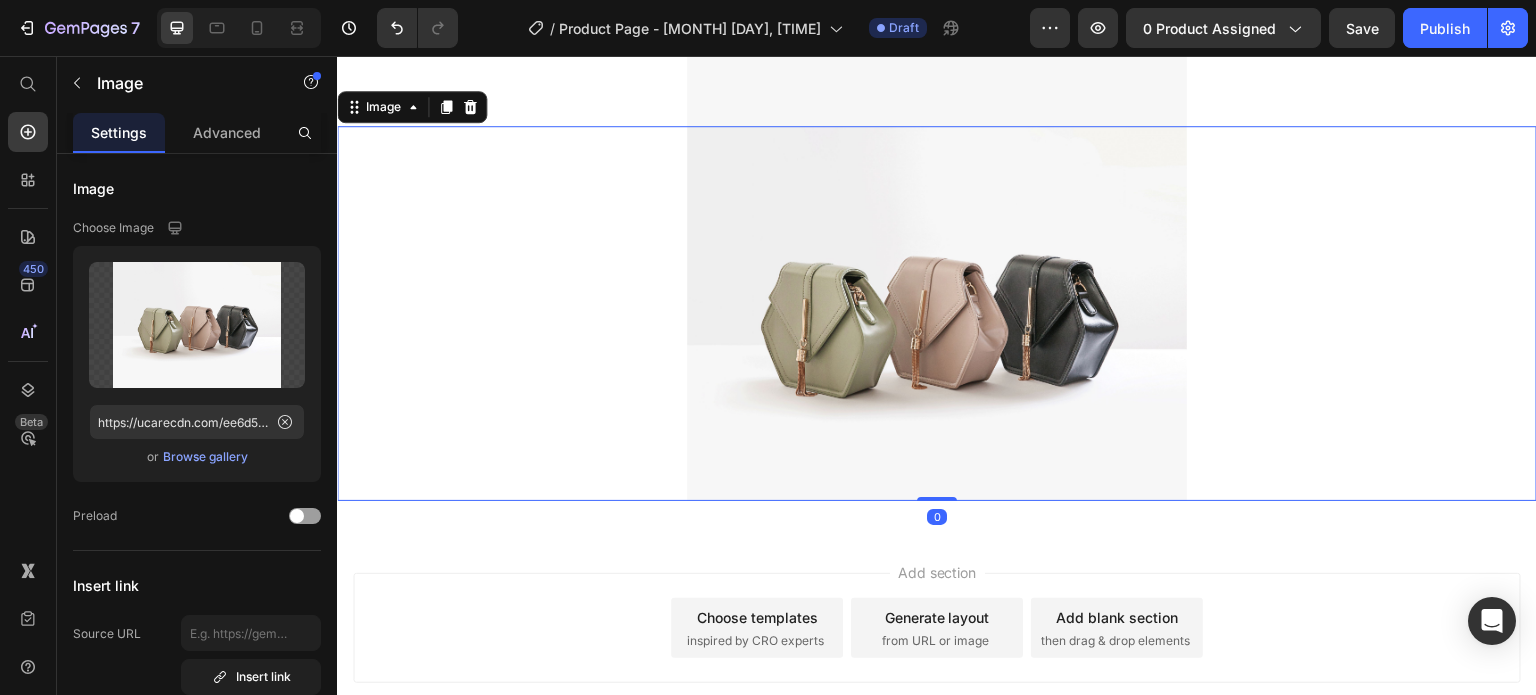 click 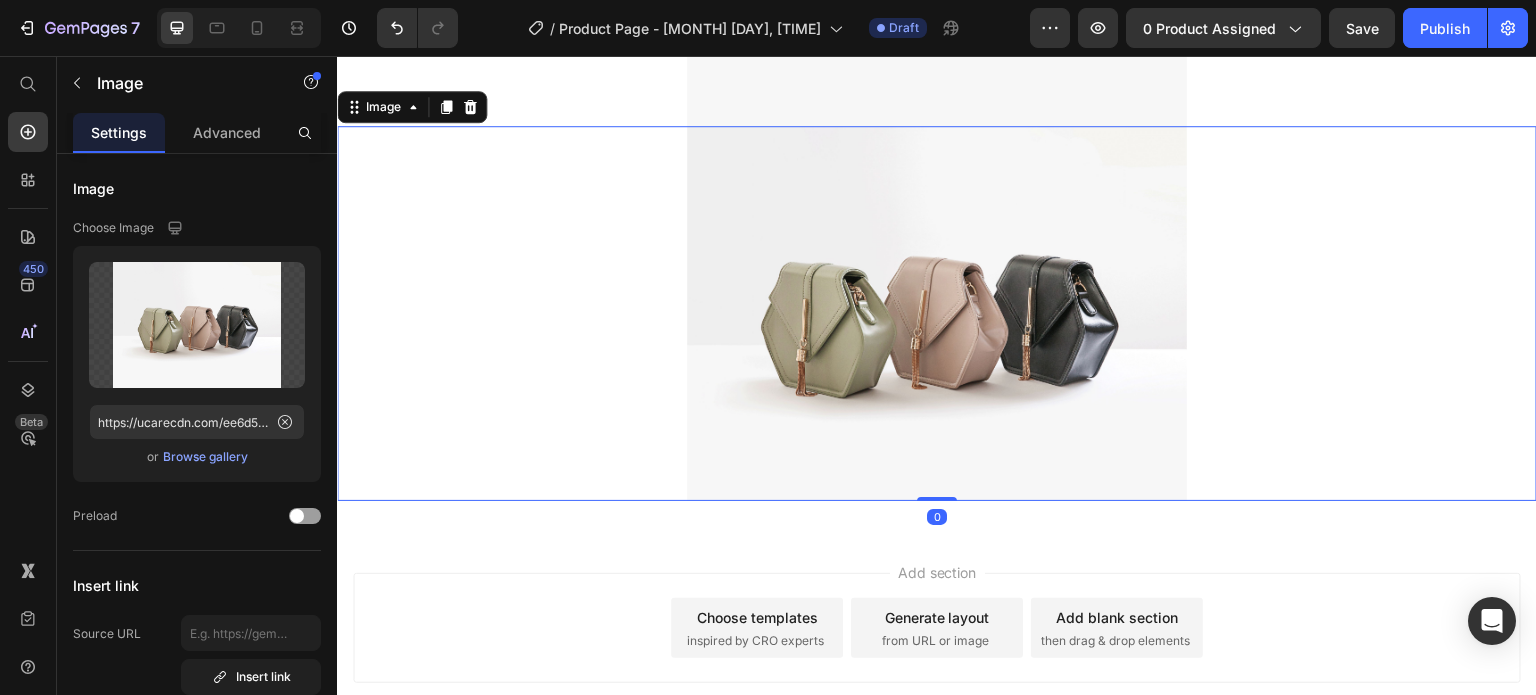 click 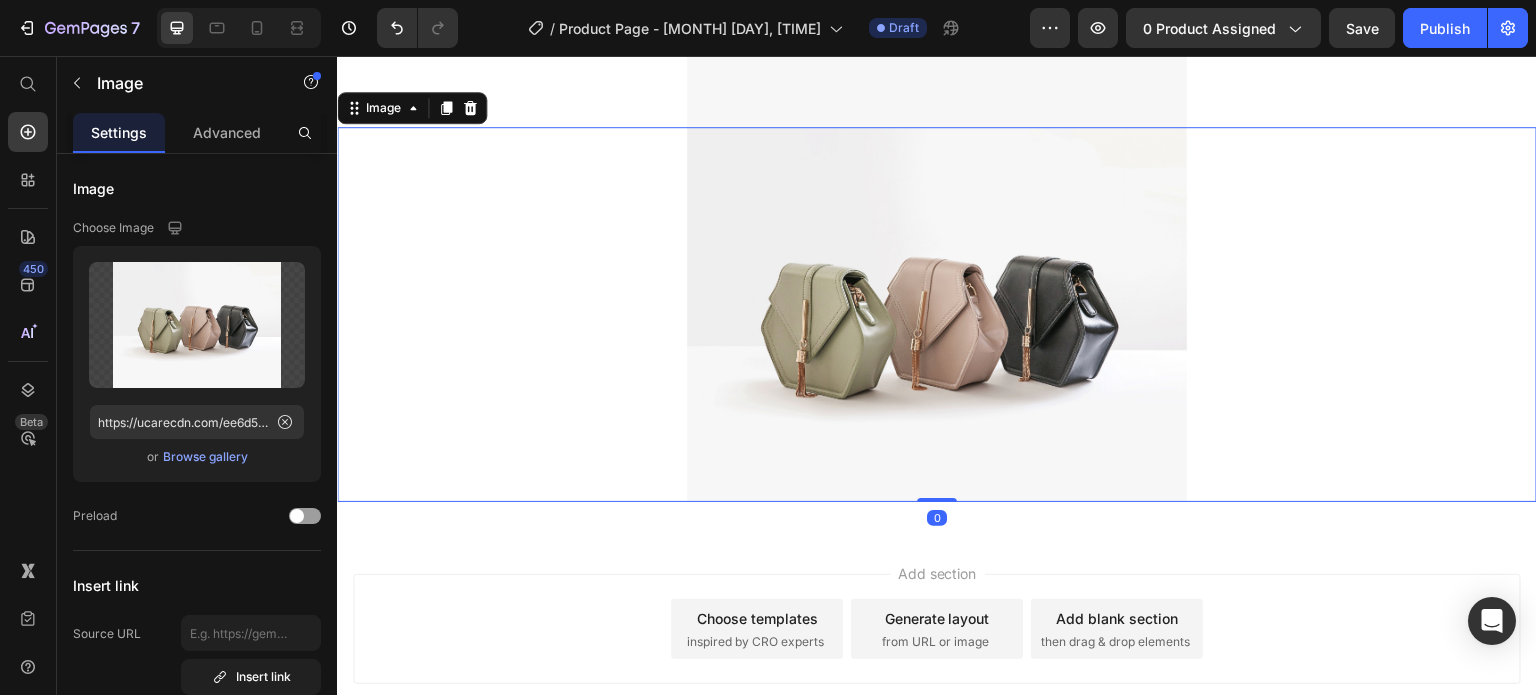 click 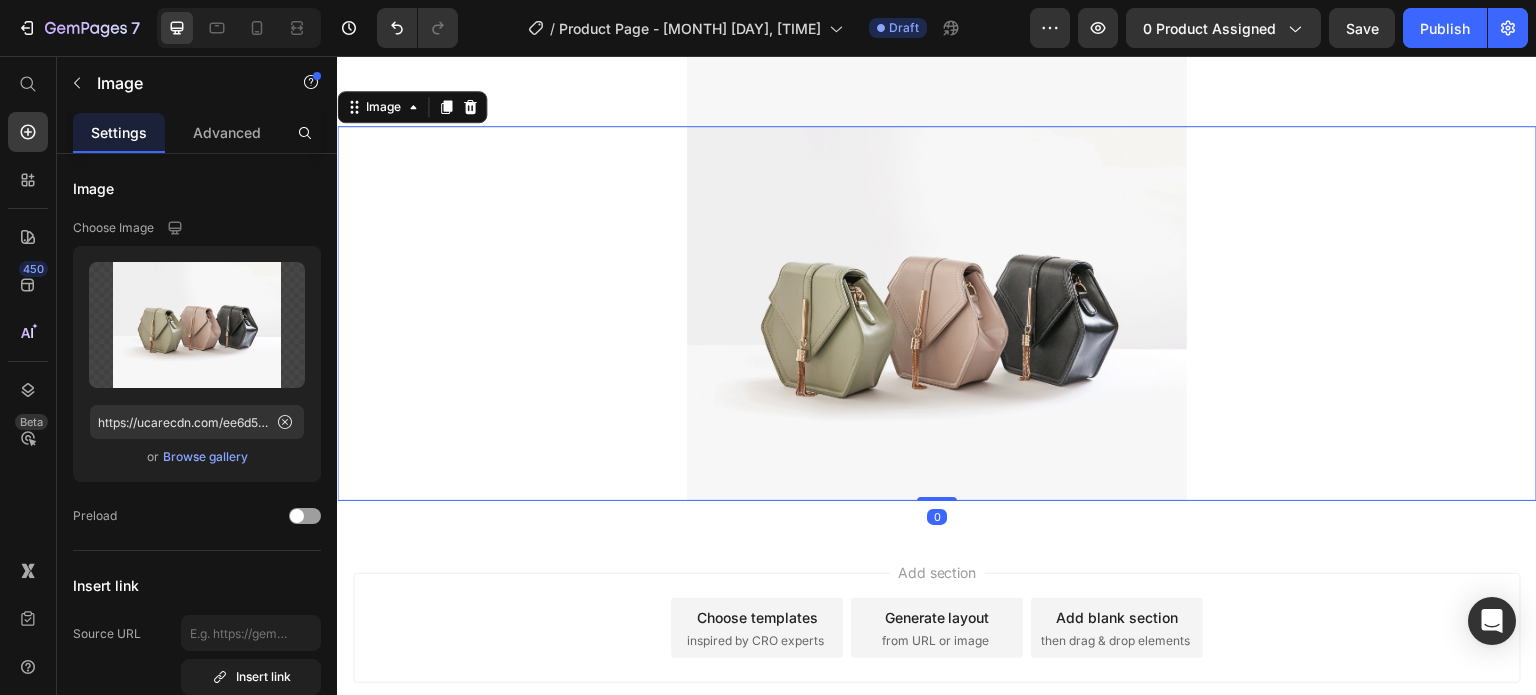 click 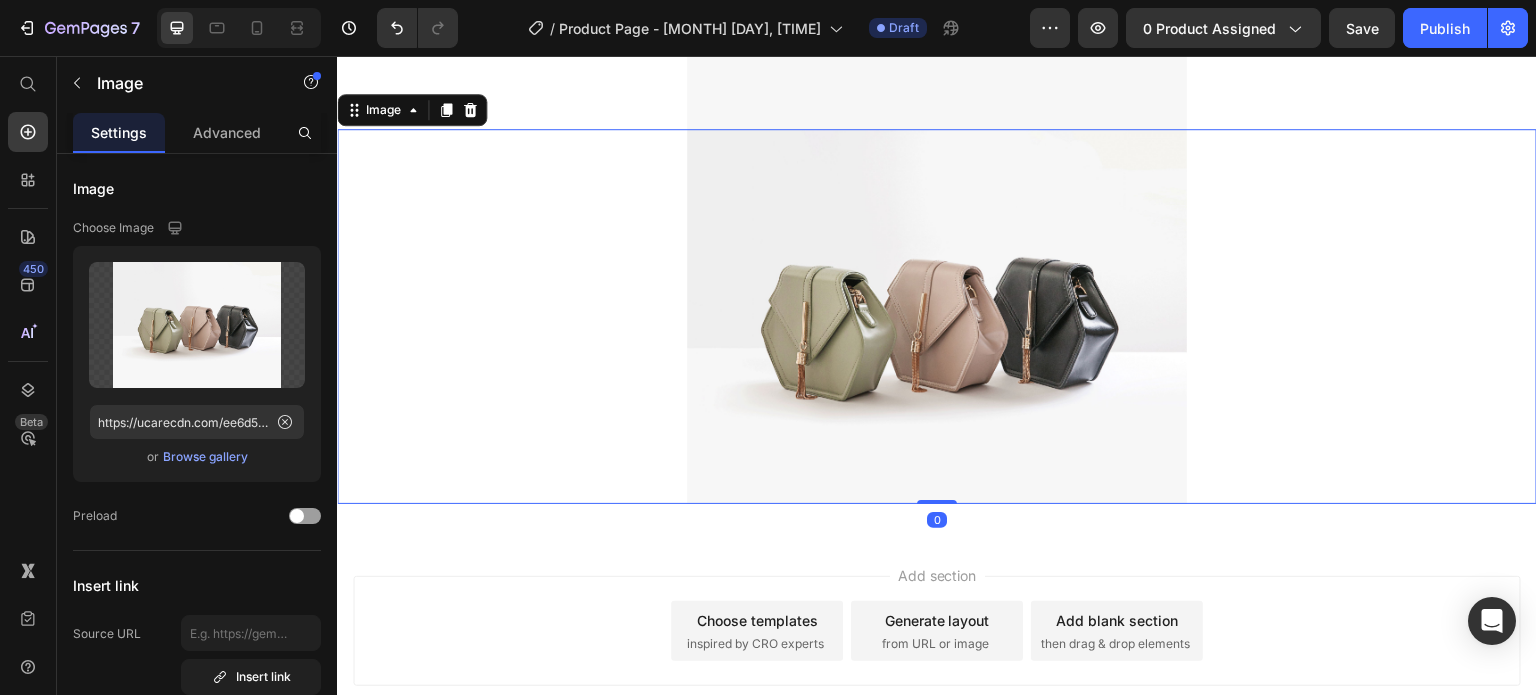 click 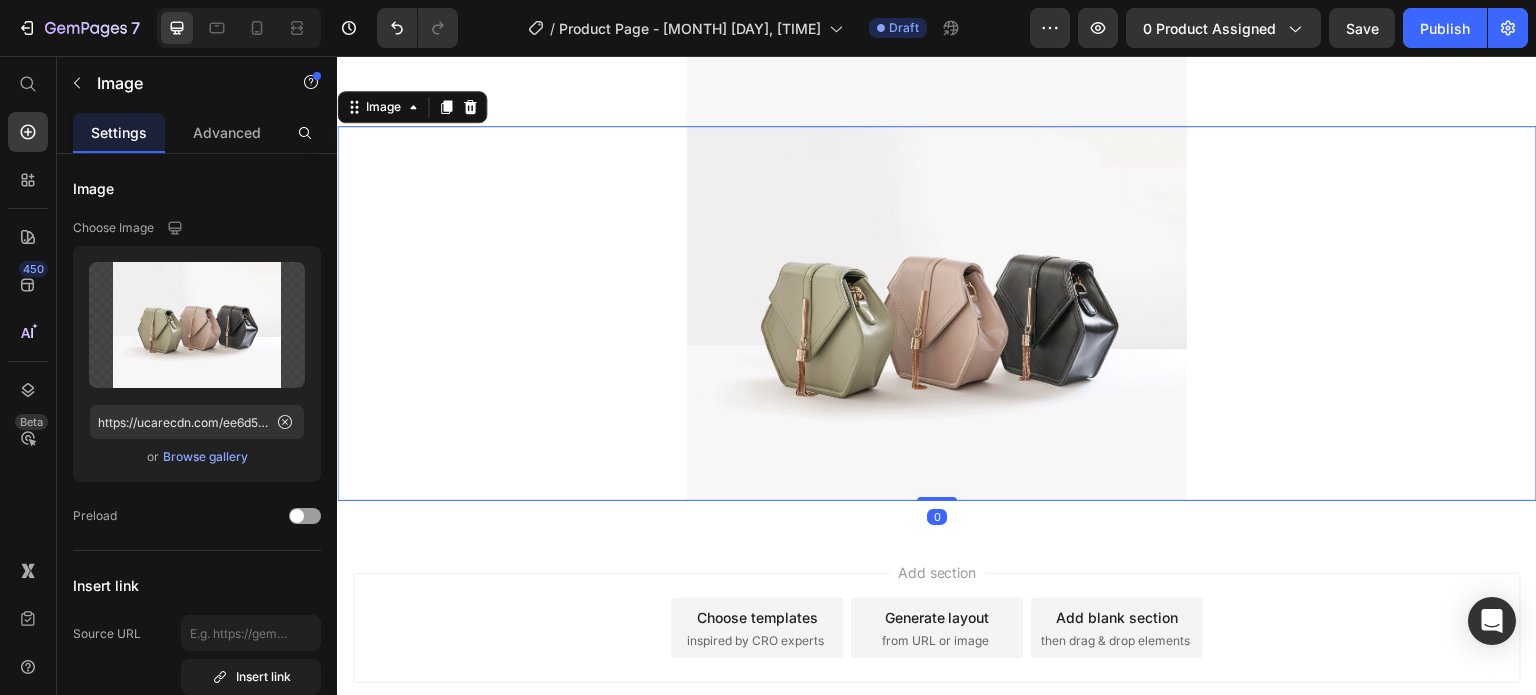 click 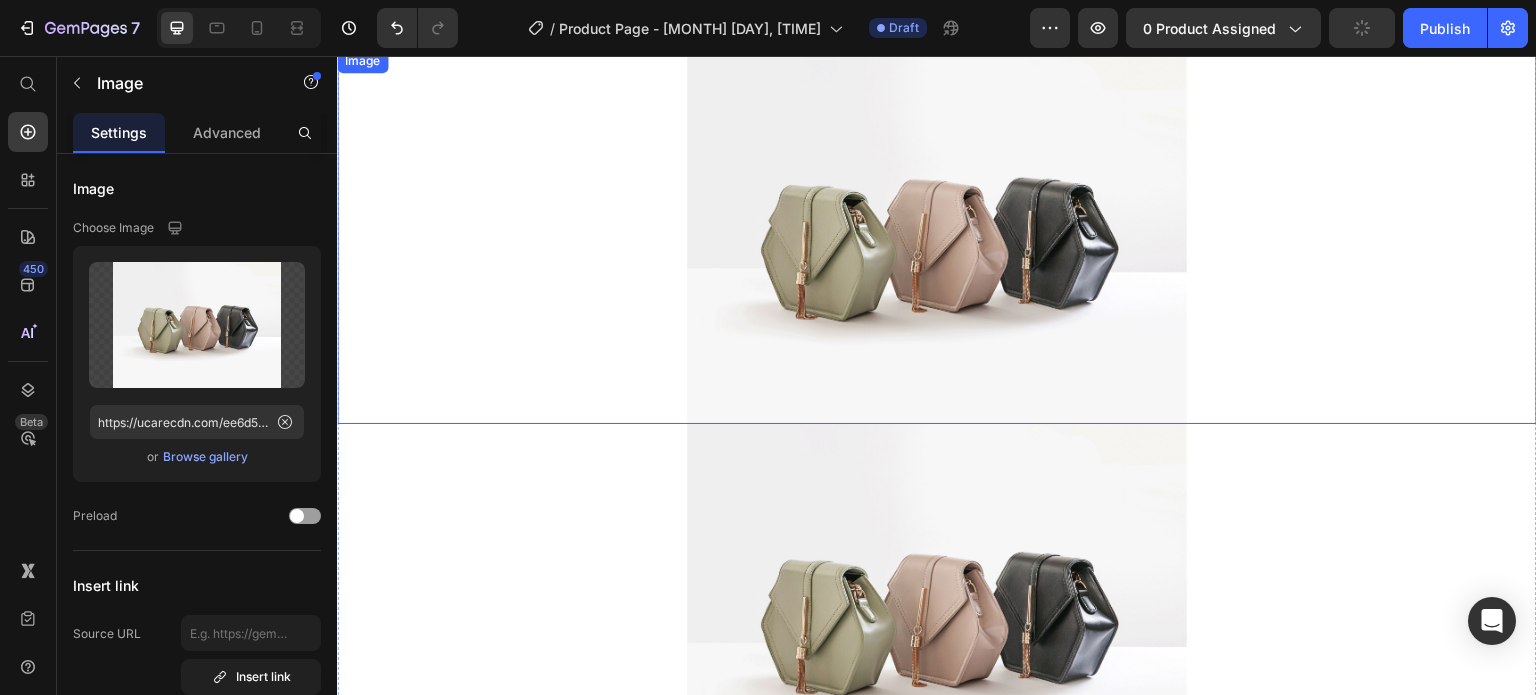 scroll, scrollTop: 0, scrollLeft: 0, axis: both 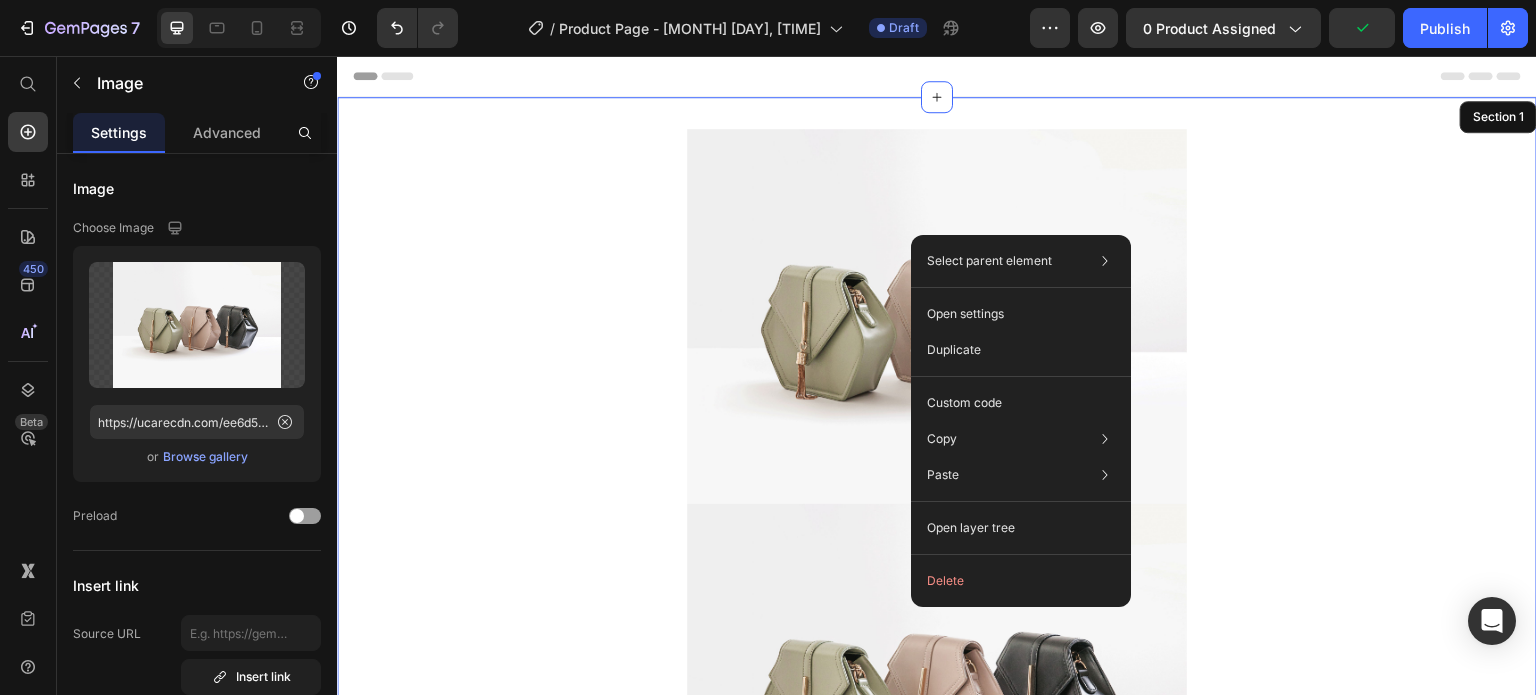 click on "Image   0 Image Image Image Image Image Image Image Image Image Image Section 1" at bounding box center [937, 2192] 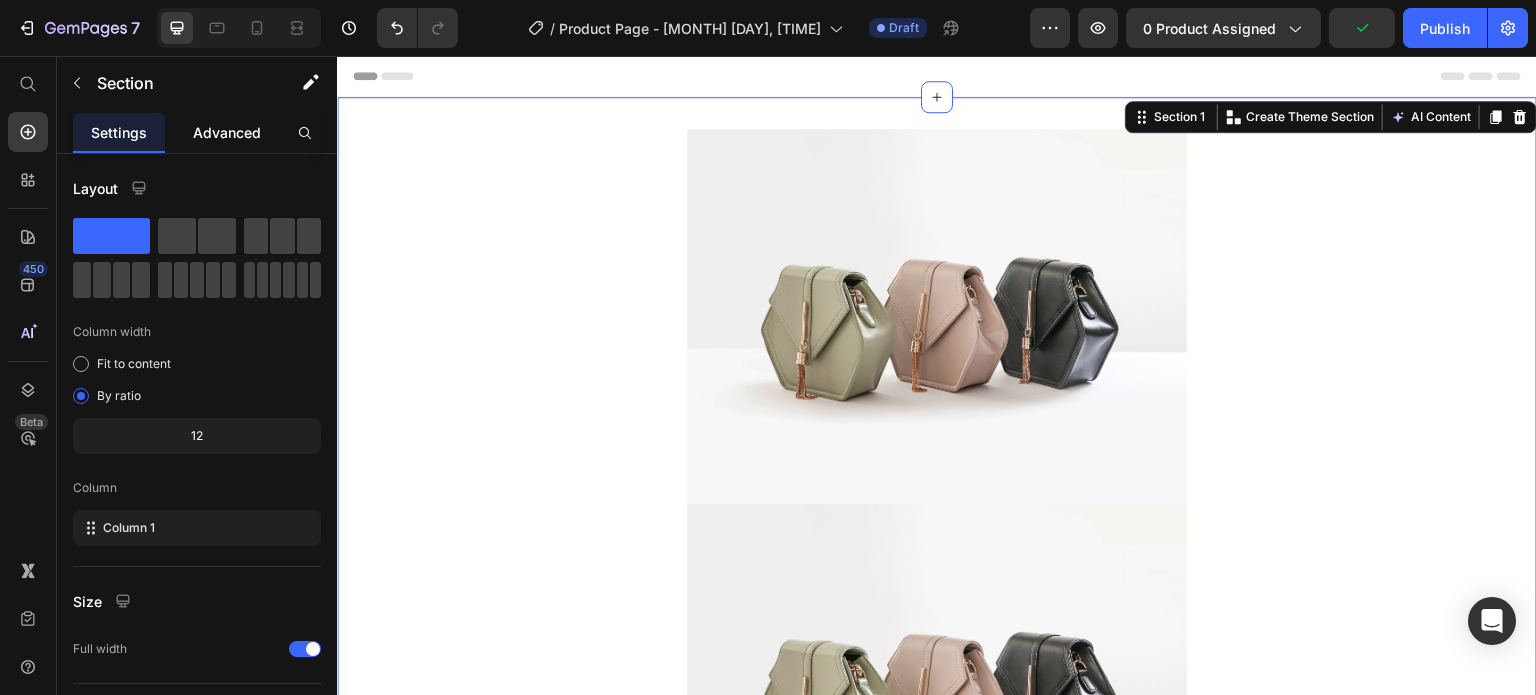click on "Advanced" at bounding box center [227, 132] 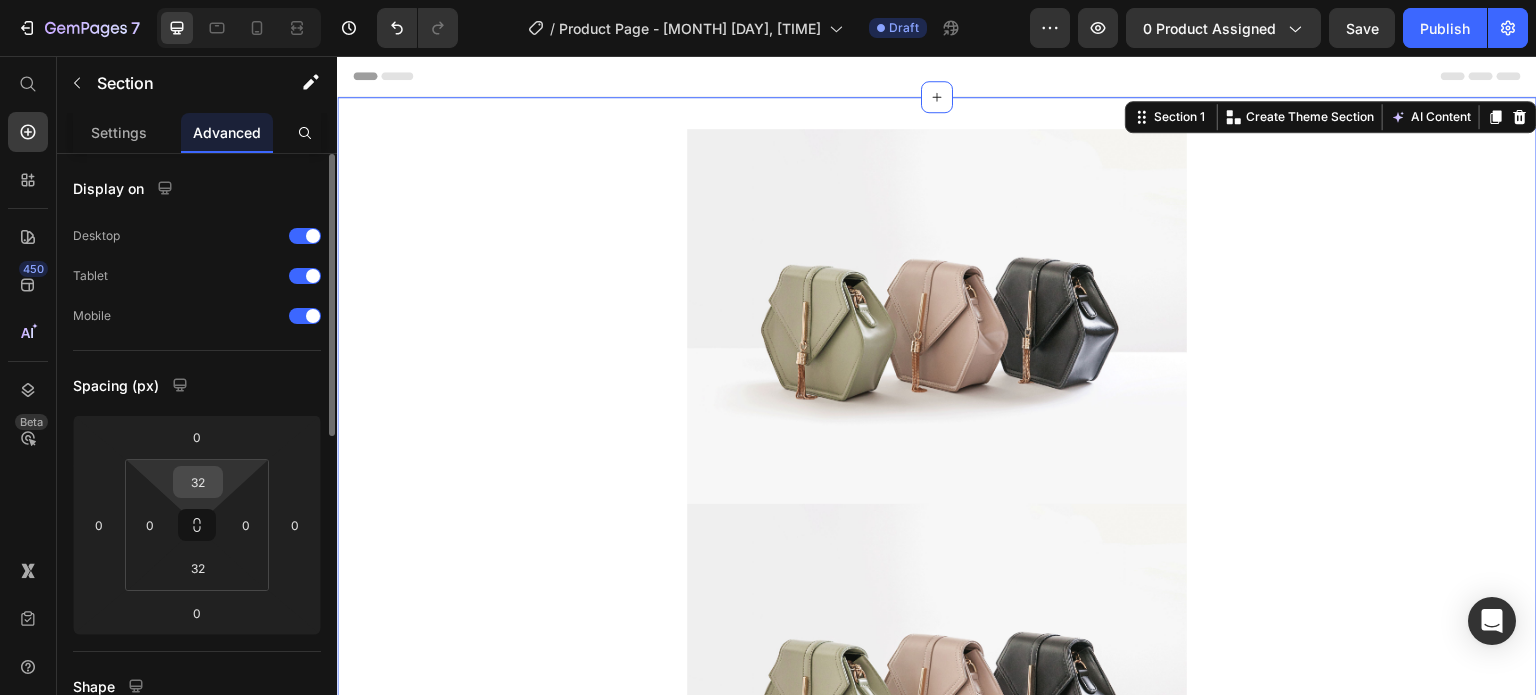 click on "32" at bounding box center (198, 482) 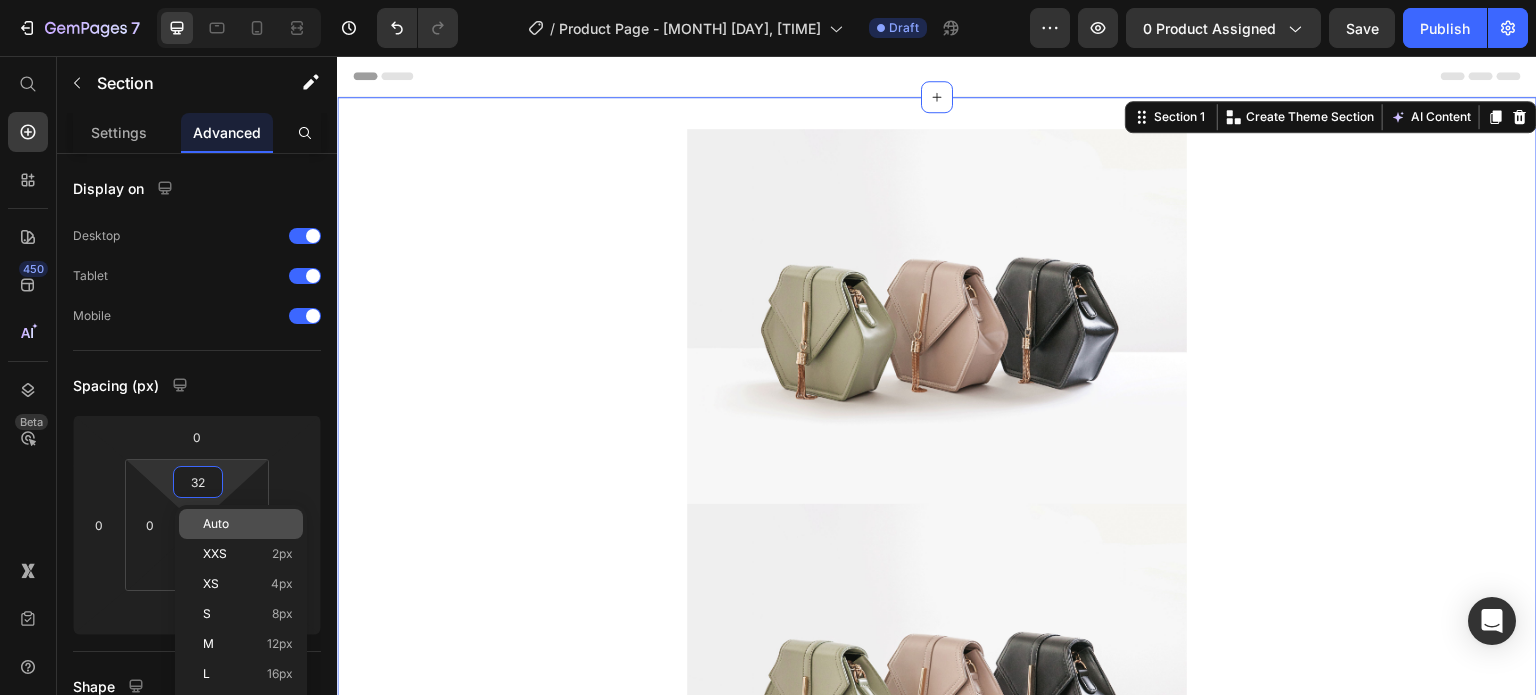 type on "2" 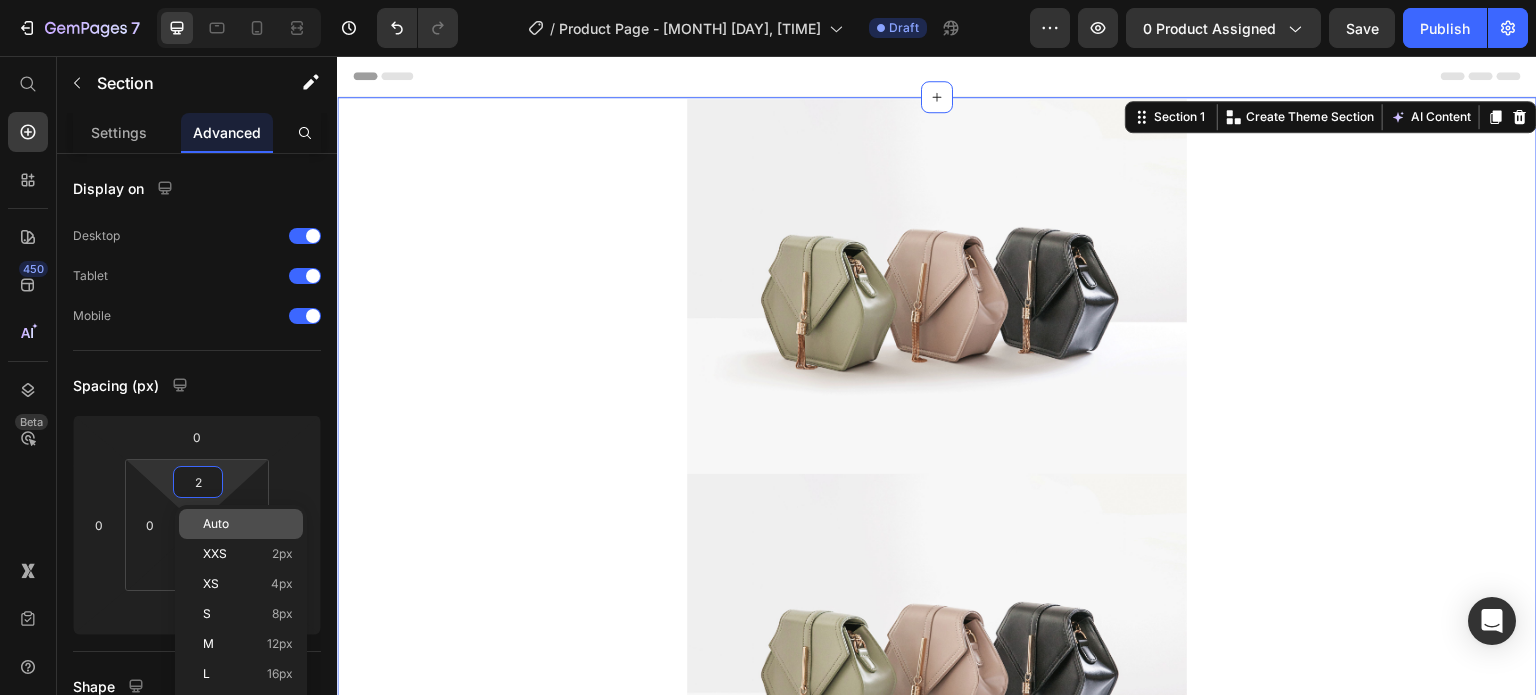 click on "Auto" at bounding box center (248, 524) 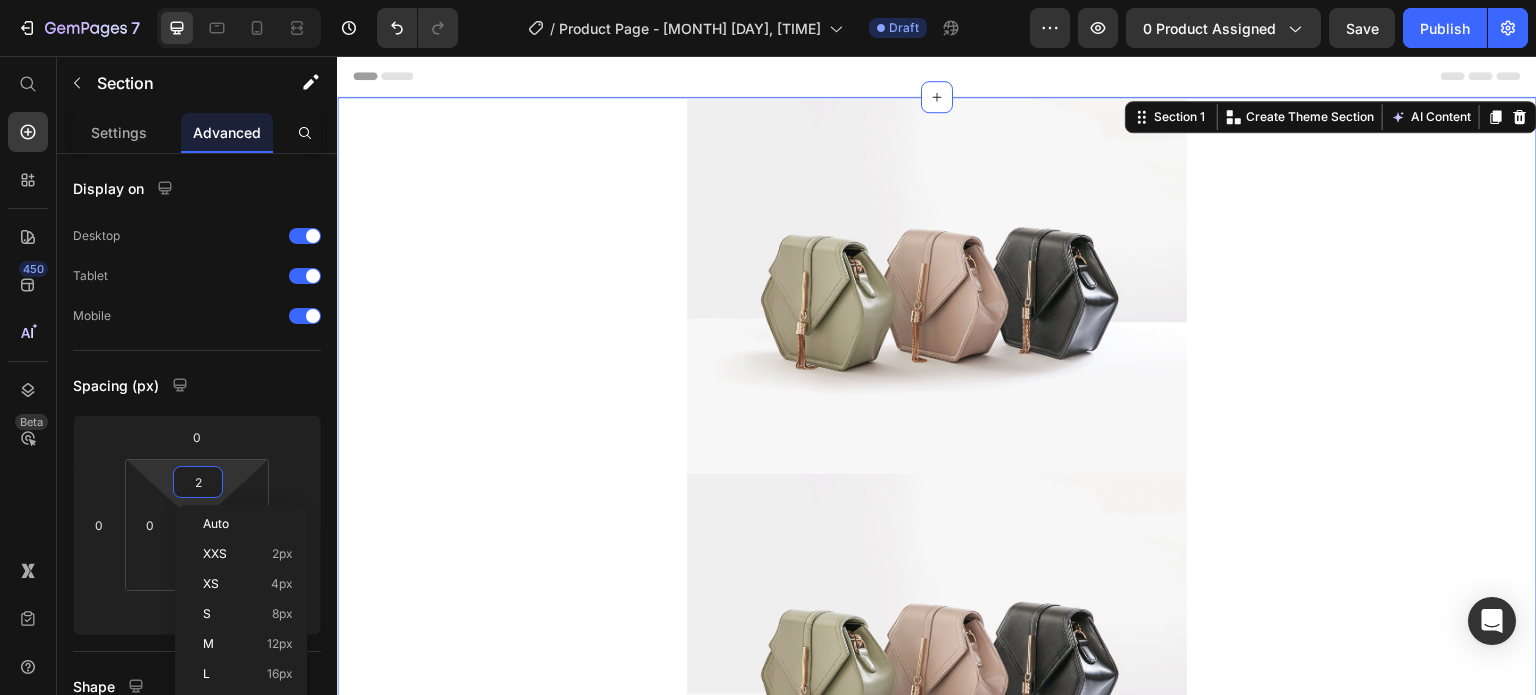 type 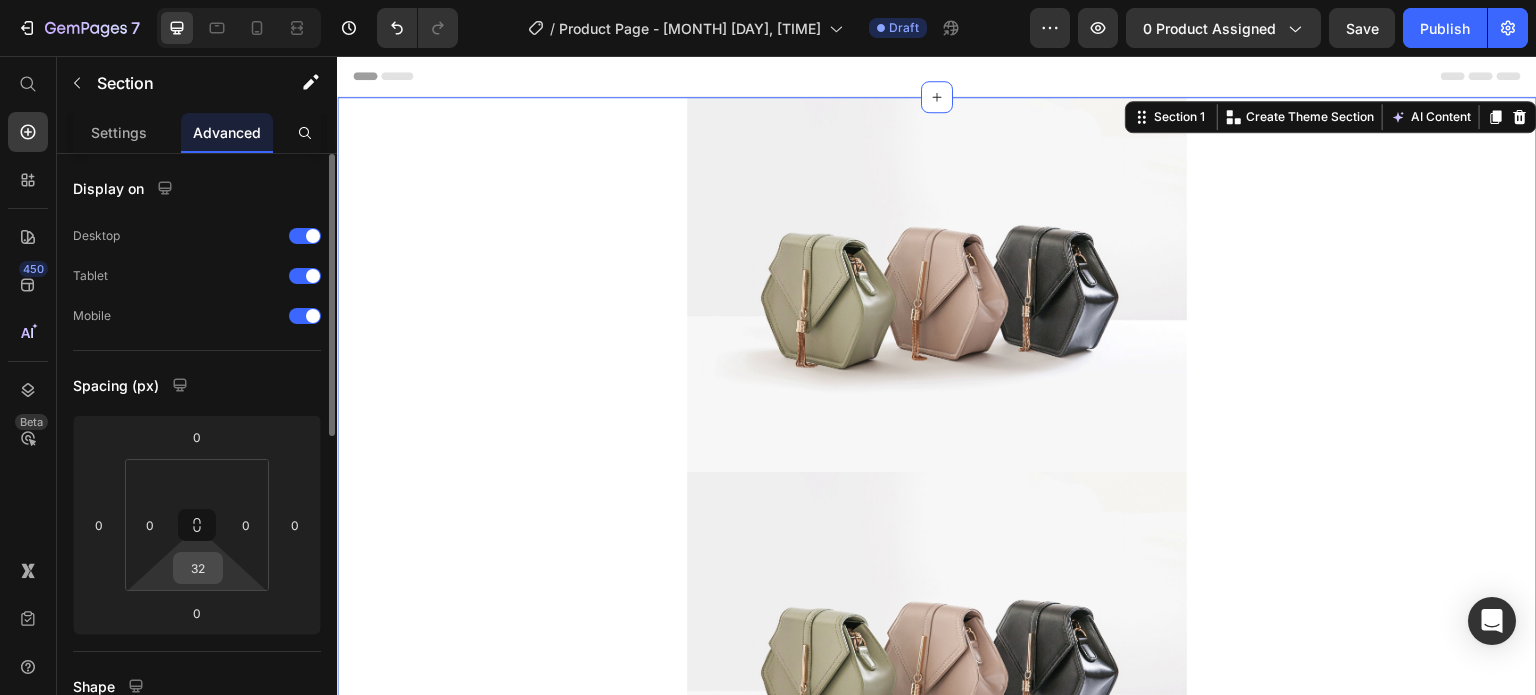 click on "32" at bounding box center [198, 568] 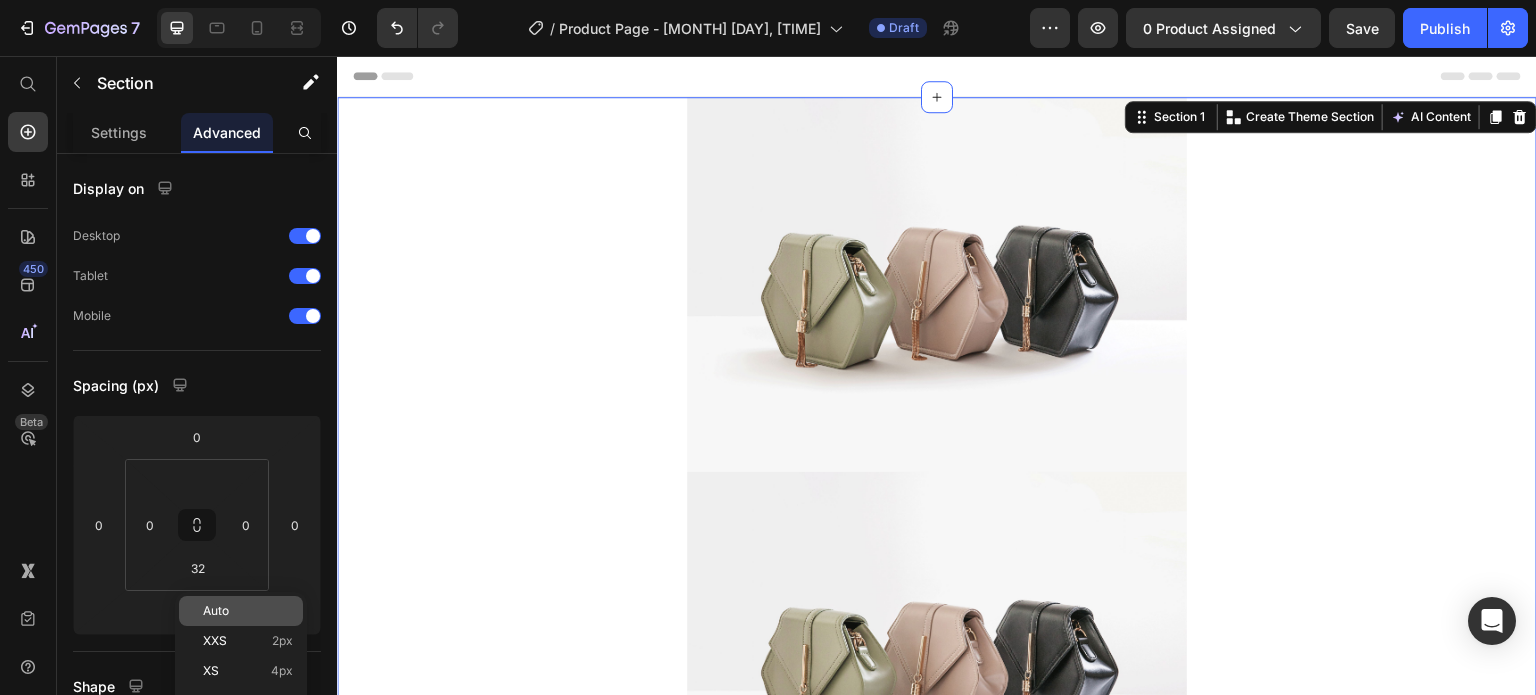 click on "Auto" at bounding box center (216, 611) 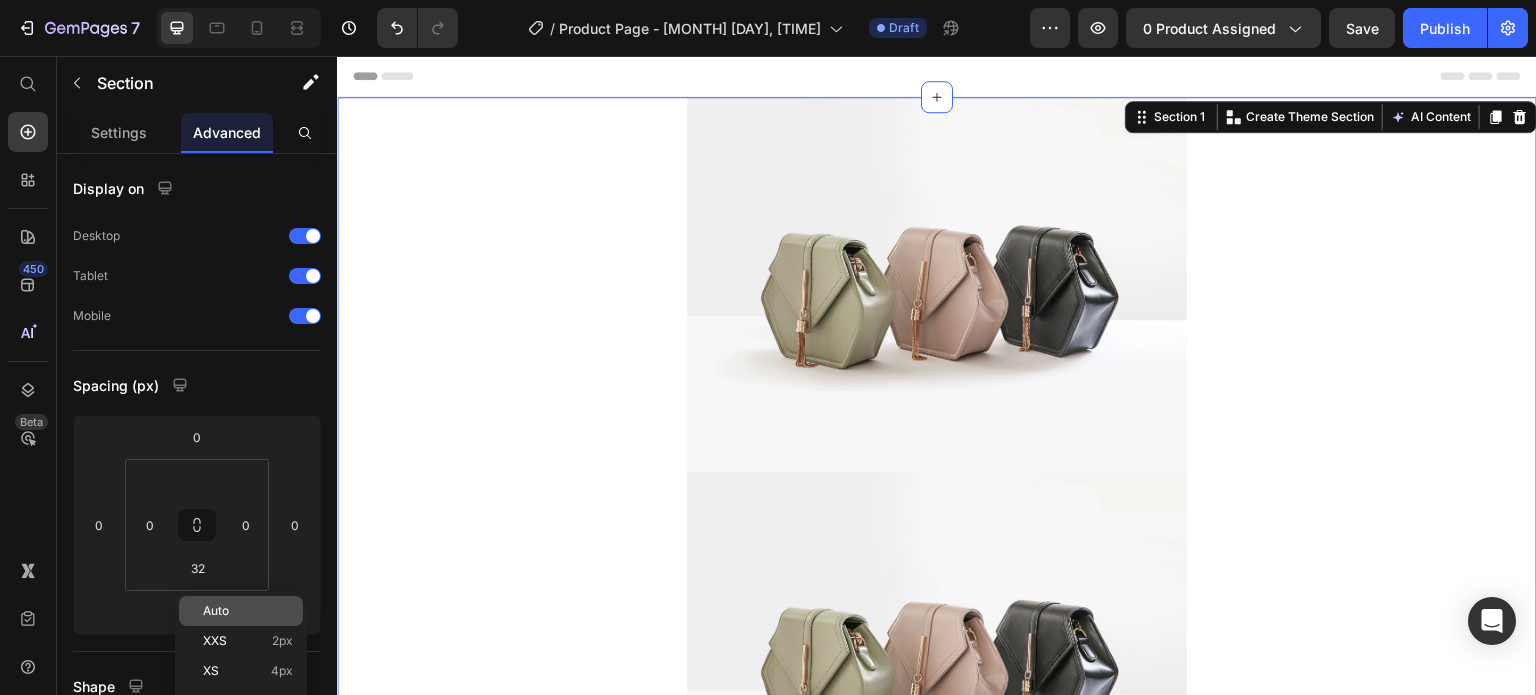 type 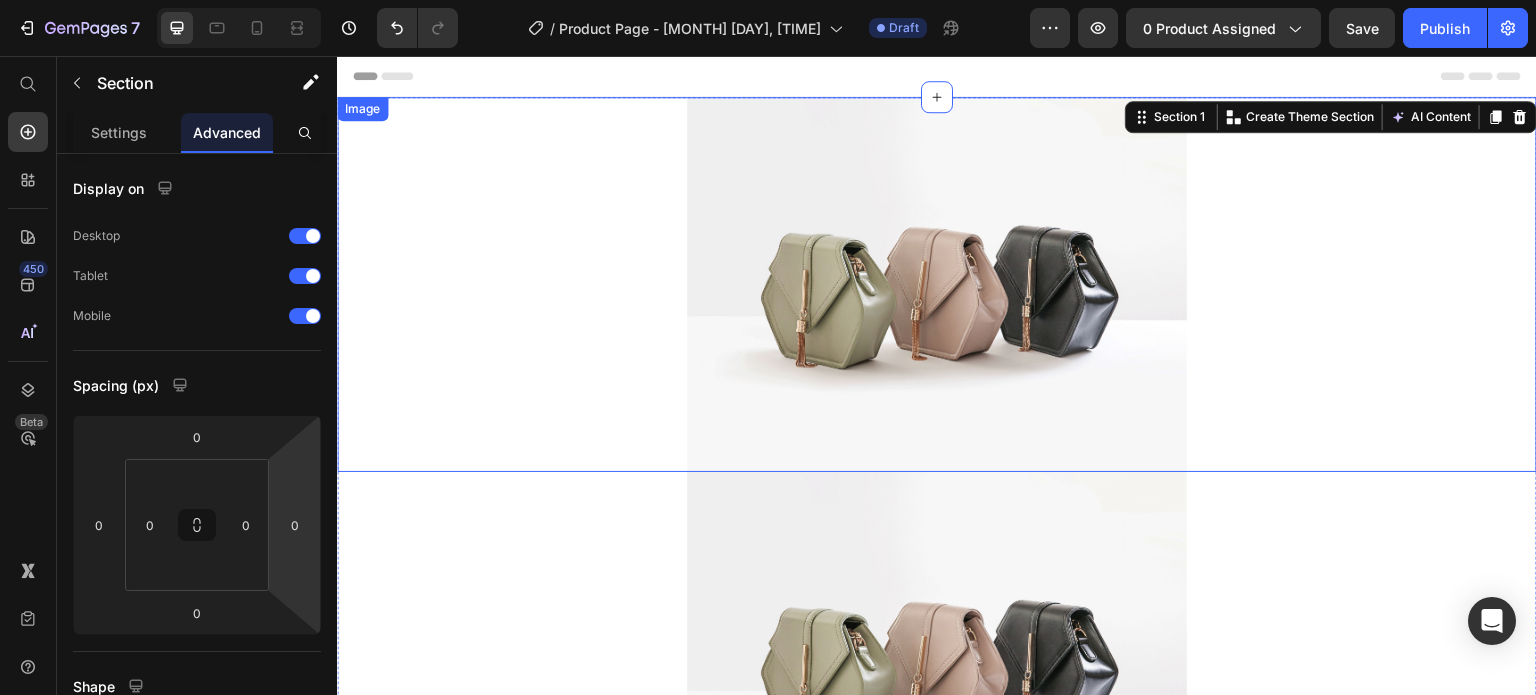 click at bounding box center [937, 284] 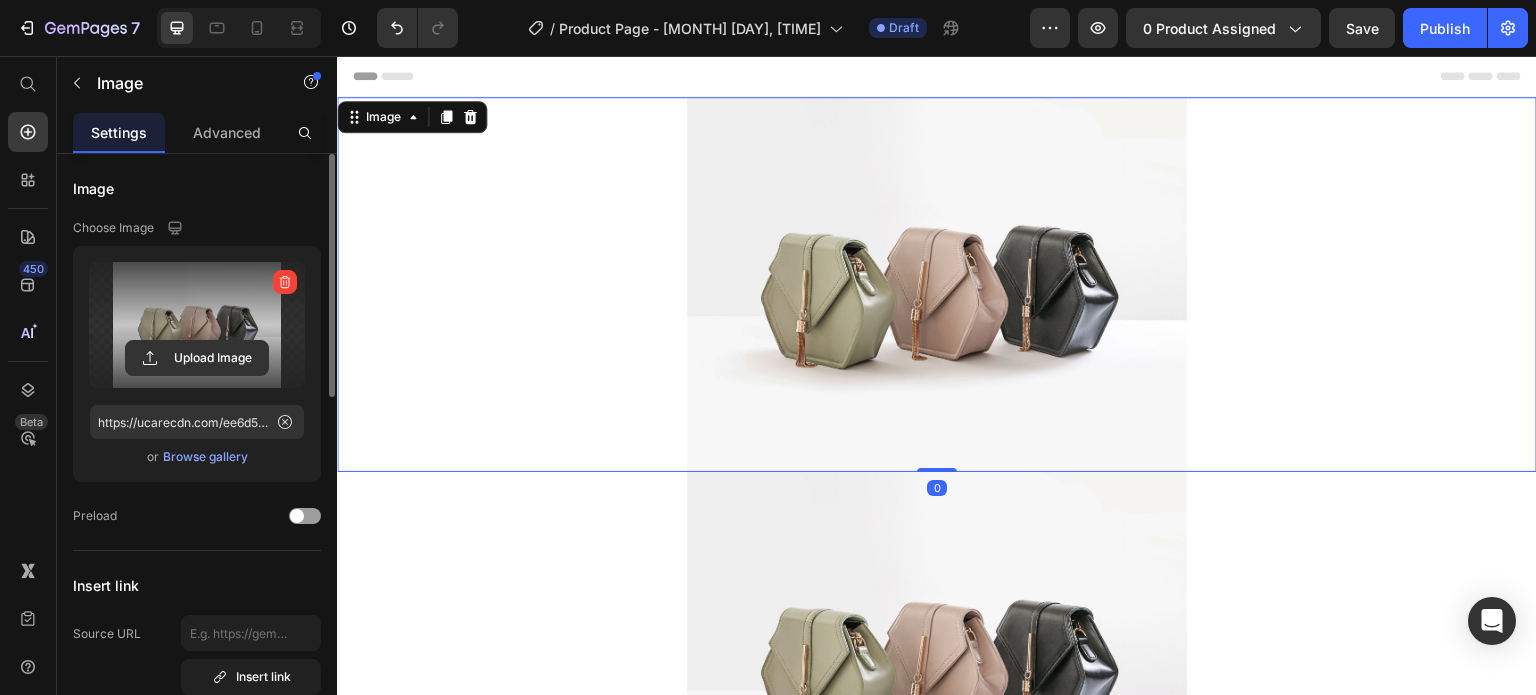 click at bounding box center (197, 325) 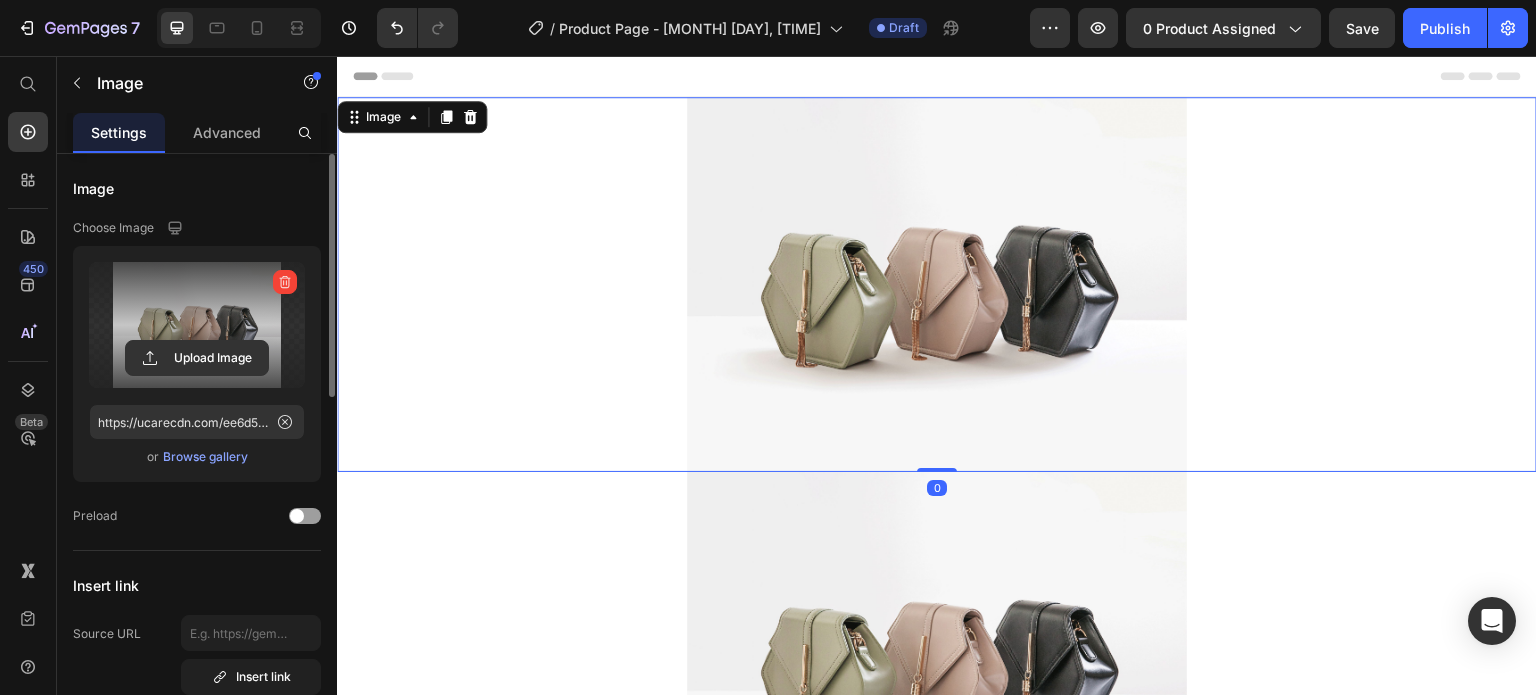 click 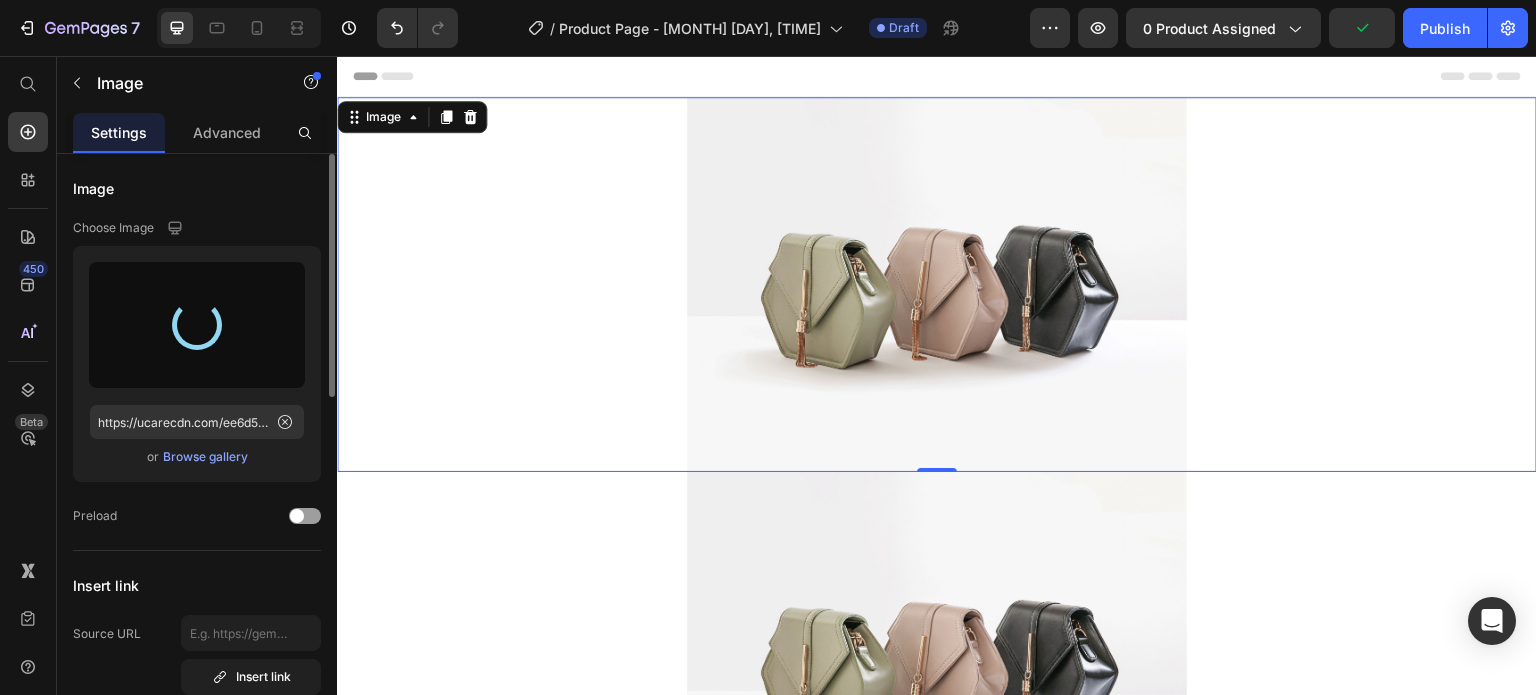 type on "https://cdn.shopify.com/s/files/1/0631/7883/4106/files/gempages_484857481676194700-361a089e-d0c8-464b-b01c-0b60a7a2e789.gif" 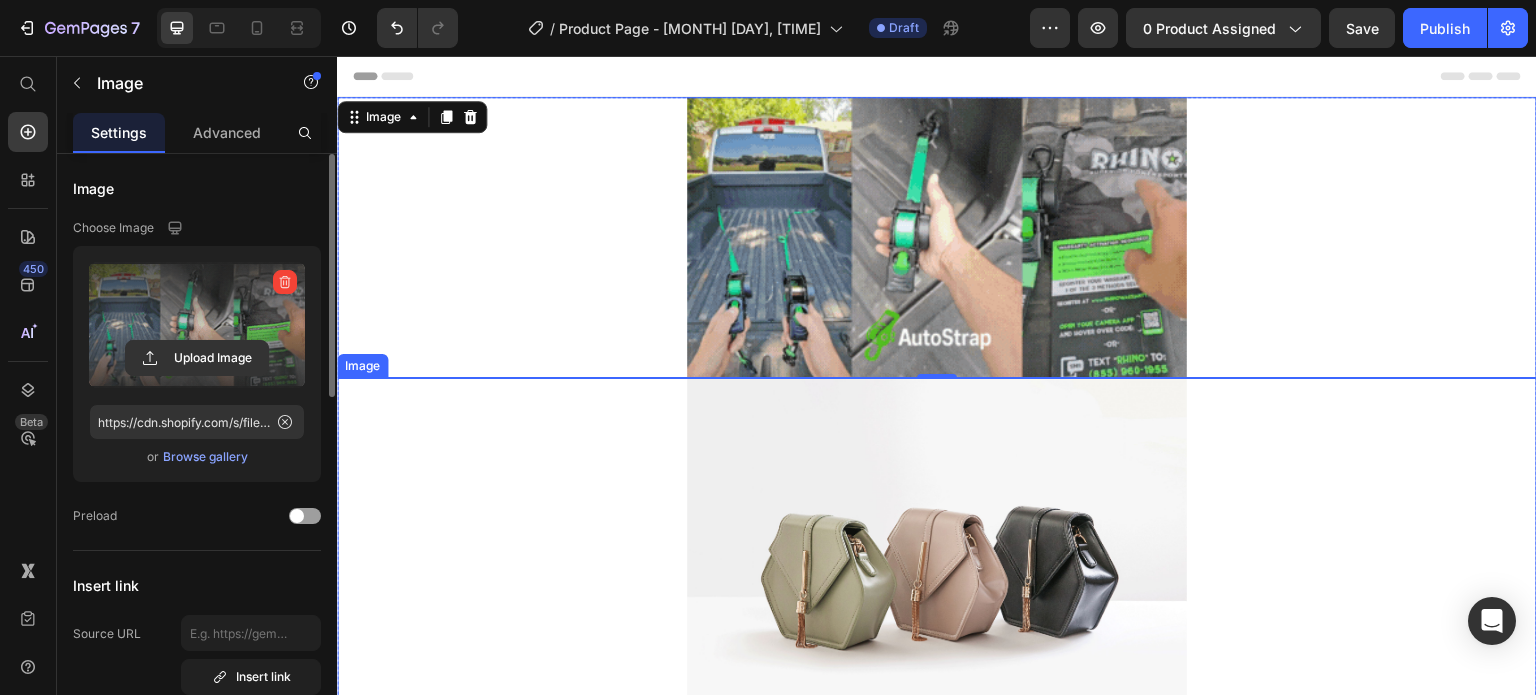 drag, startPoint x: 914, startPoint y: 564, endPoint x: 697, endPoint y: 561, distance: 217.02074 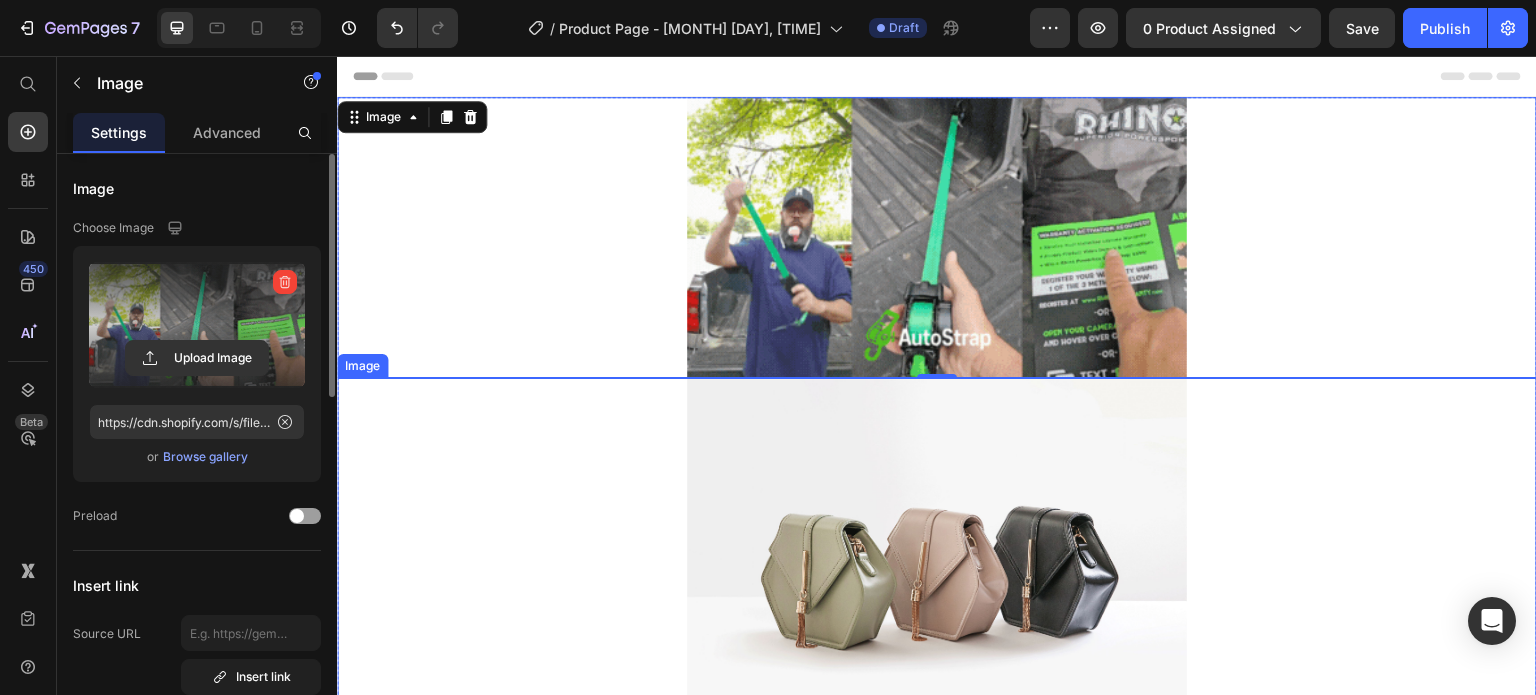 click at bounding box center [937, 565] 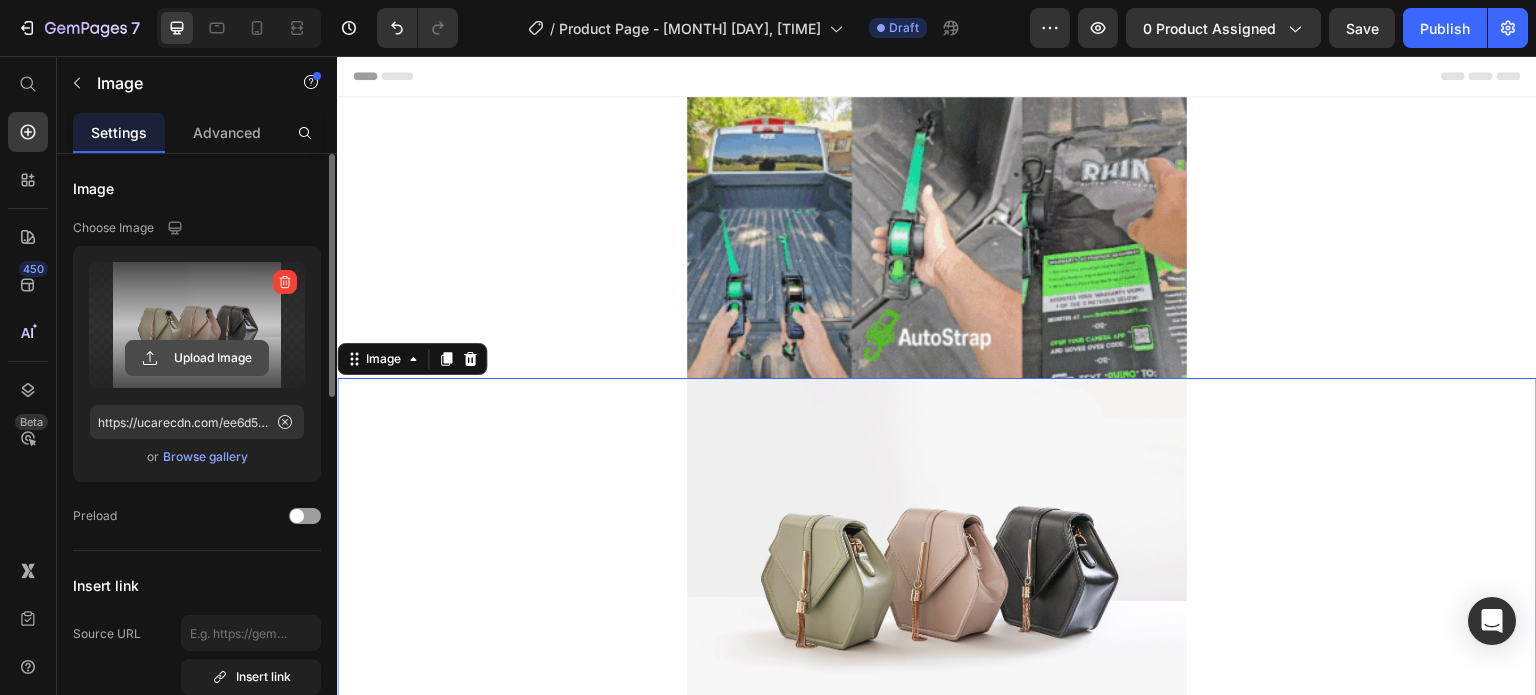 click 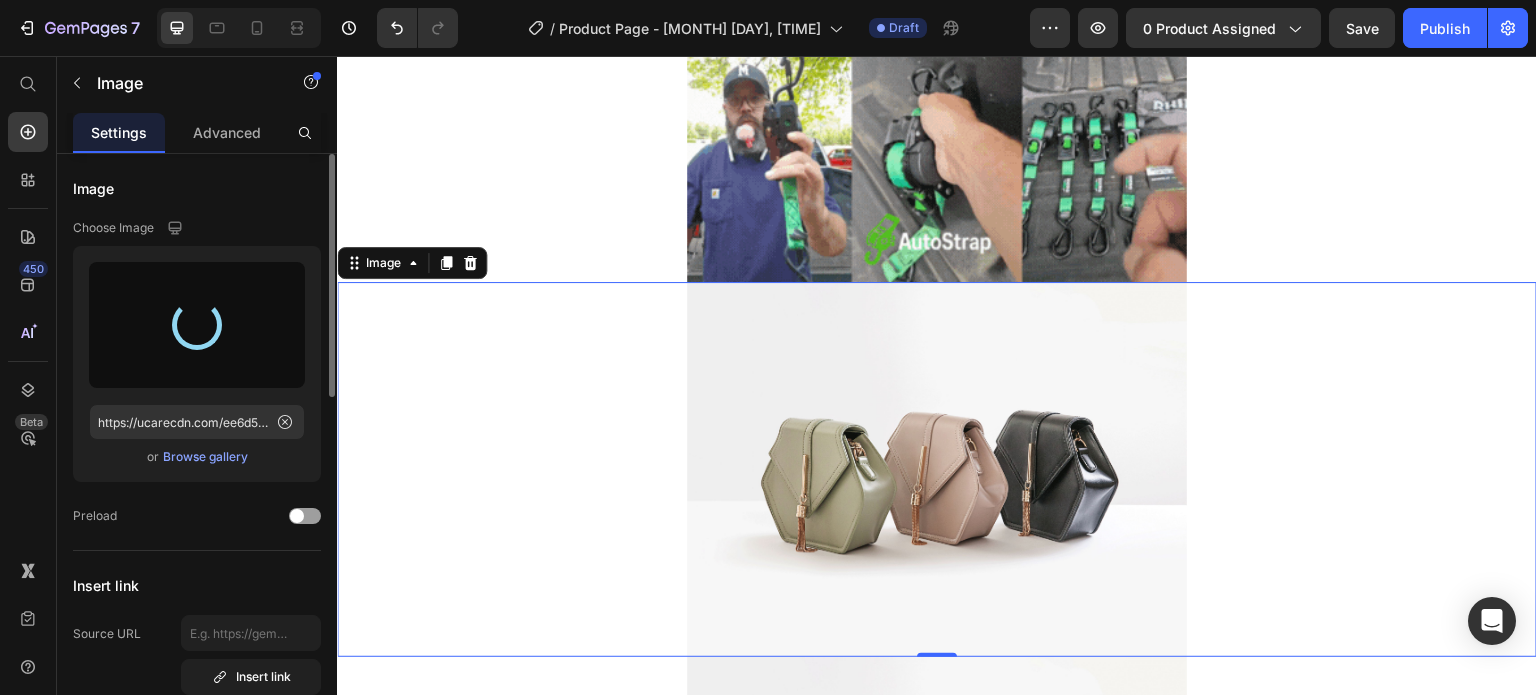 scroll, scrollTop: 200, scrollLeft: 0, axis: vertical 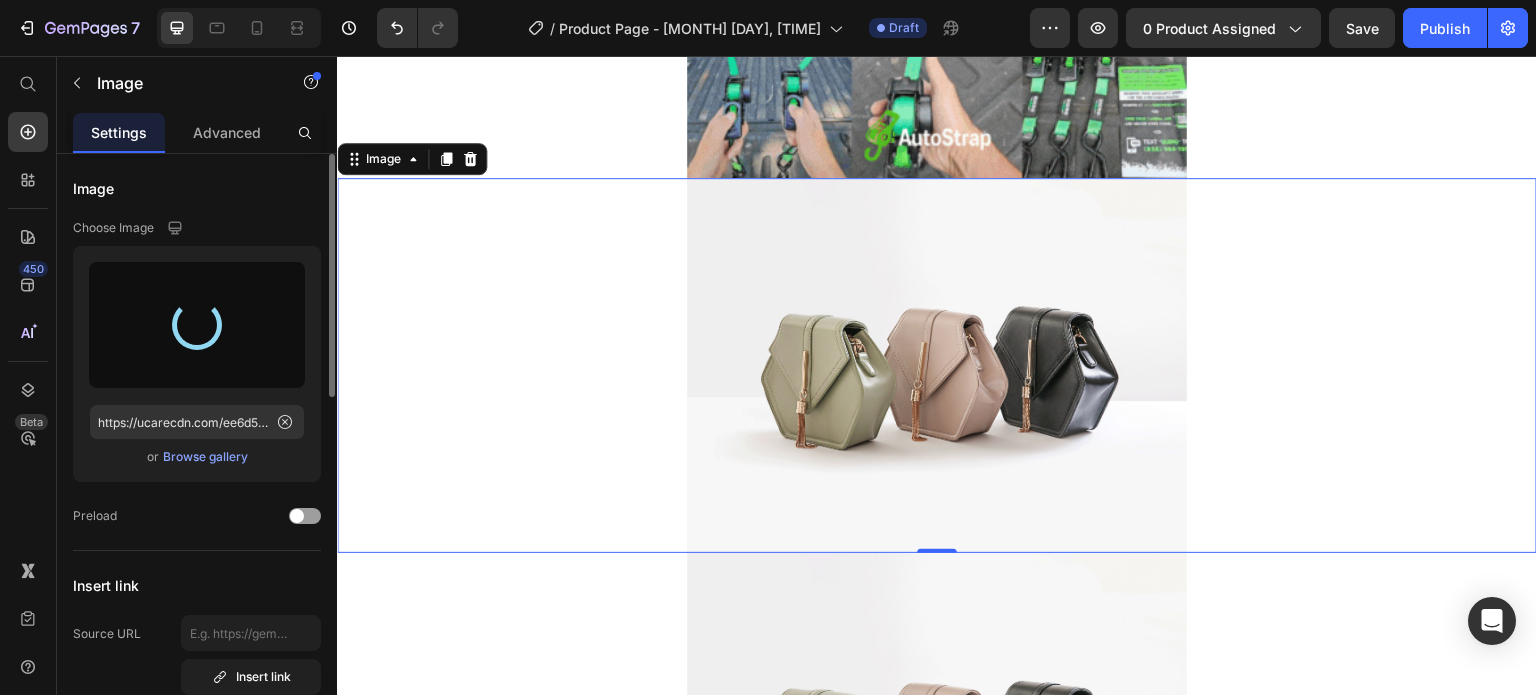 type on "https://cdn.shopify.com/s/files/1/0631/7883/4106/files/gempages_484857481676194700-c38b68b8-582e-4c86-94f7-e36b03795143.png" 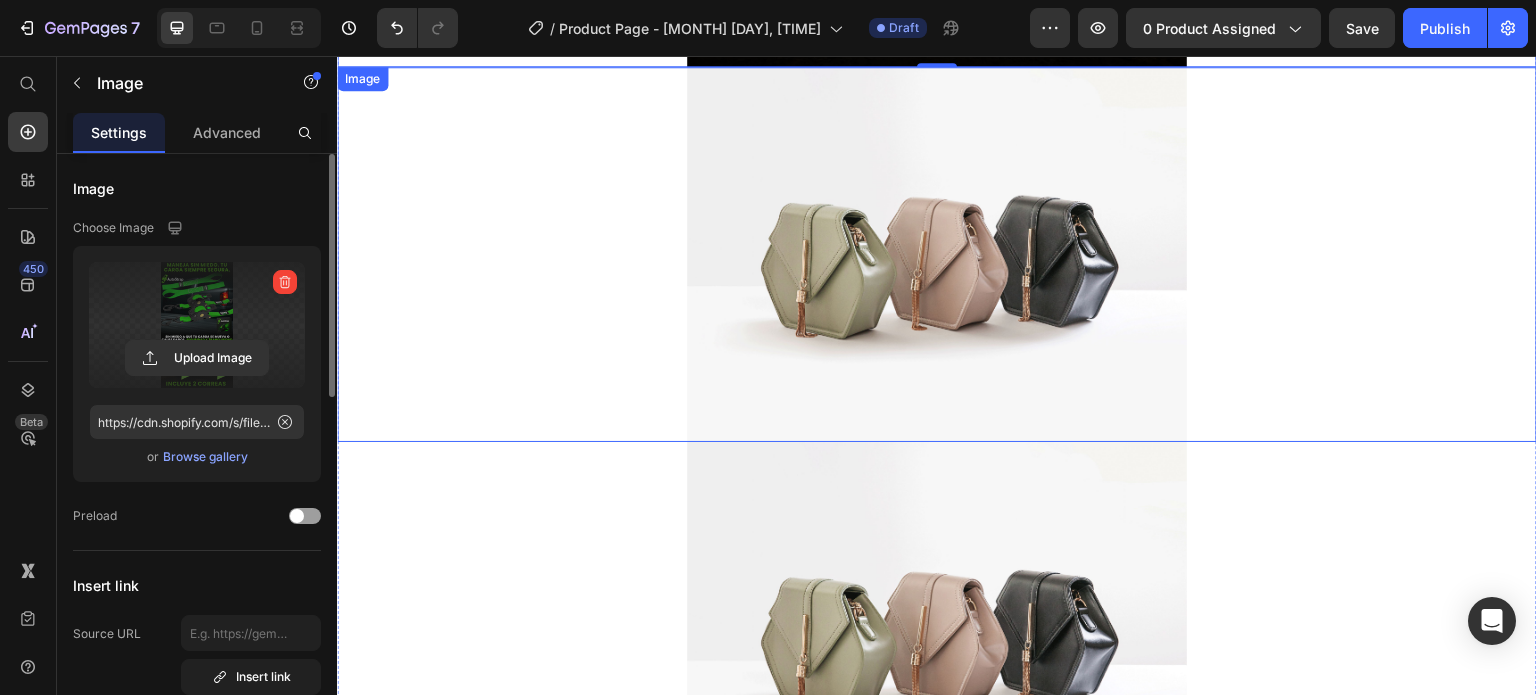 click at bounding box center [937, 254] 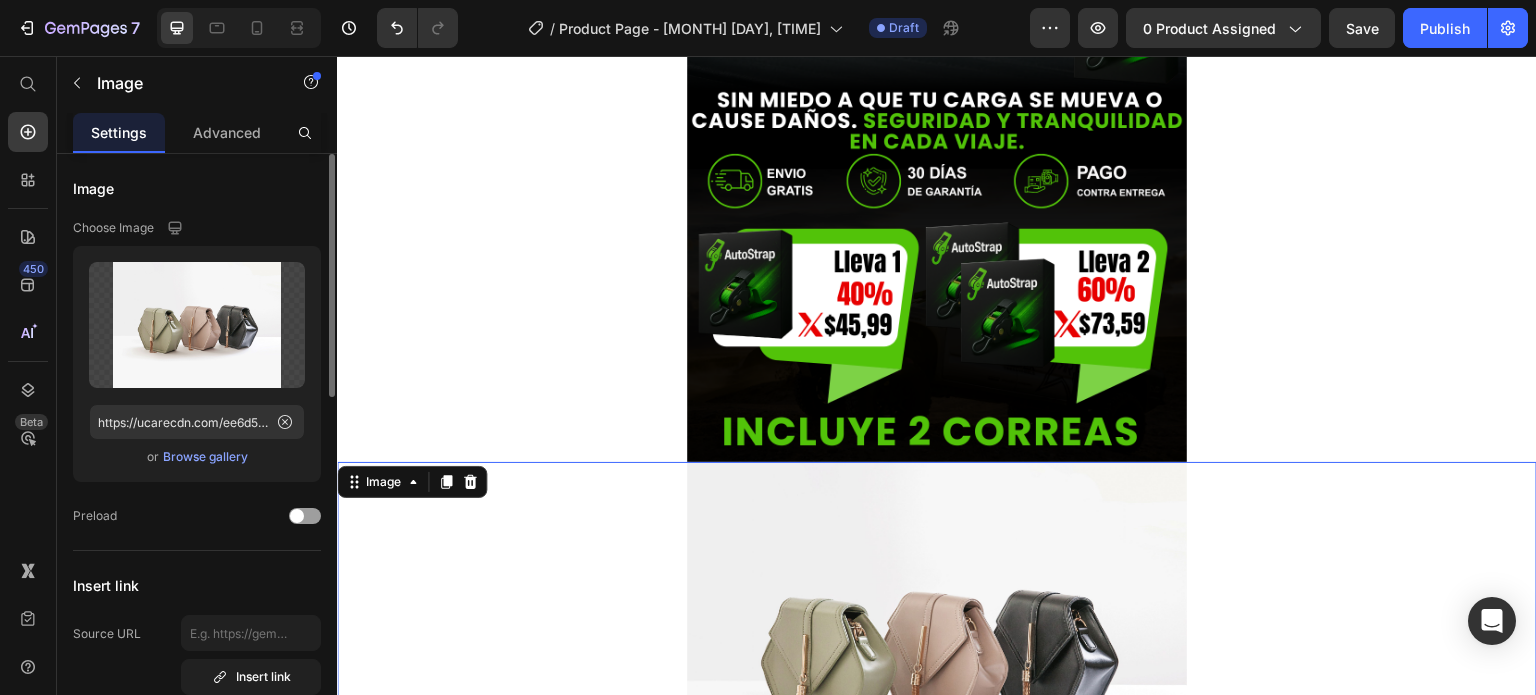 scroll, scrollTop: 1000, scrollLeft: 0, axis: vertical 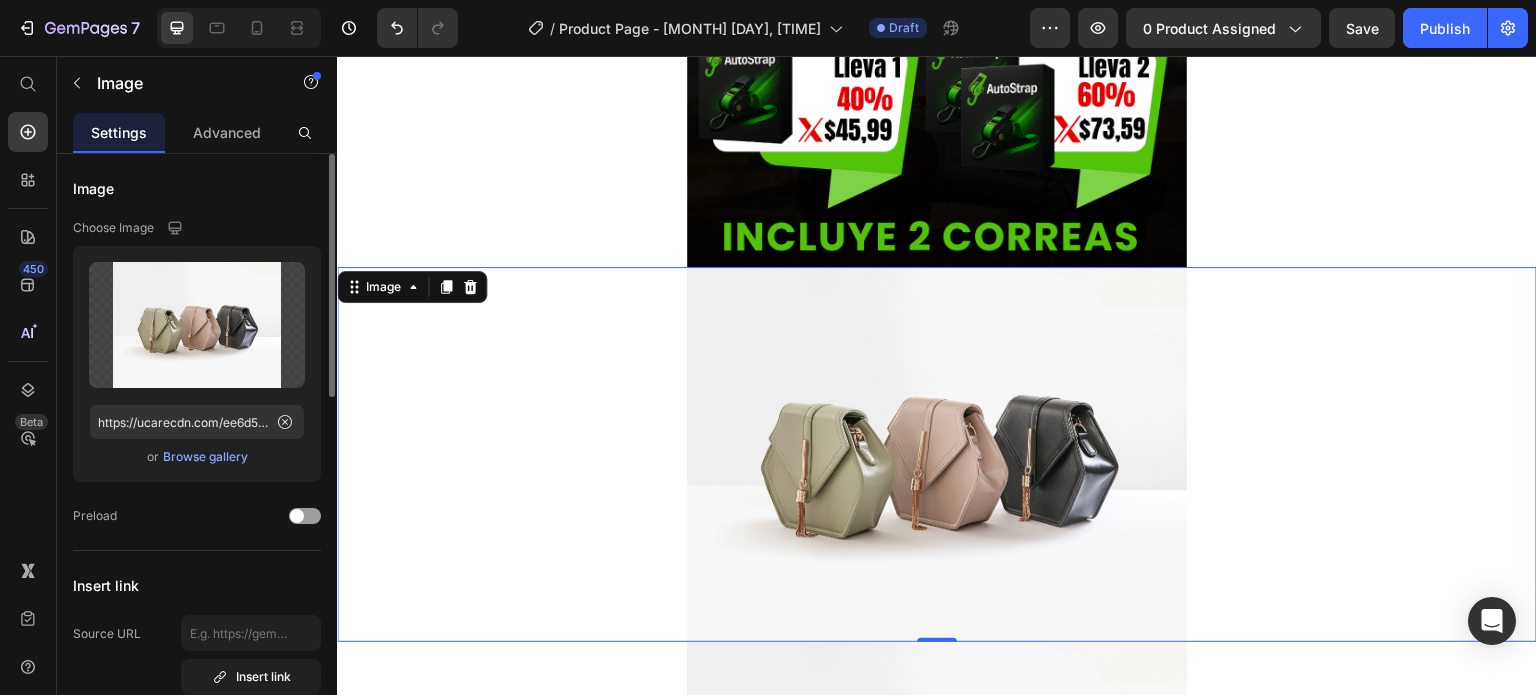 drag, startPoint x: 825, startPoint y: 456, endPoint x: 761, endPoint y: 454, distance: 64.03124 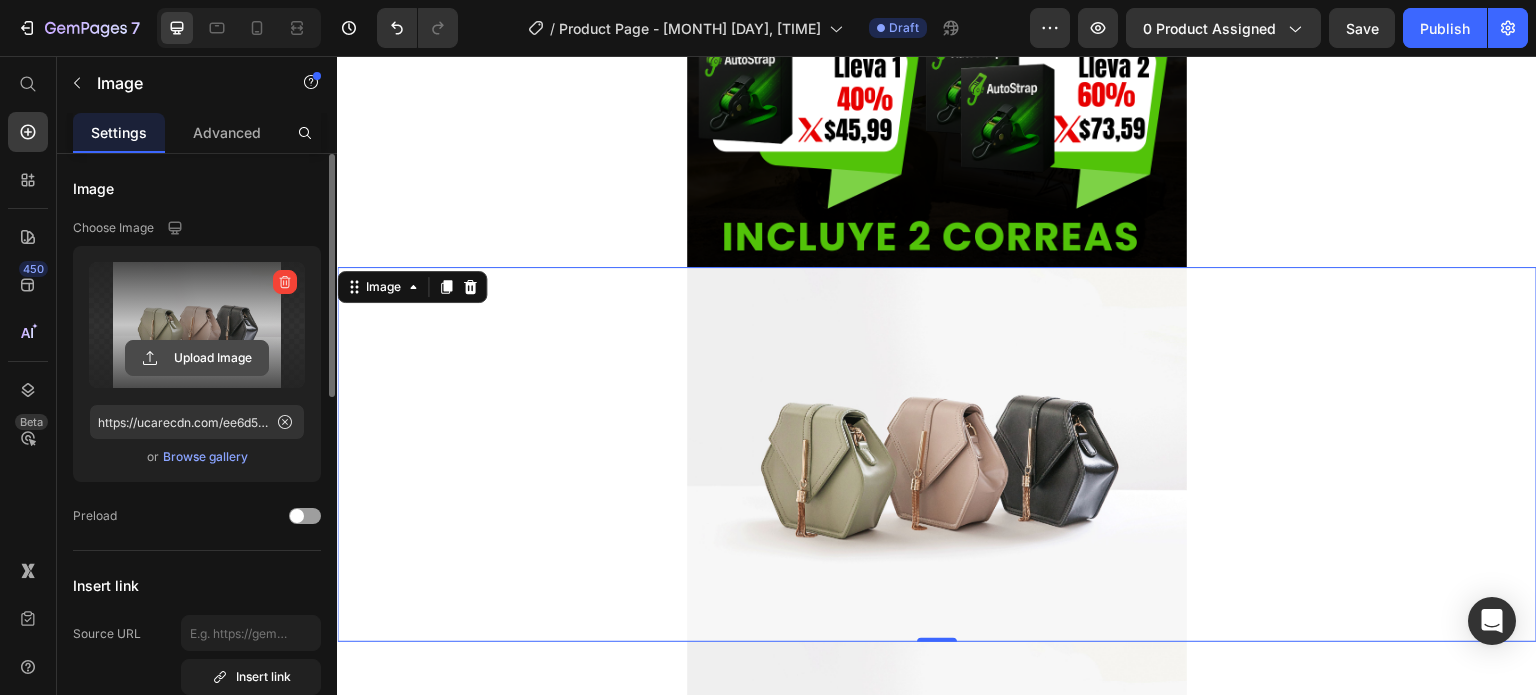 click 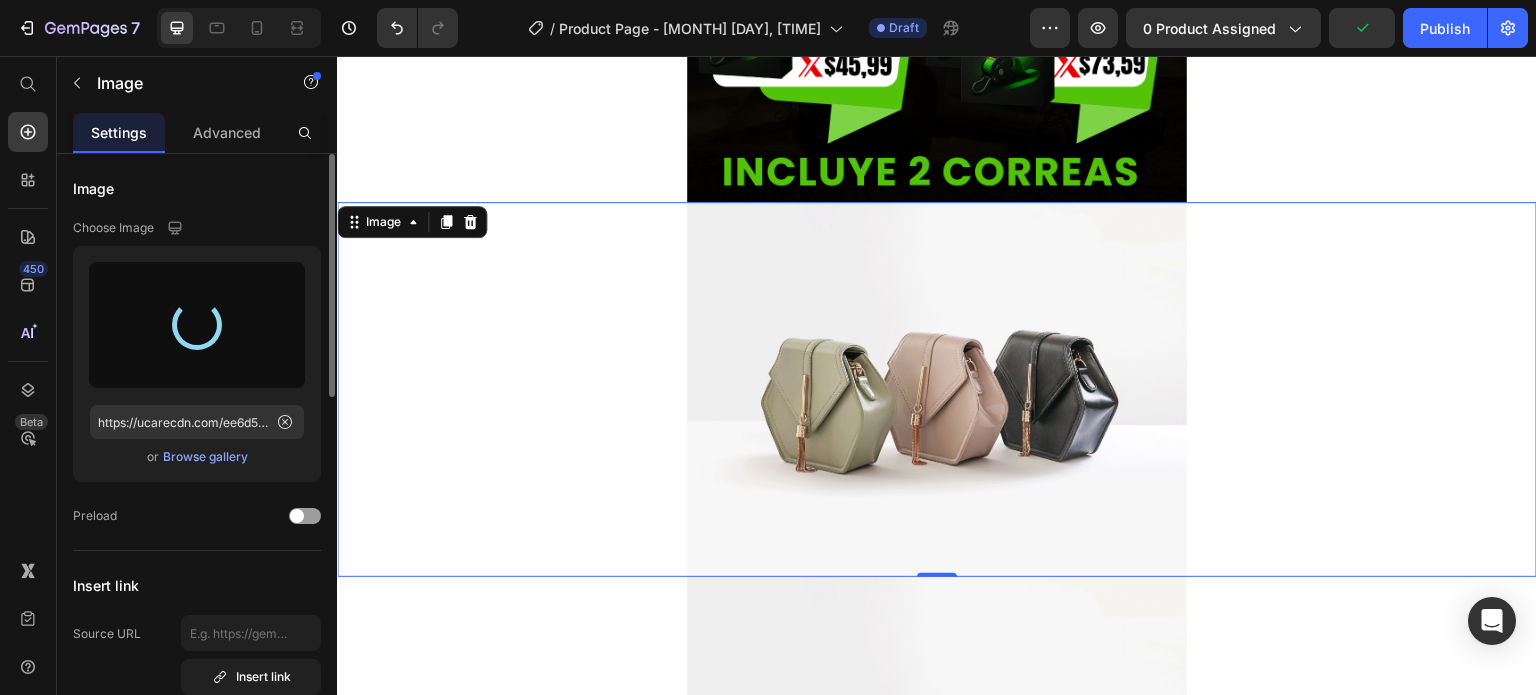 scroll, scrollTop: 1100, scrollLeft: 0, axis: vertical 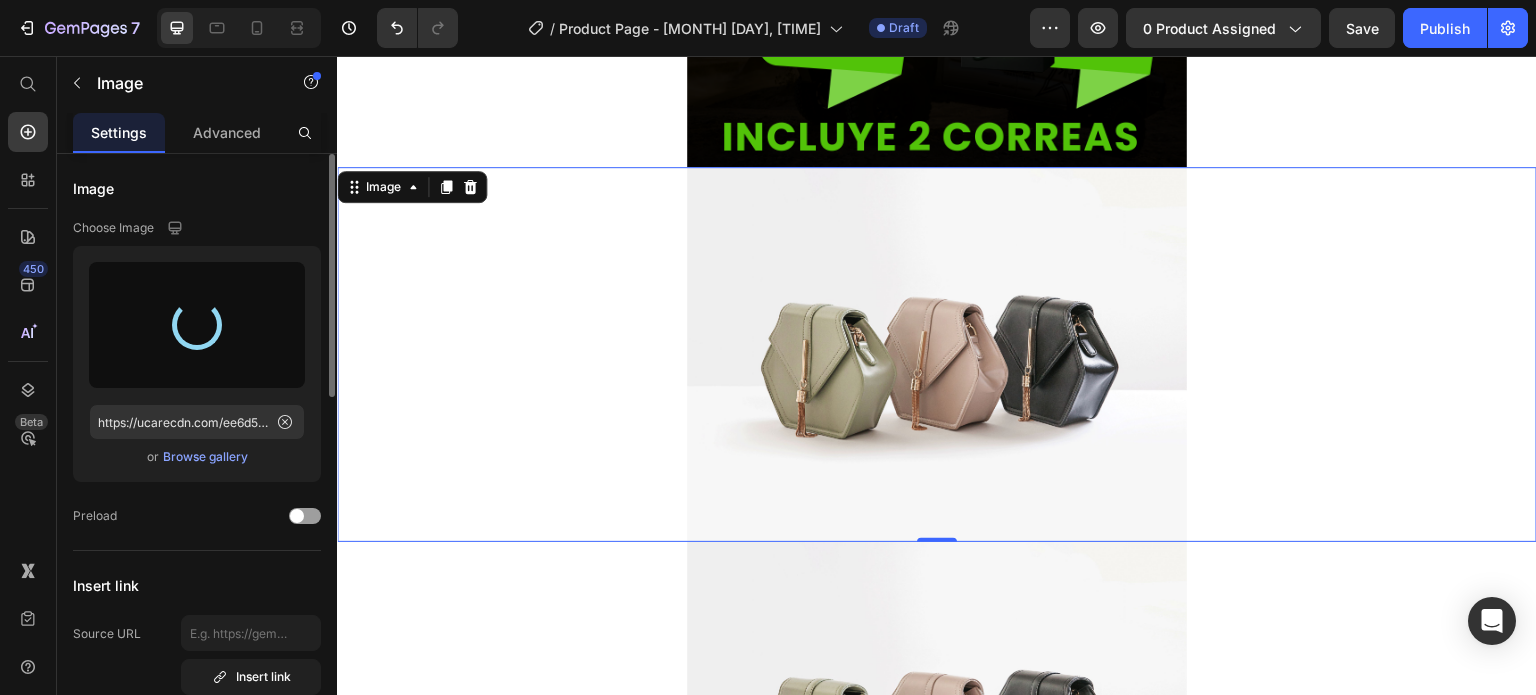 type on "https://cdn.shopify.com/s/files/1/0631/7883/4106/files/gempages_484857481676194700-016fe336-e919-4cf1-9532-e121061d978f.png" 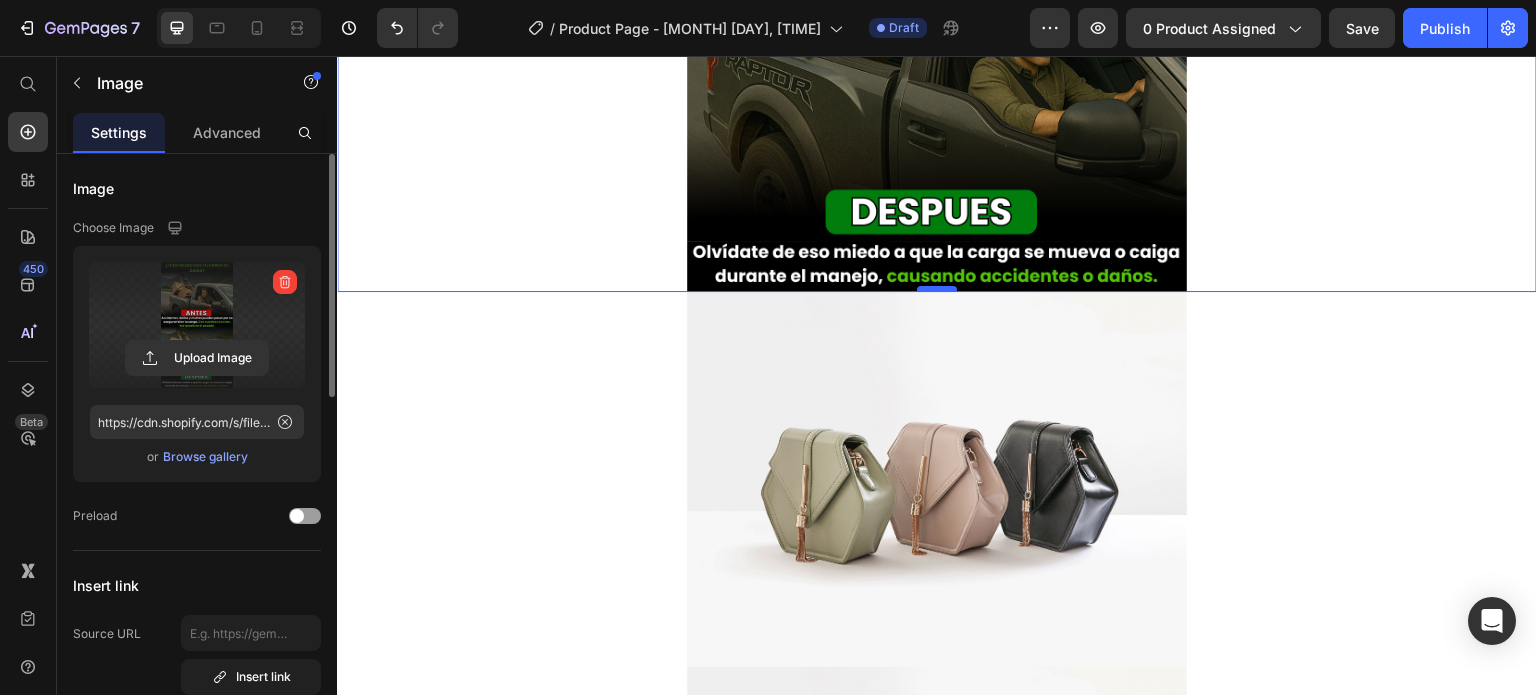 scroll, scrollTop: 1900, scrollLeft: 0, axis: vertical 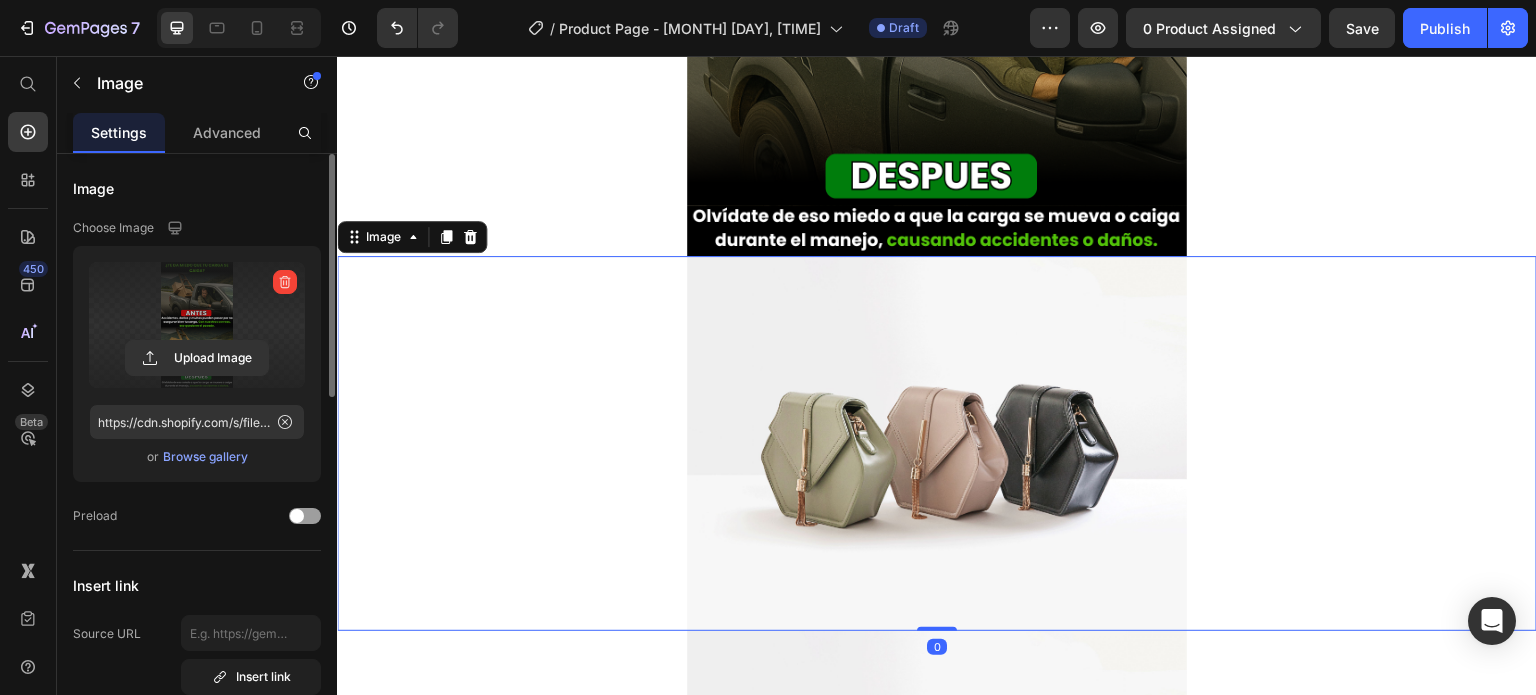 click at bounding box center (937, 443) 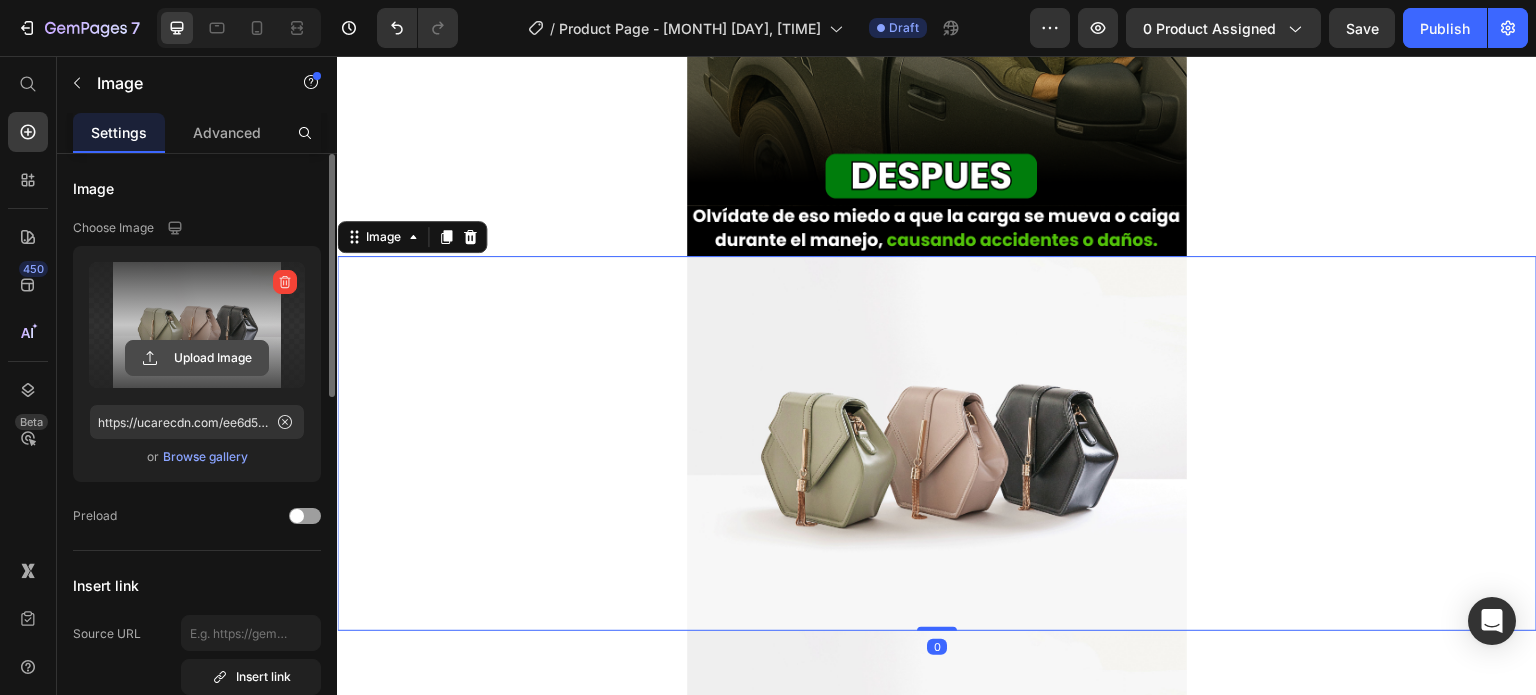 click 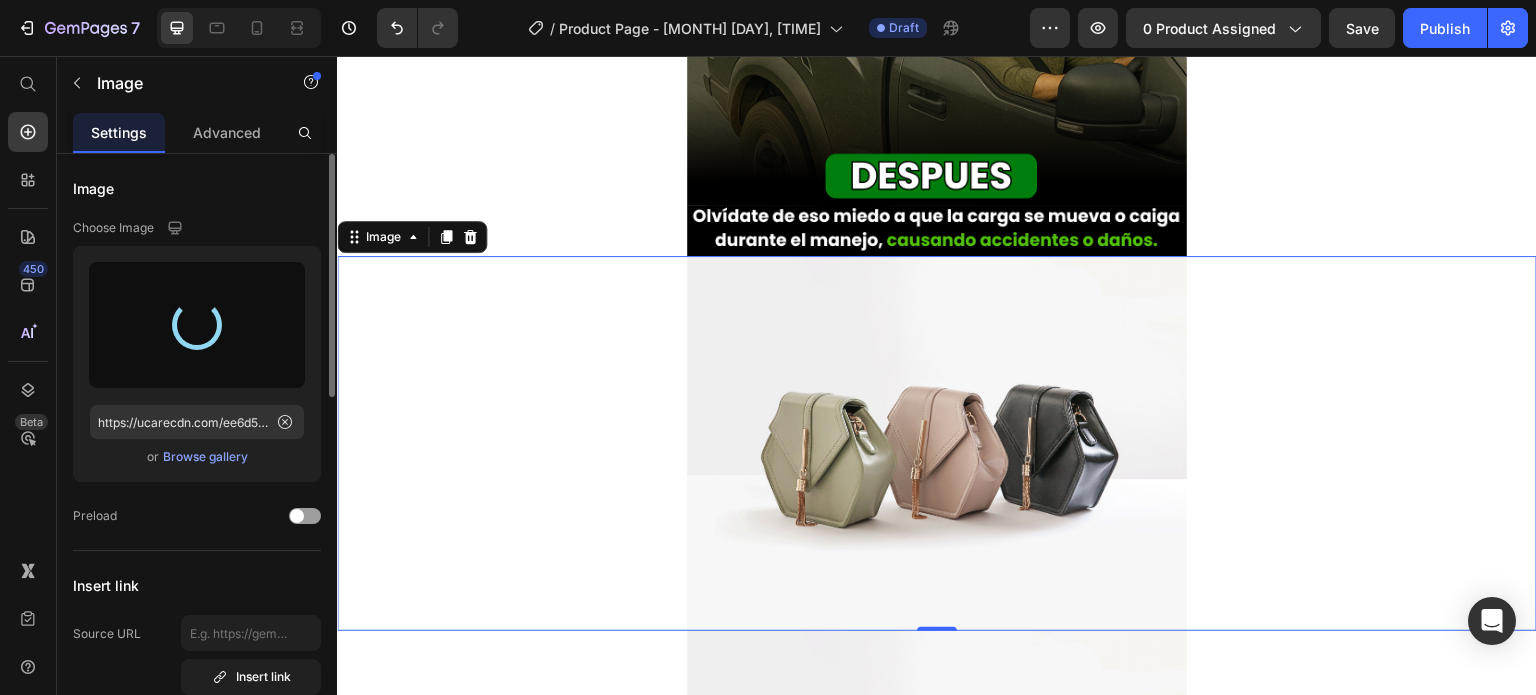 type on "https://cdn.shopify.com/s/files/1/0631/7883/4106/files/gempages_484857481676194700-0cdb466e-280a-4032-92a5-29b8ce9cdba8.png" 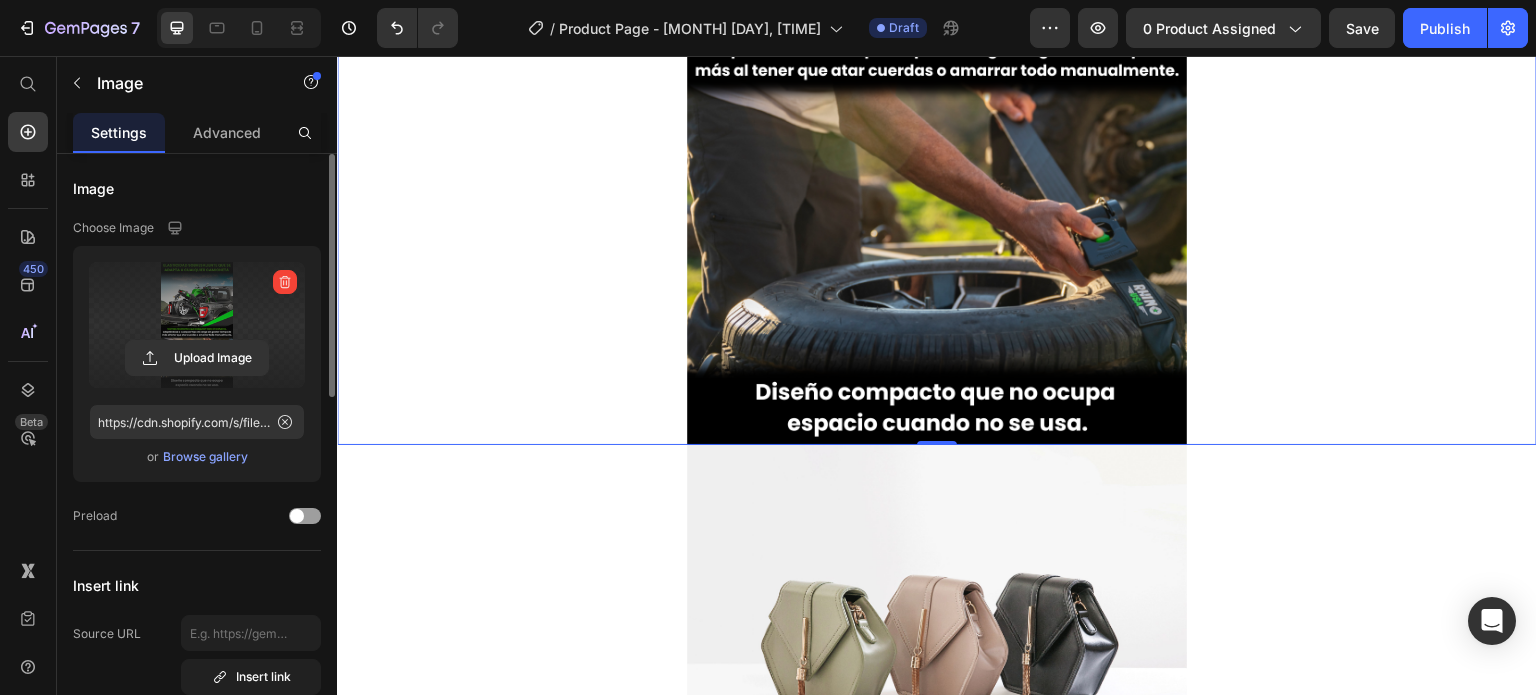 scroll, scrollTop: 2900, scrollLeft: 0, axis: vertical 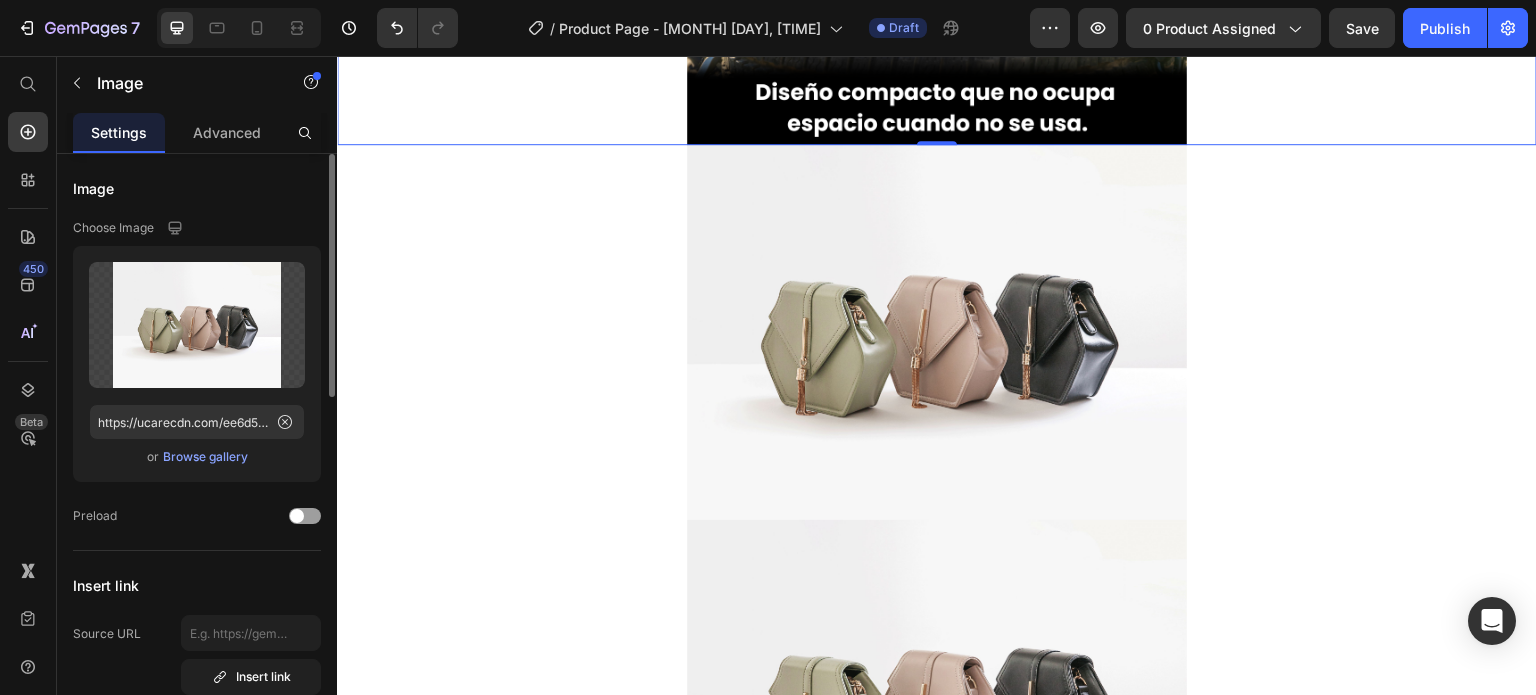 drag, startPoint x: 930, startPoint y: 327, endPoint x: 883, endPoint y: 322, distance: 47.26521 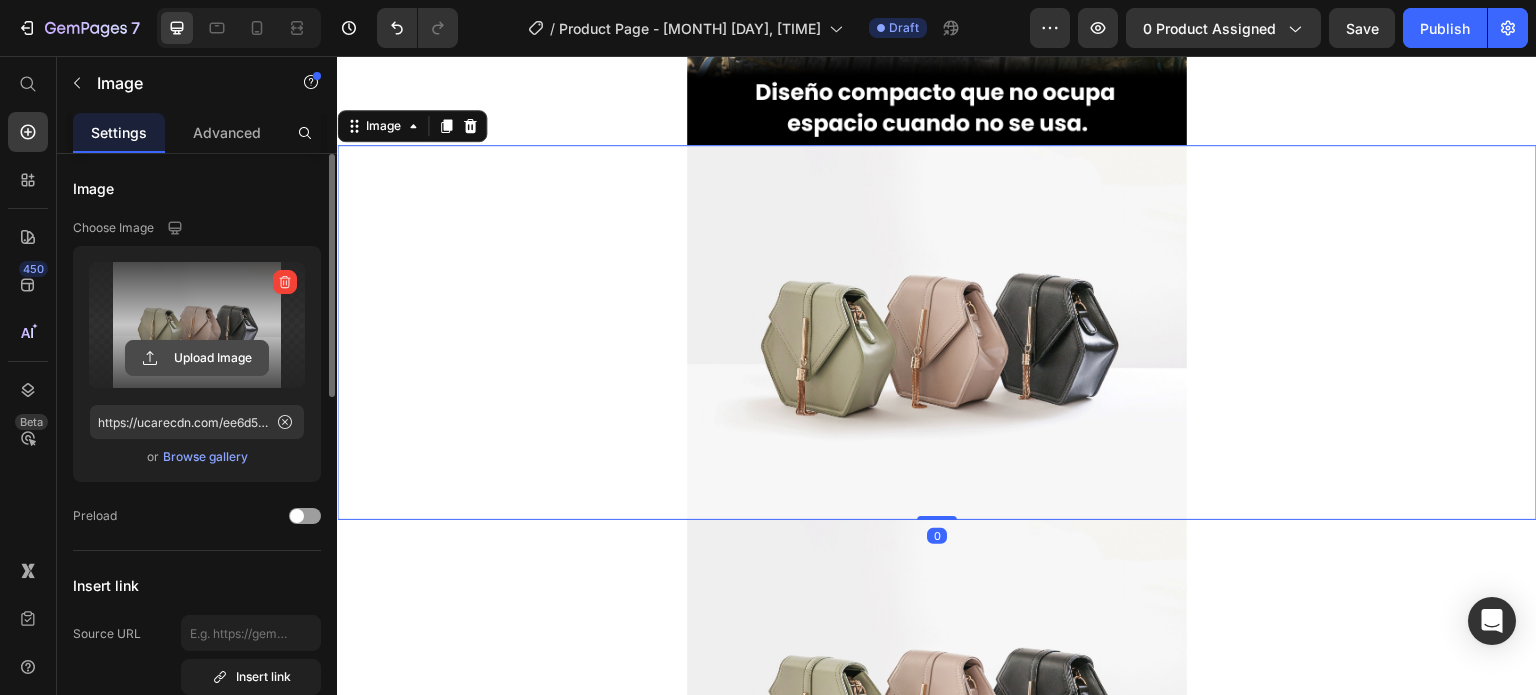 click 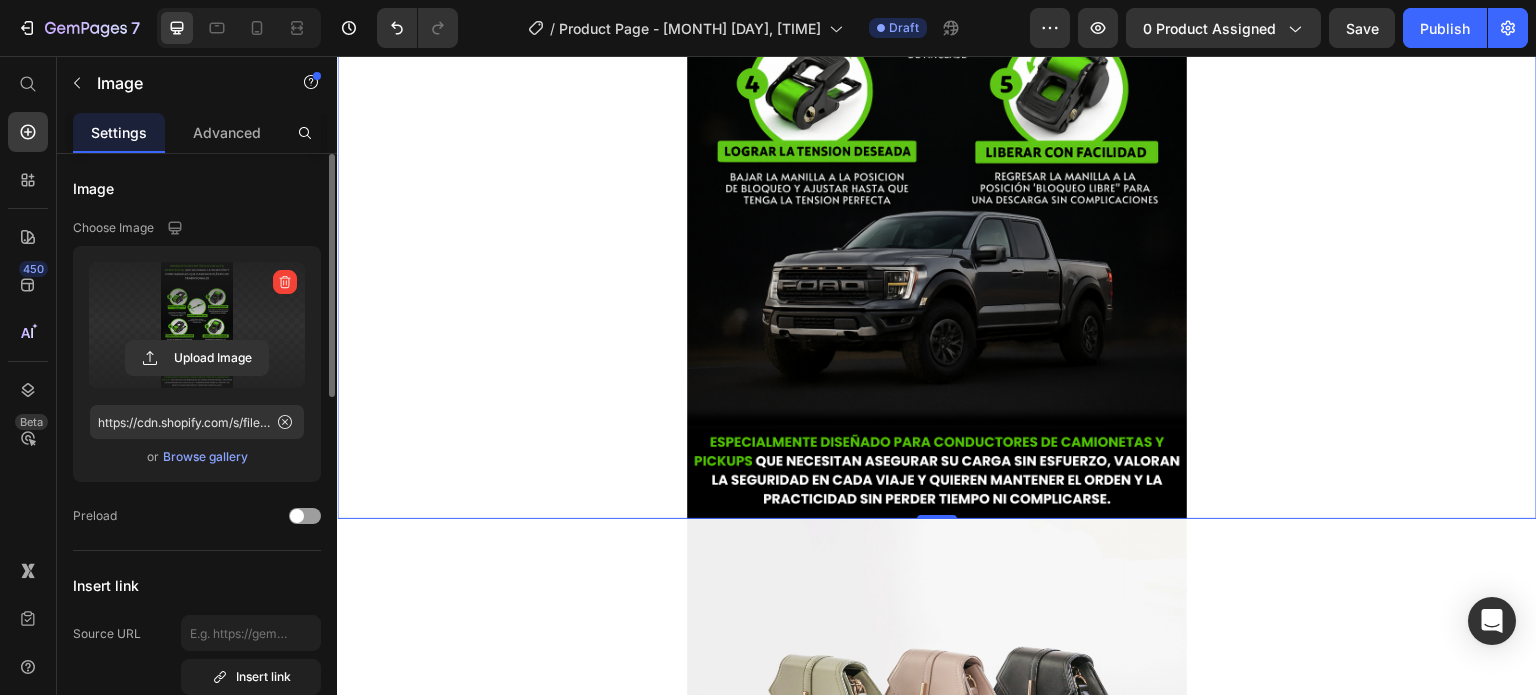 scroll, scrollTop: 3600, scrollLeft: 0, axis: vertical 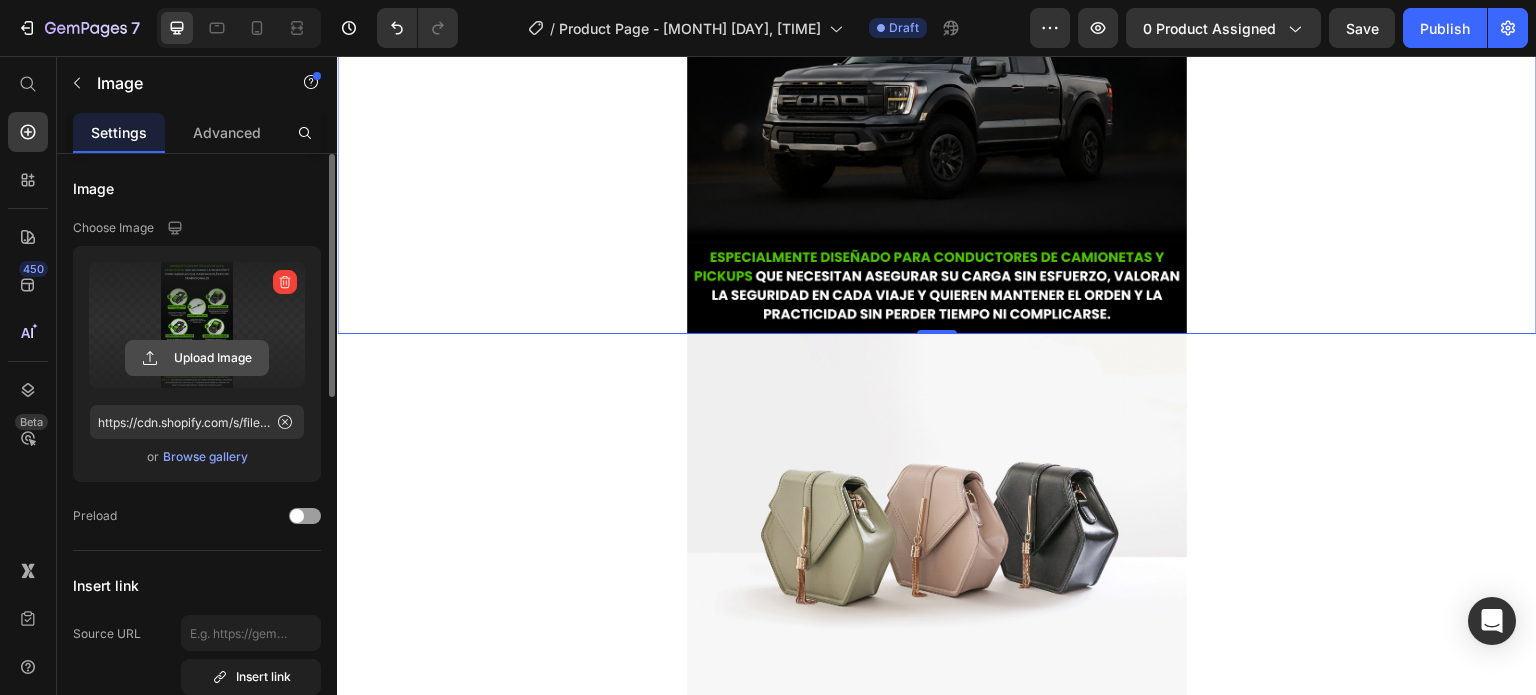click 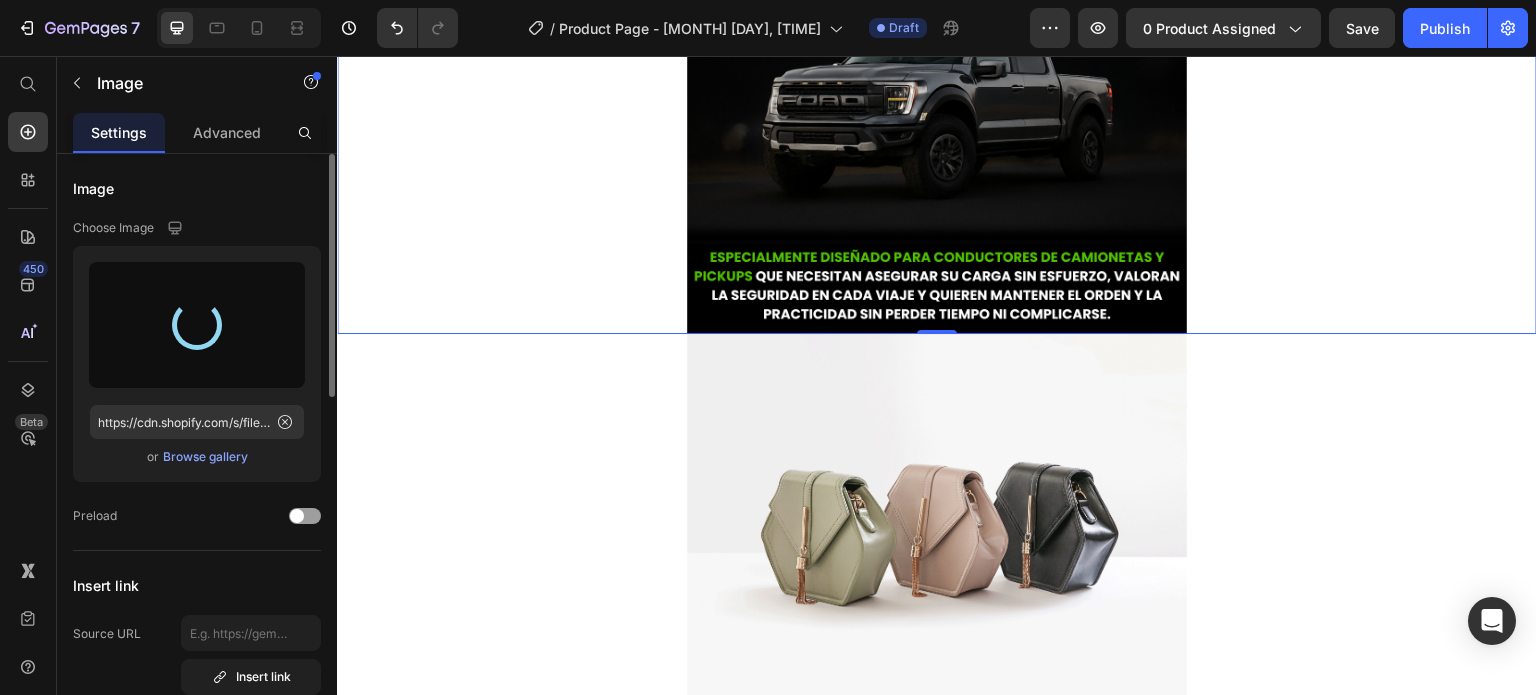 type on "https://cdn.shopify.com/s/files/1/0631/7883/4106/files/gempages_484857481676194700-7b9aaefa-527e-45f5-a00d-5a9b82737f14.png" 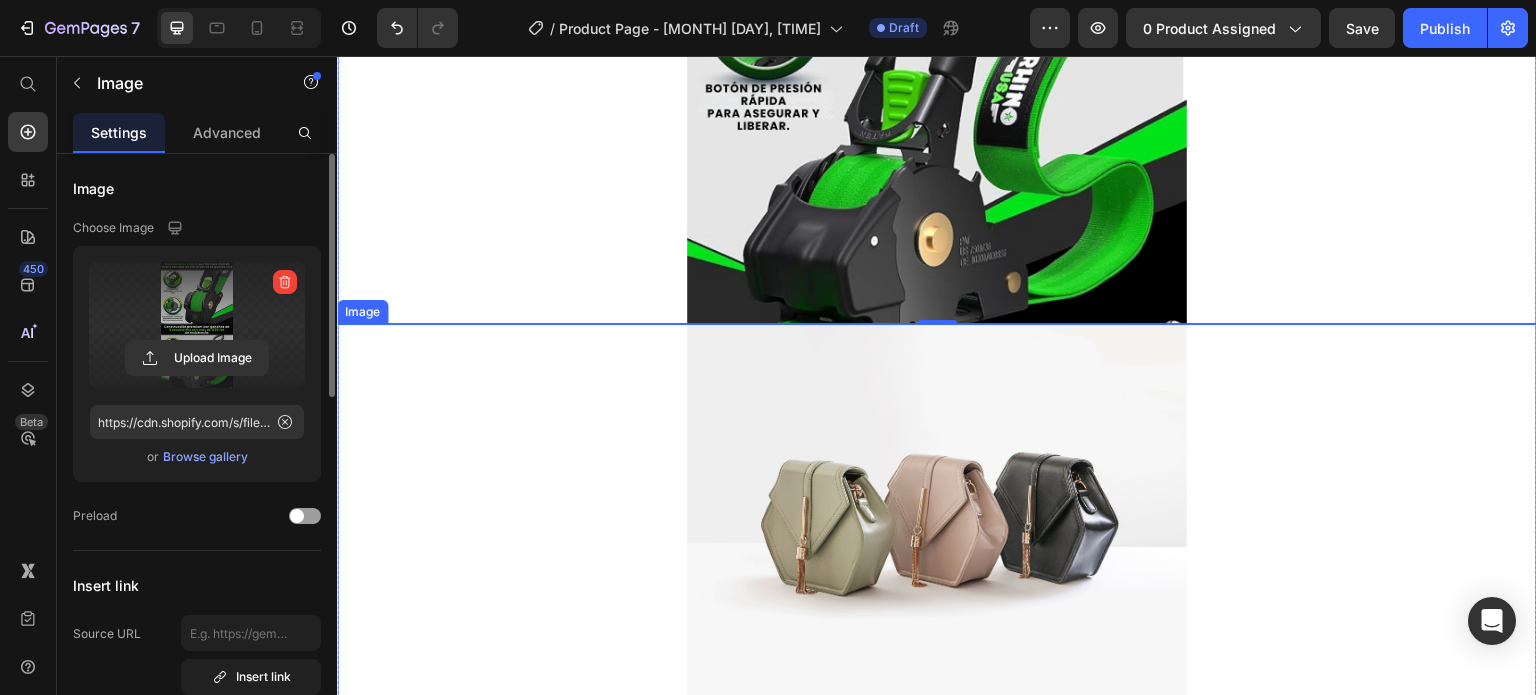 scroll, scrollTop: 3700, scrollLeft: 0, axis: vertical 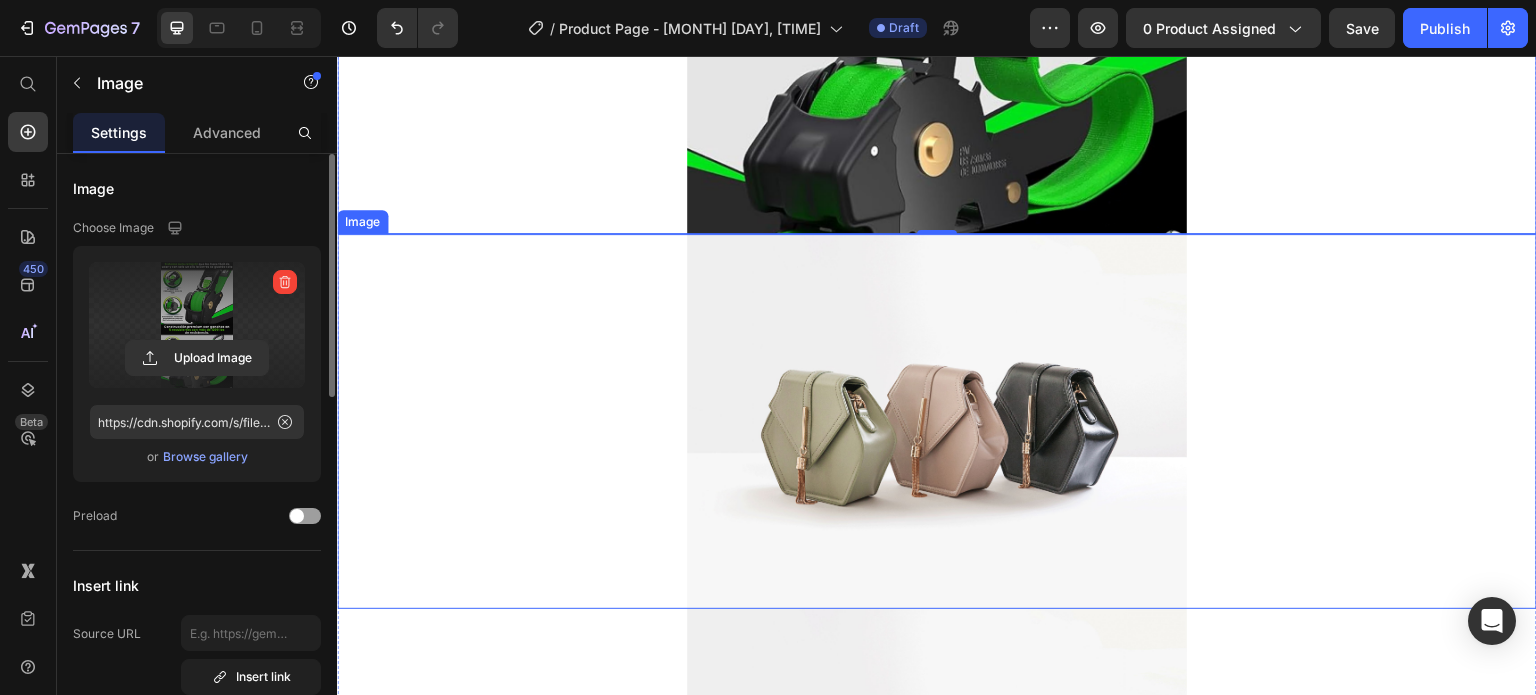 click at bounding box center (937, 421) 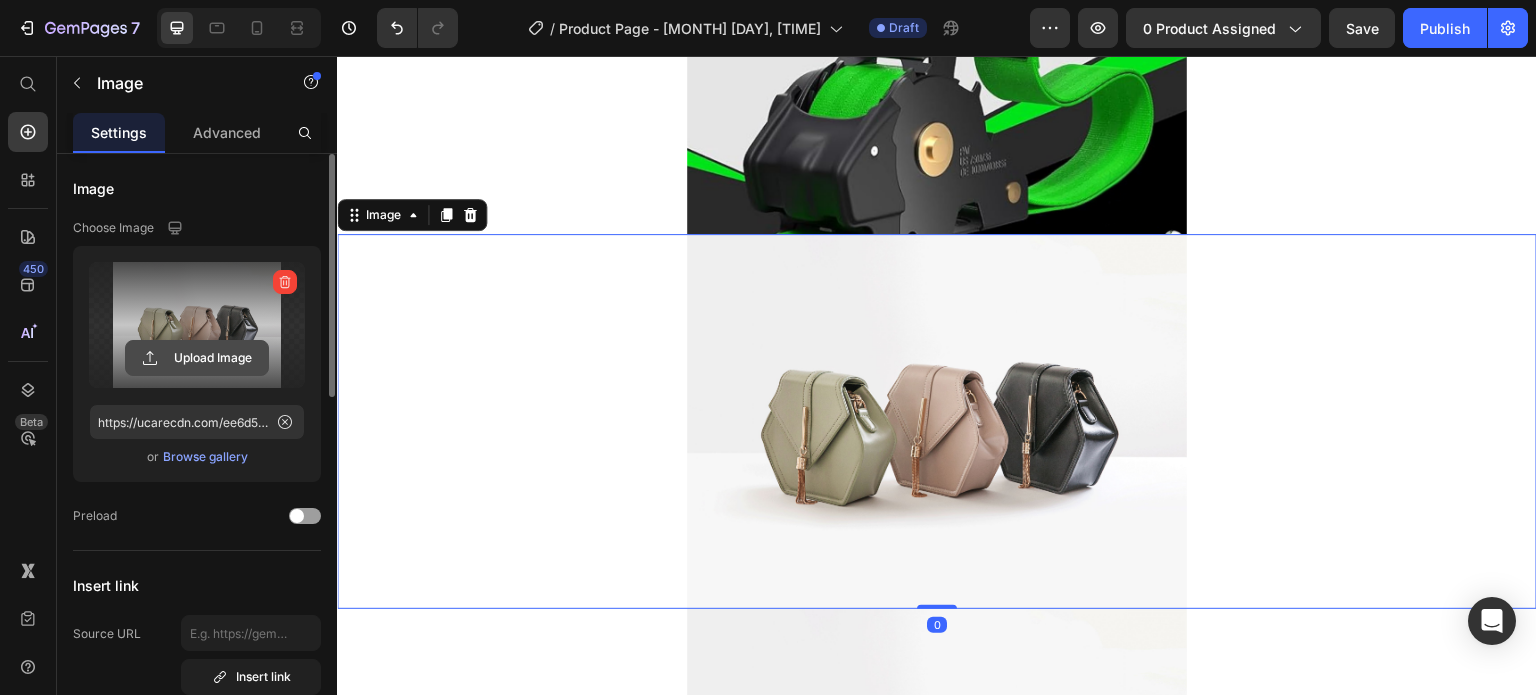 click 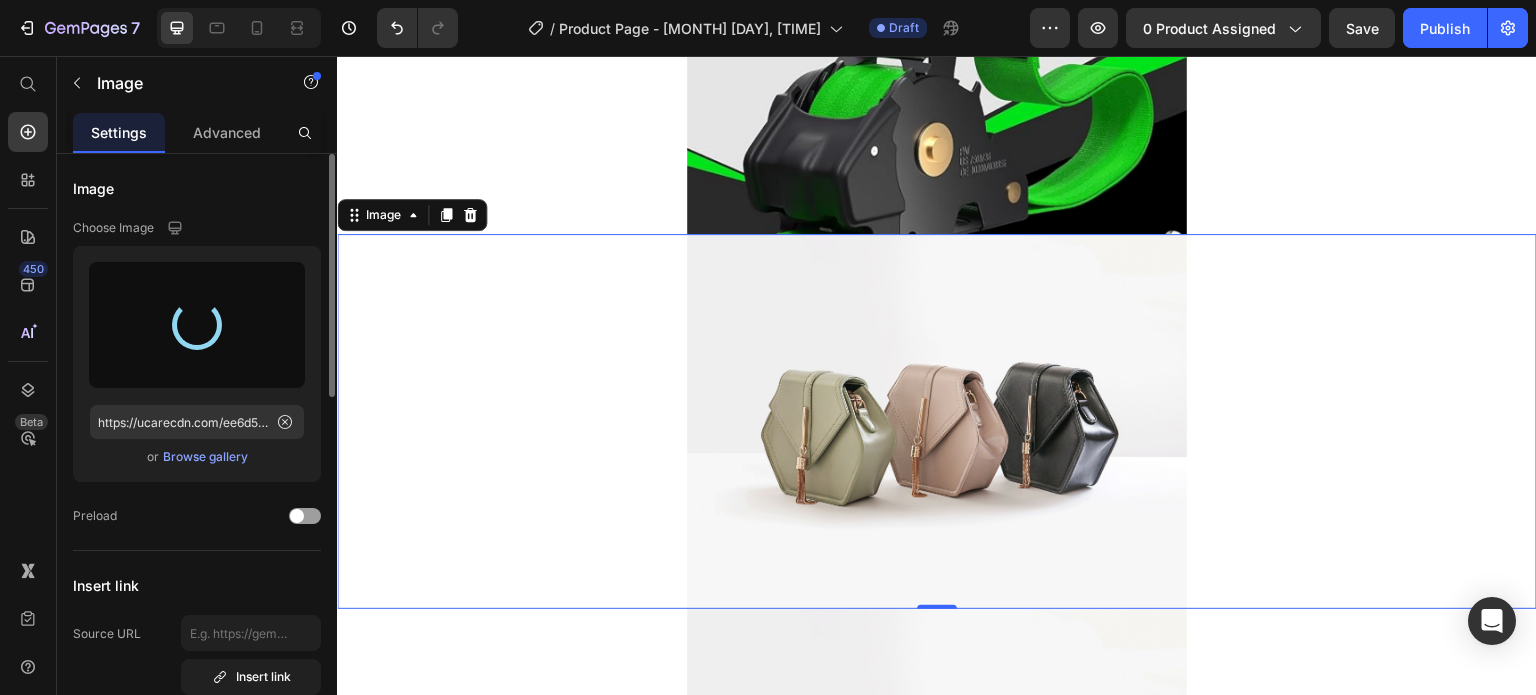 type on "https://cdn.shopify.com/s/files/1/0631/7883/4106/files/gempages_484857481676194700-14d60585-1b13-4d1c-bc0b-16c25e60fb01.png" 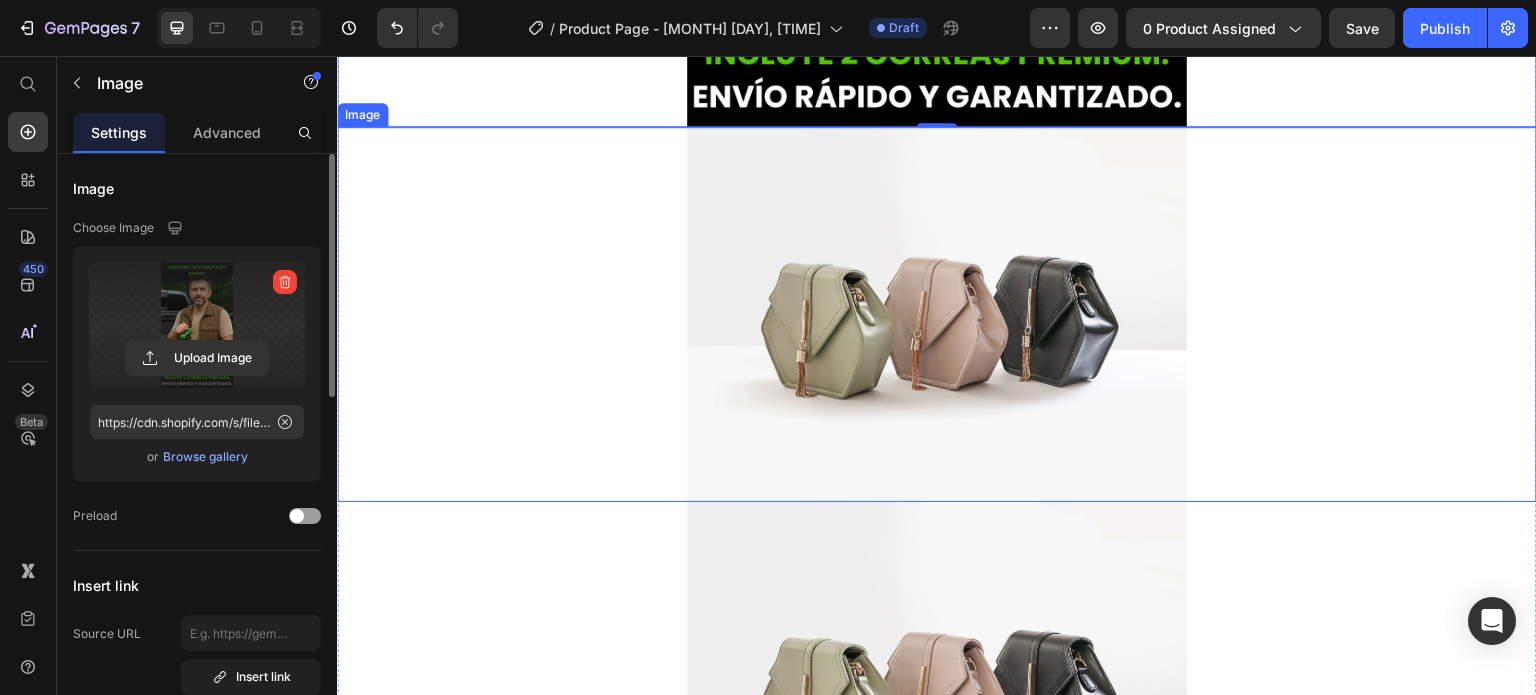 scroll, scrollTop: 4700, scrollLeft: 0, axis: vertical 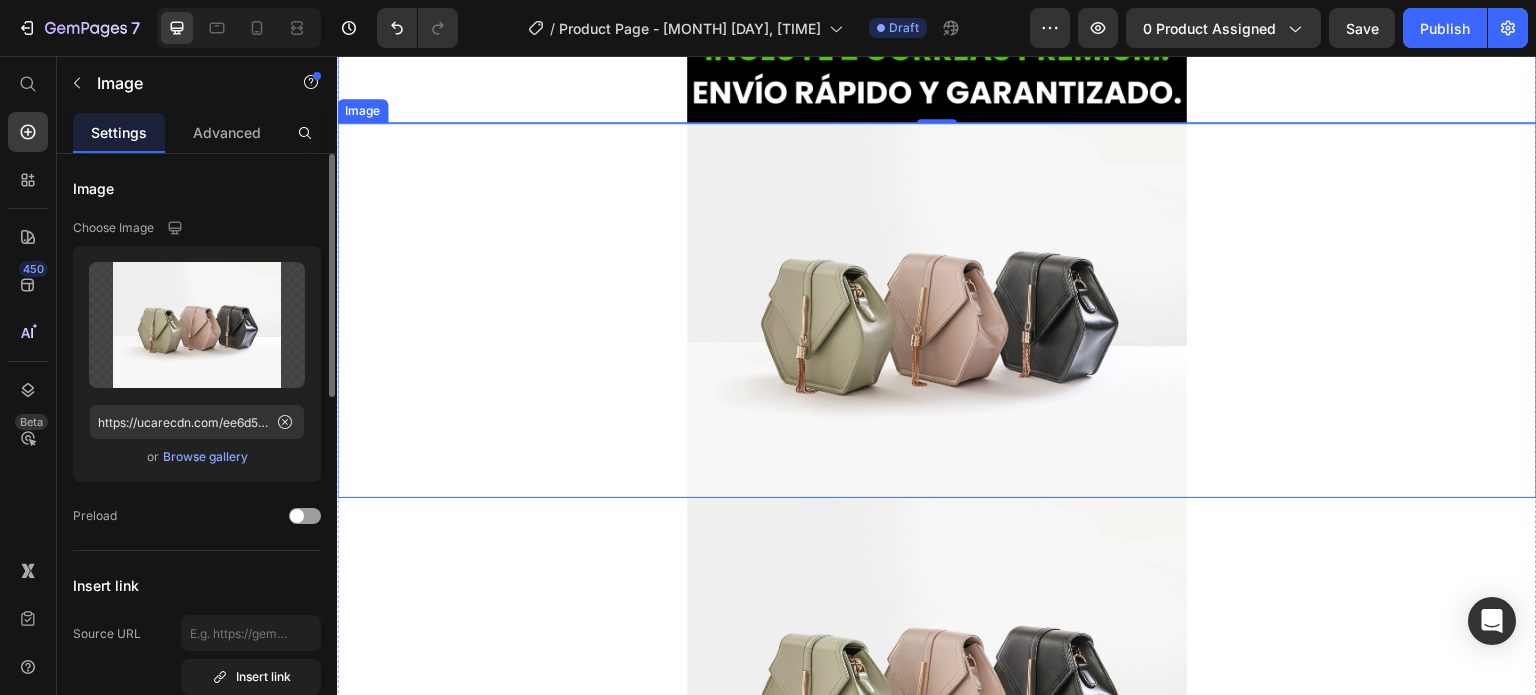 drag, startPoint x: 895, startPoint y: 344, endPoint x: 814, endPoint y: 345, distance: 81.00617 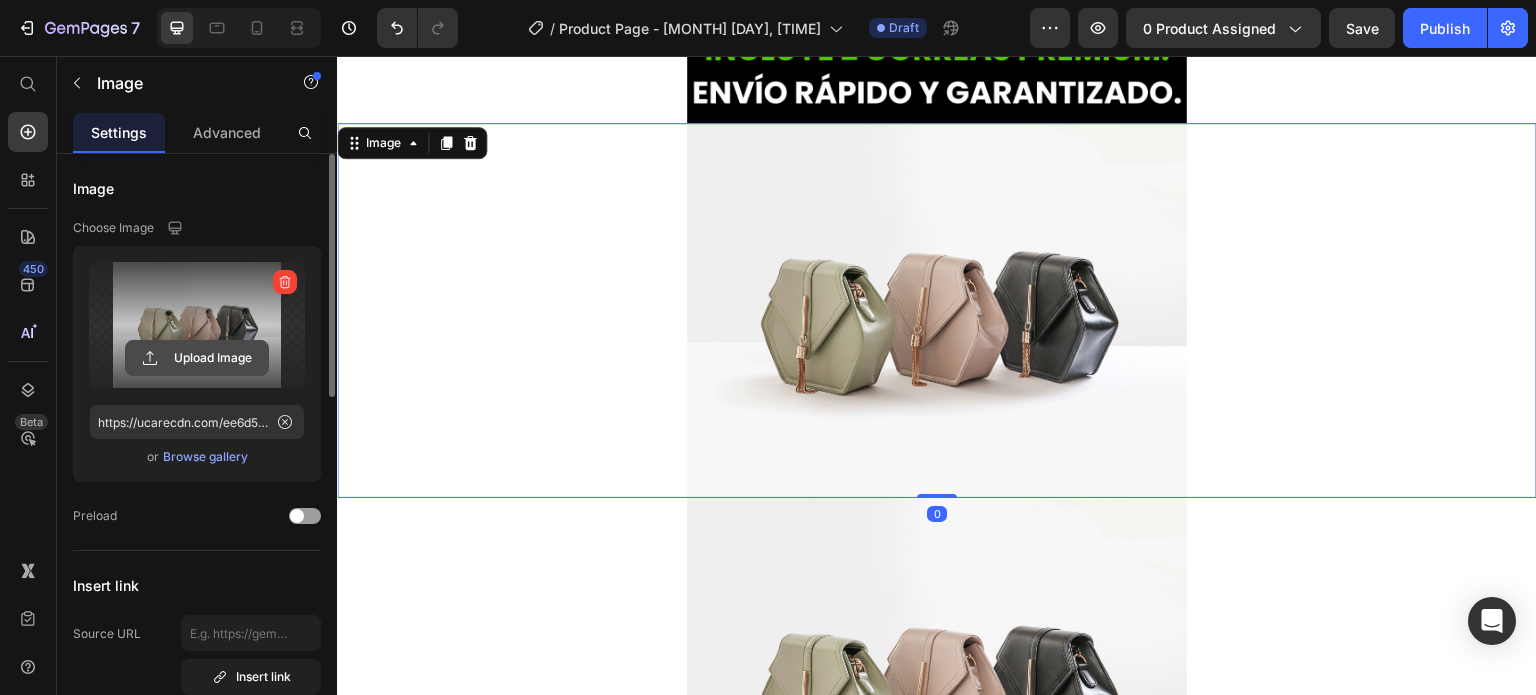 click 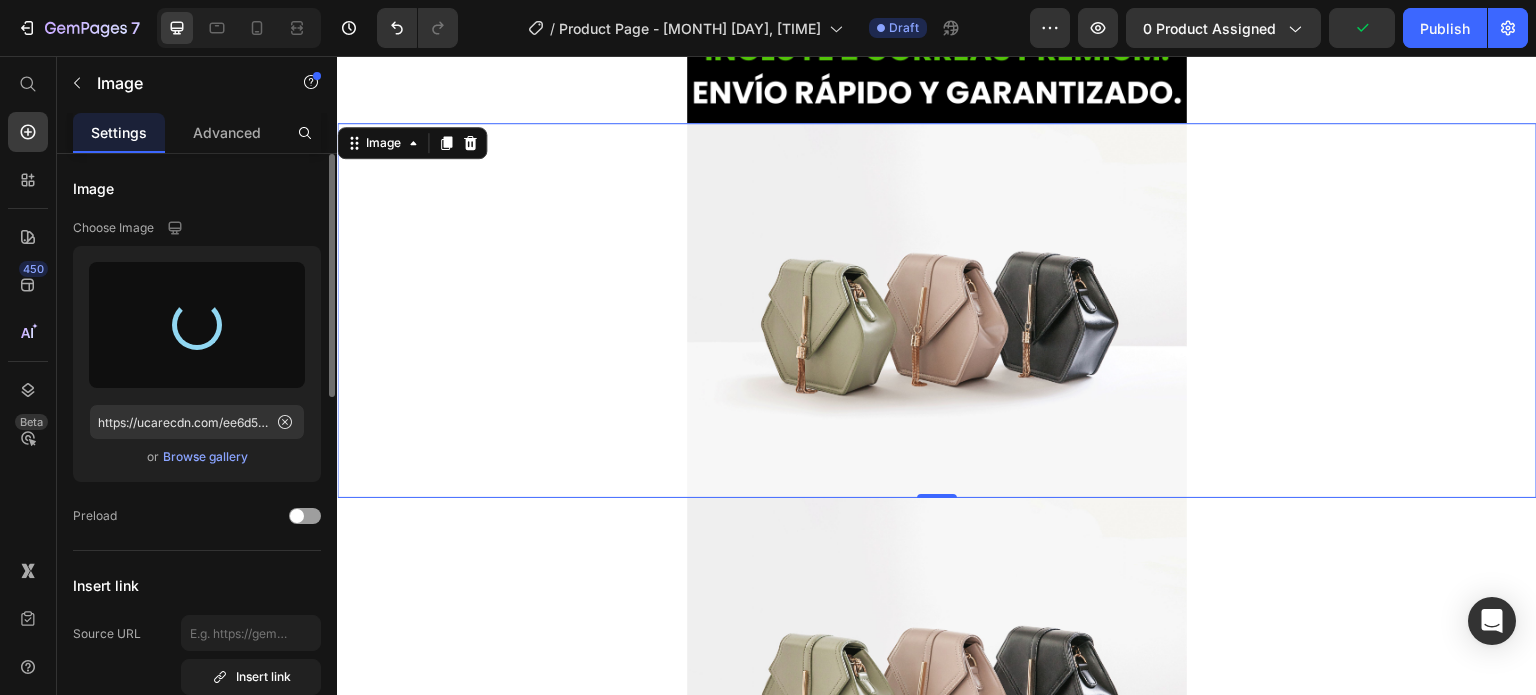 type on "https://cdn.shopify.com/s/files/1/0631/7883/4106/files/gempages_484857481676194700-47c410ee-9368-48bb-adfd-c962797c185c.png" 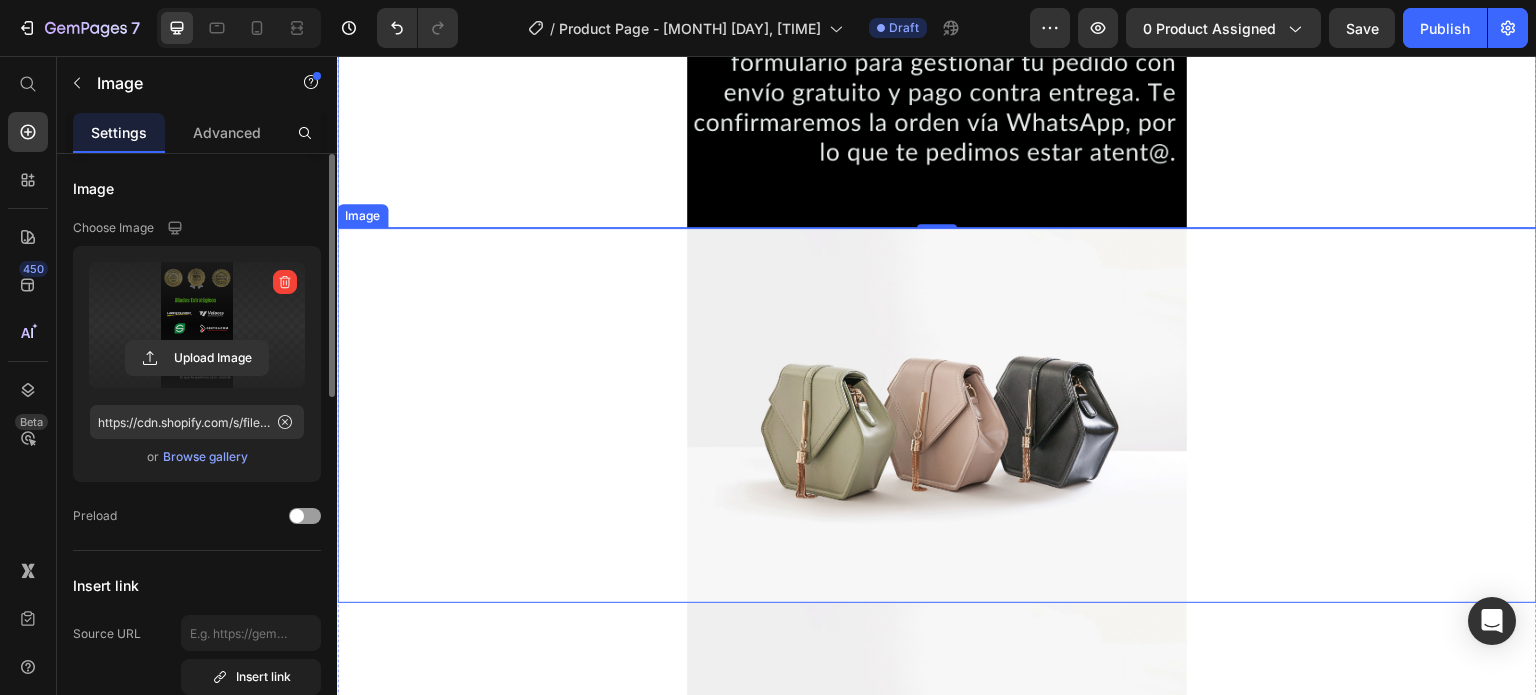 scroll, scrollTop: 5600, scrollLeft: 0, axis: vertical 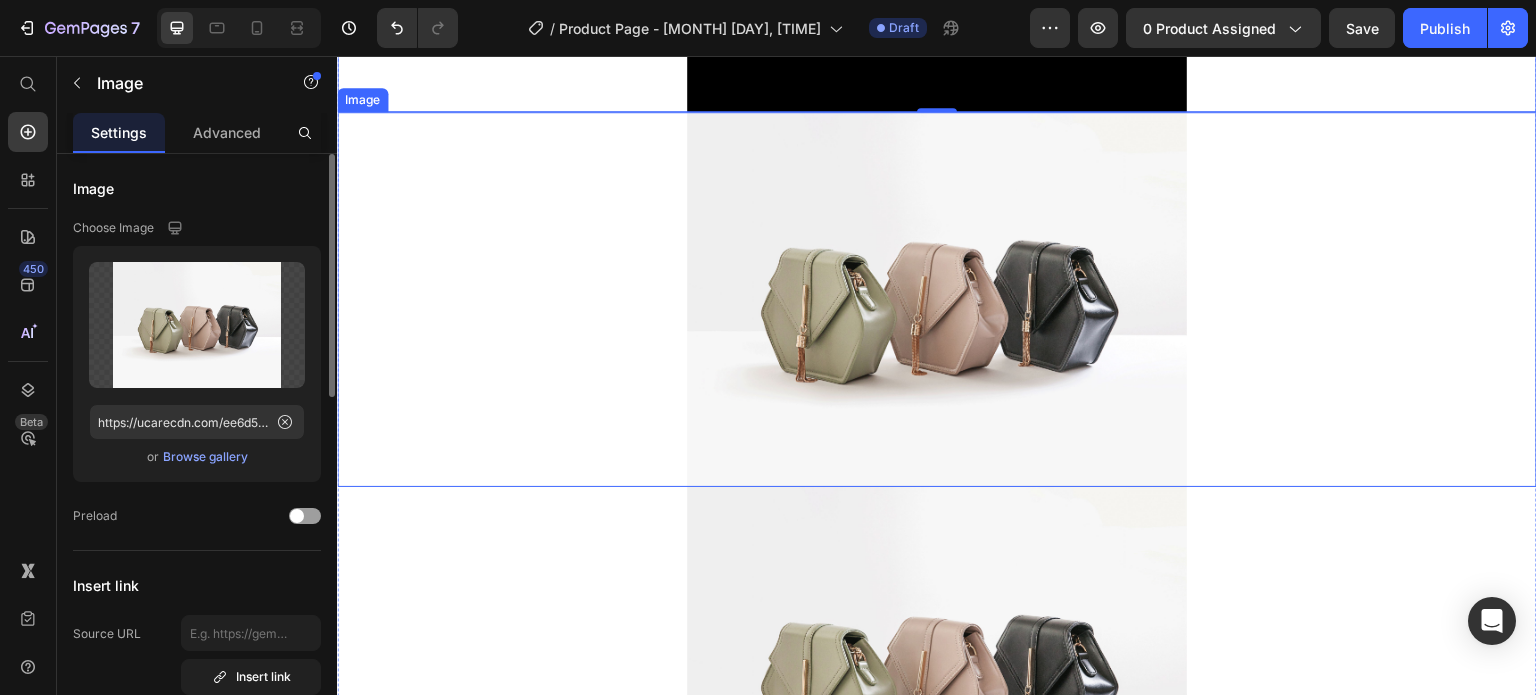 click at bounding box center (937, 299) 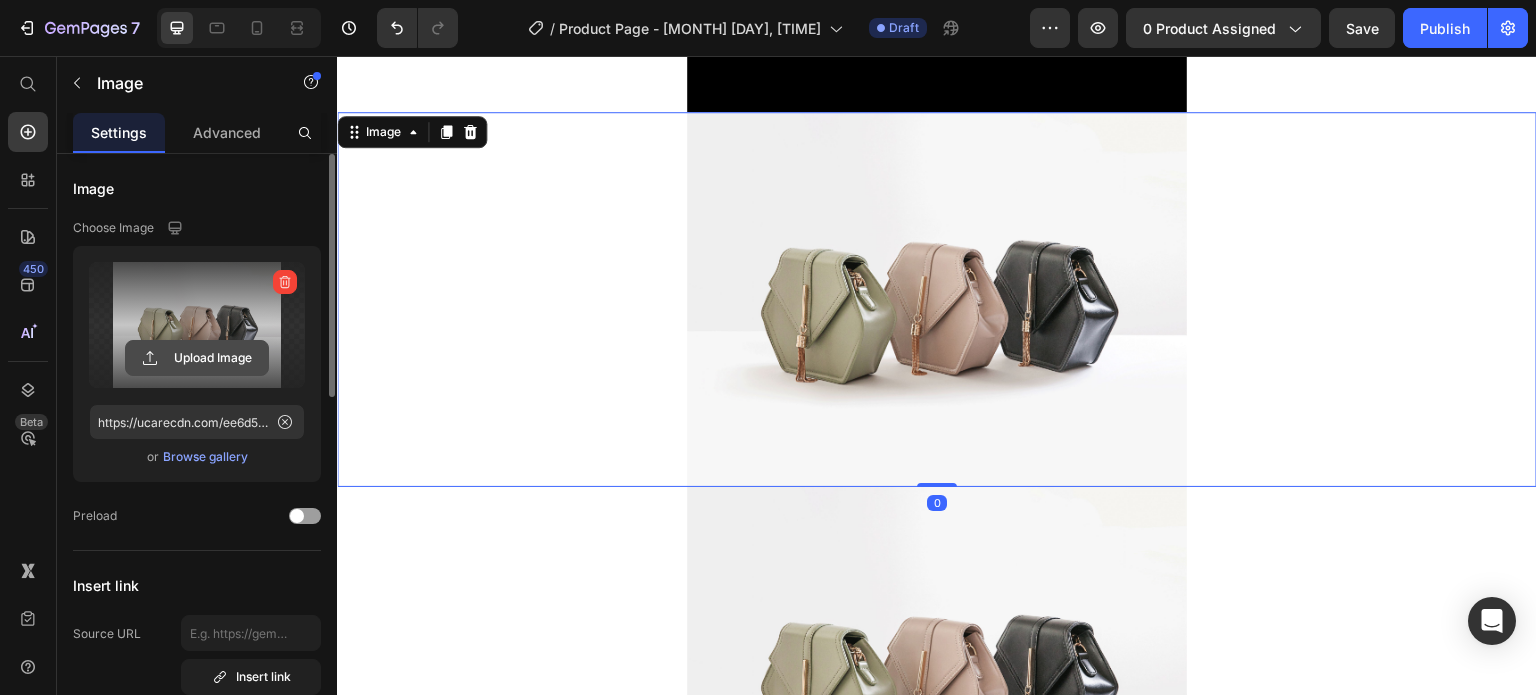 click 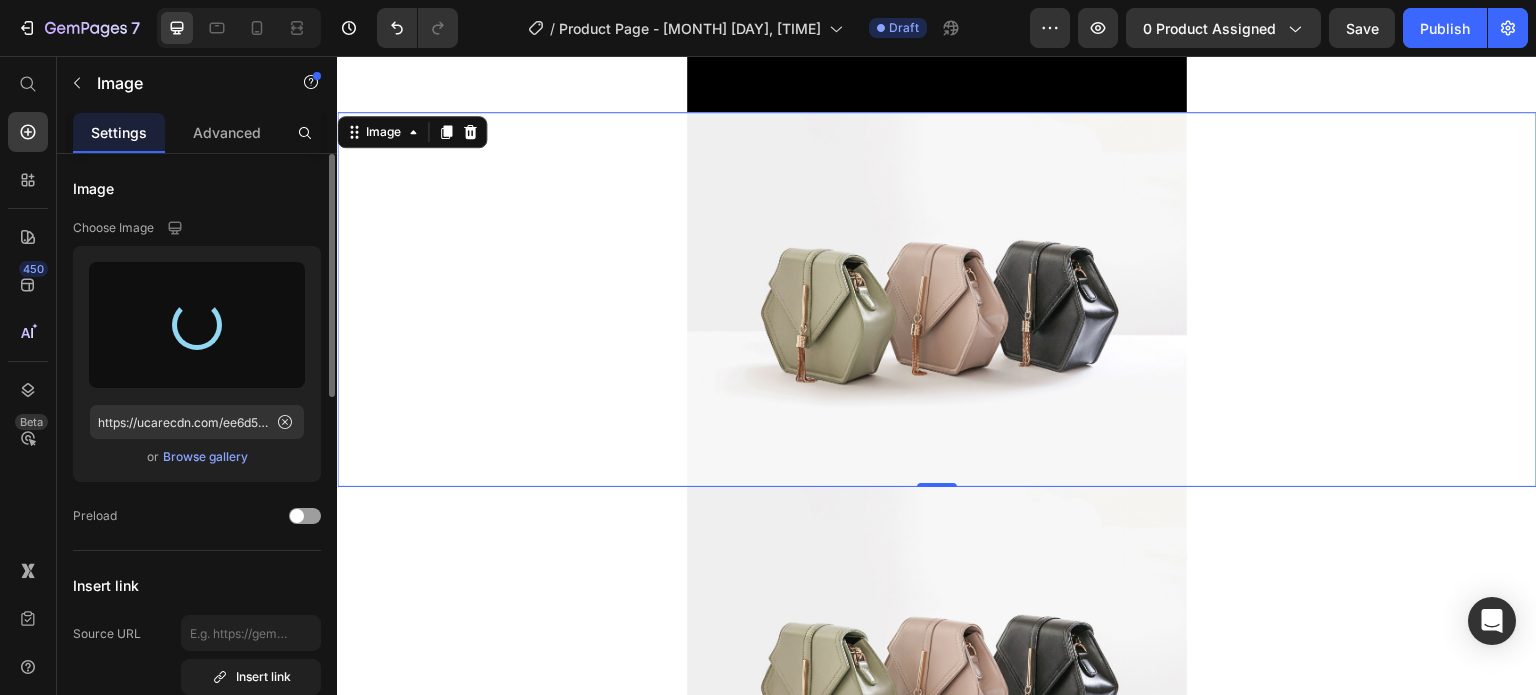 type on "https://cdn.shopify.com/s/files/1/0631/7883/4106/files/gempages_484857481676194700-4beb6bae-412d-479d-ba6a-acd01c8e5023.png" 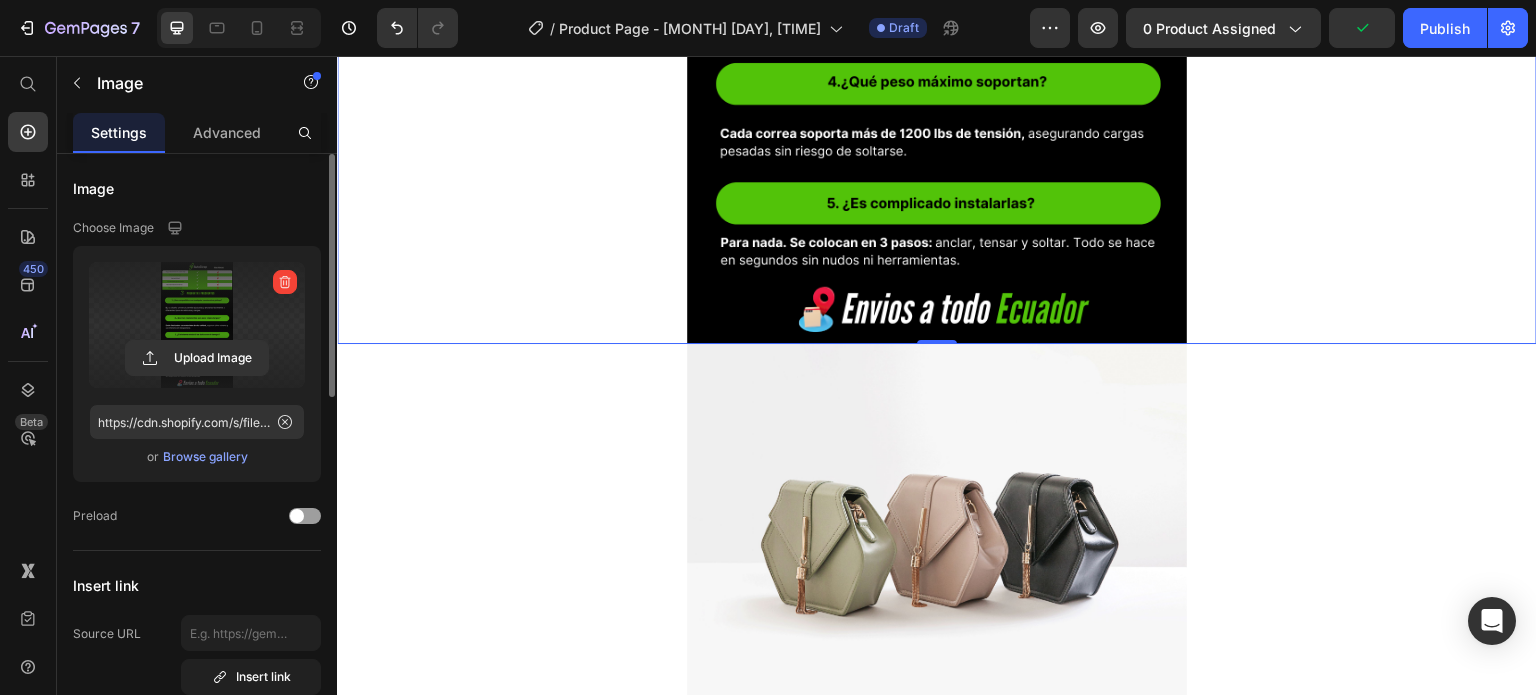 scroll, scrollTop: 6300, scrollLeft: 0, axis: vertical 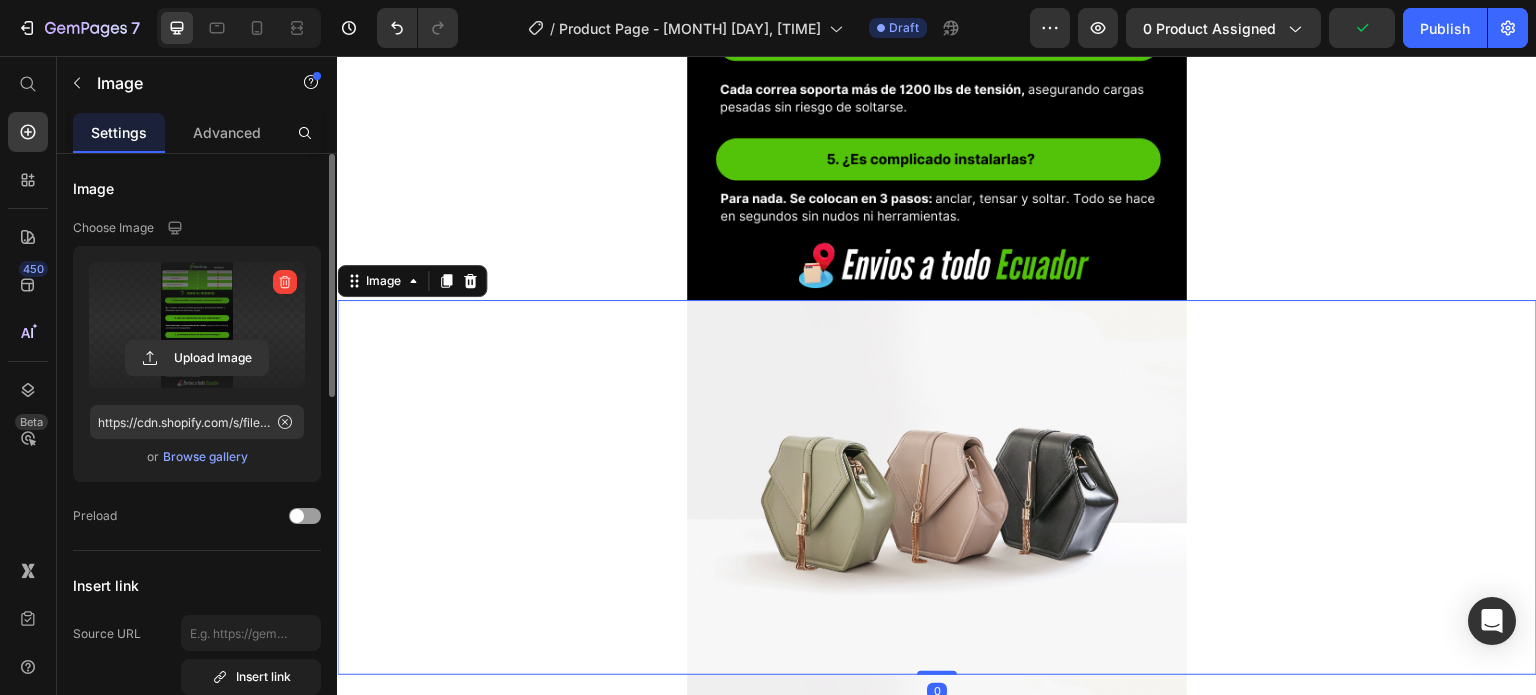 click at bounding box center (937, 487) 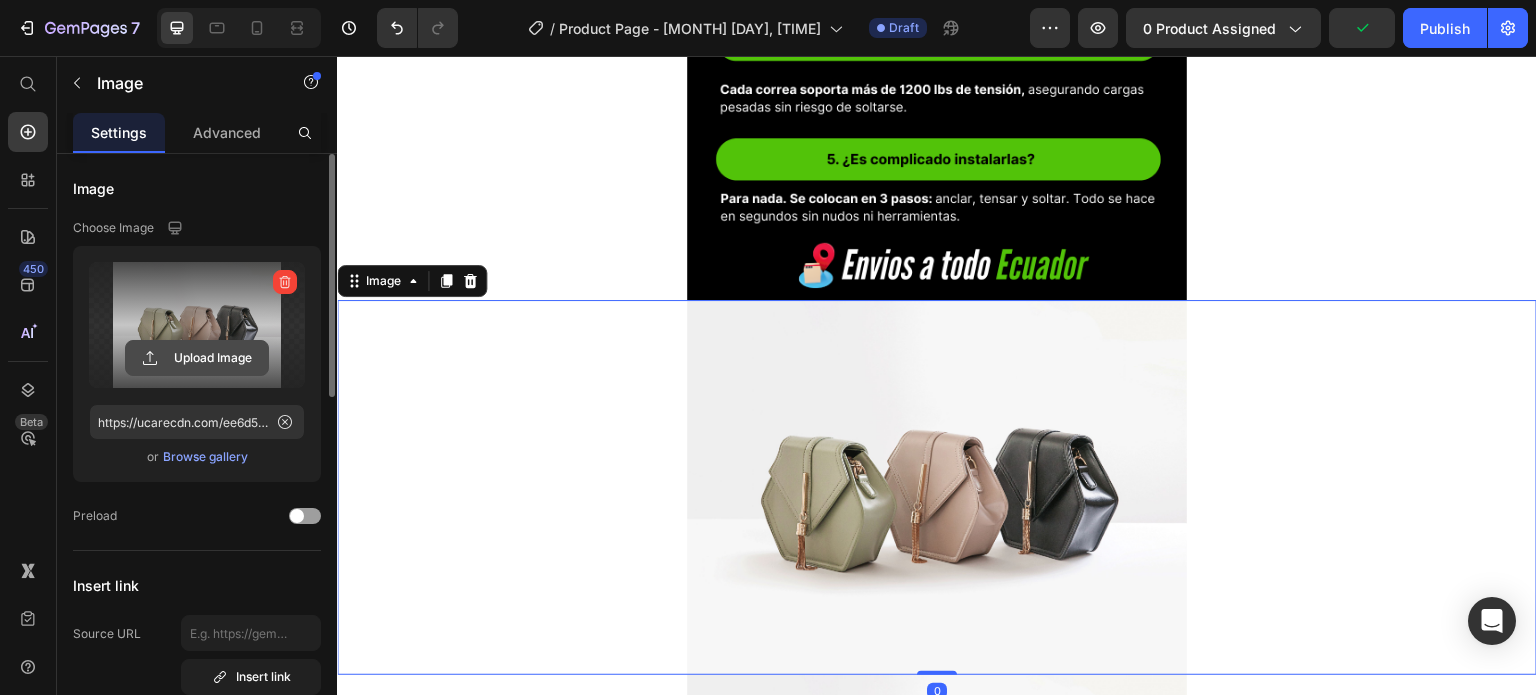 click 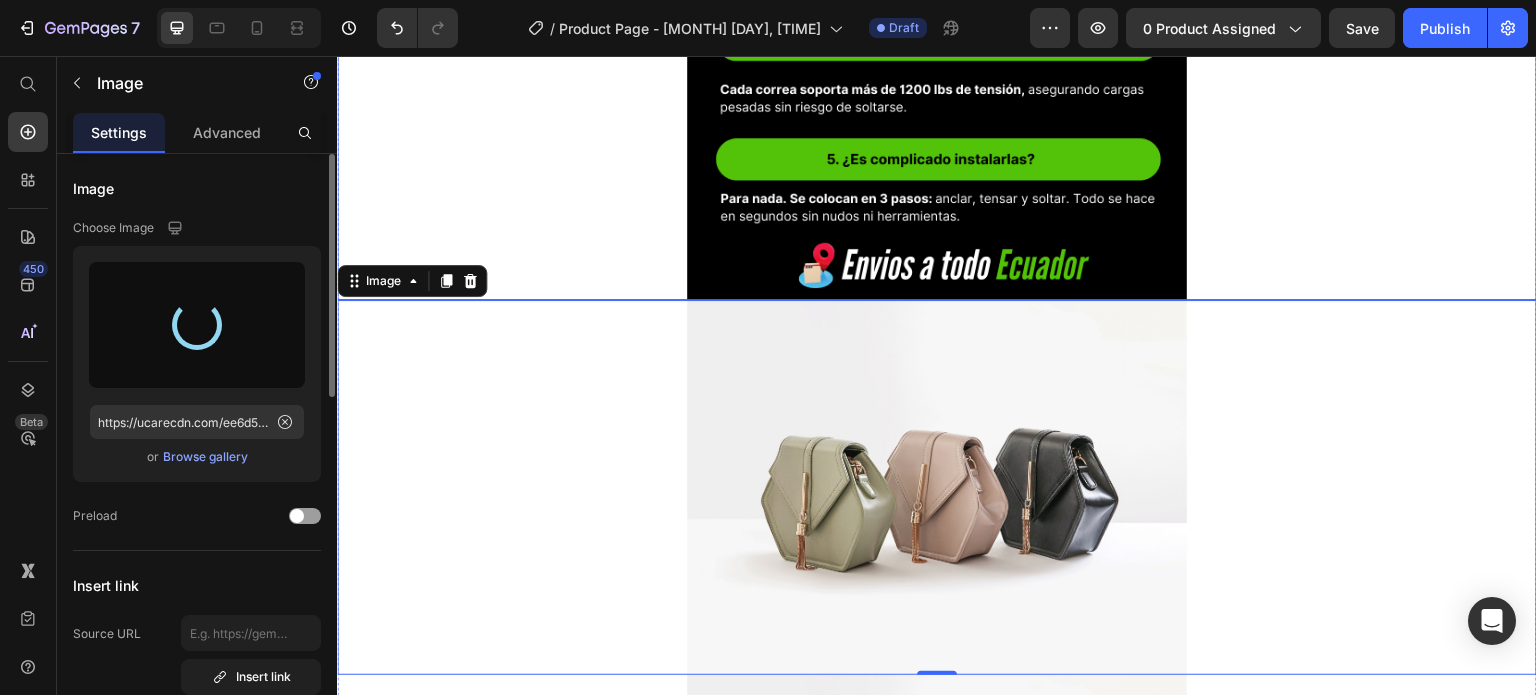 type on "https://cdn.shopify.com/s/files/1/0631/7883/4106/files/gempages_484857481676194700-65ff0735-b842-40b9-8abf-5c77c6f06576.png" 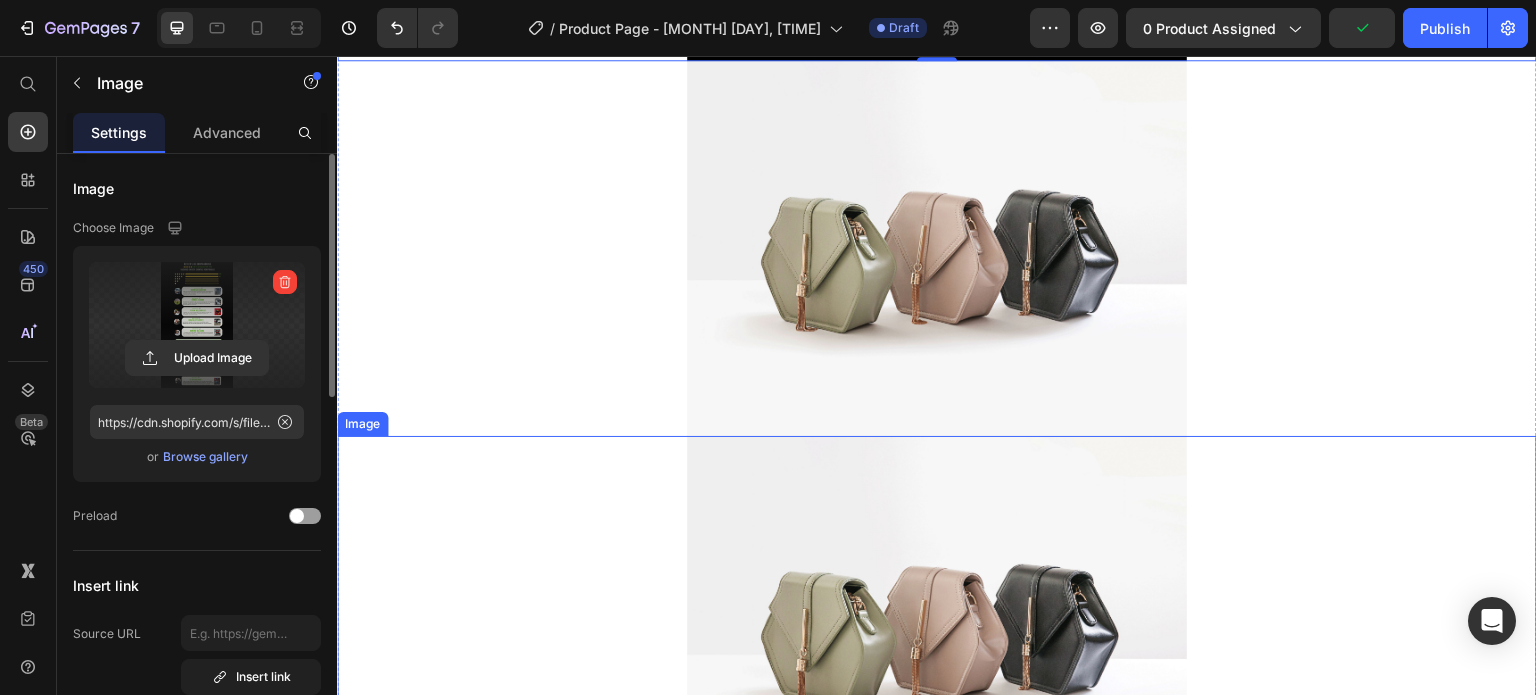 scroll, scrollTop: 7200, scrollLeft: 0, axis: vertical 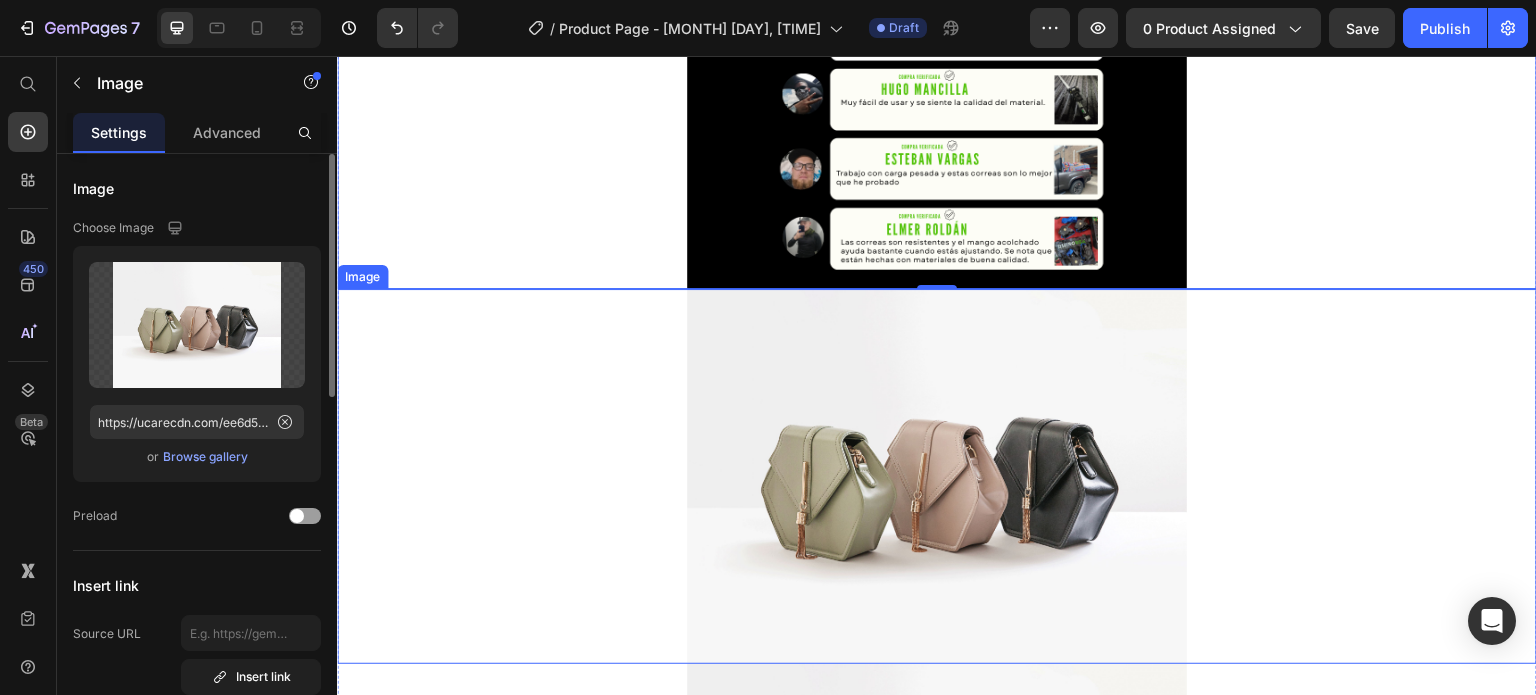 click at bounding box center (937, 476) 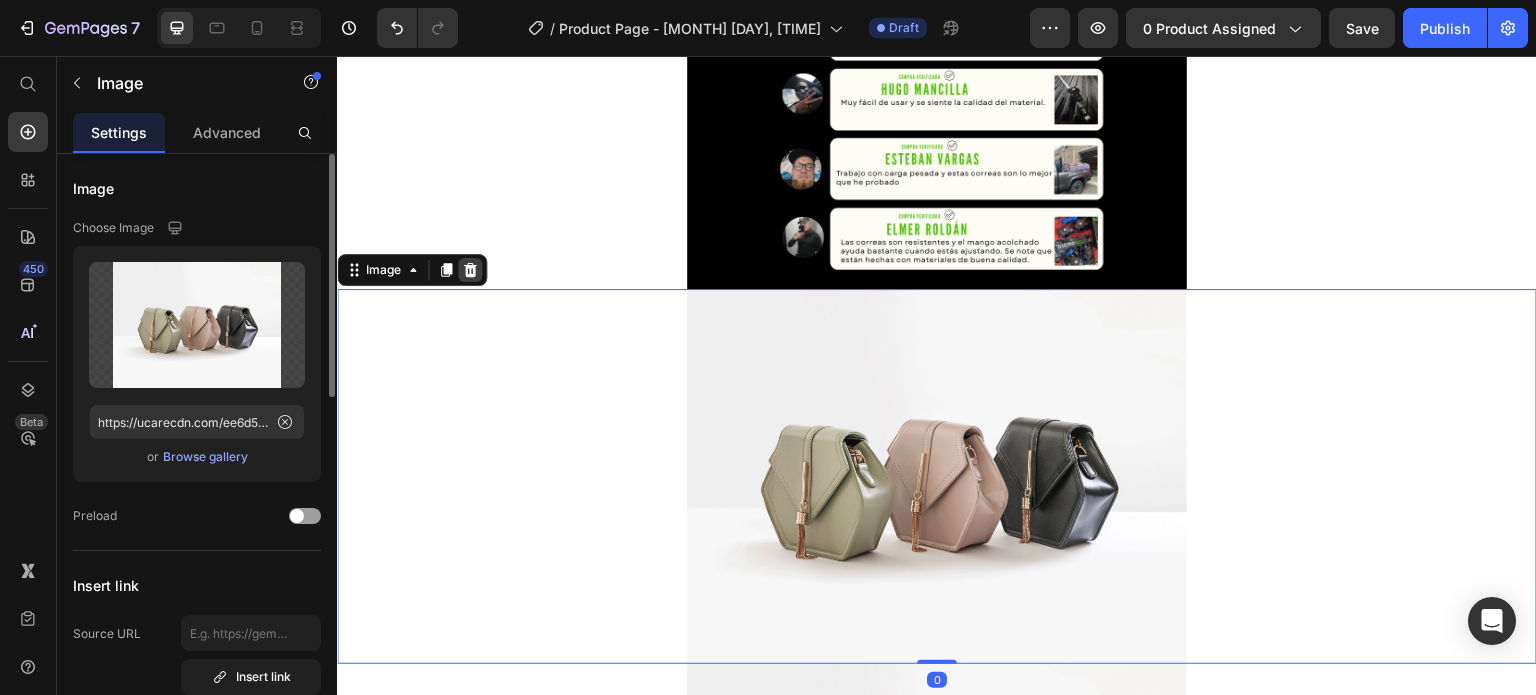 click 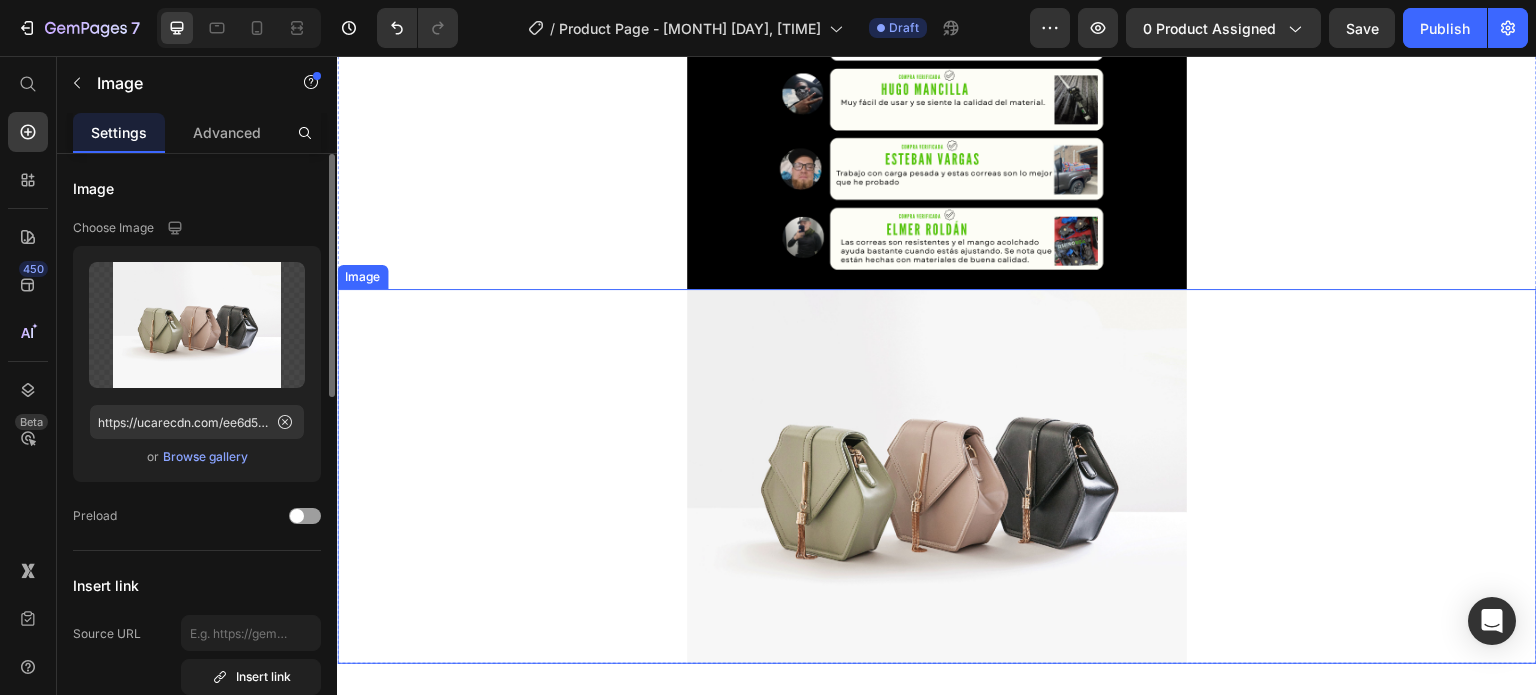 drag, startPoint x: 740, startPoint y: 393, endPoint x: 731, endPoint y: 386, distance: 11.401754 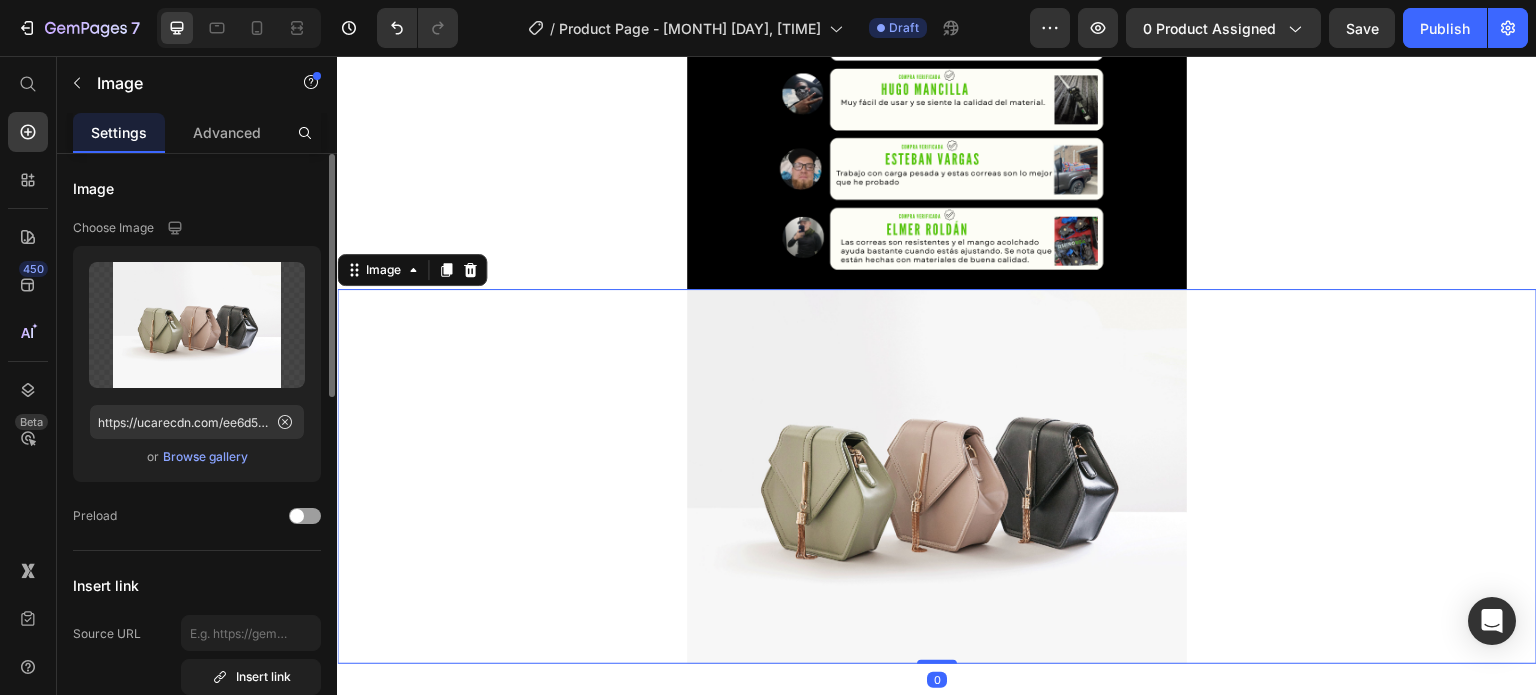 click on "Image" at bounding box center [412, 270] 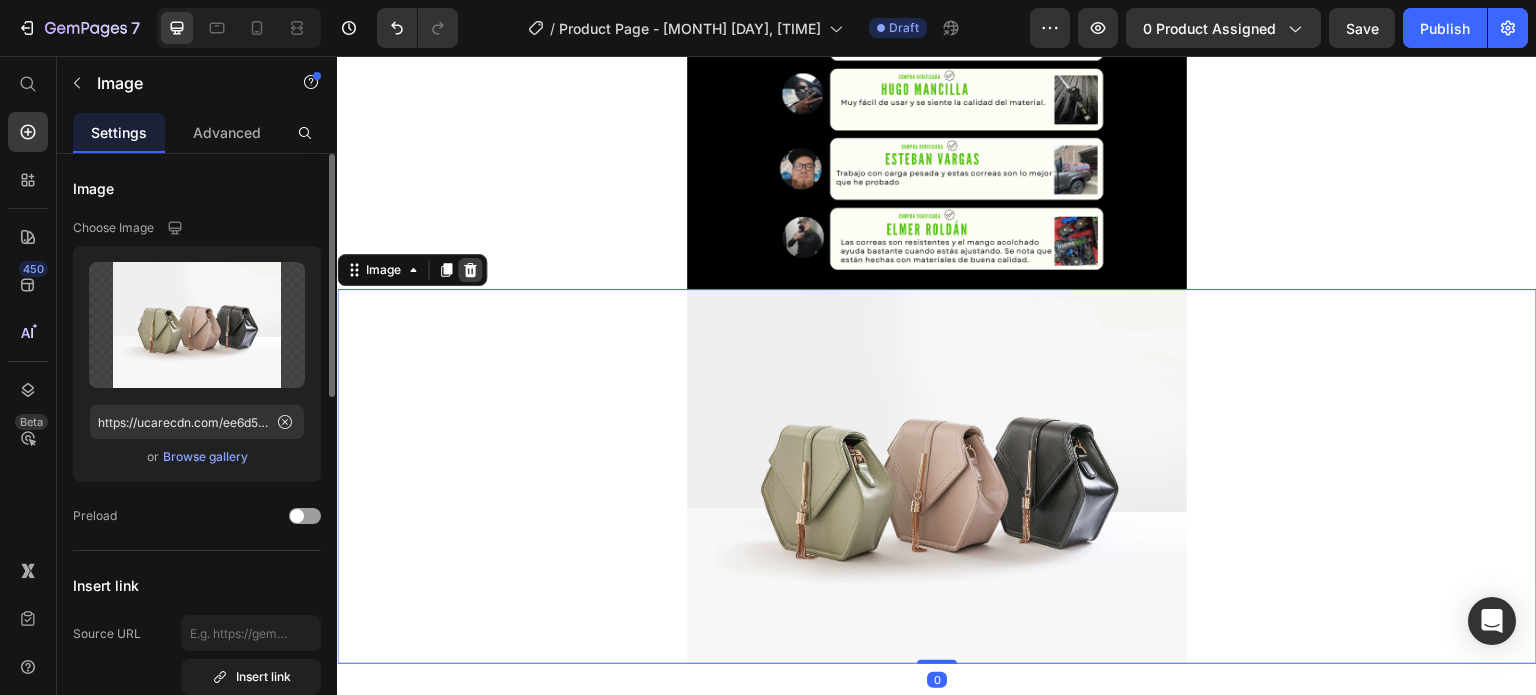 click 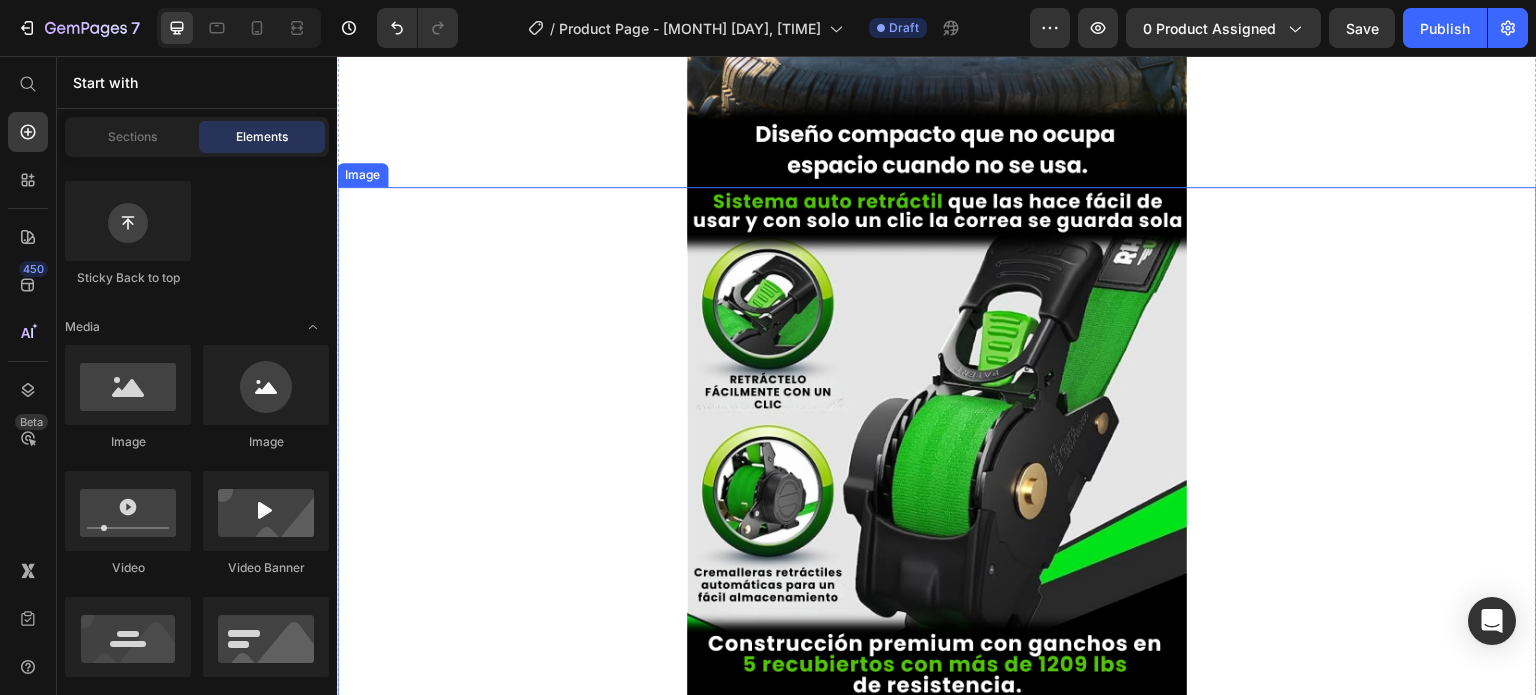scroll, scrollTop: 2980, scrollLeft: 0, axis: vertical 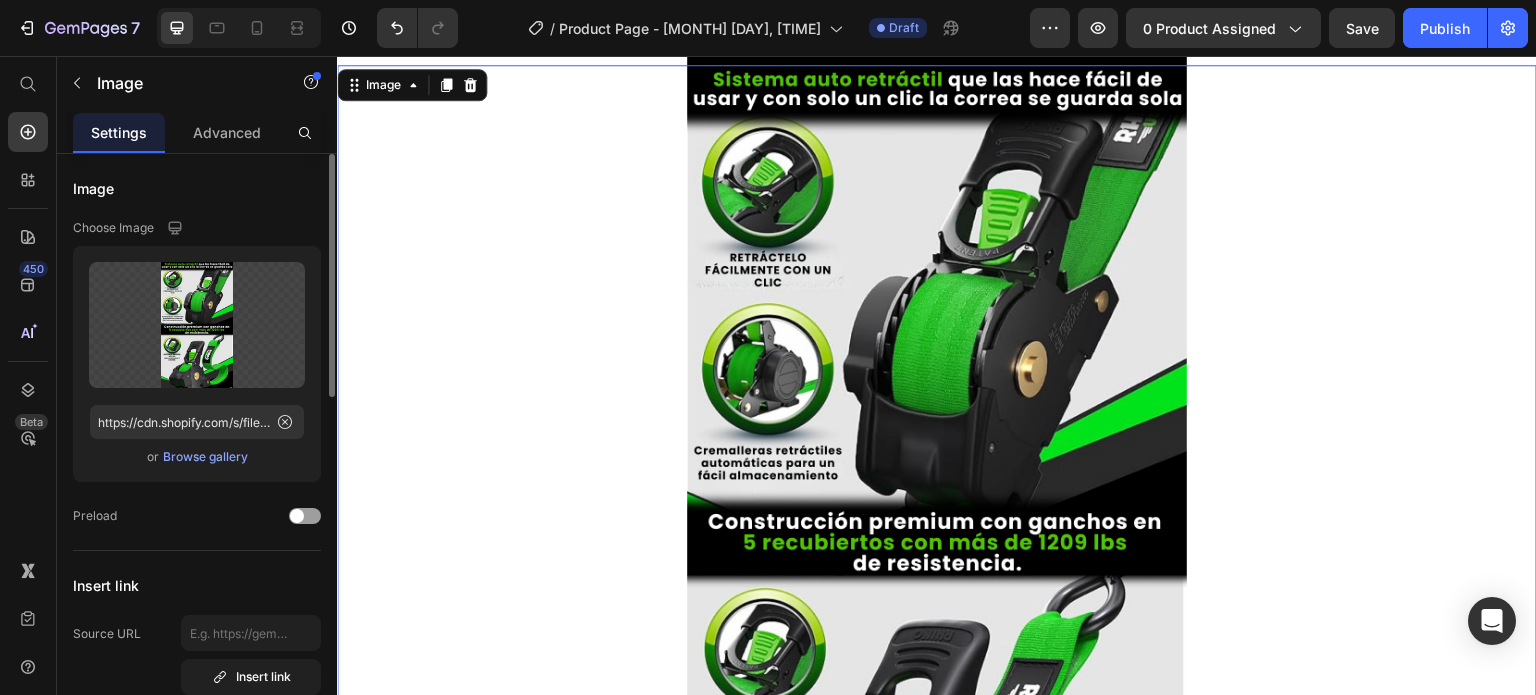 click at bounding box center (937, 509) 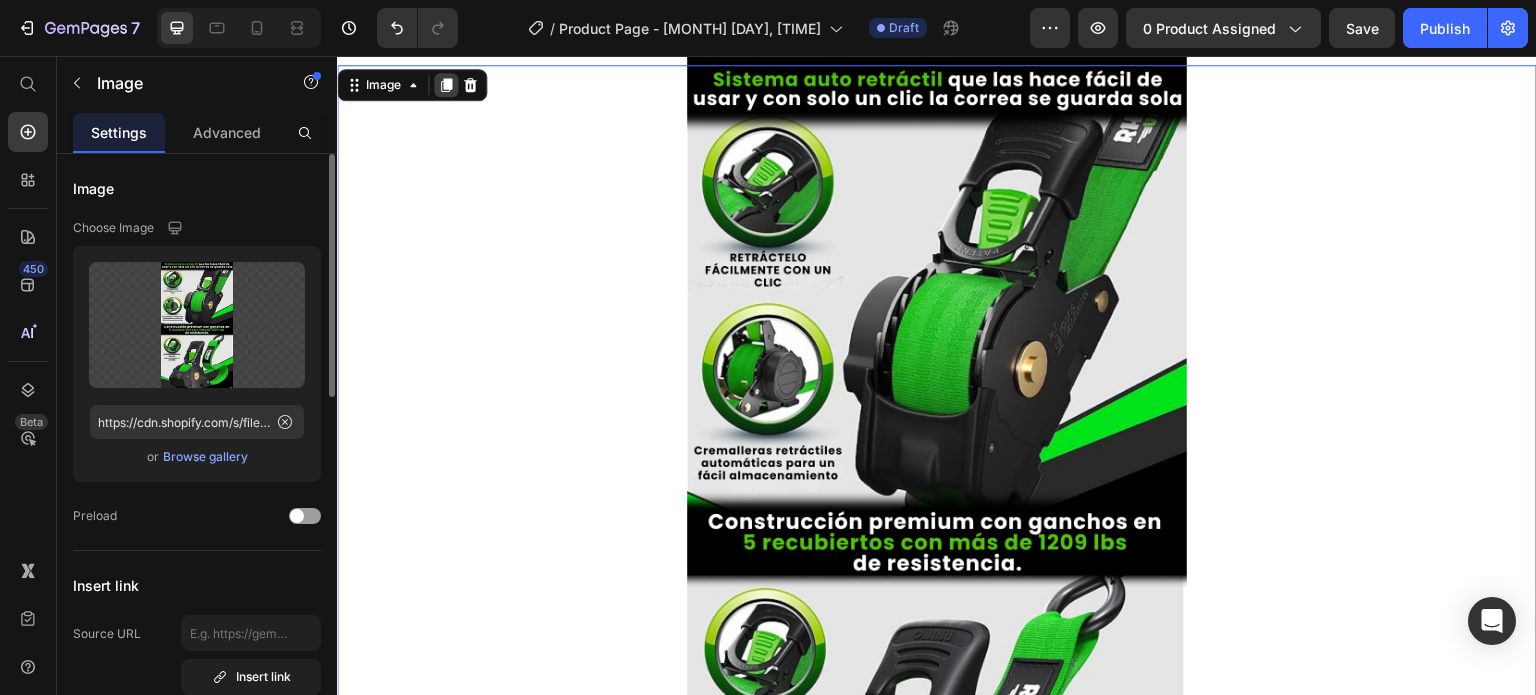click 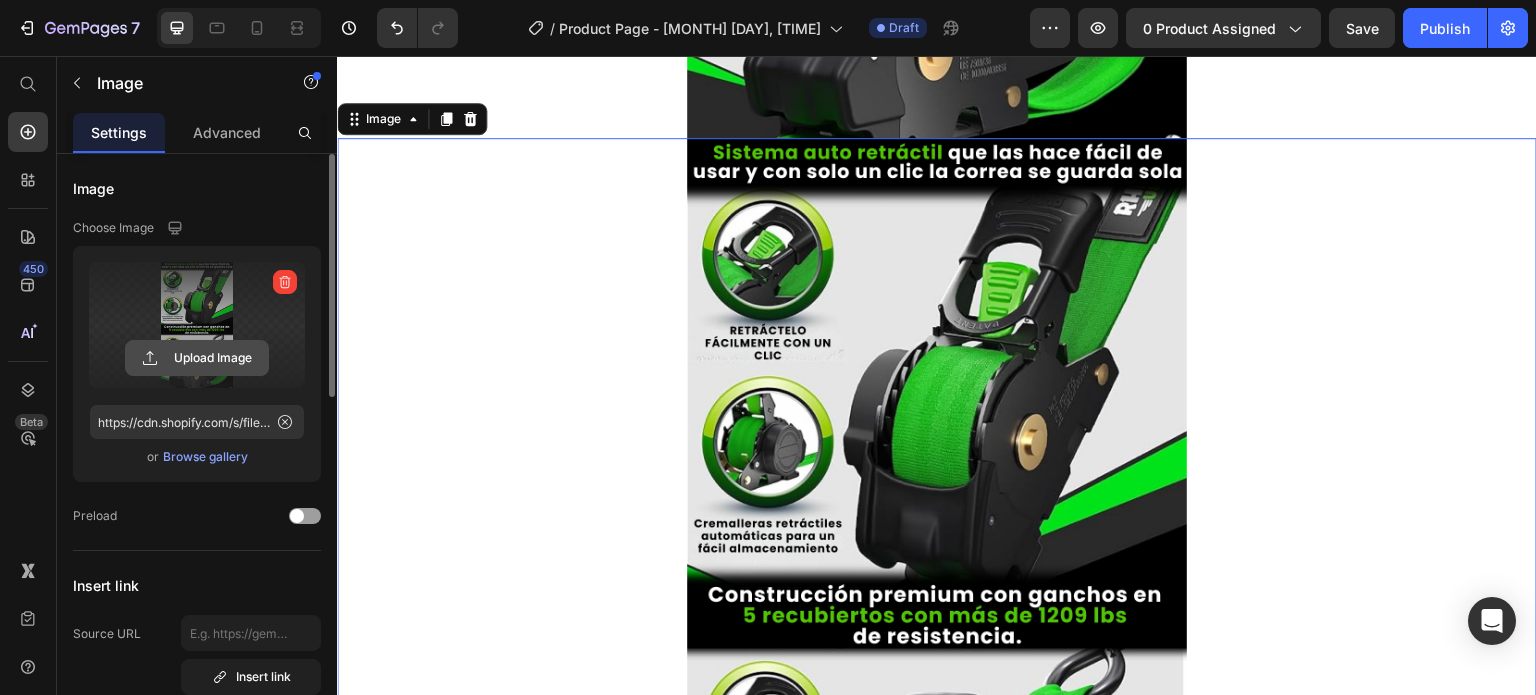 scroll, scrollTop: 3808, scrollLeft: 0, axis: vertical 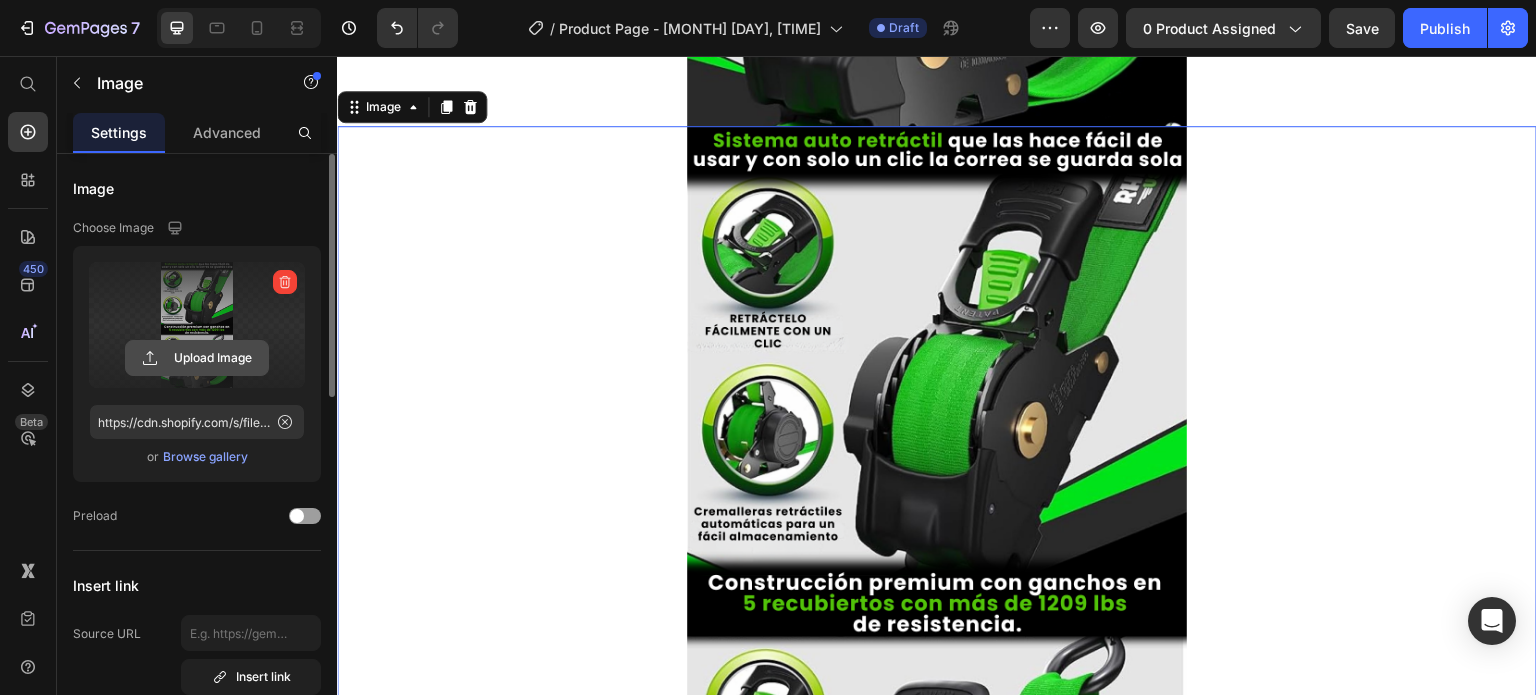 click 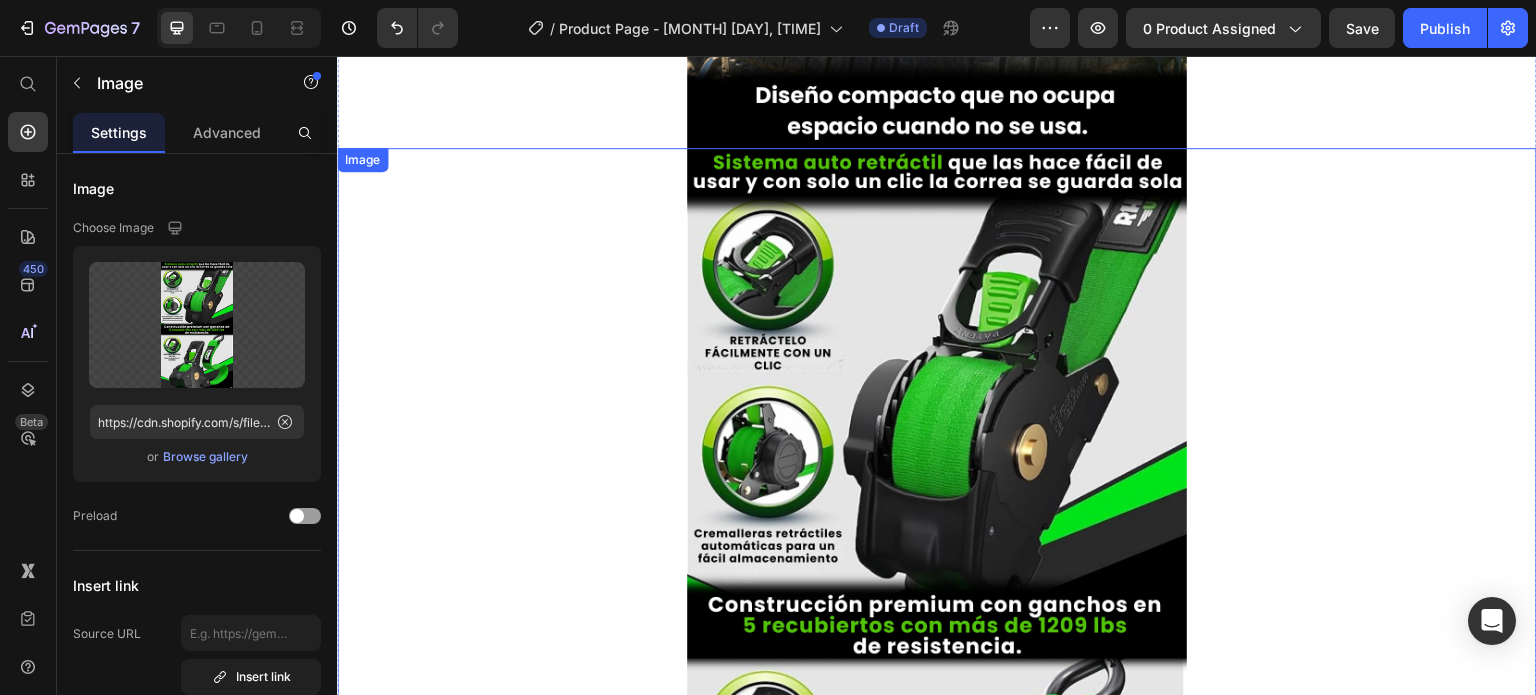 scroll, scrollTop: 2908, scrollLeft: 0, axis: vertical 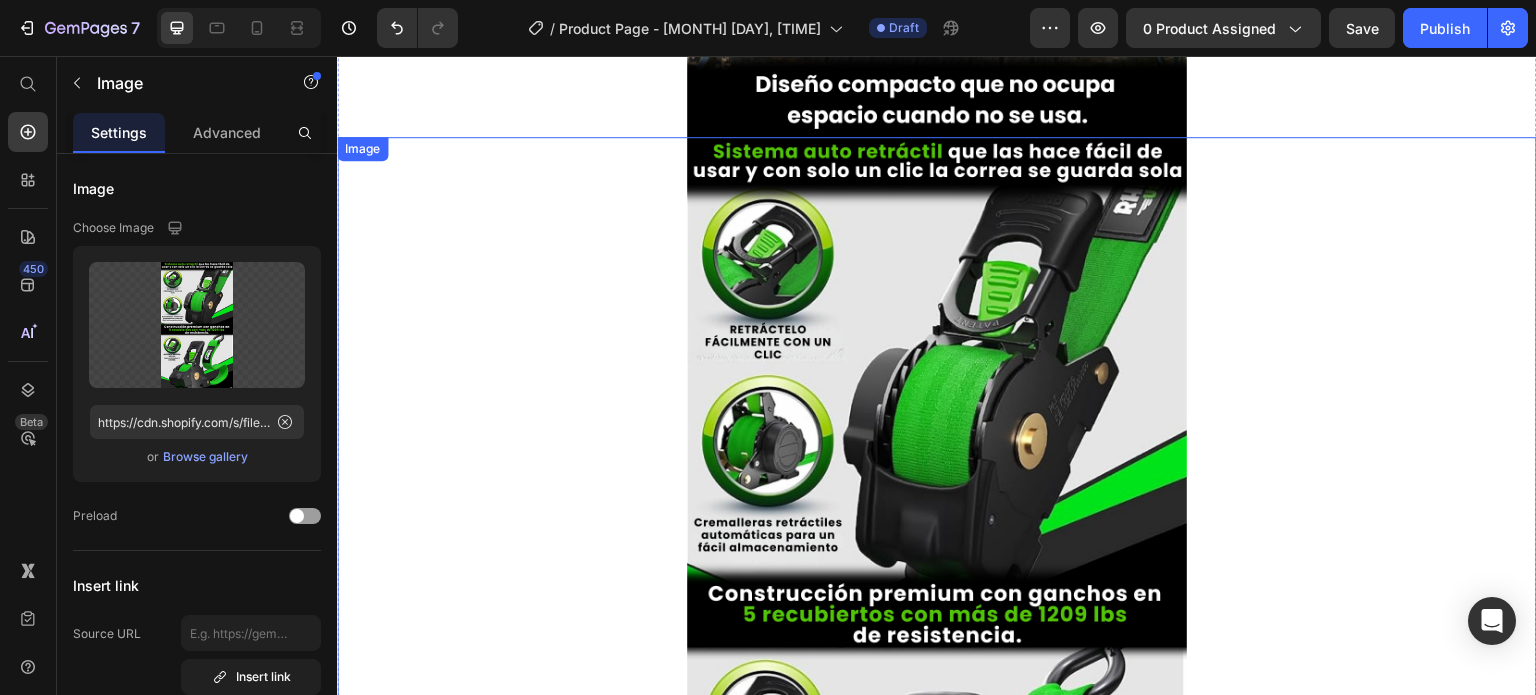 drag, startPoint x: 1037, startPoint y: 483, endPoint x: 937, endPoint y: 483, distance: 100 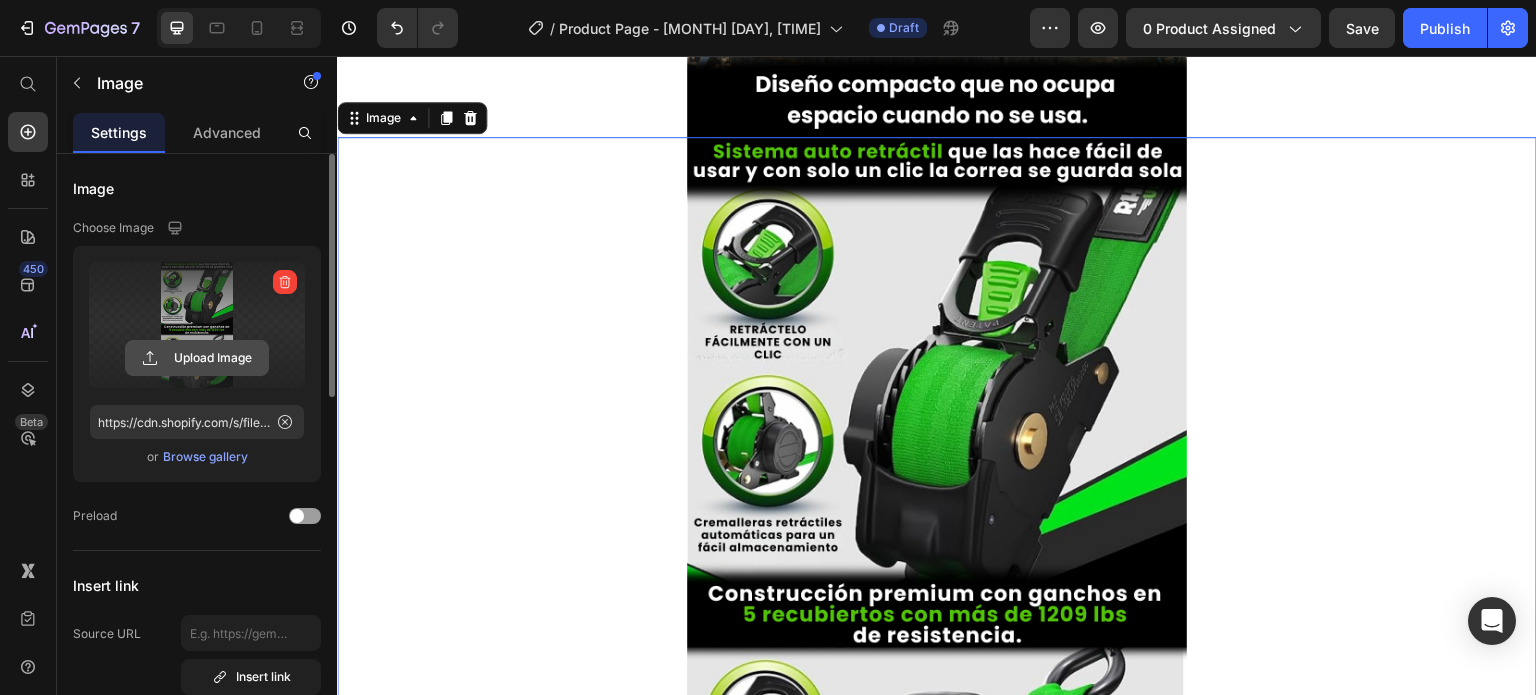click 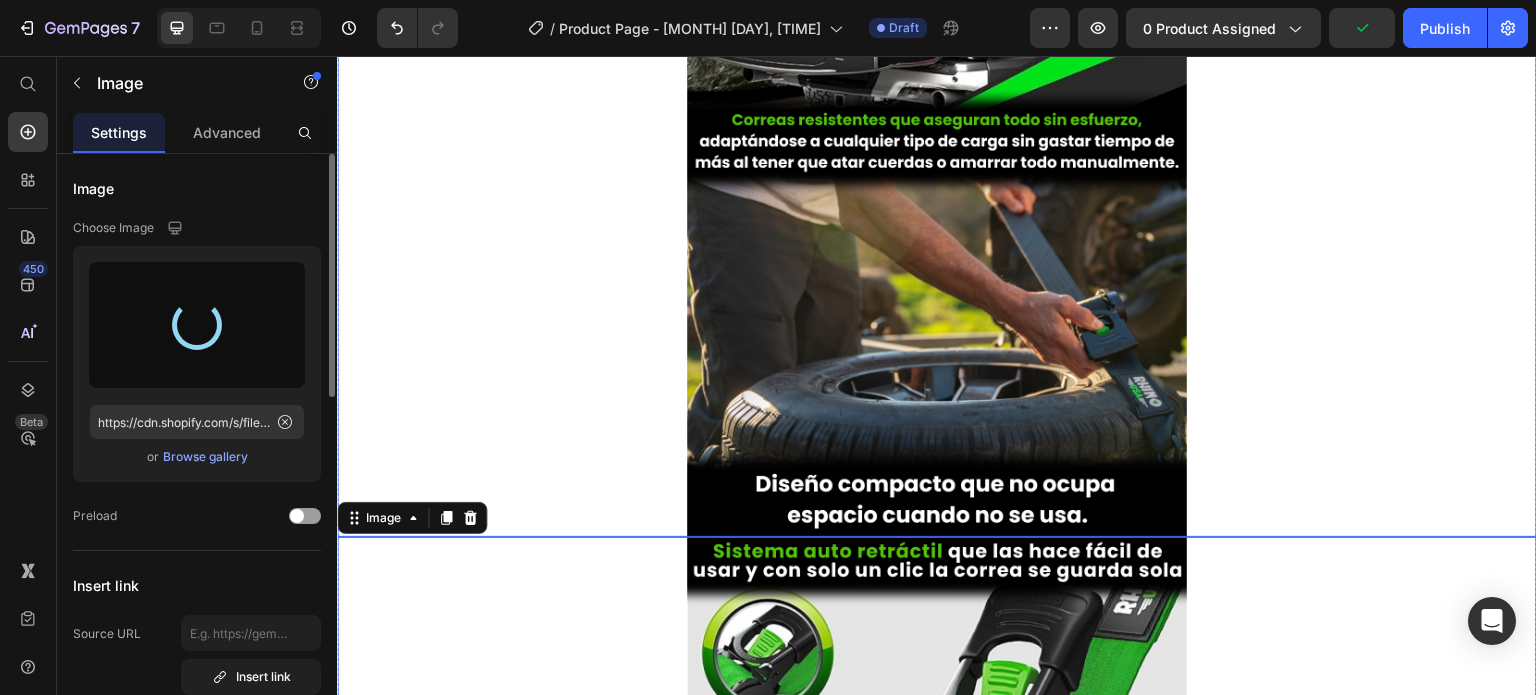 type on "https://cdn.shopify.com/s/files/1/0631/7883/4106/files/gempages_484857481676194700-3d23a7f6-5887-4cfa-a856-8826d0fb282a.png" 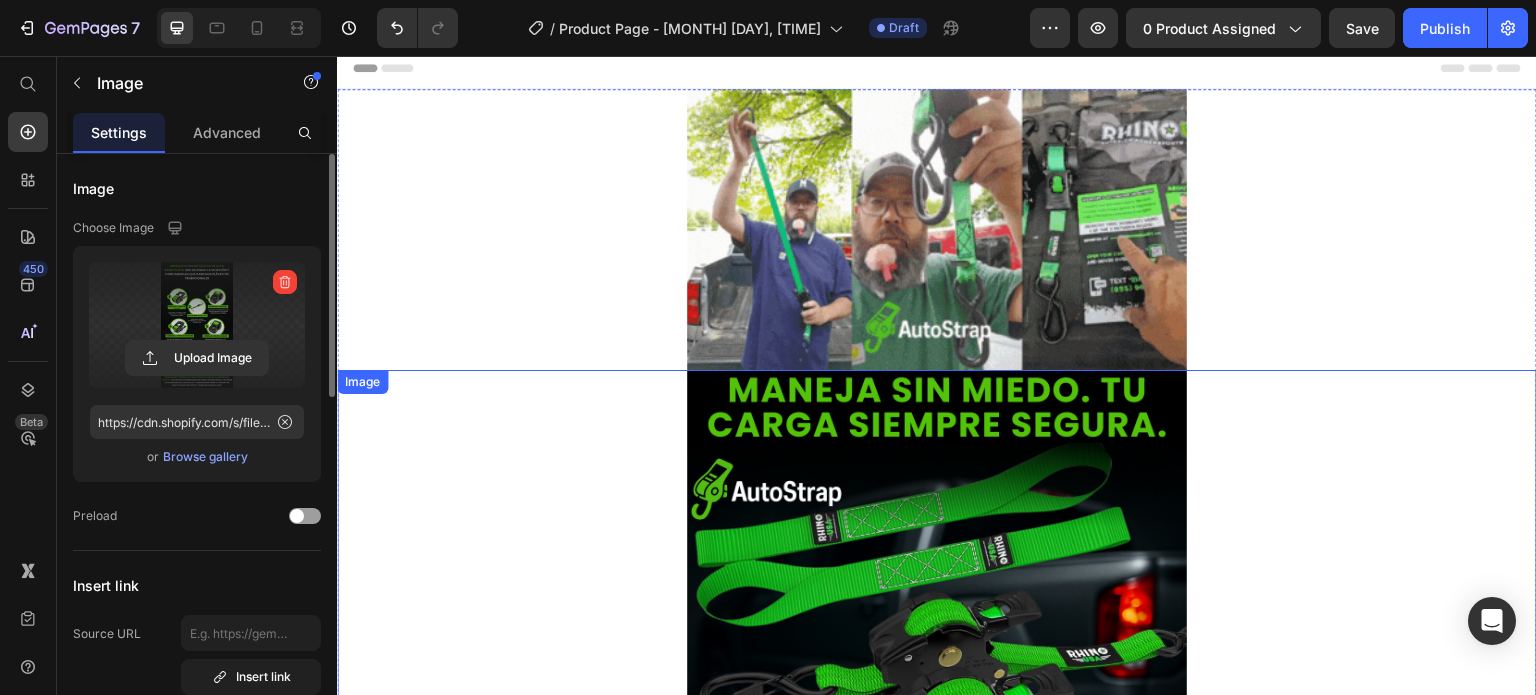 scroll, scrollTop: 0, scrollLeft: 0, axis: both 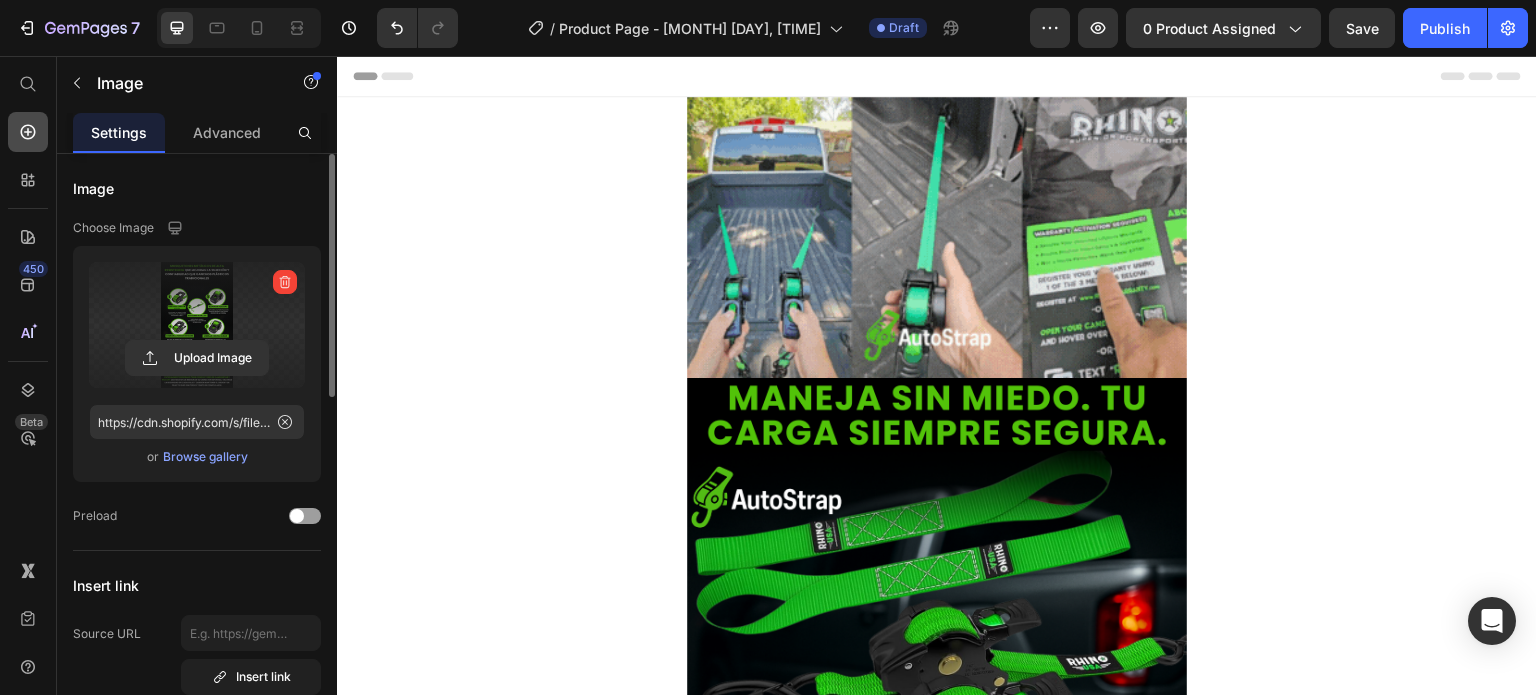click 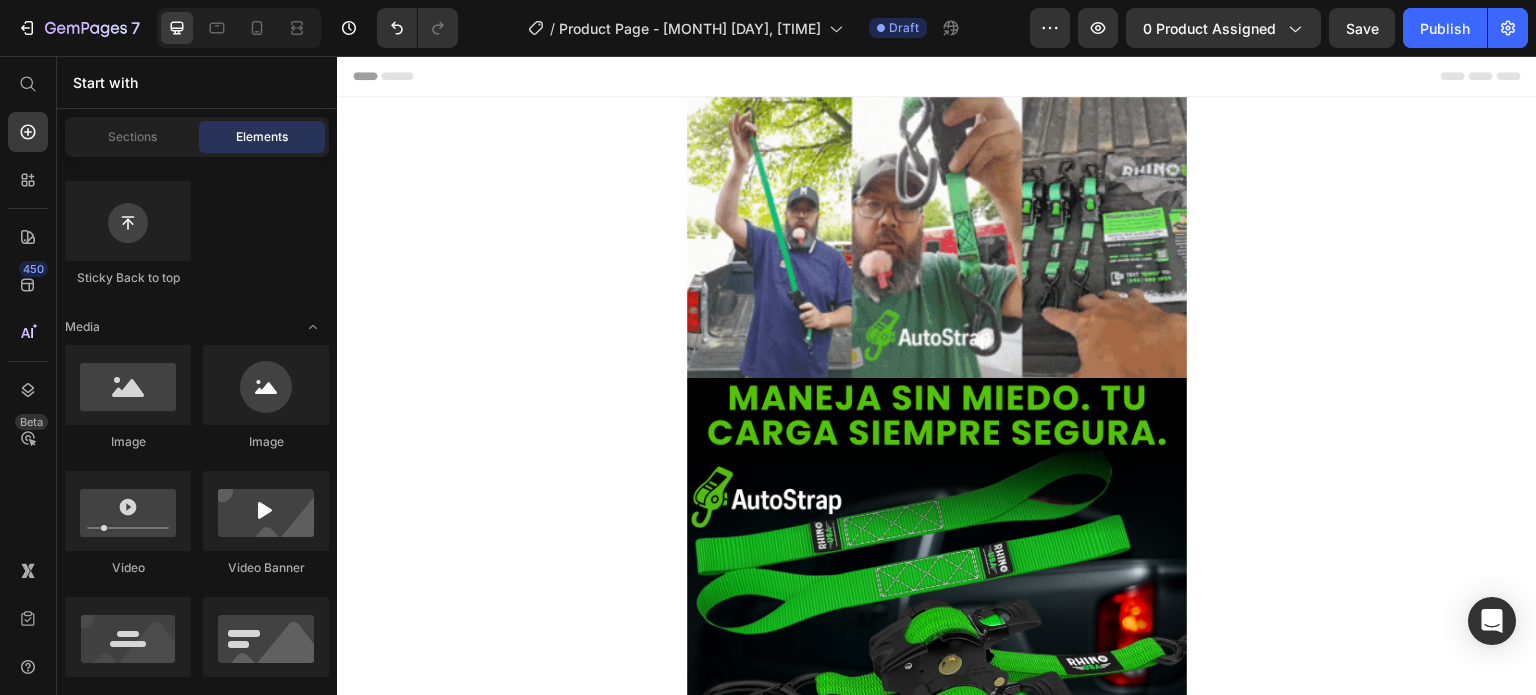 scroll, scrollTop: 1000, scrollLeft: 0, axis: vertical 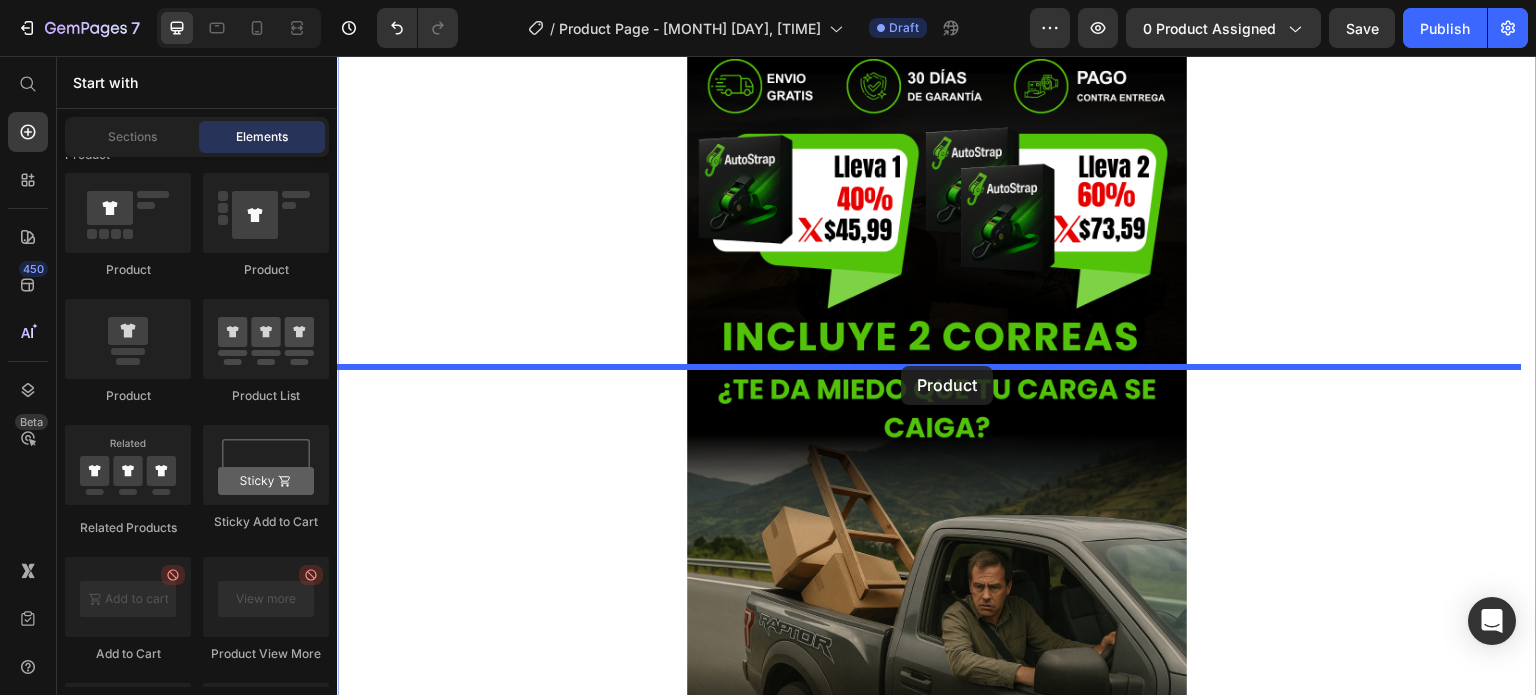 drag, startPoint x: 475, startPoint y: 396, endPoint x: 901, endPoint y: 366, distance: 427.05502 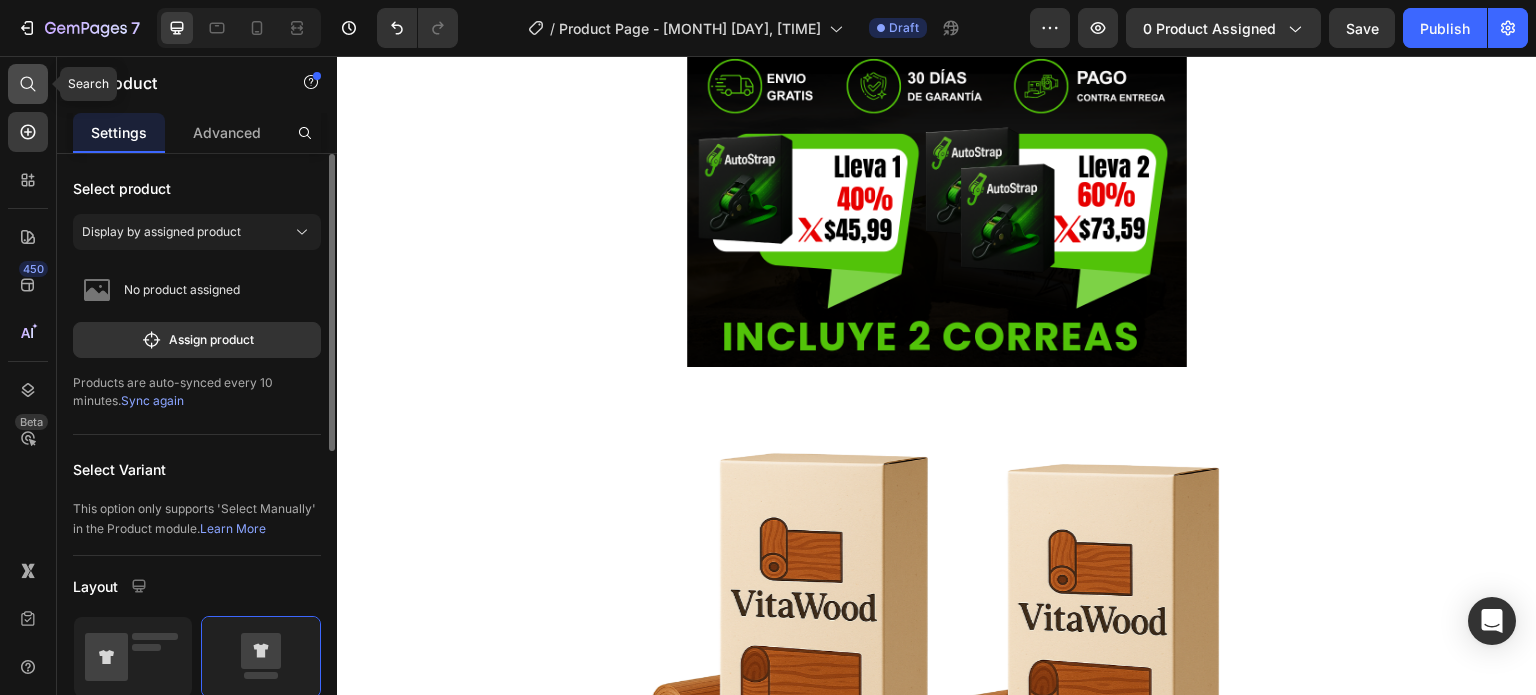 click 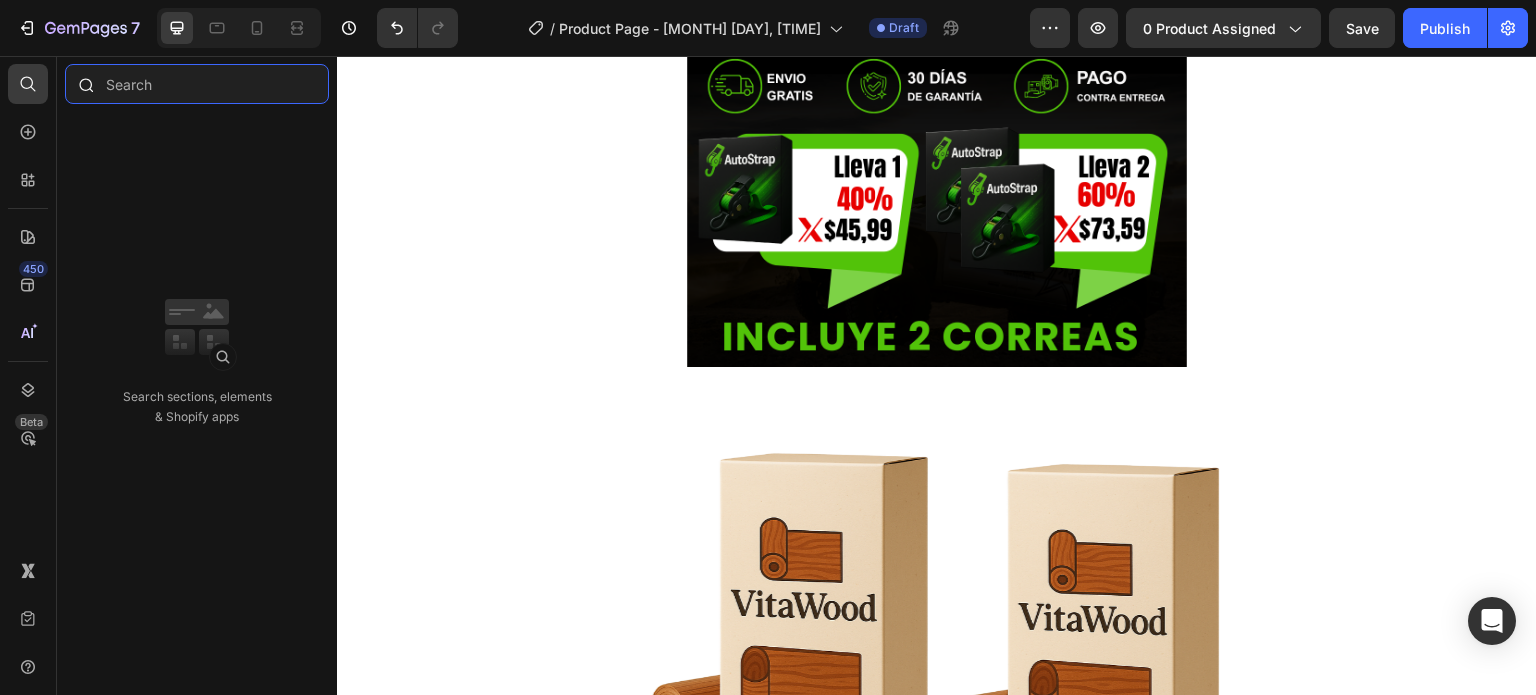 click at bounding box center [197, 84] 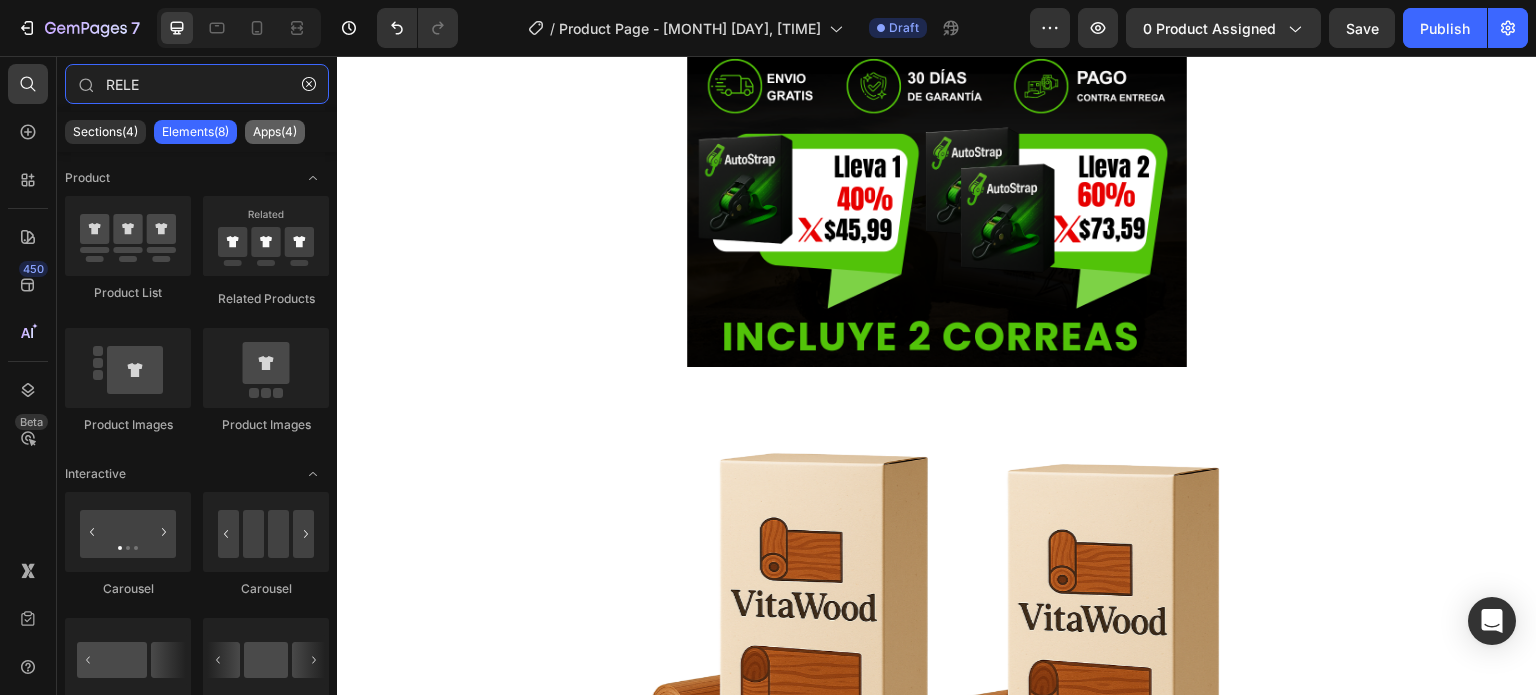 type on "RELE" 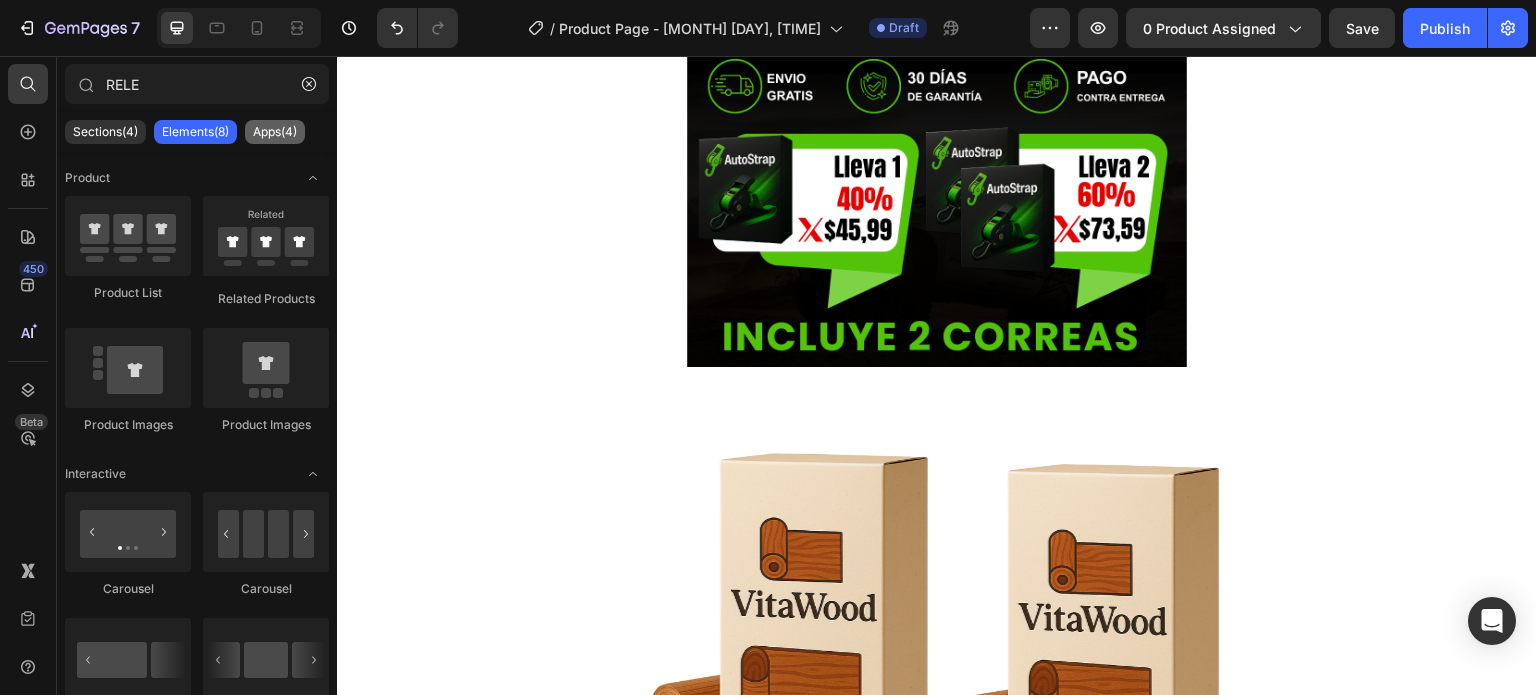 click on "Apps(4)" at bounding box center (275, 132) 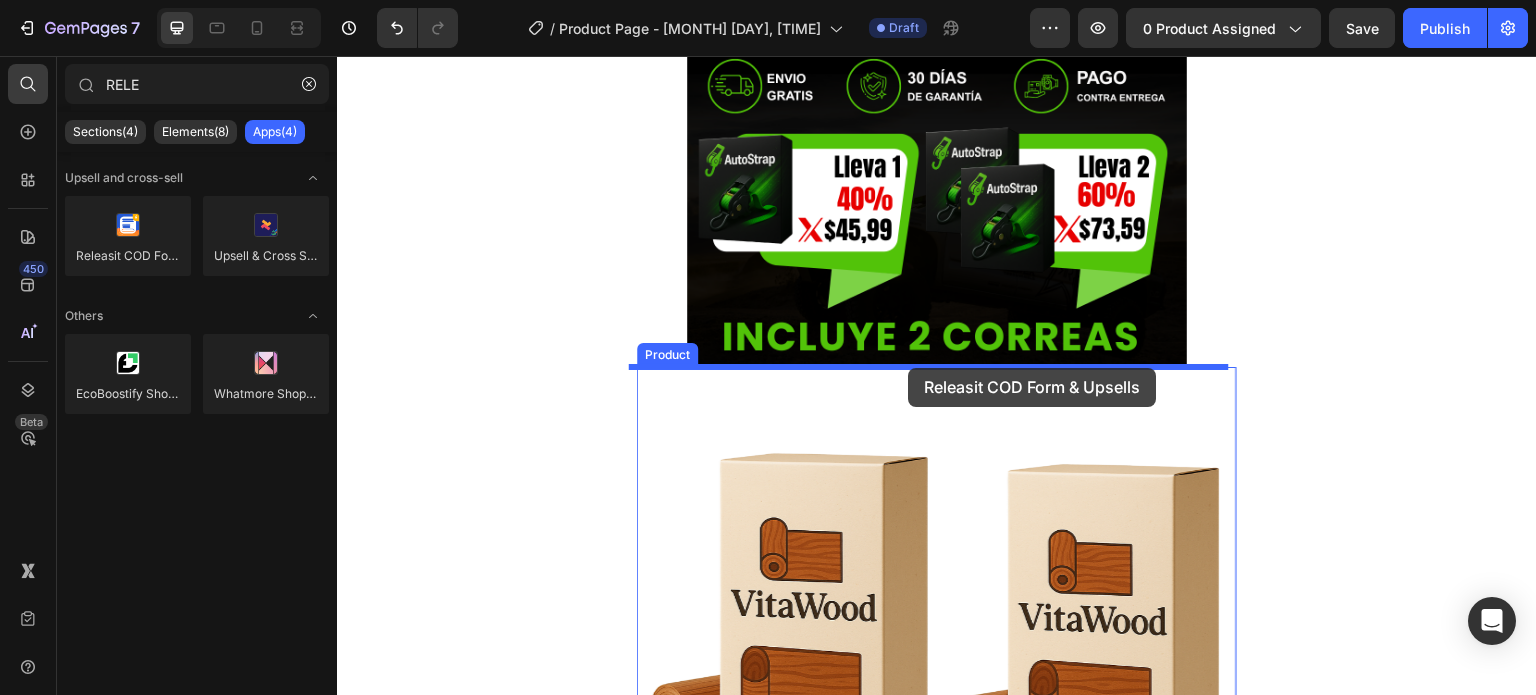 drag, startPoint x: 498, startPoint y: 307, endPoint x: 908, endPoint y: 368, distance: 414.51297 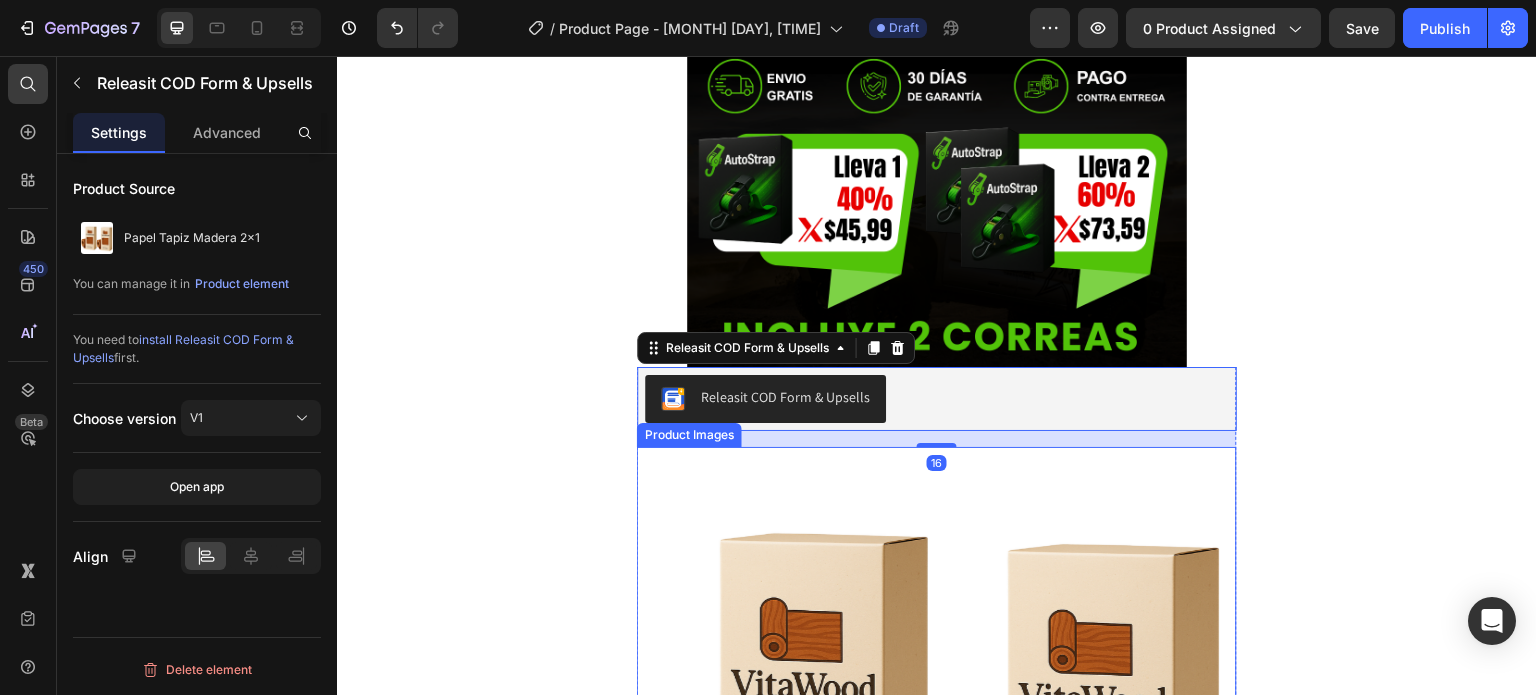click at bounding box center [937, 747] 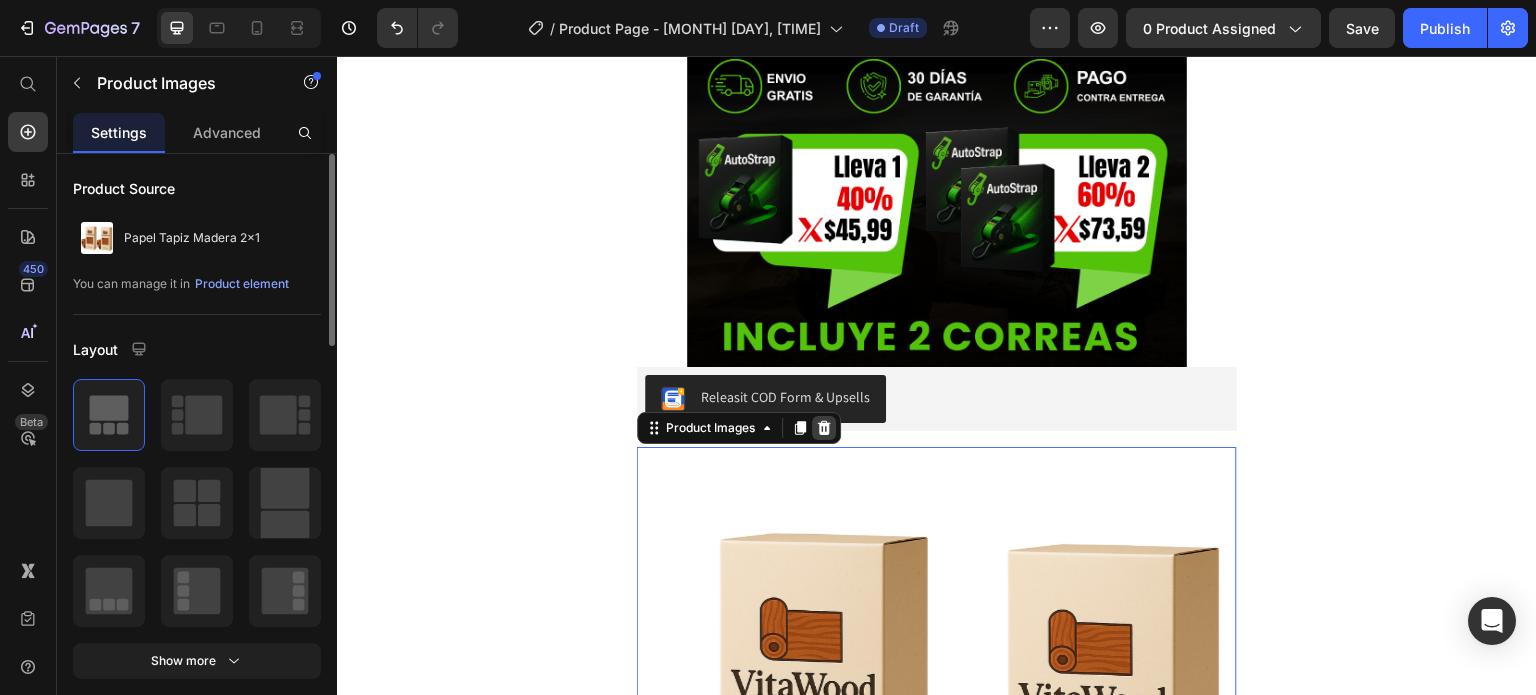 click 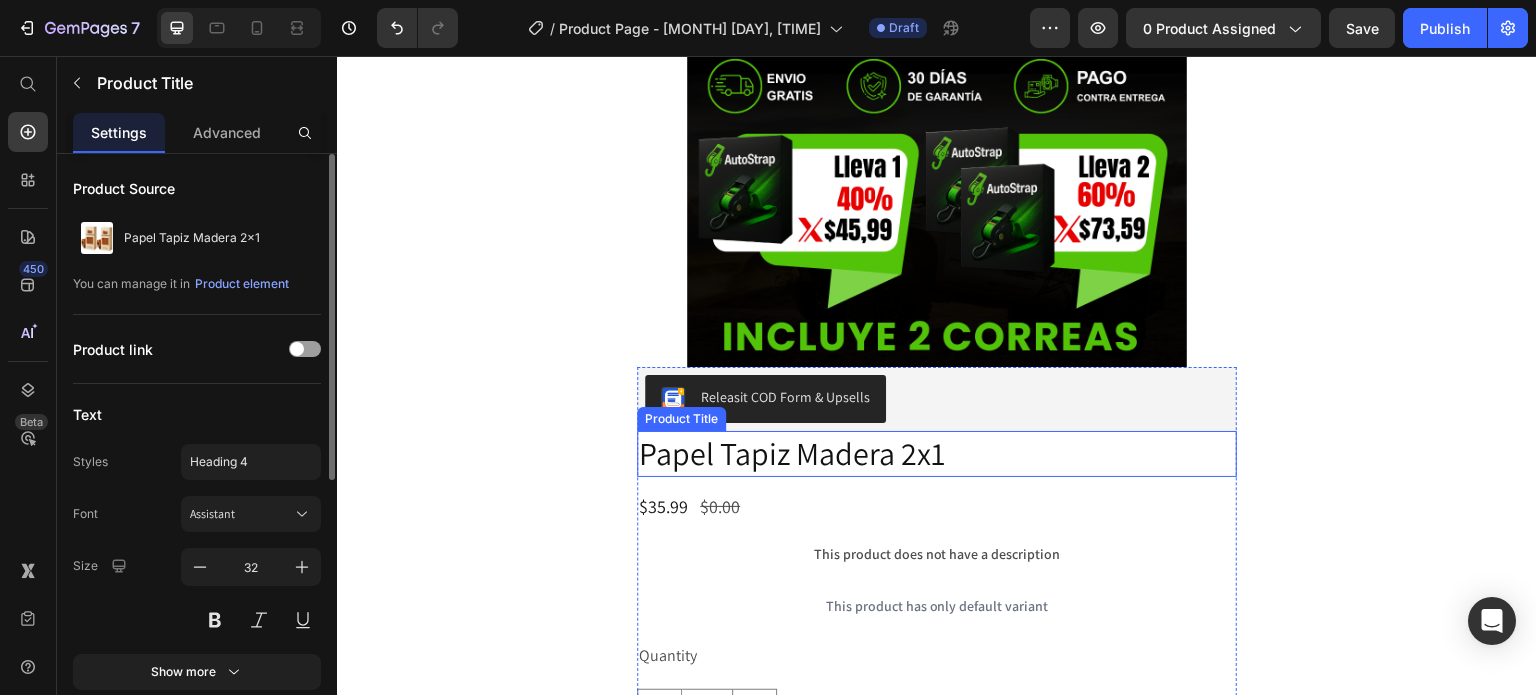 click on "Papel Tapiz Madera 2x1" at bounding box center (937, 454) 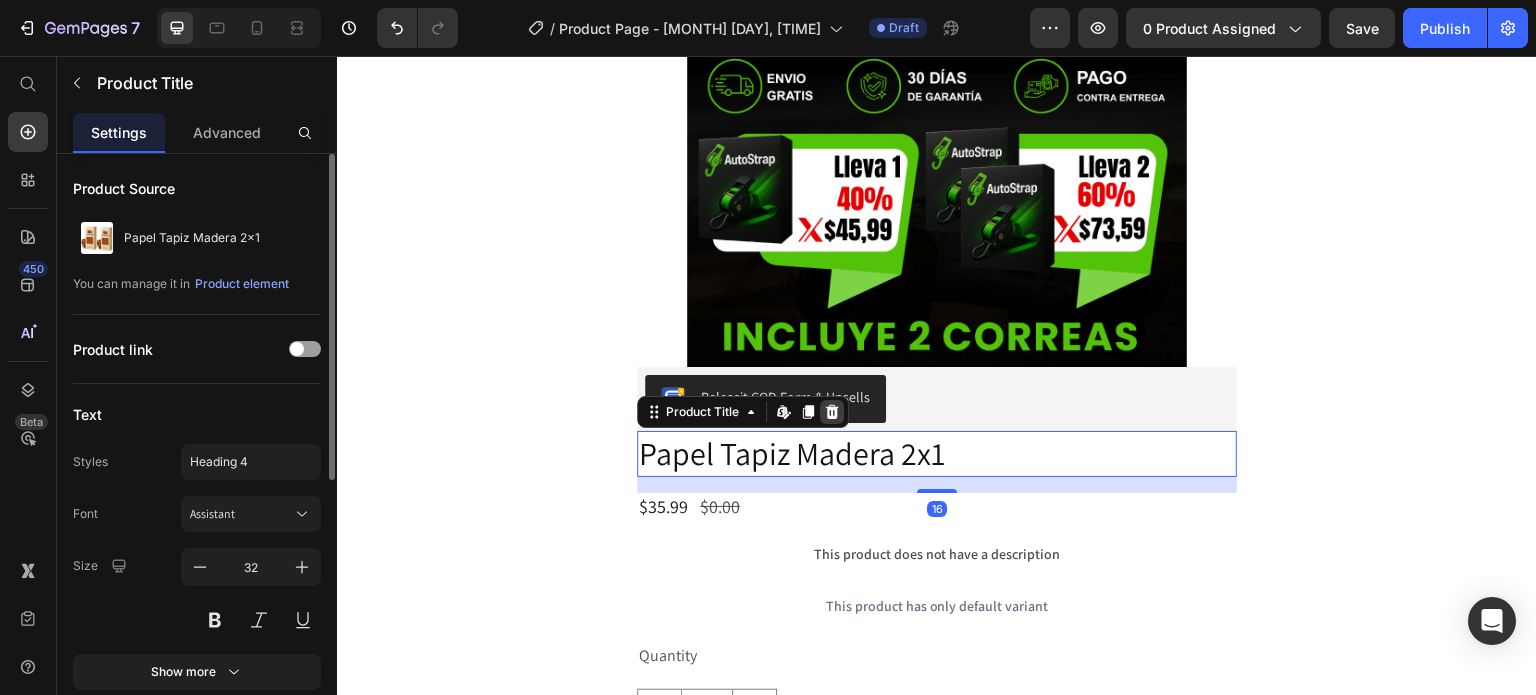 click 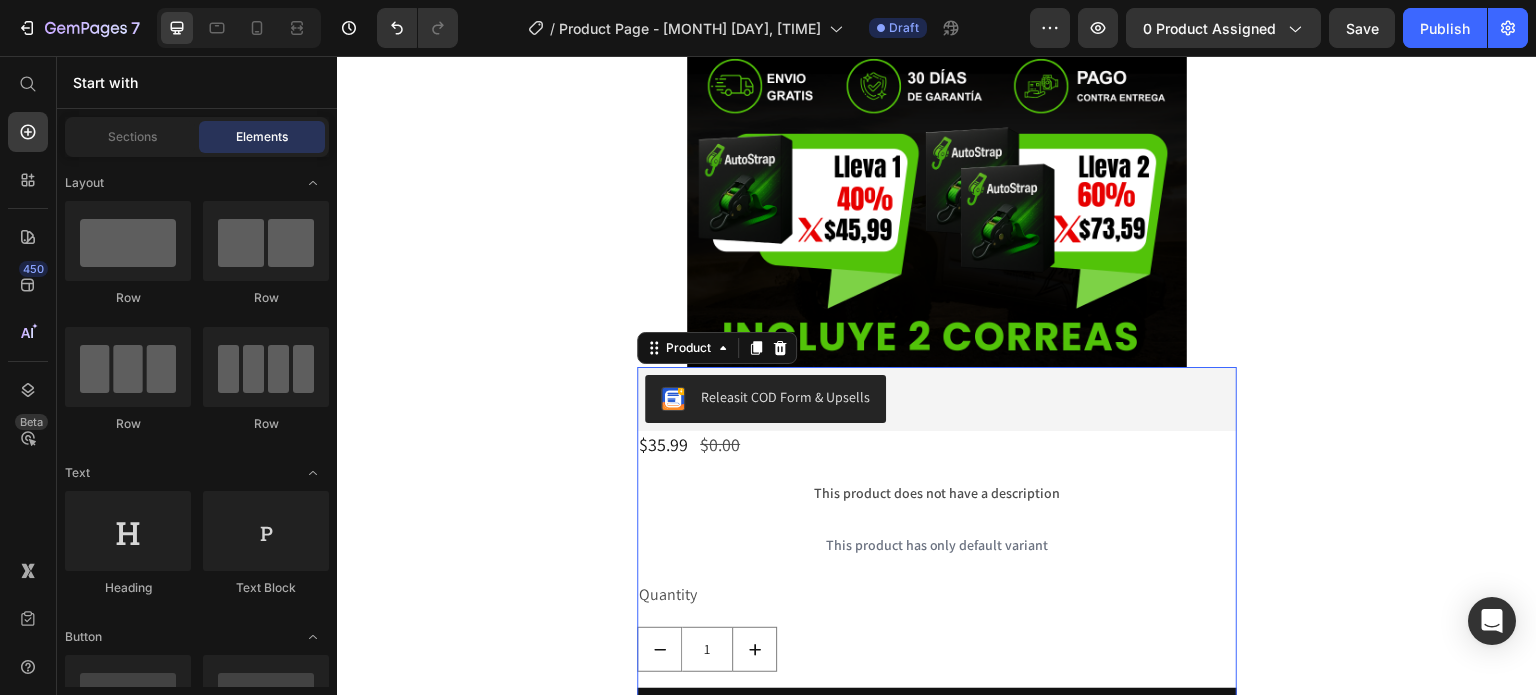 click on "$[PRICE] Product Price $[PRICE] Product Price Row This product does not have a description Product Description This product has only default variant Product Variants & Swatches Quantity Text Block 1 Product Quantity
Add to cart Add to Cart Buy it now Dynamic Checkout" at bounding box center (937, 620) 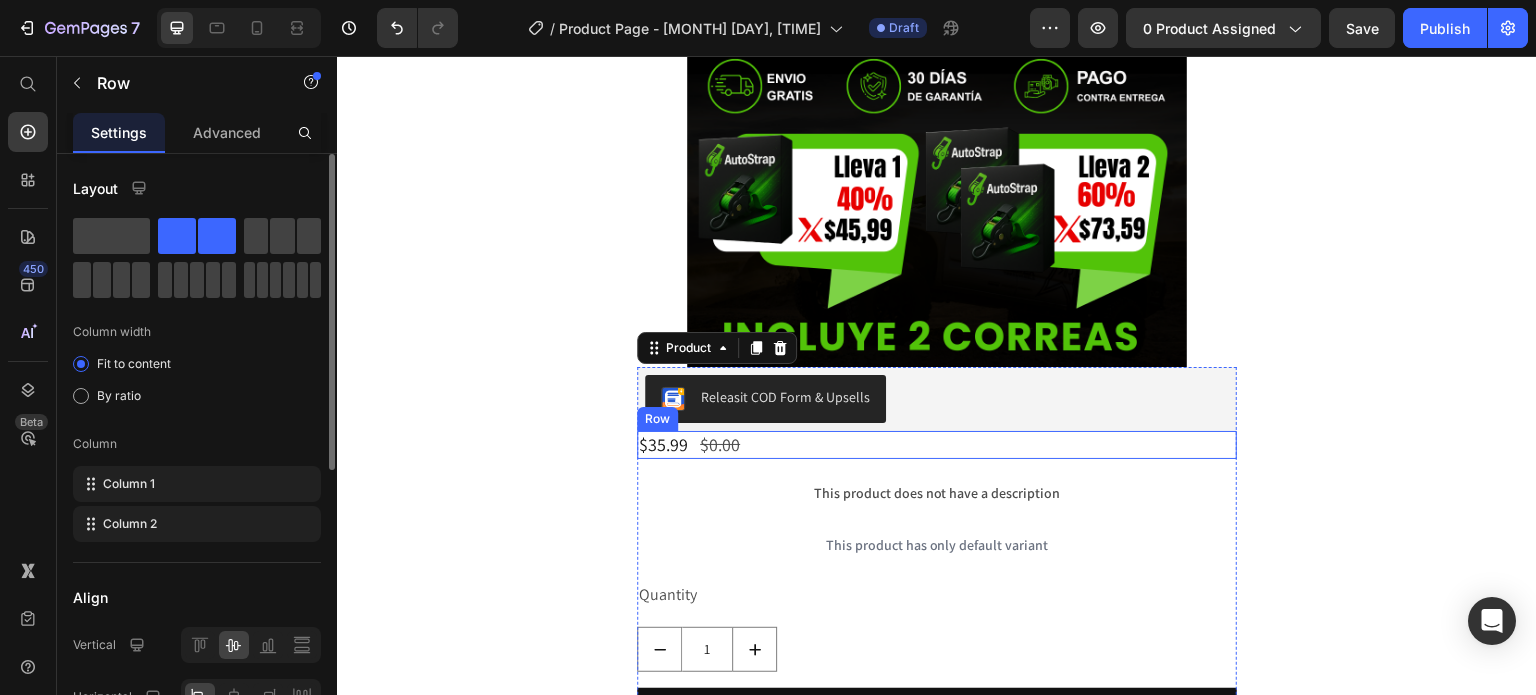 click on "$[PRICE] Product Price $[PRICE] Product Price Row" at bounding box center [937, 444] 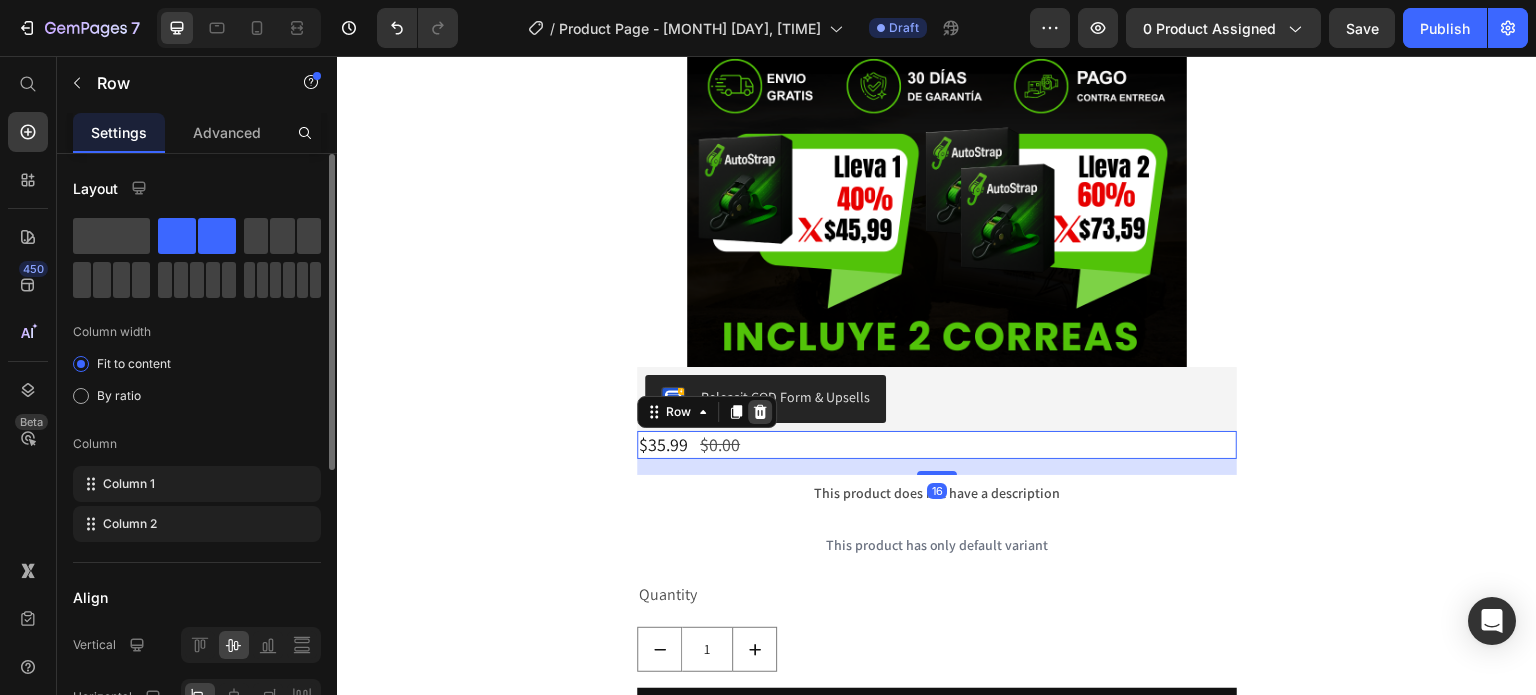 click 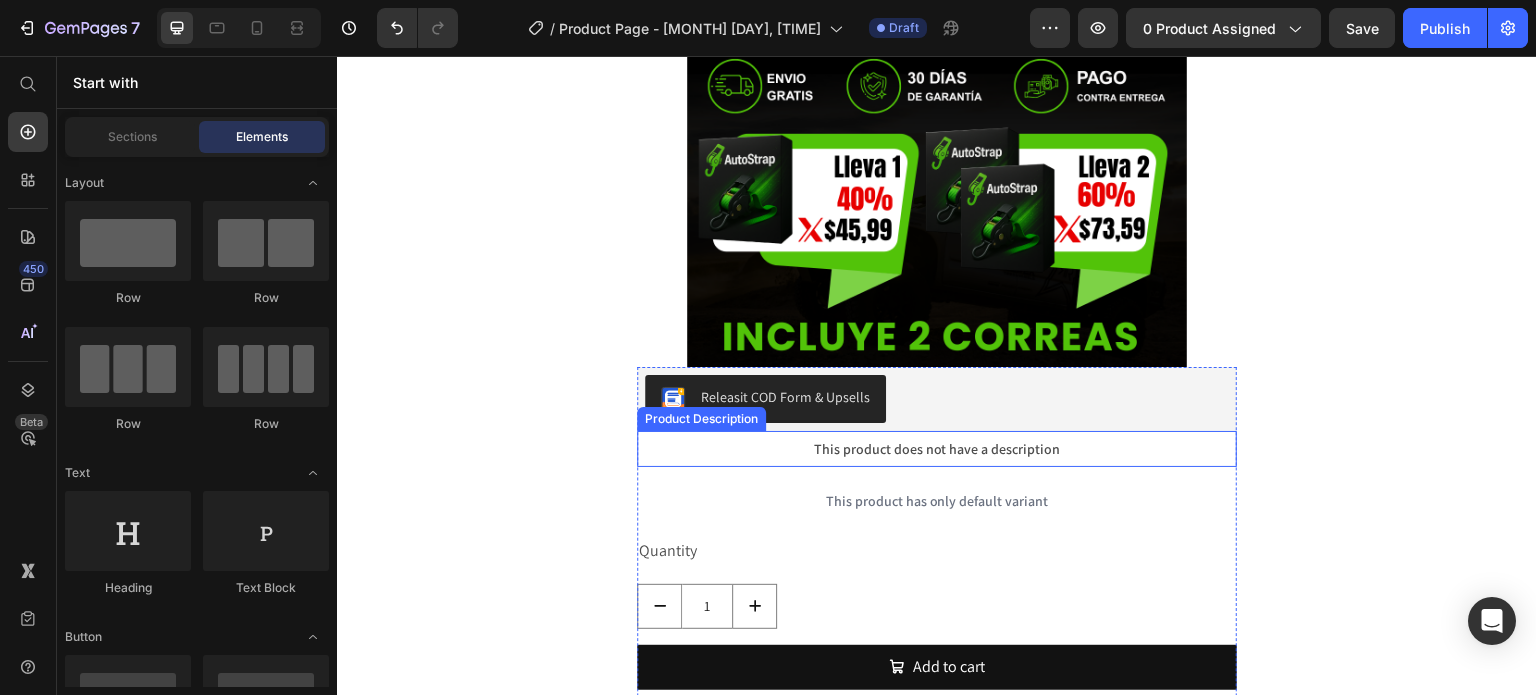 click on "This product does not have a description" at bounding box center (937, 449) 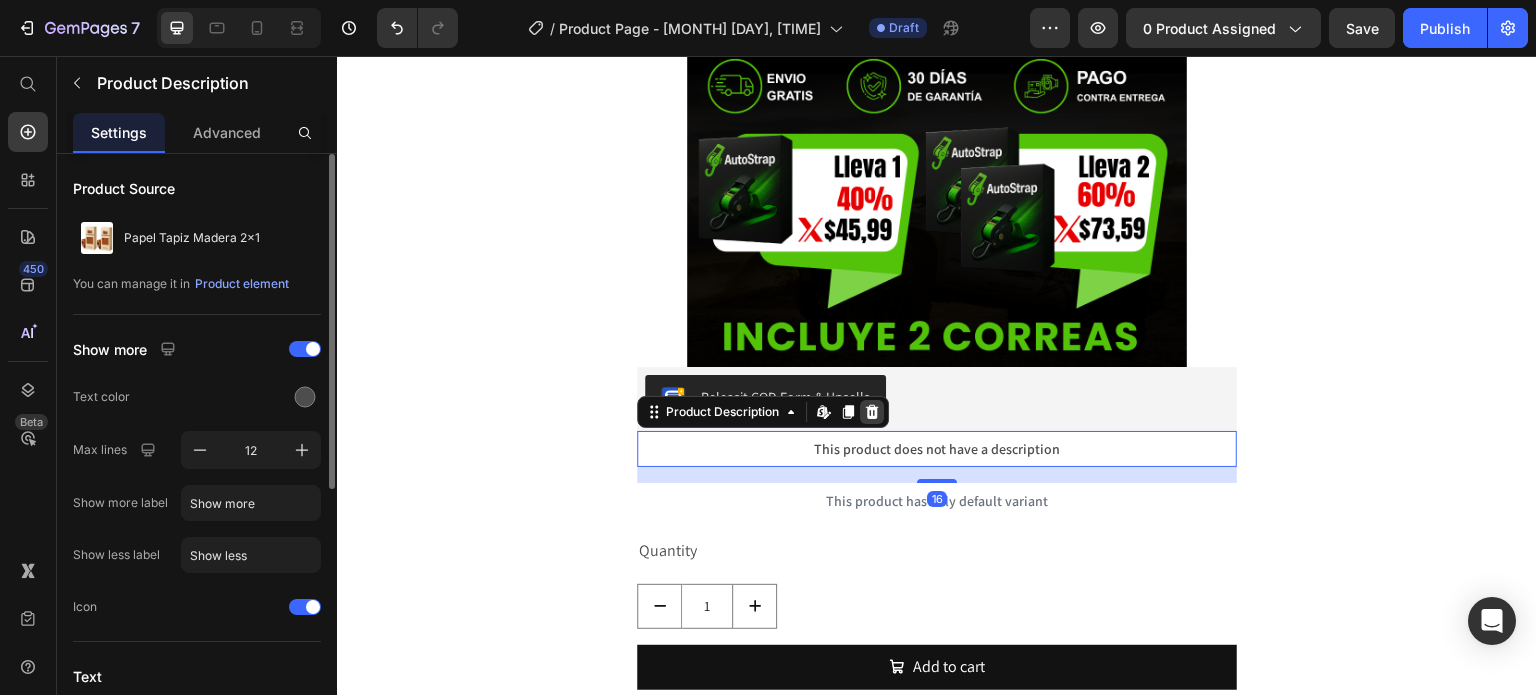 click 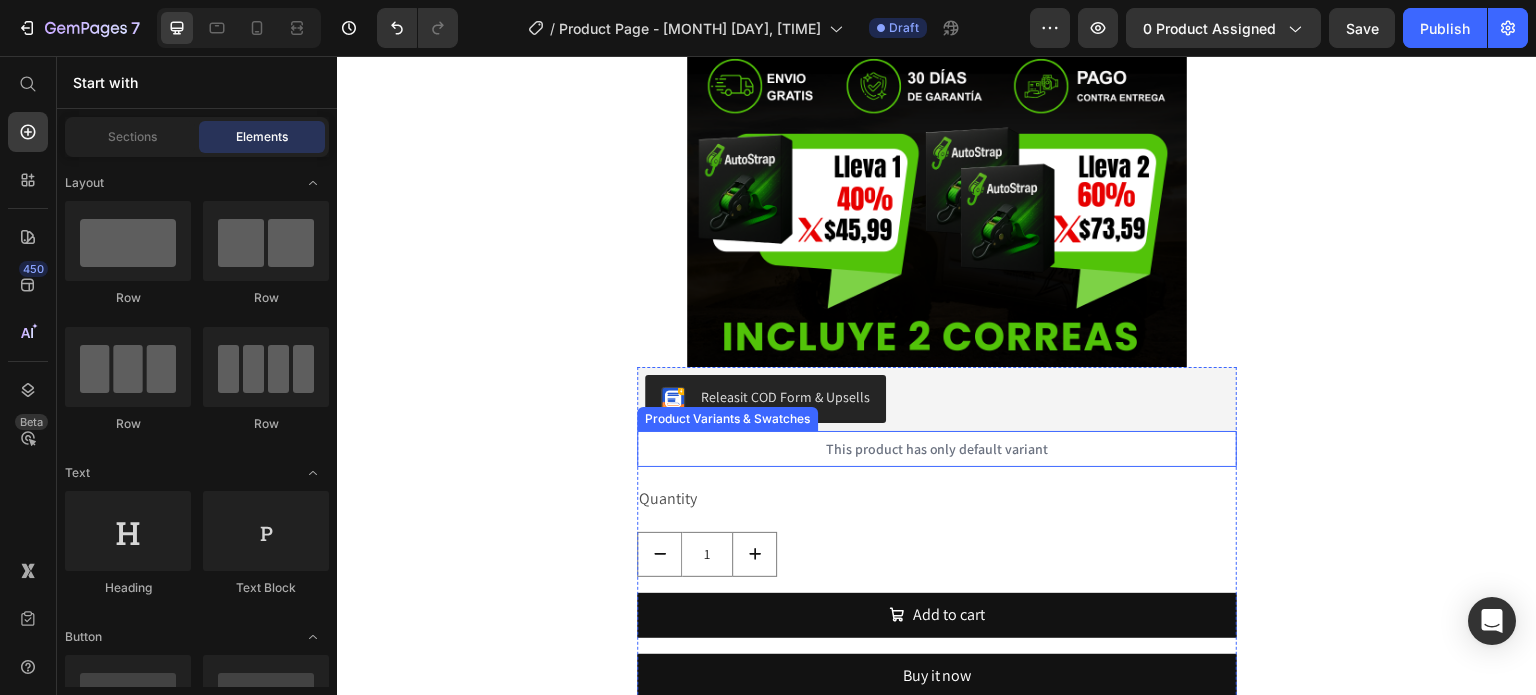 click on "This product has only default variant" at bounding box center [937, 449] 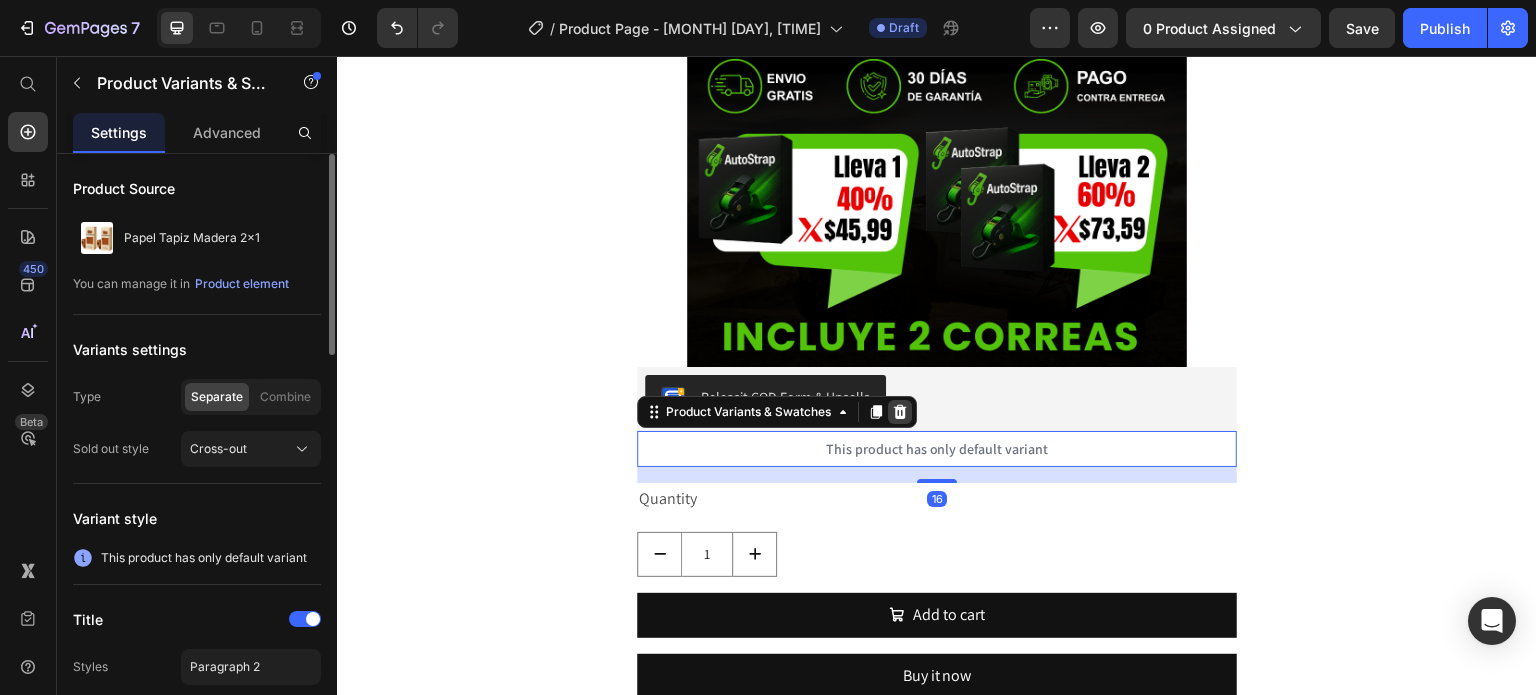 click 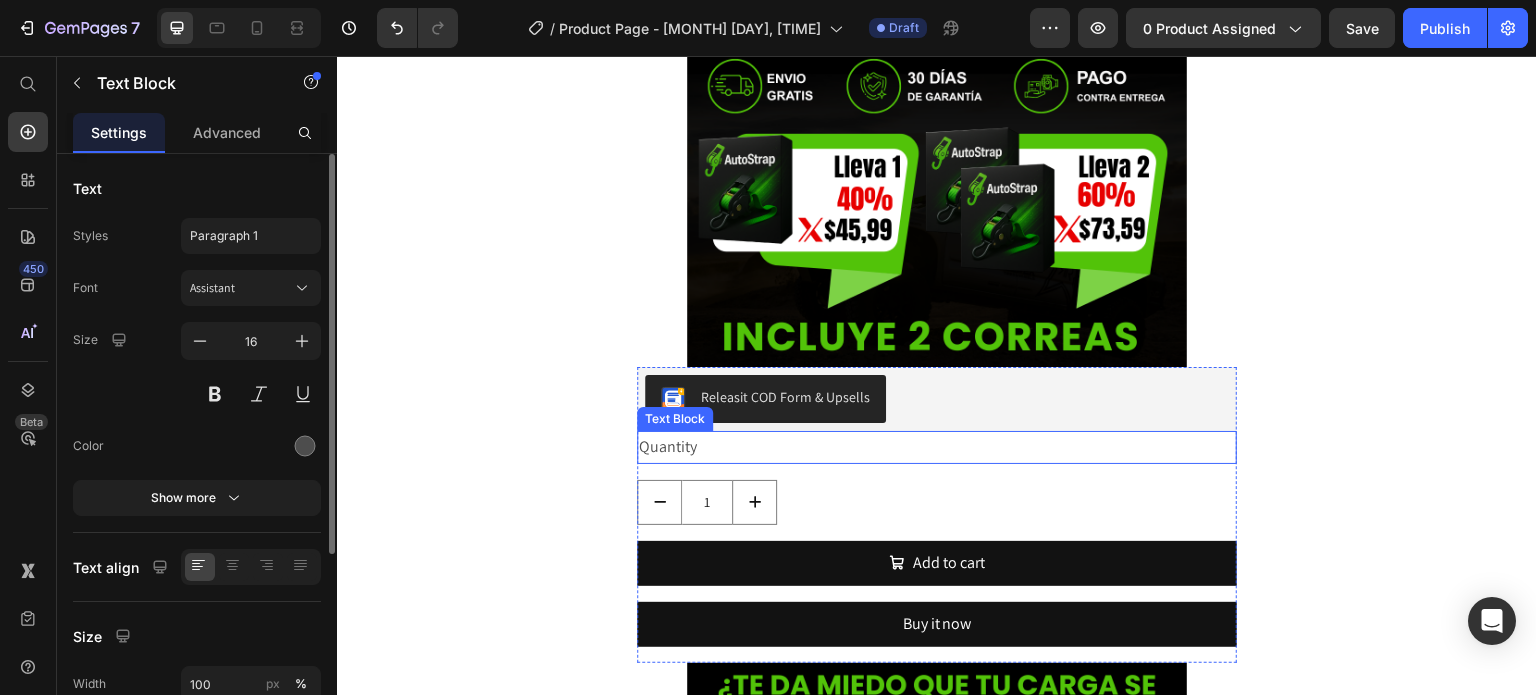 click on "Quantity" at bounding box center (937, 447) 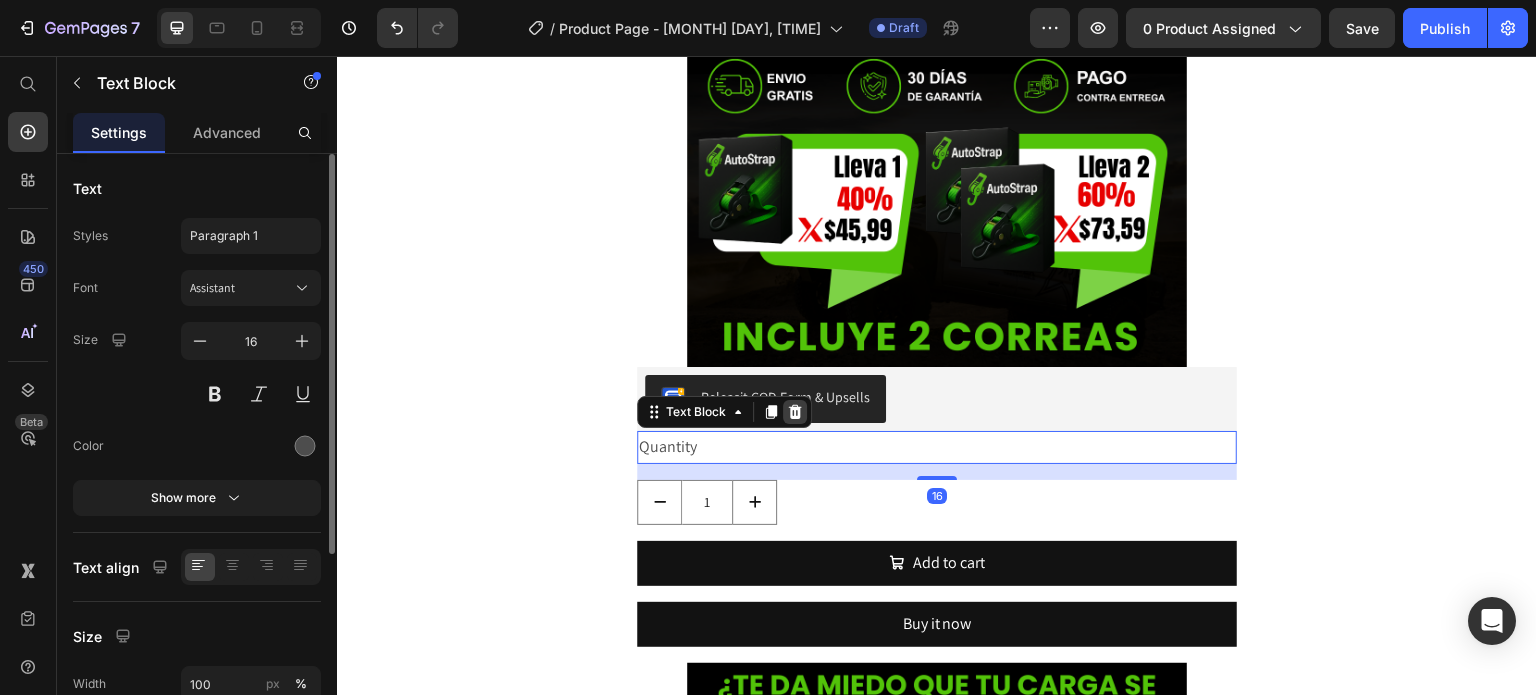 click 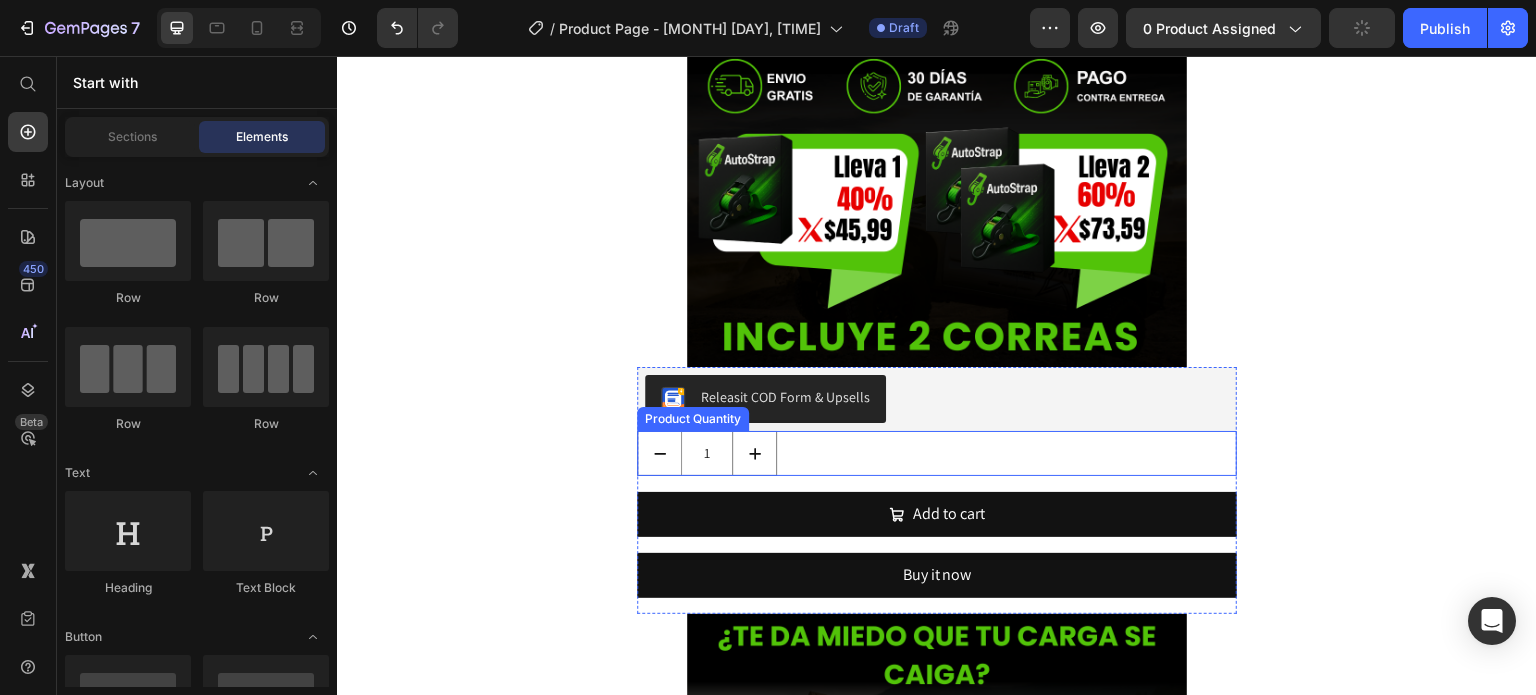 click on "1" at bounding box center [937, 453] 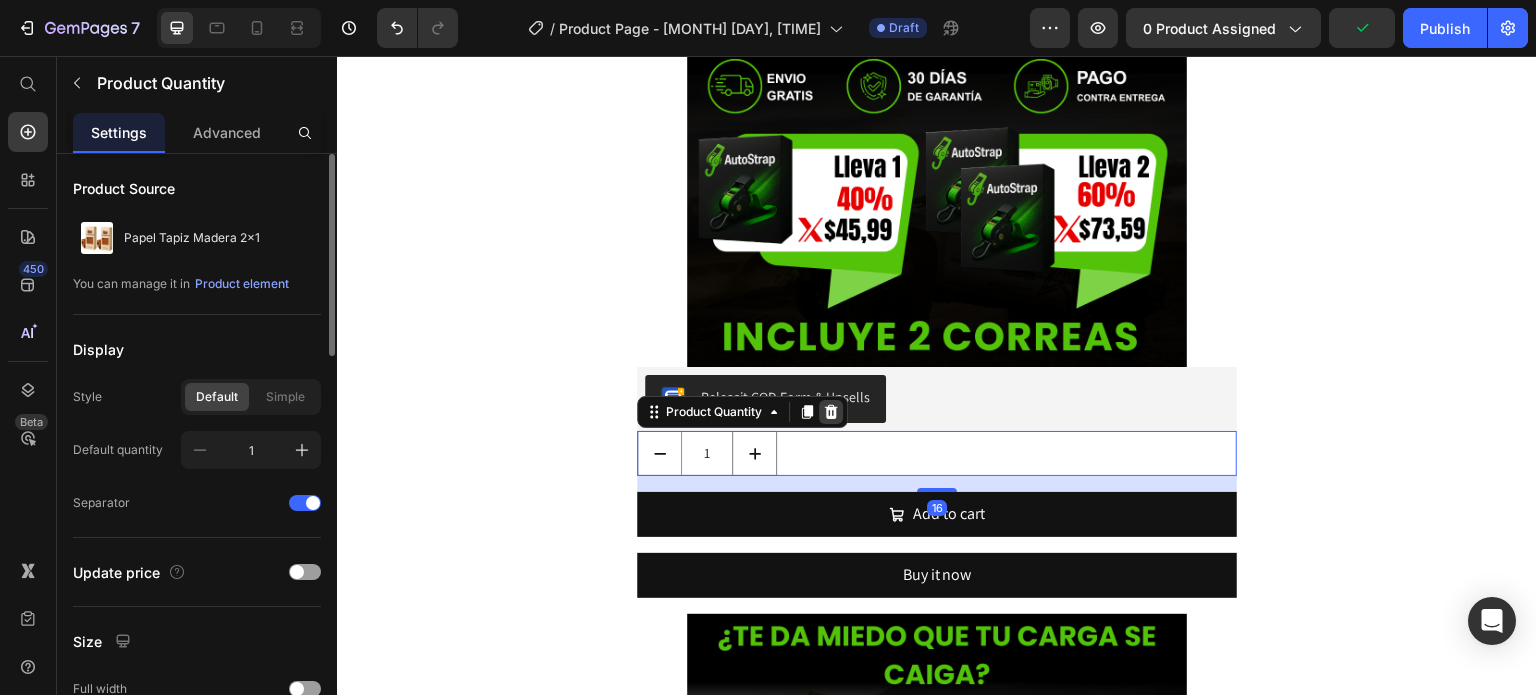 click at bounding box center [831, 412] 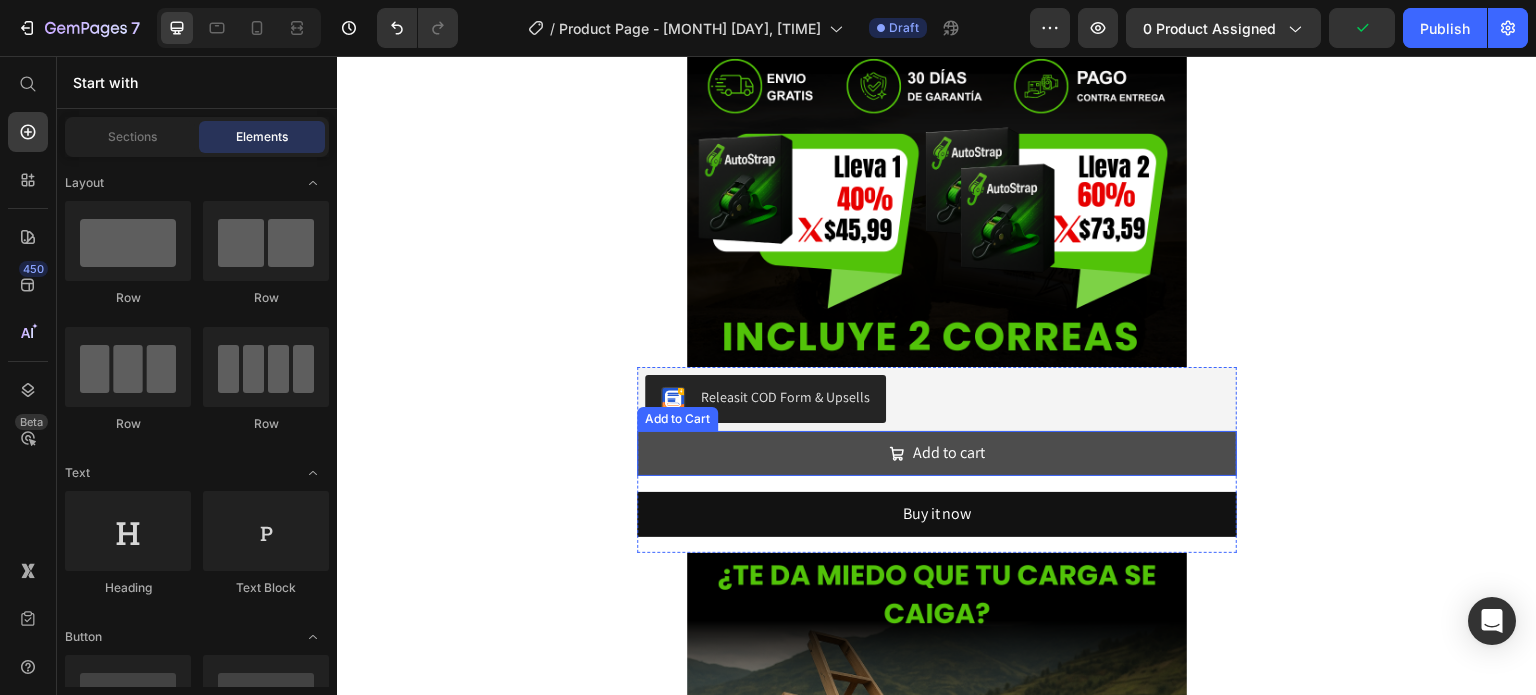 click on "Add to cart" at bounding box center [937, 453] 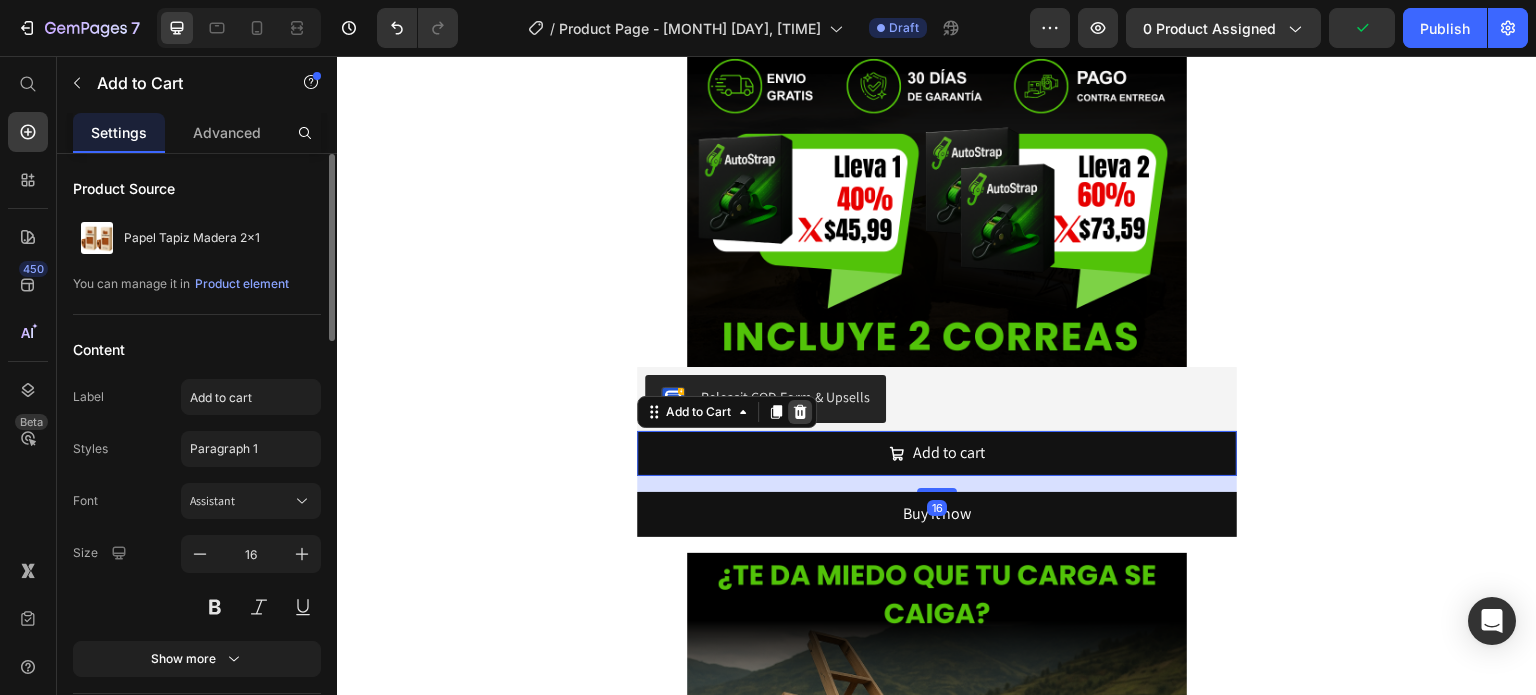 click 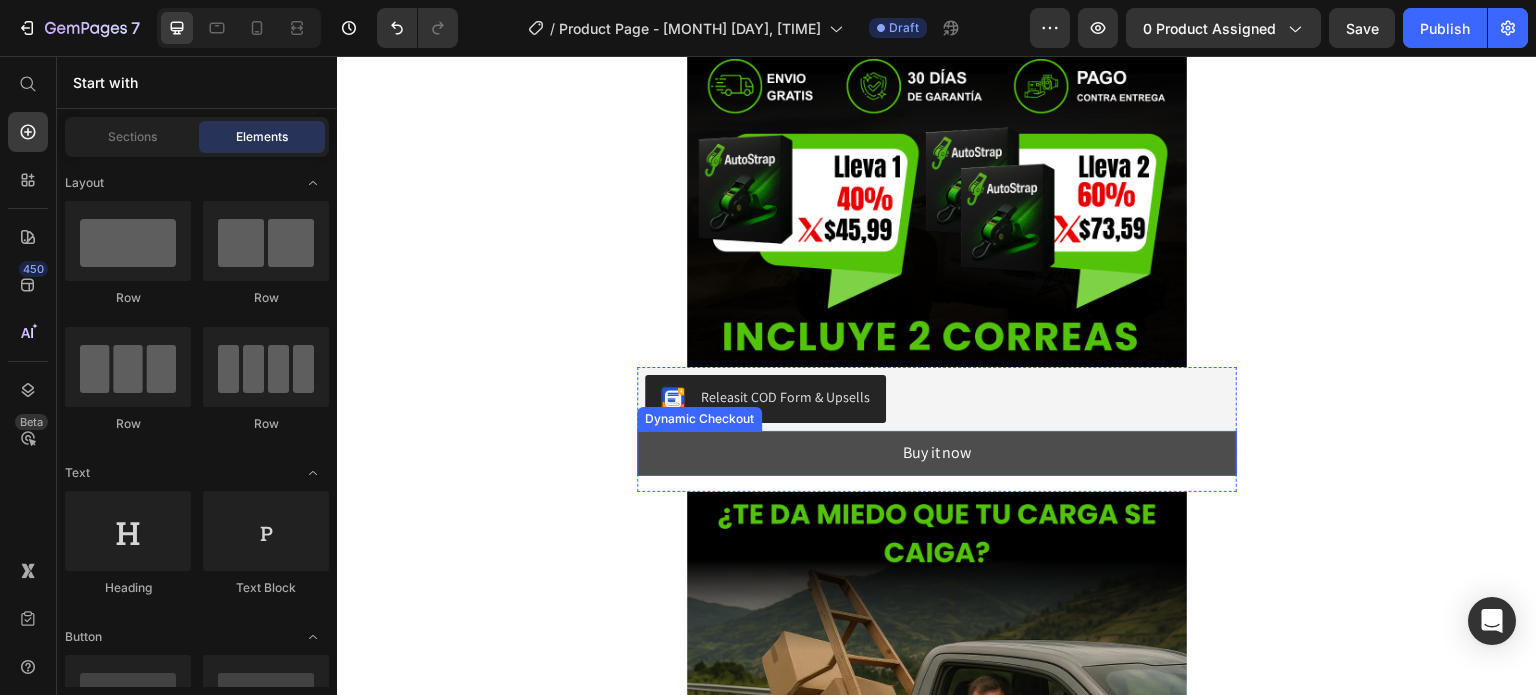 drag, startPoint x: 822, startPoint y: 465, endPoint x: 807, endPoint y: 436, distance: 32.649654 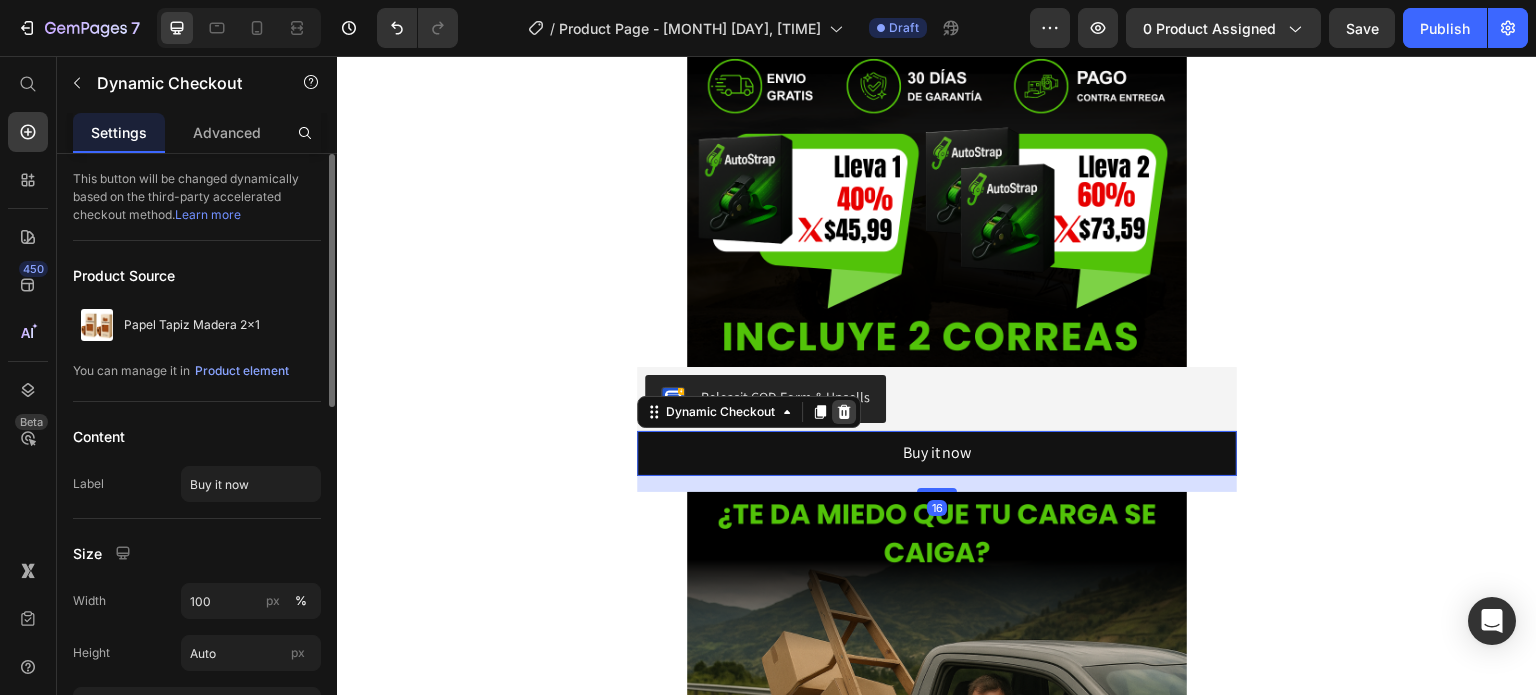click 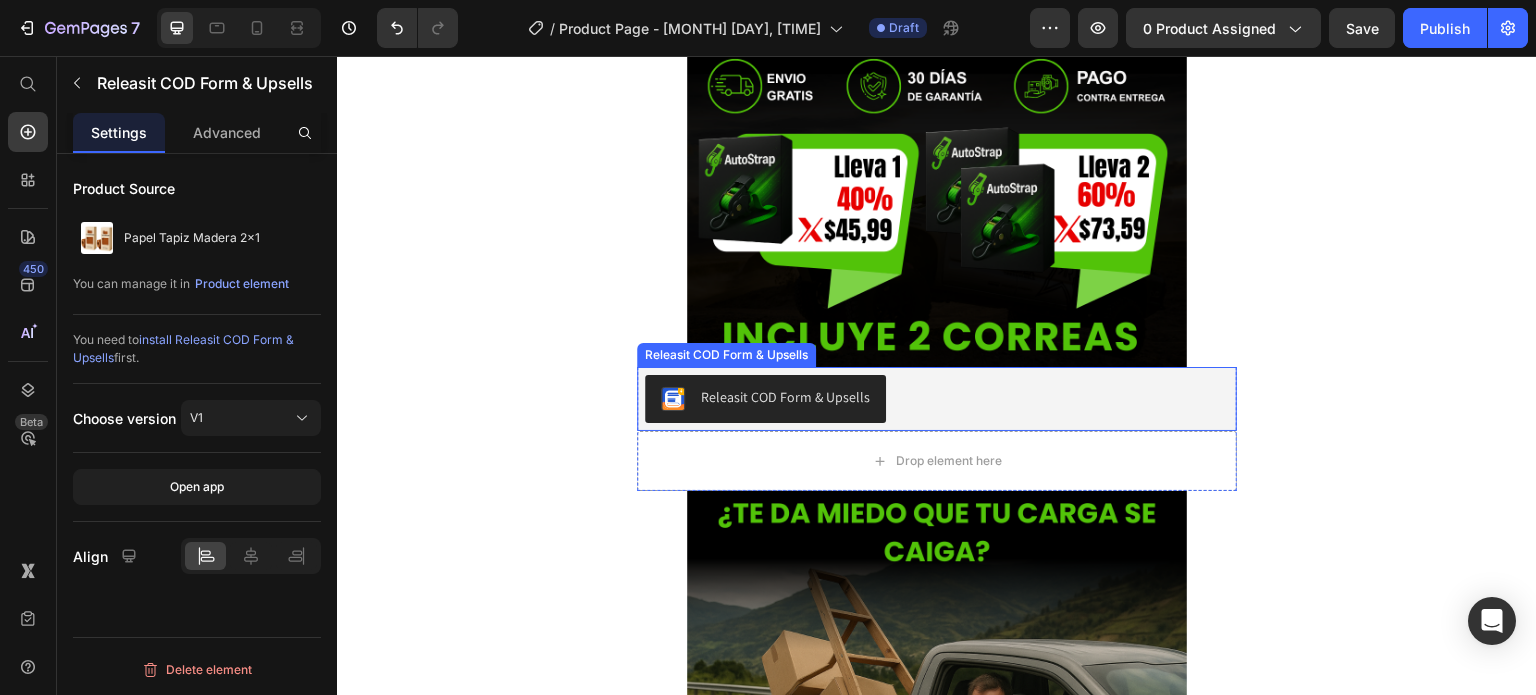 click on "Releasit COD Form & Upsells" at bounding box center [937, 399] 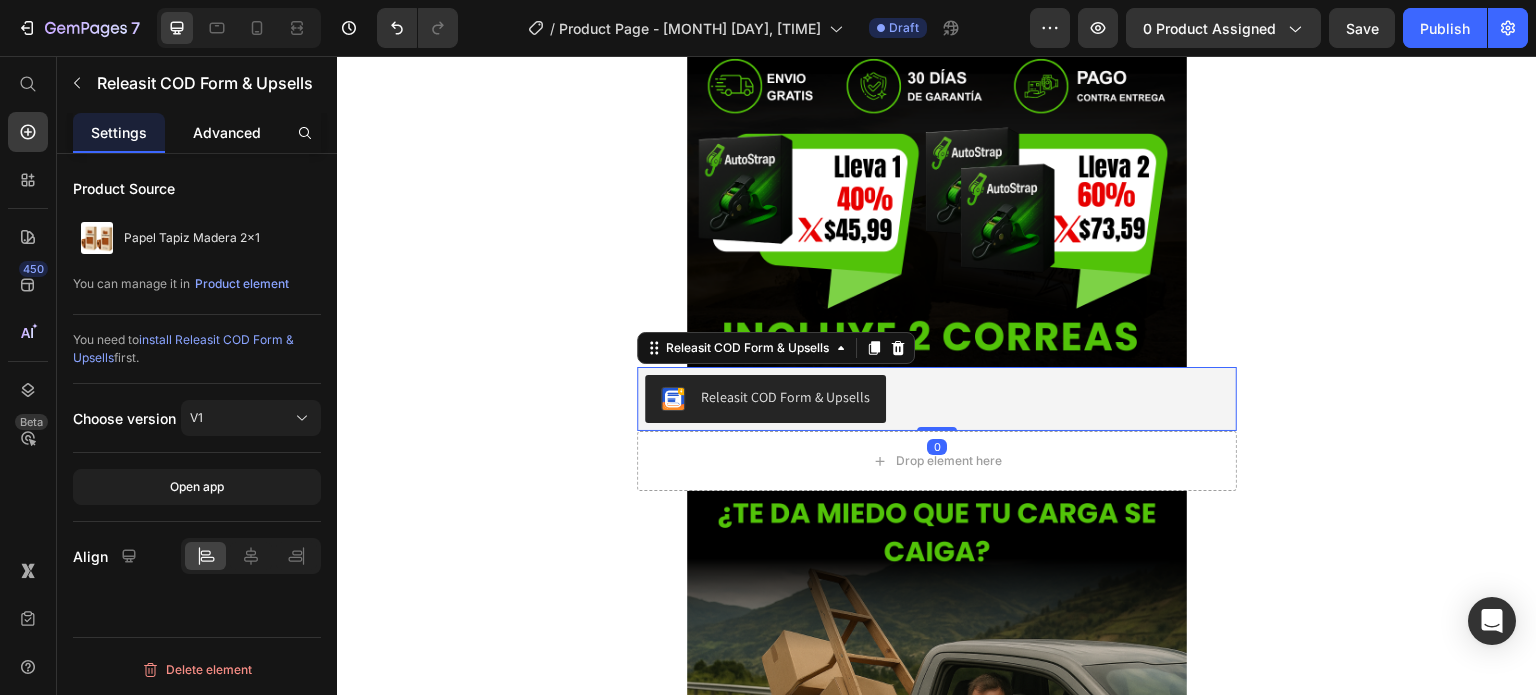 click on "Advanced" at bounding box center [227, 132] 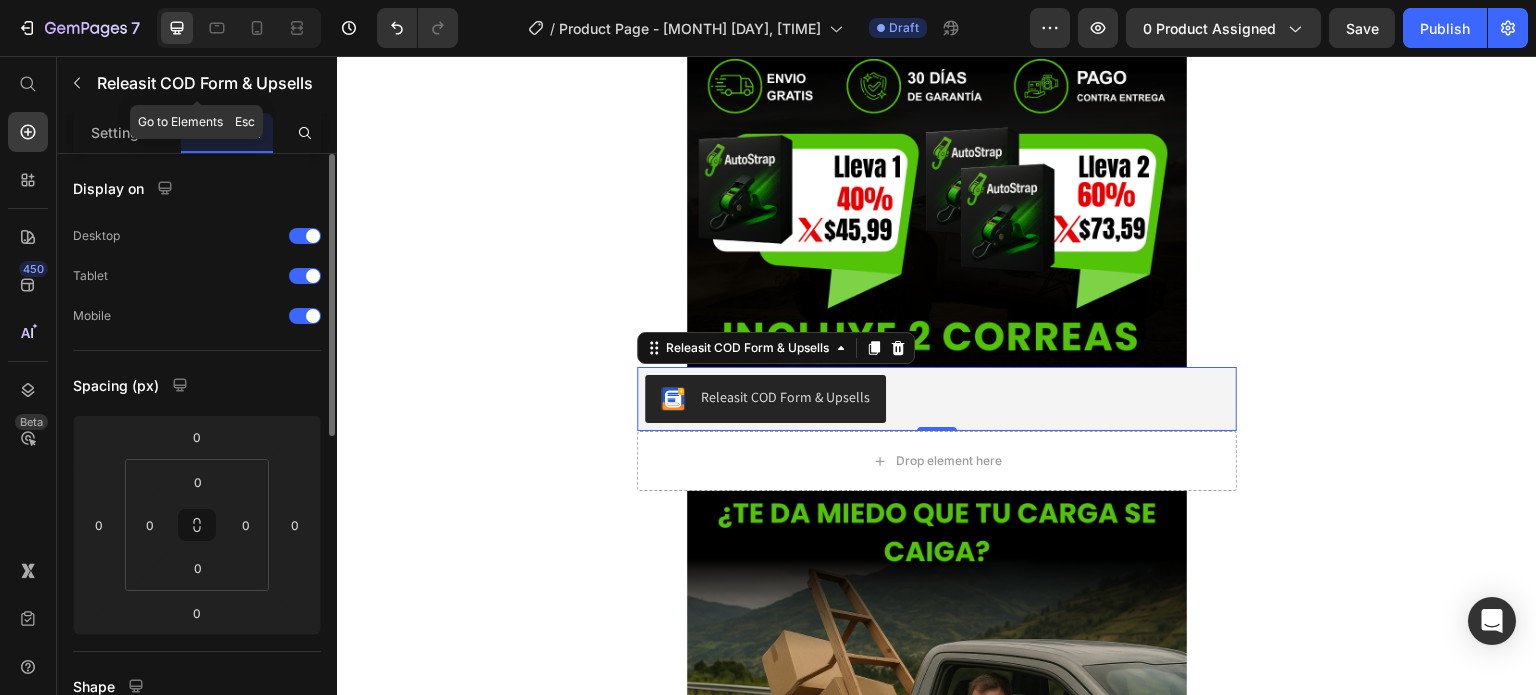 click on "Releasit COD Form & Upsells" 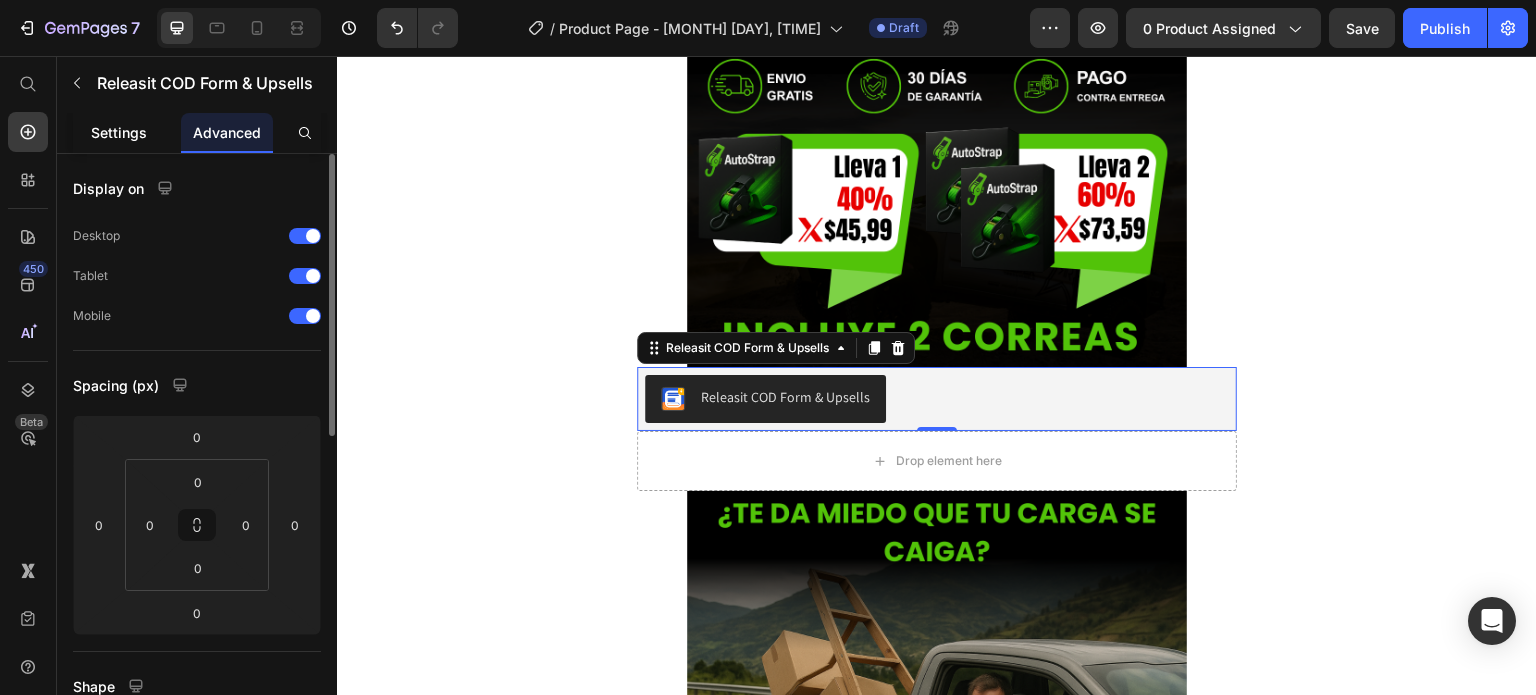 click on "Settings" at bounding box center (119, 132) 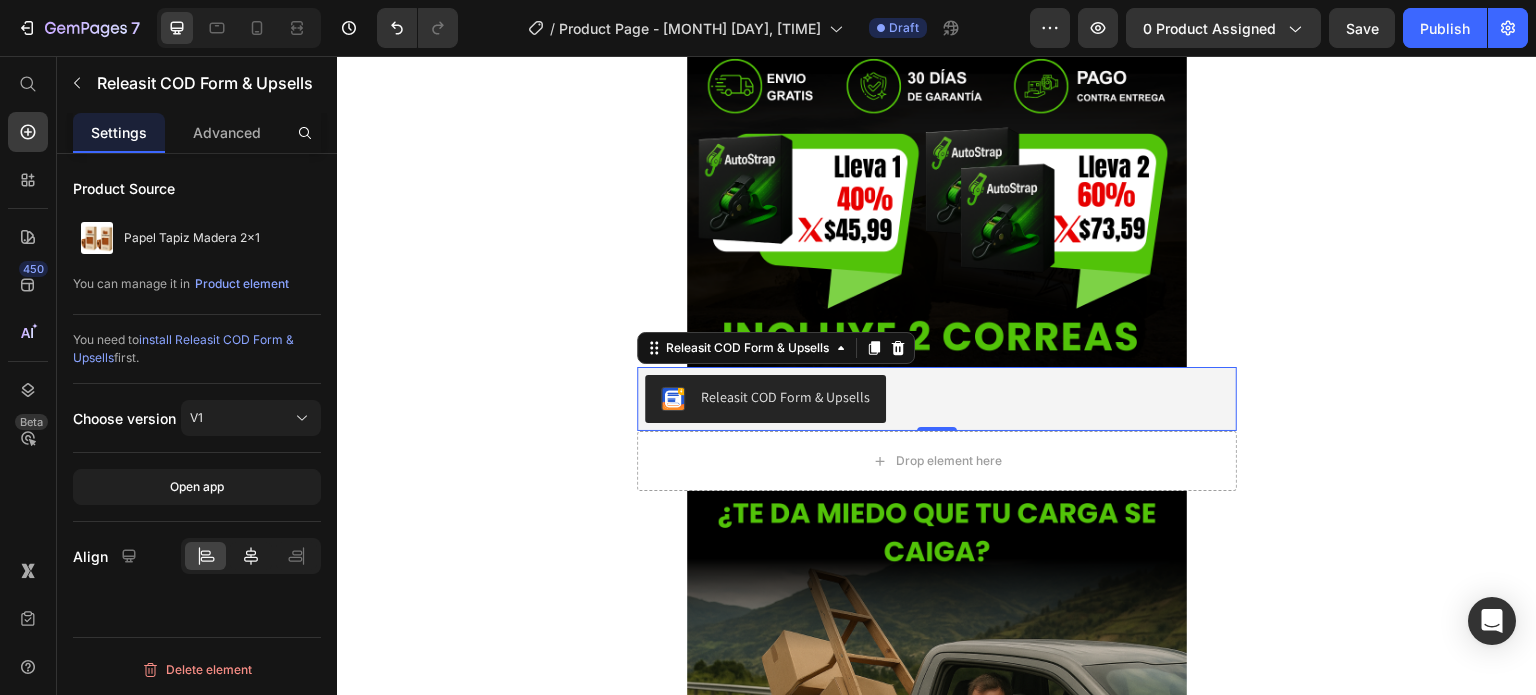 click 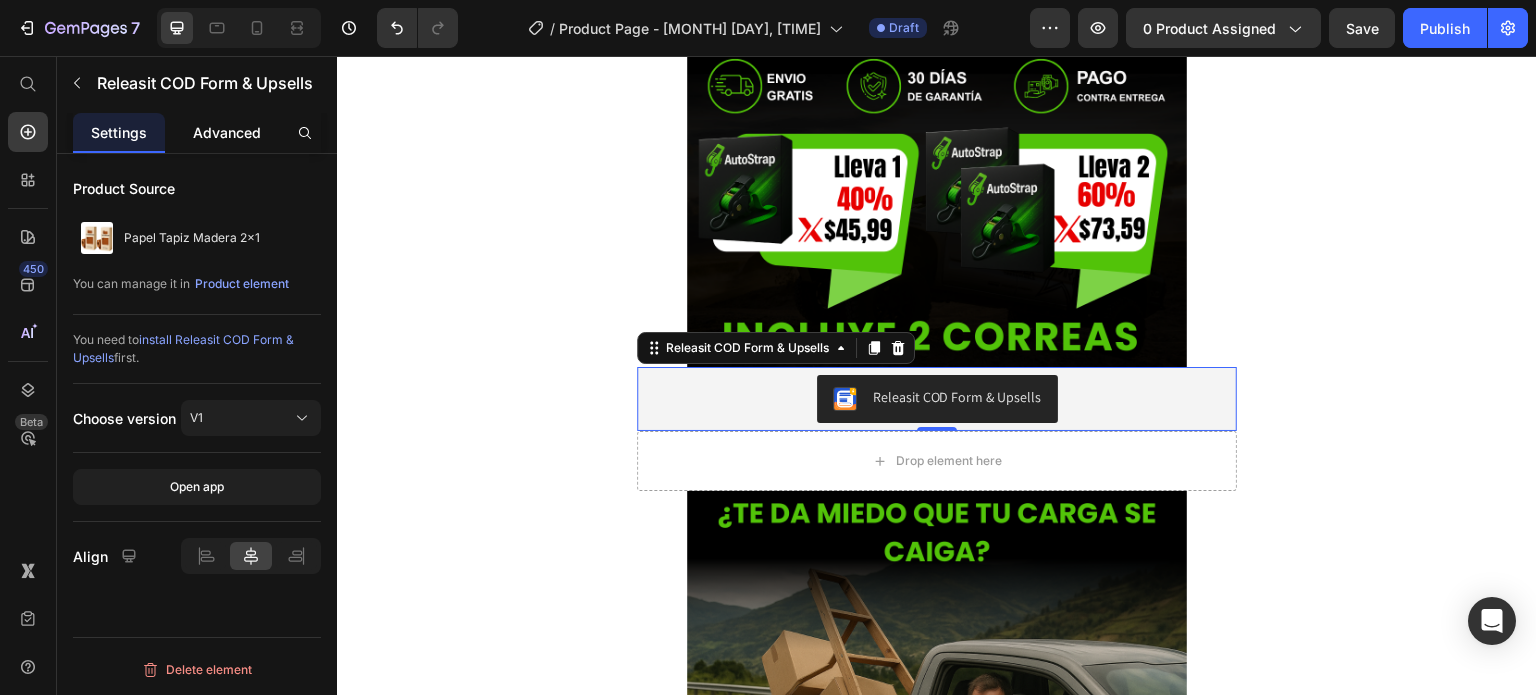 click on "Advanced" at bounding box center [227, 132] 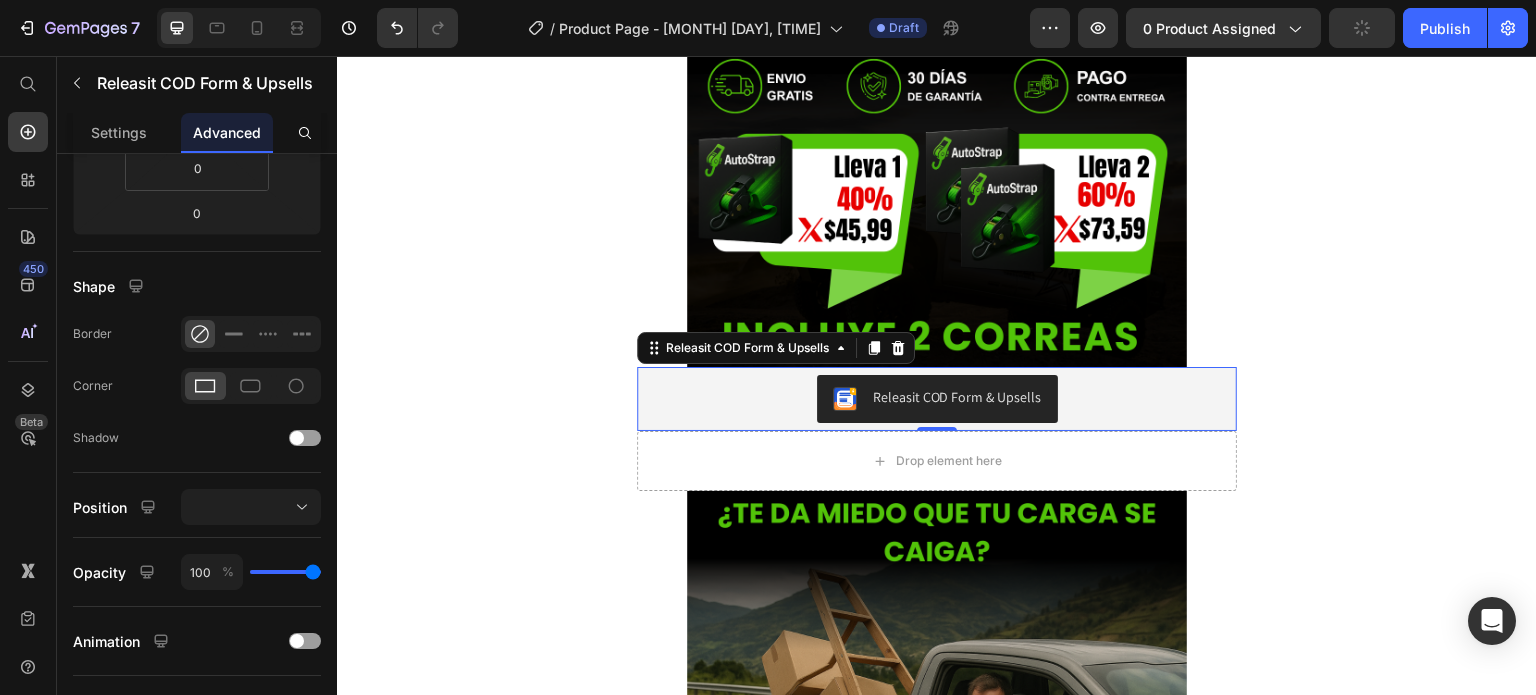 scroll, scrollTop: 668, scrollLeft: 0, axis: vertical 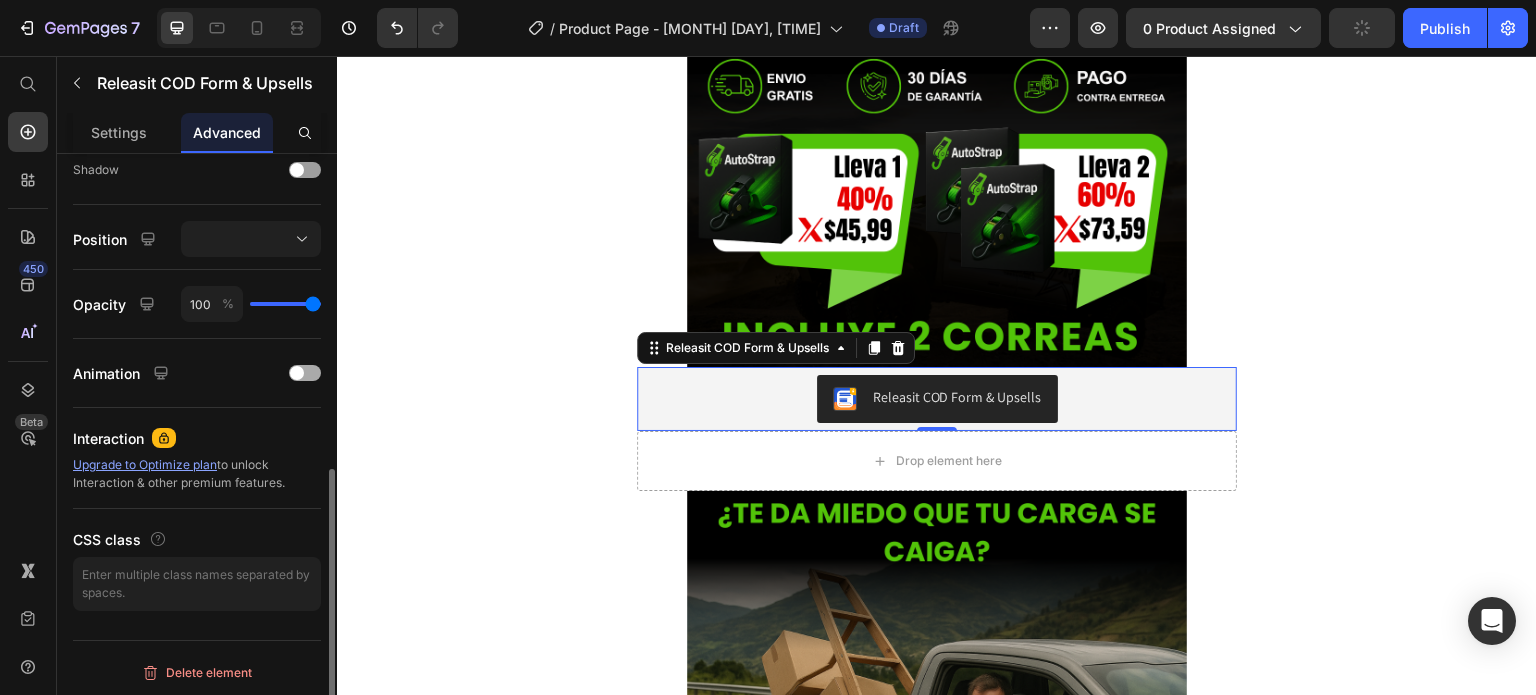 click at bounding box center (297, 373) 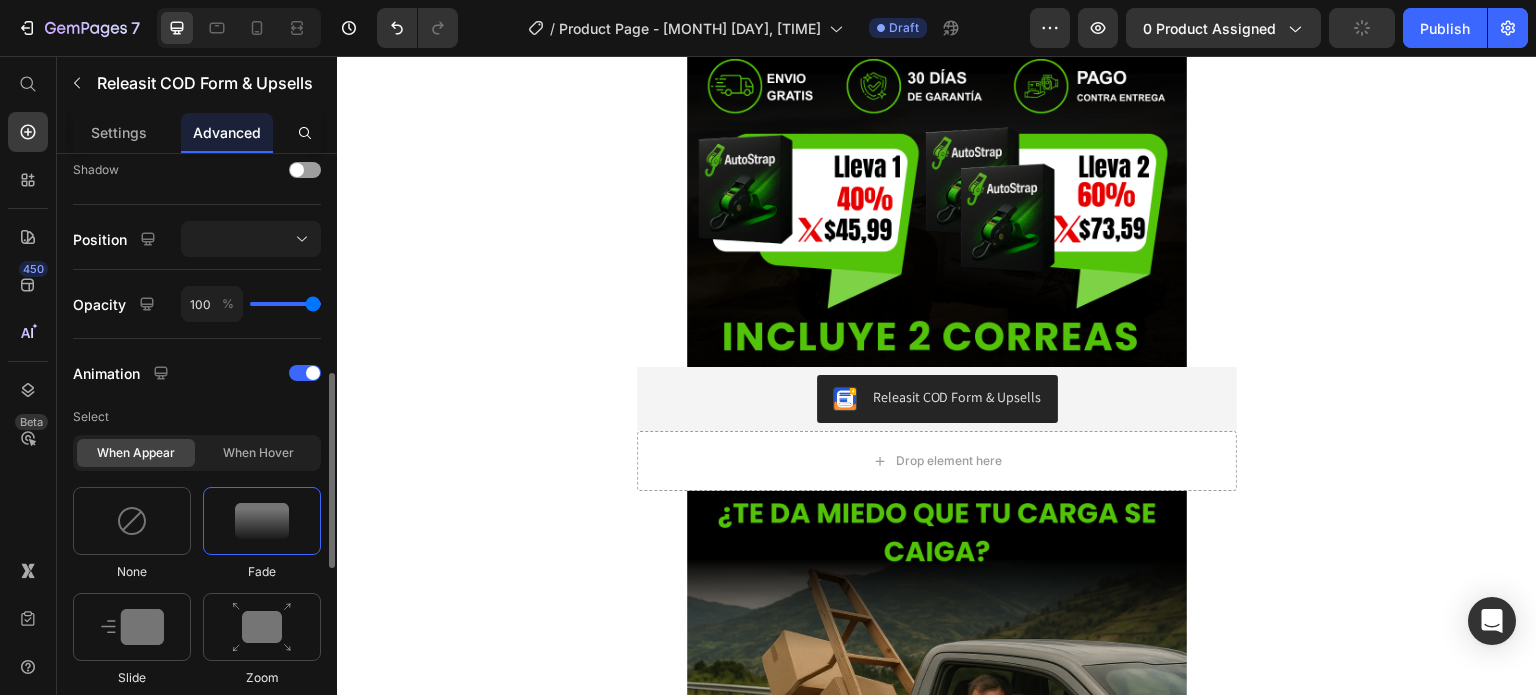 scroll, scrollTop: 1068, scrollLeft: 0, axis: vertical 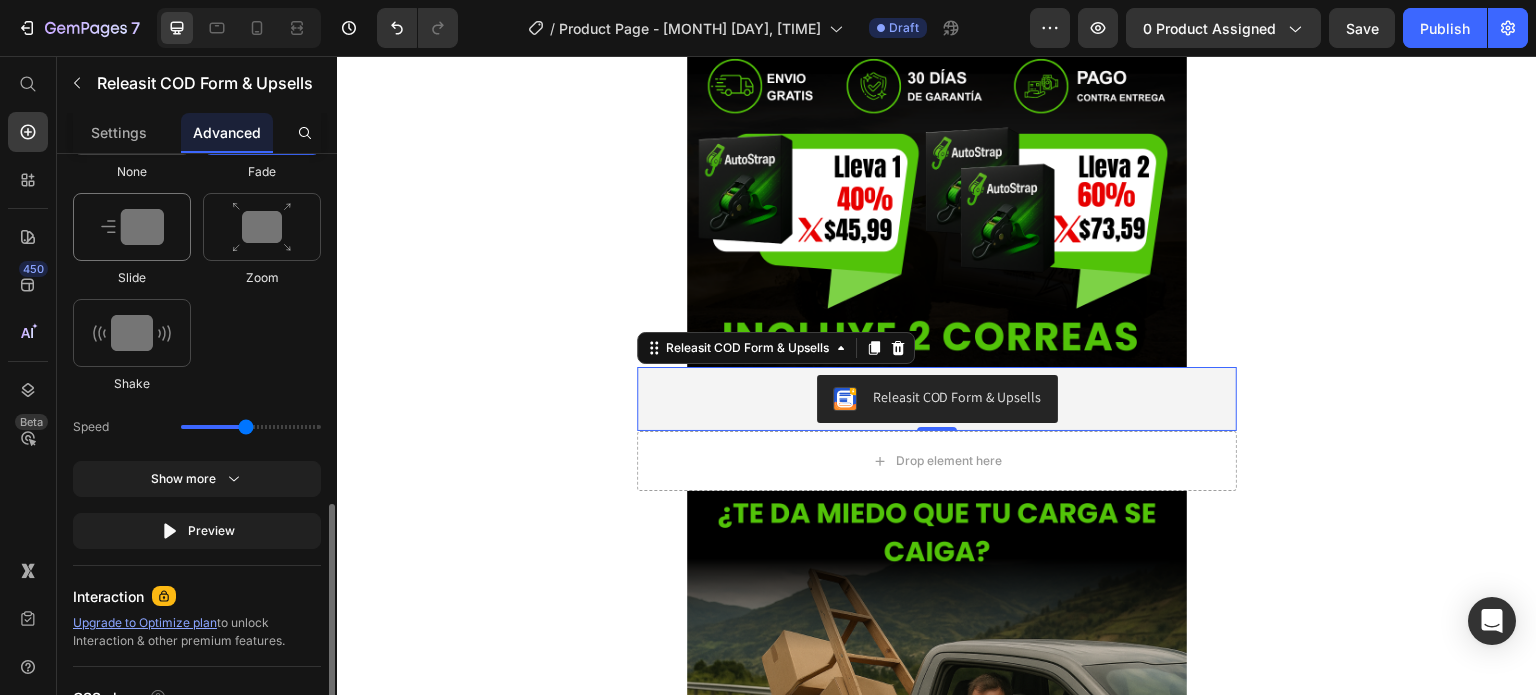 click at bounding box center (132, 227) 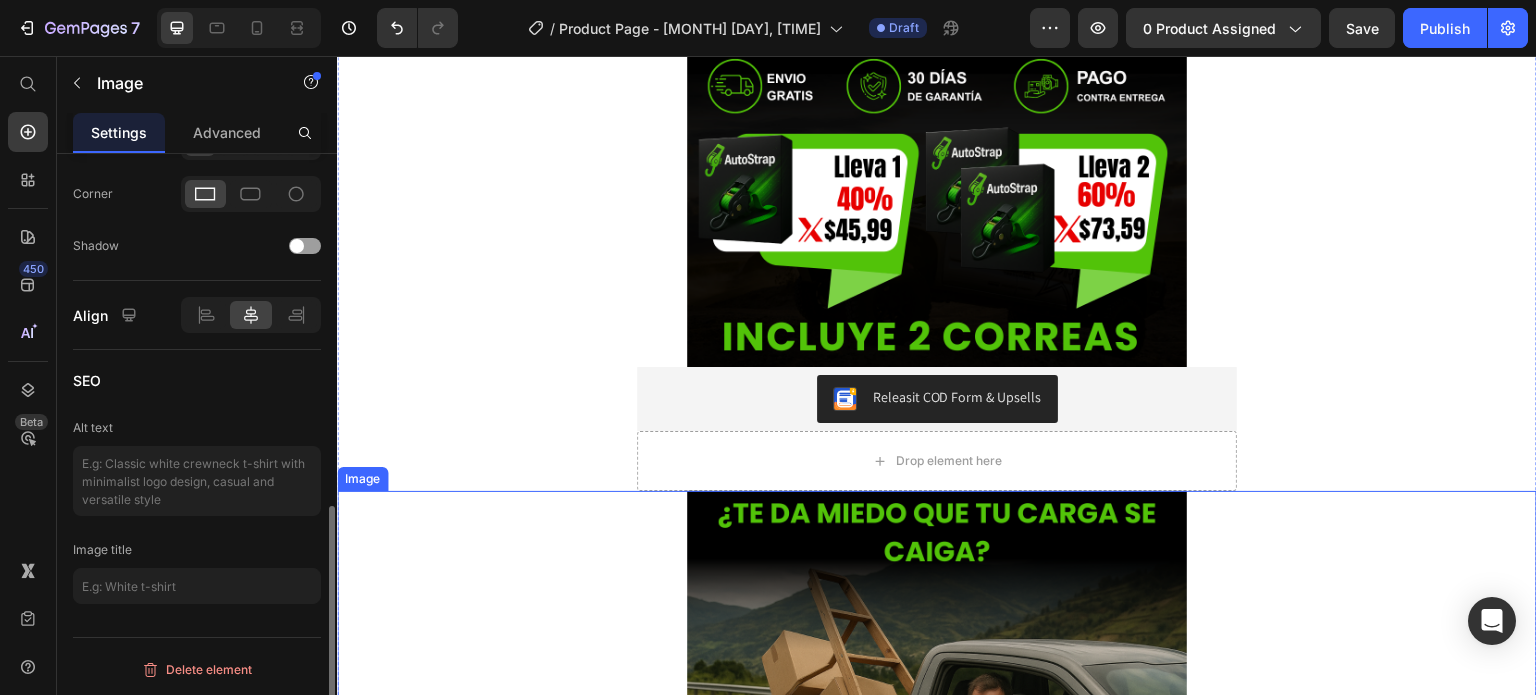 scroll, scrollTop: 0, scrollLeft: 0, axis: both 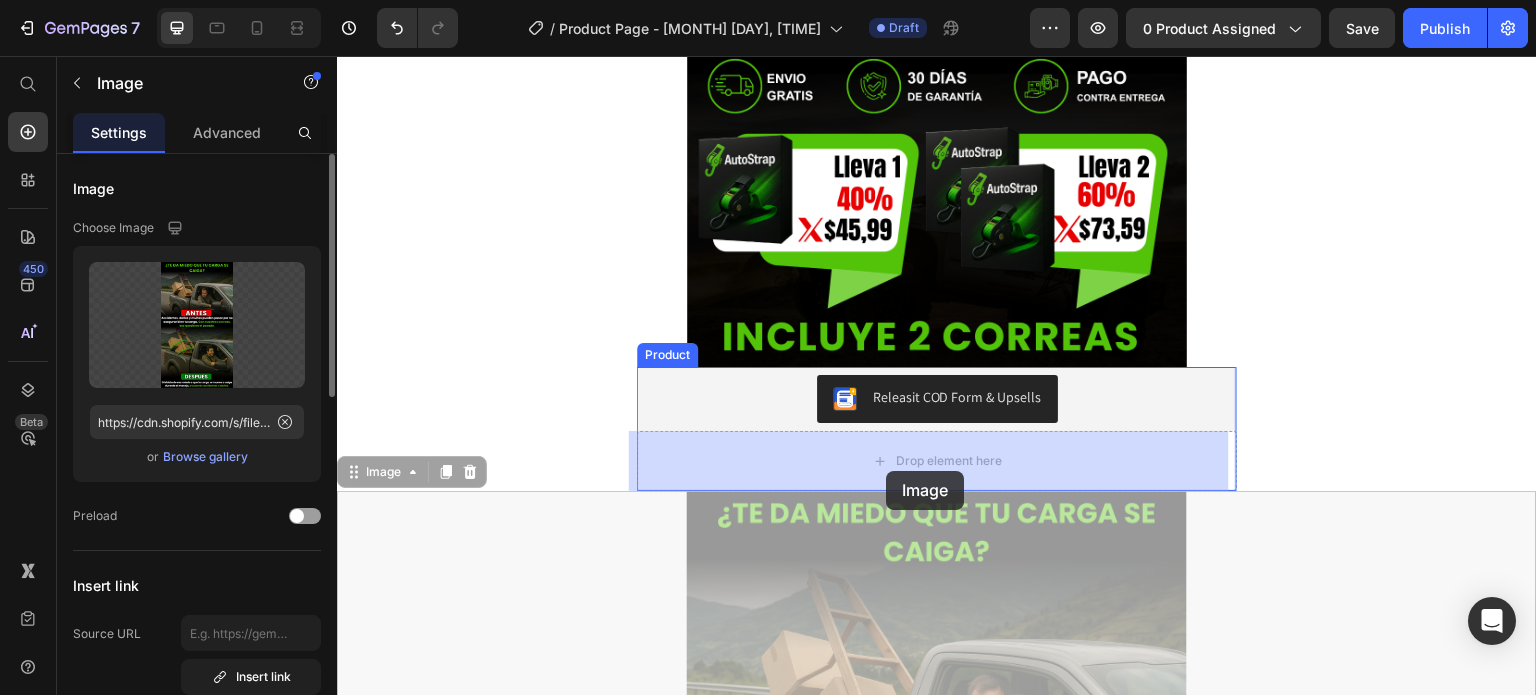 drag, startPoint x: 866, startPoint y: 554, endPoint x: 883, endPoint y: 475, distance: 80.80842 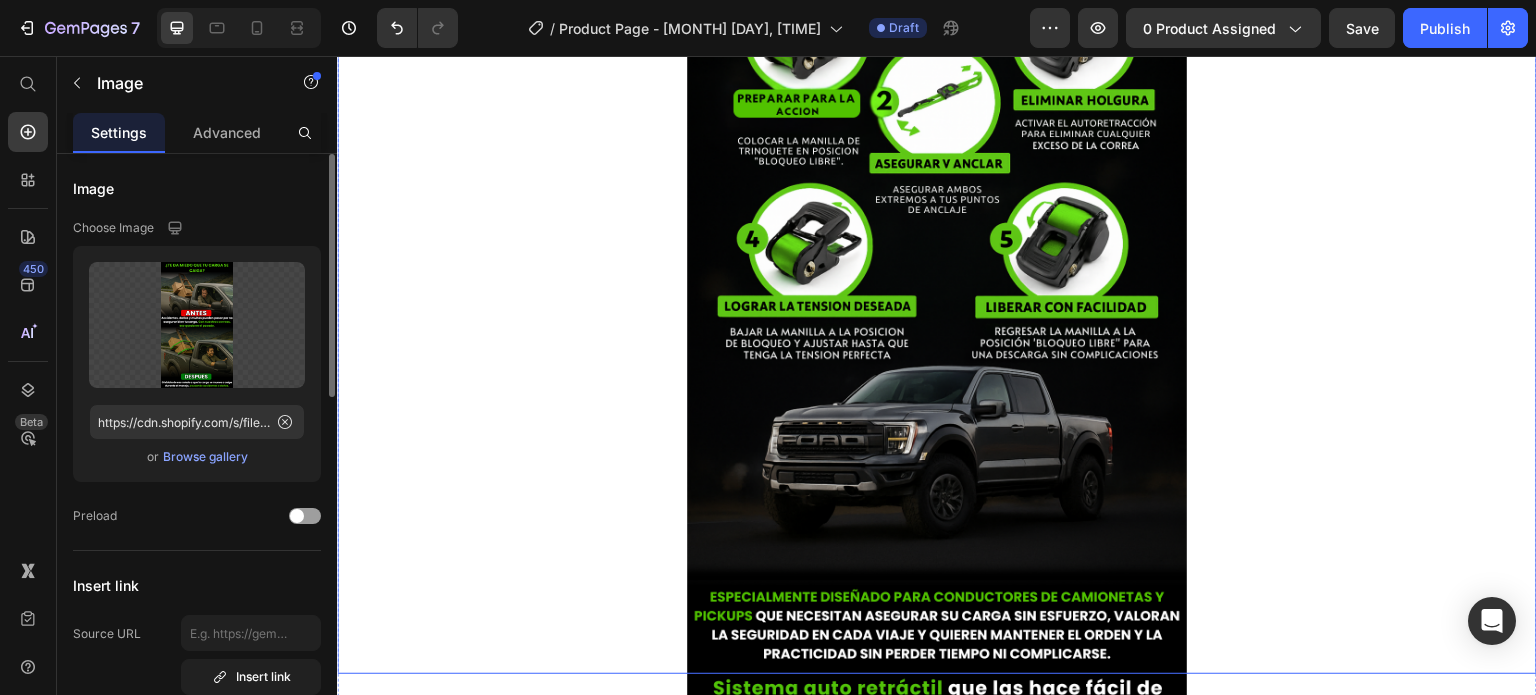 scroll, scrollTop: 3500, scrollLeft: 0, axis: vertical 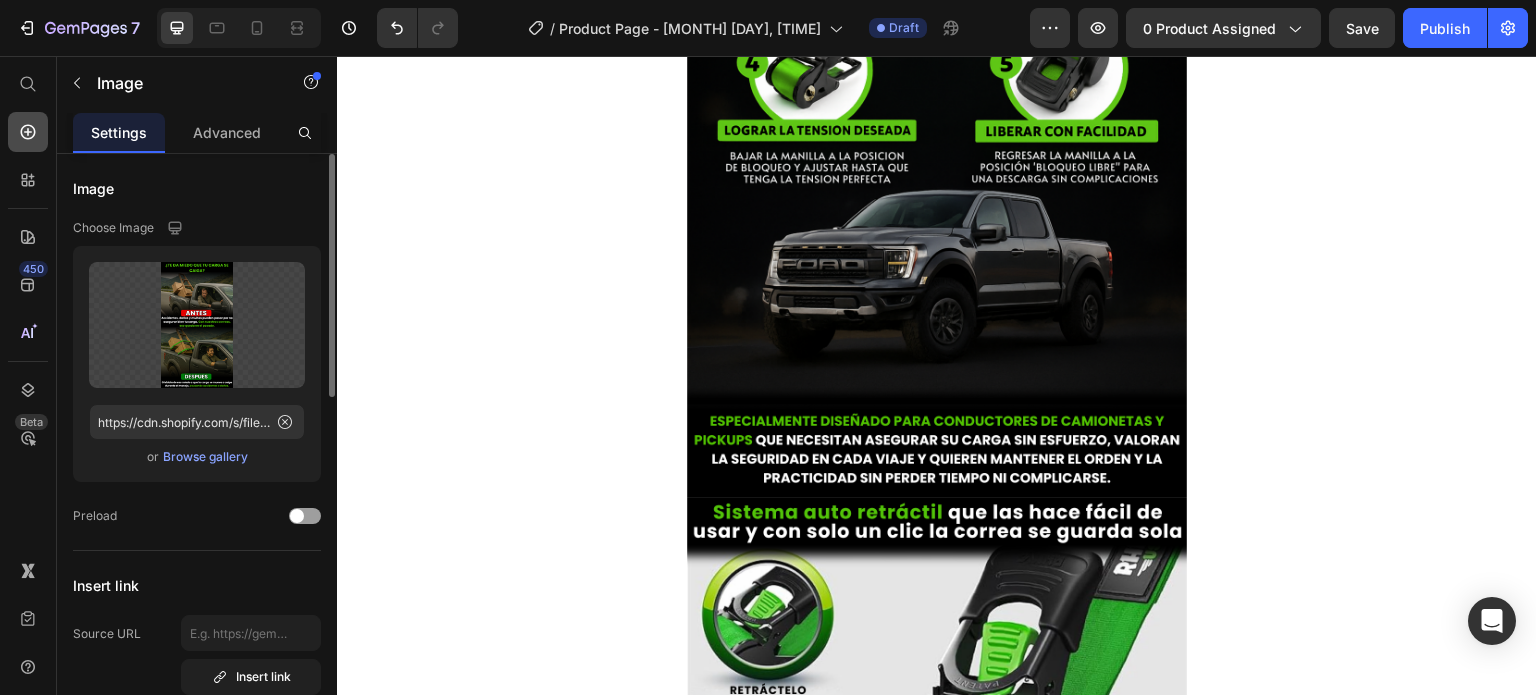 click 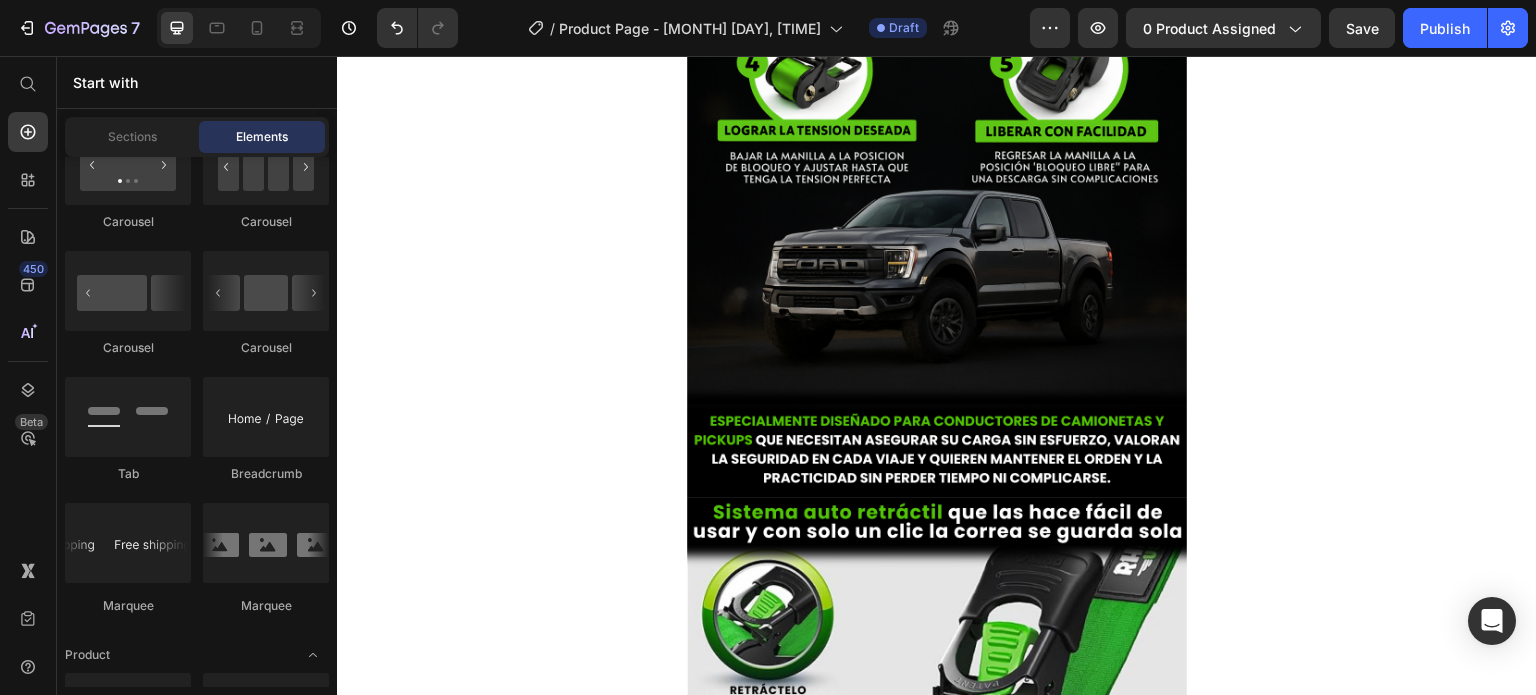 scroll, scrollTop: 2700, scrollLeft: 0, axis: vertical 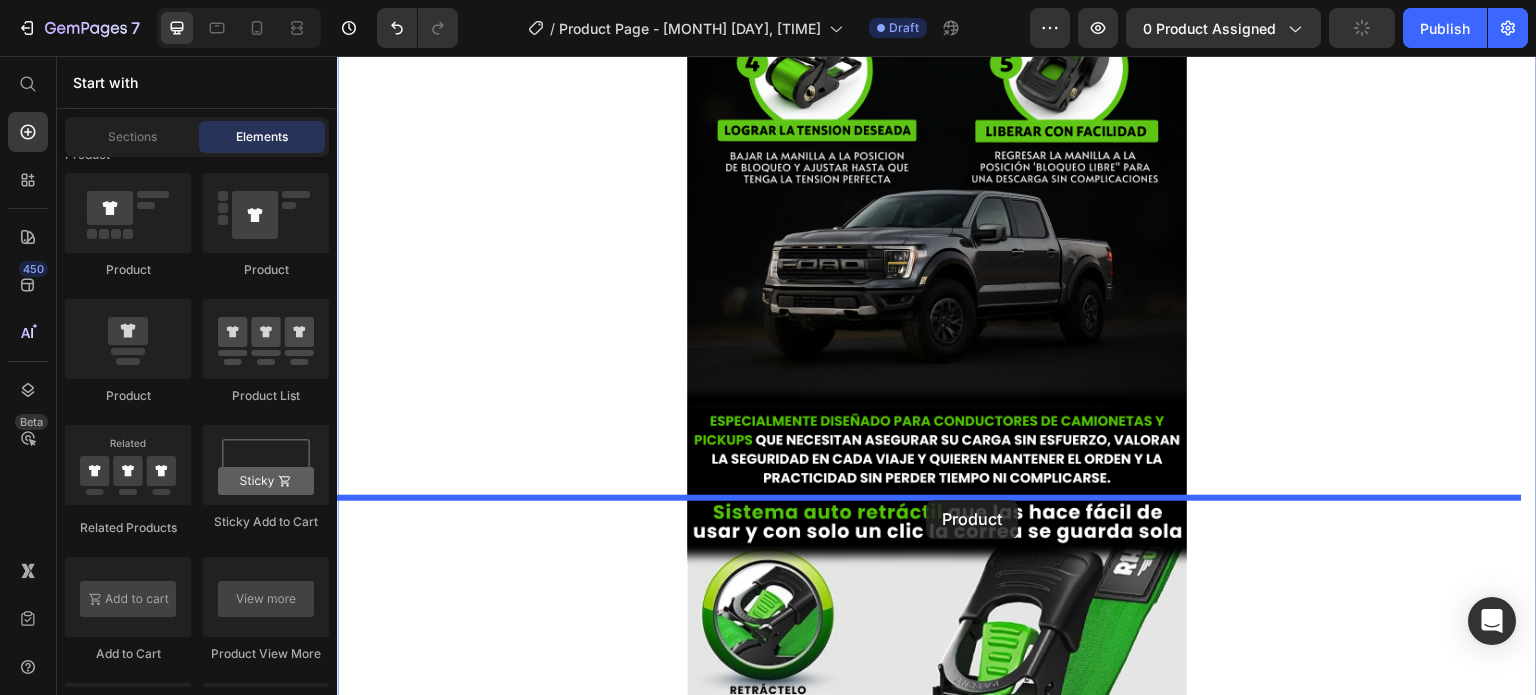 drag, startPoint x: 467, startPoint y: 413, endPoint x: 926, endPoint y: 500, distance: 467.17233 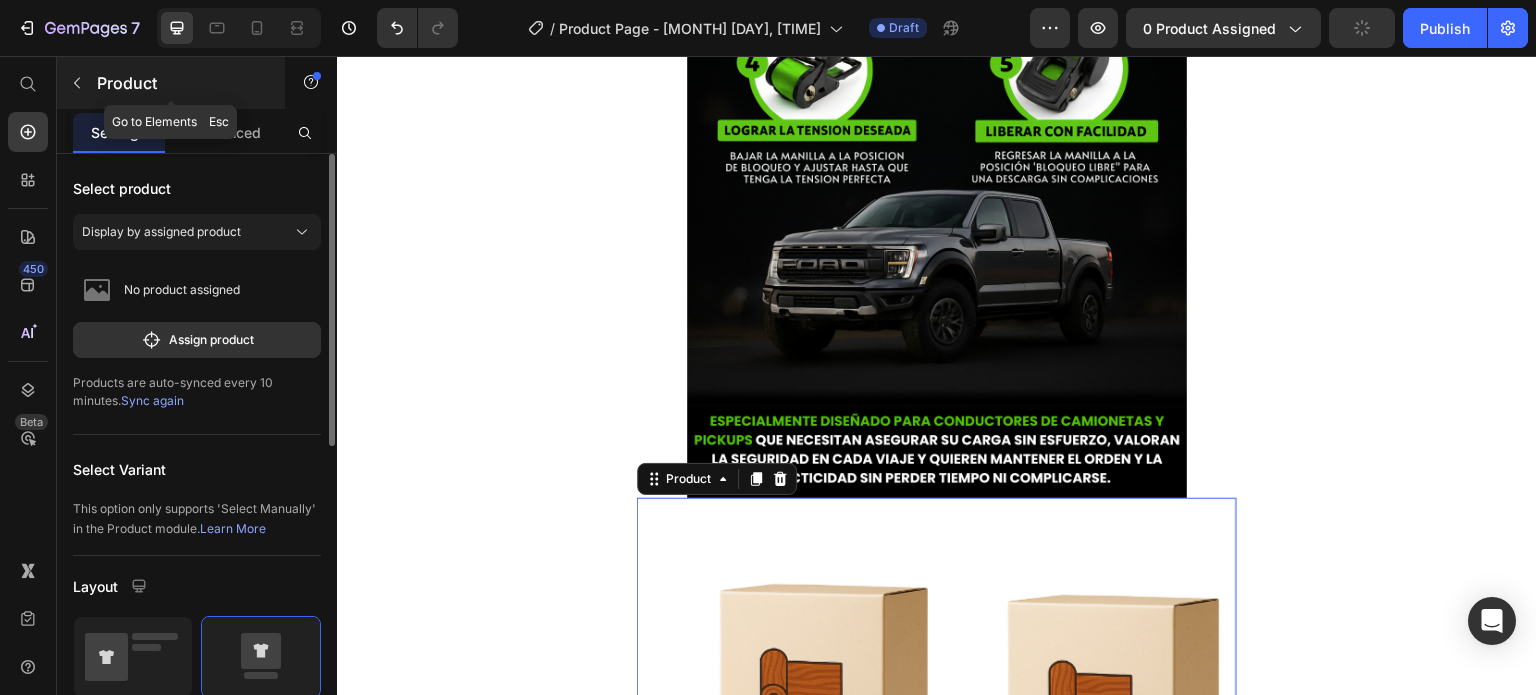 click on "Product" at bounding box center (182, 83) 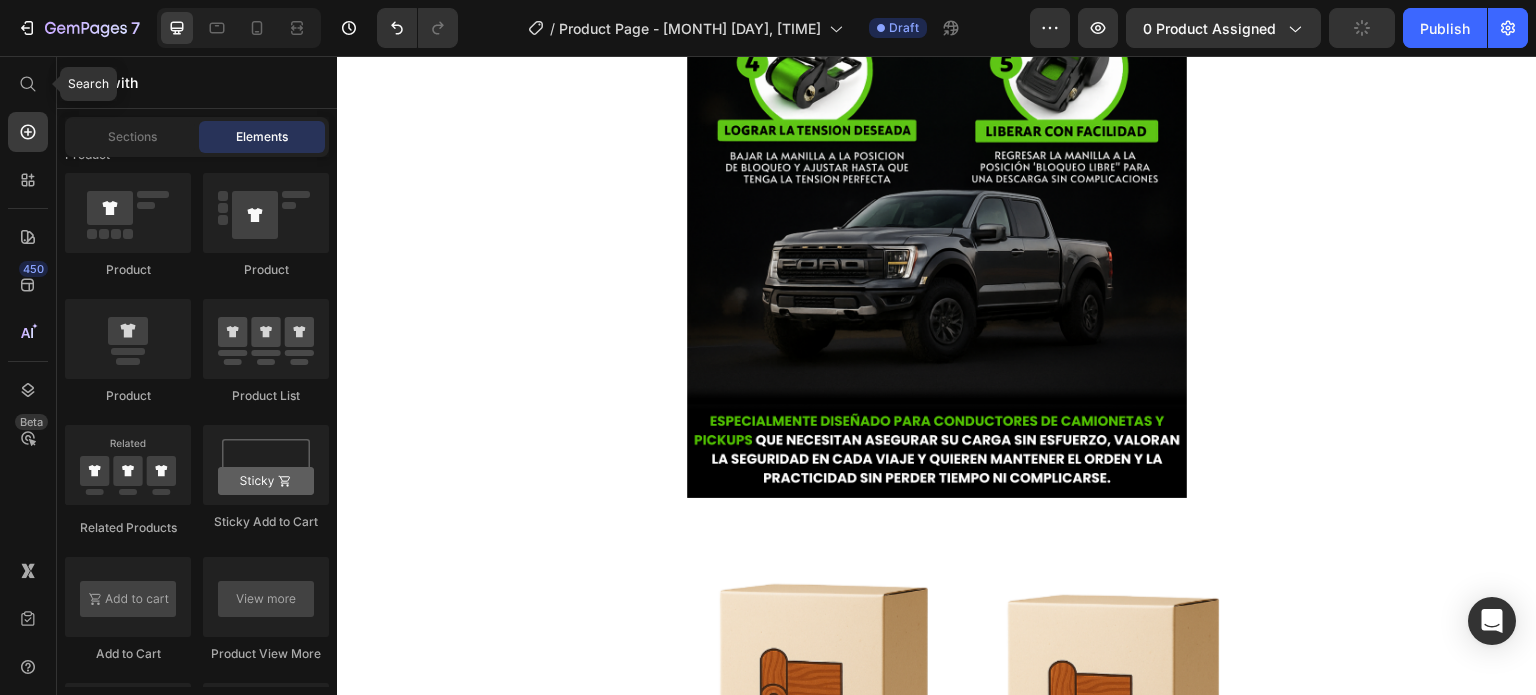 drag, startPoint x: 27, startPoint y: 89, endPoint x: 84, endPoint y: 88, distance: 57.00877 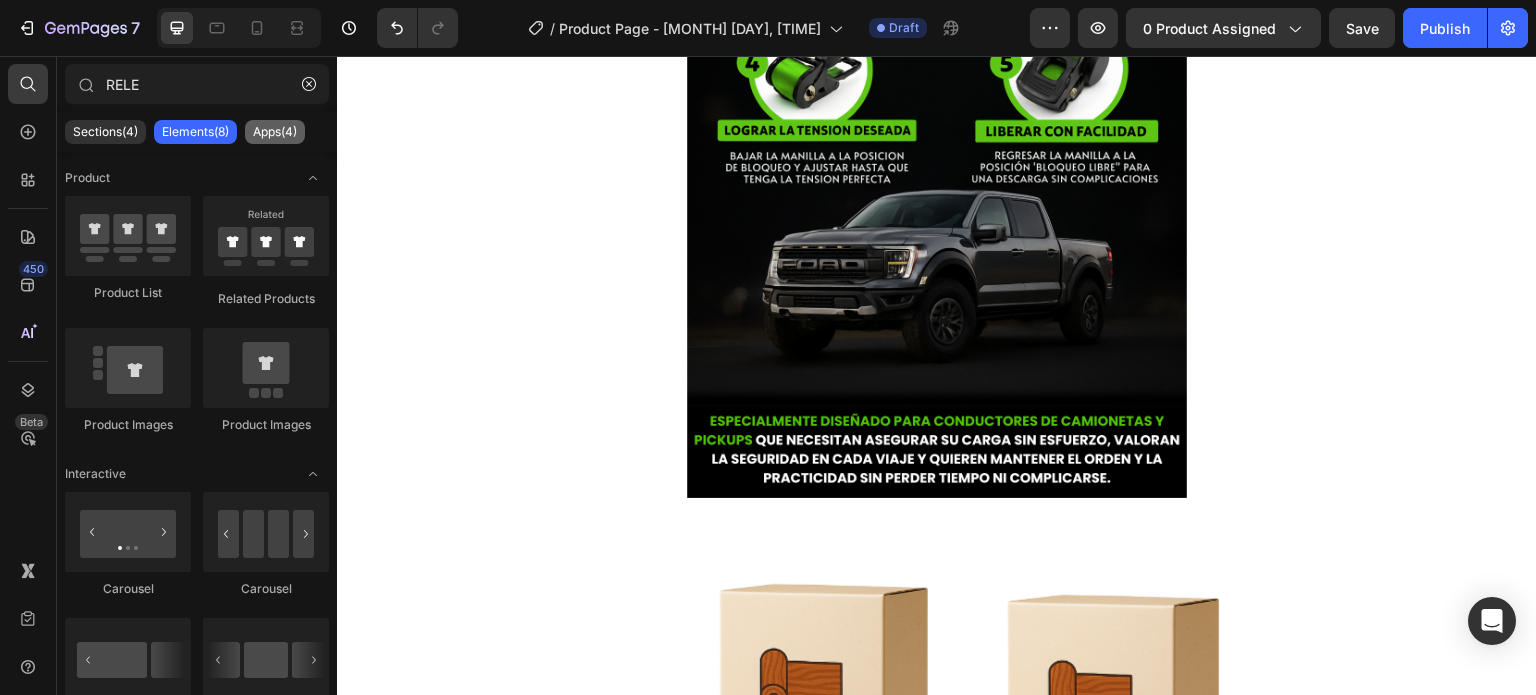 click on "Apps(4)" at bounding box center (275, 132) 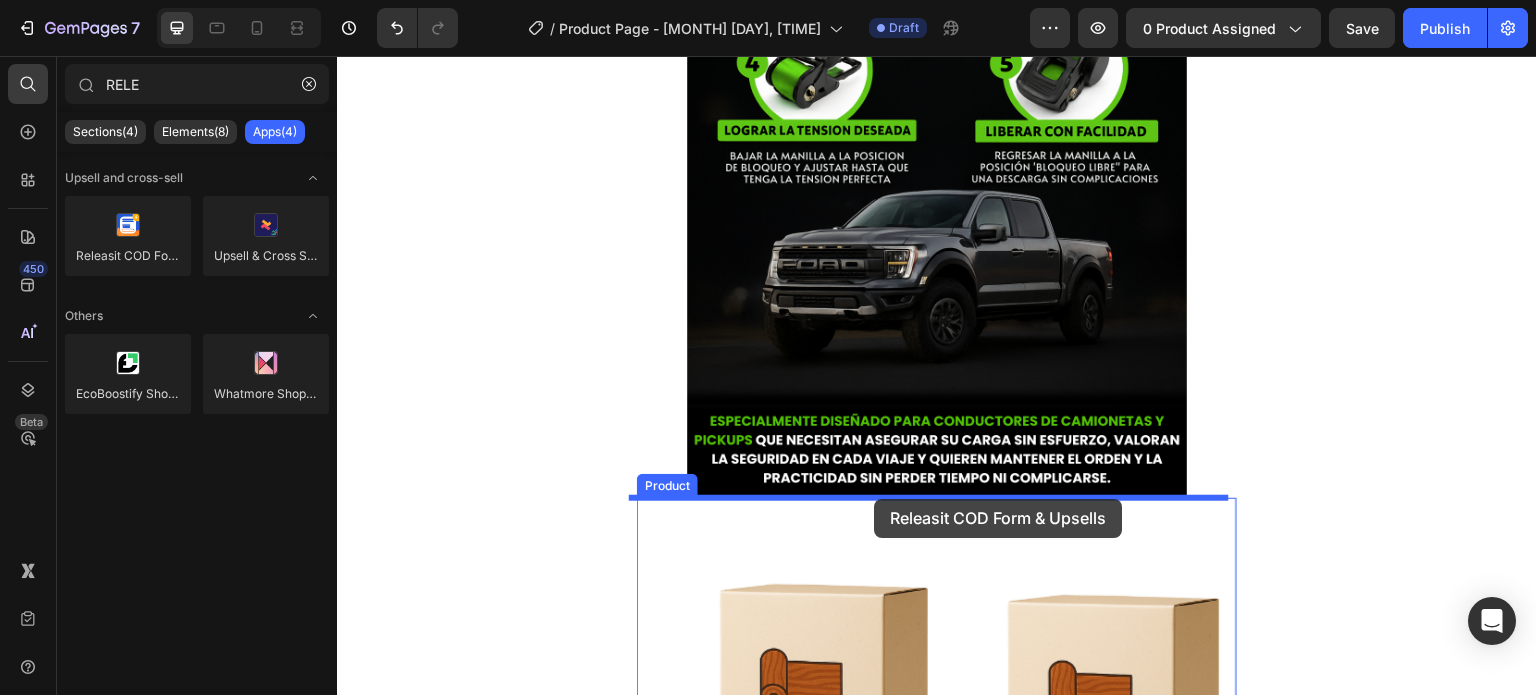drag, startPoint x: 527, startPoint y: 307, endPoint x: 877, endPoint y: 498, distance: 398.7242 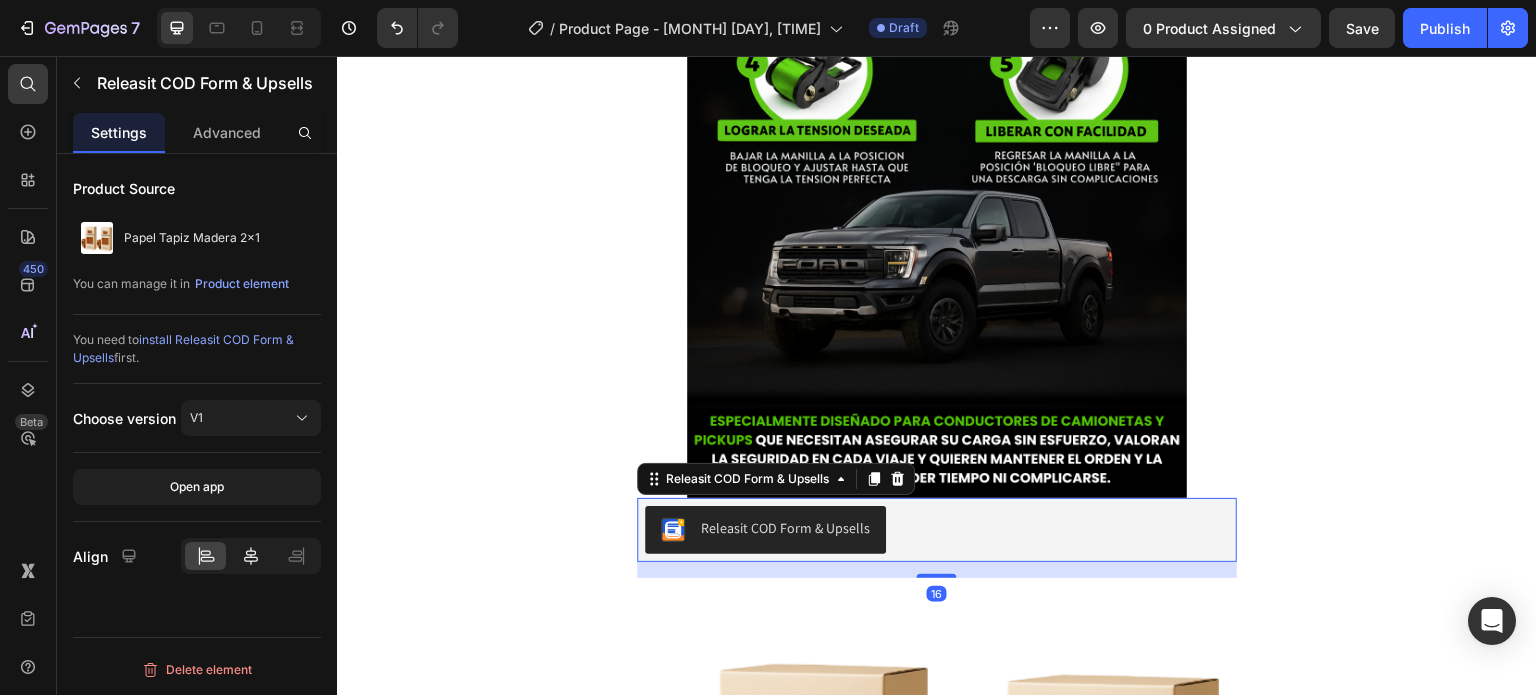 click 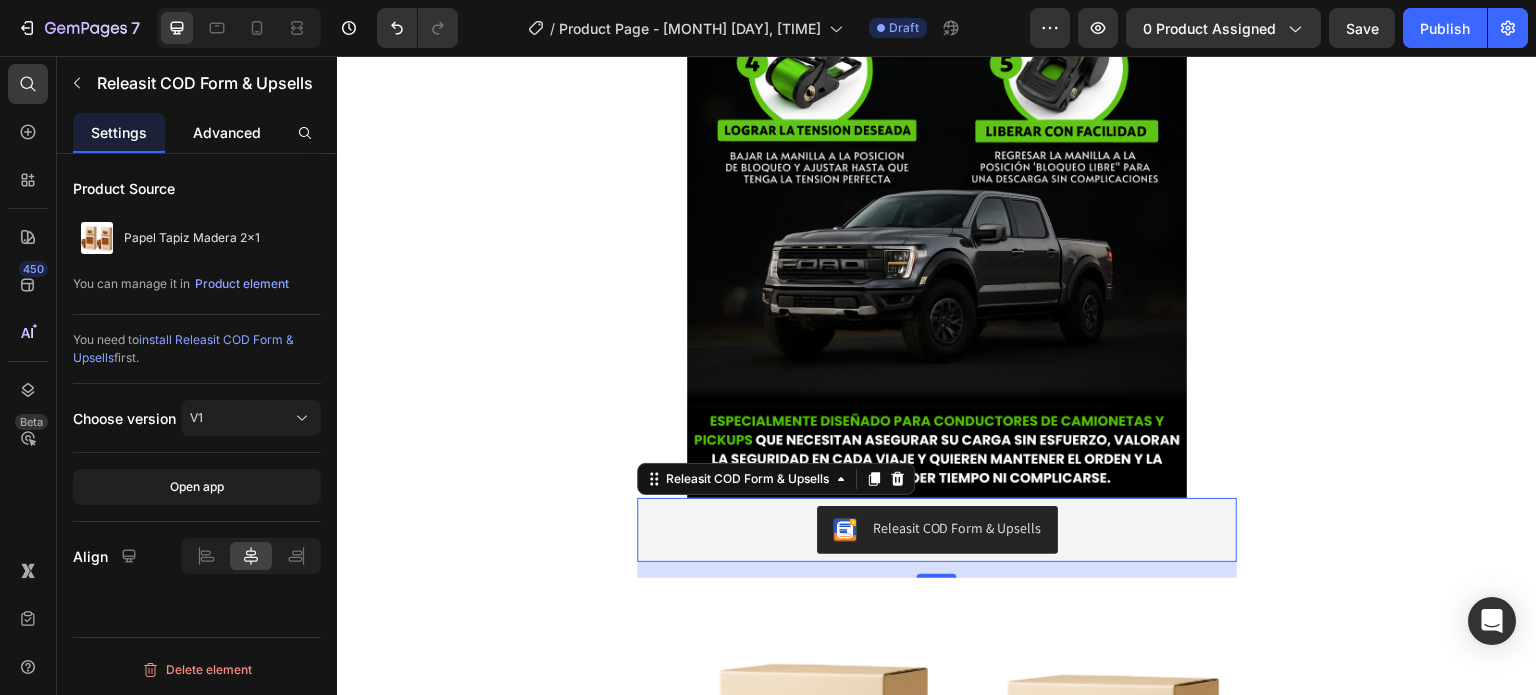 click on "Advanced" at bounding box center (227, 132) 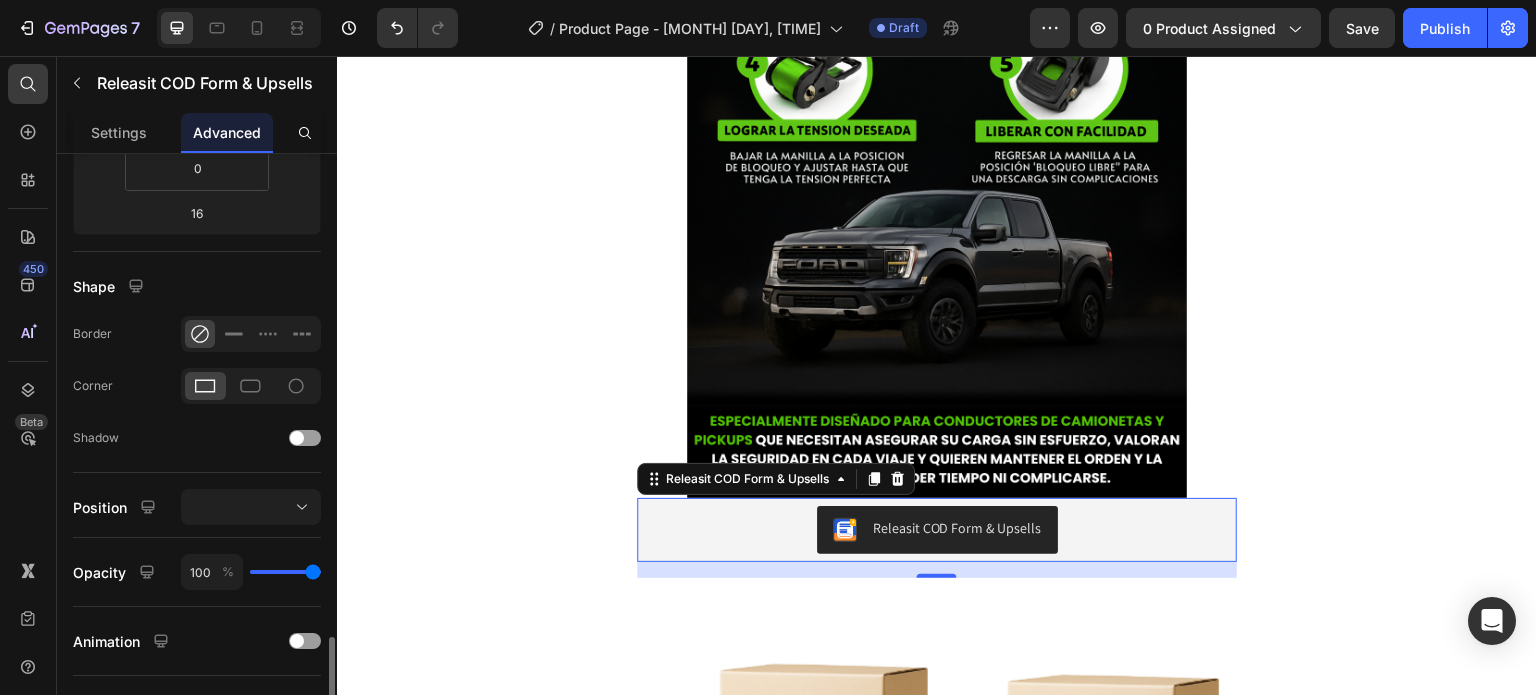 scroll, scrollTop: 668, scrollLeft: 0, axis: vertical 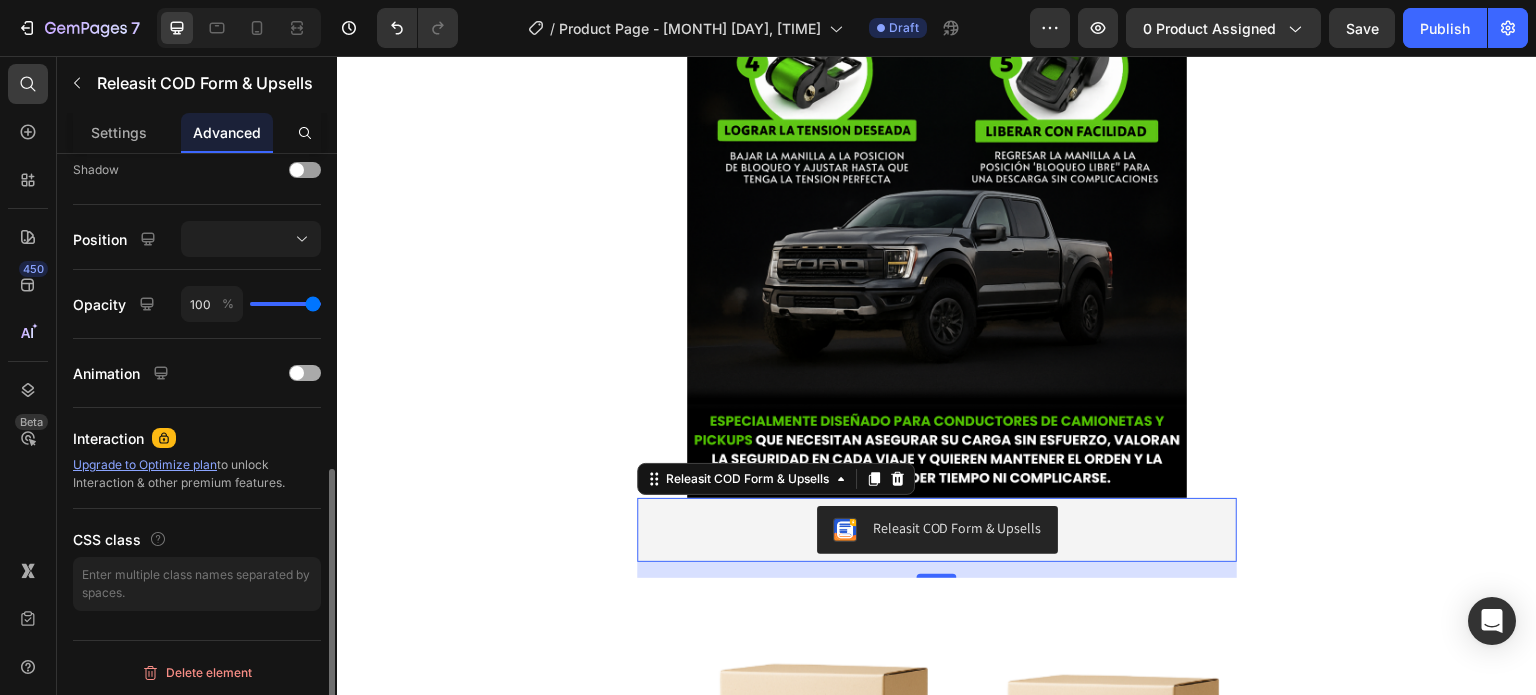 click at bounding box center (305, 373) 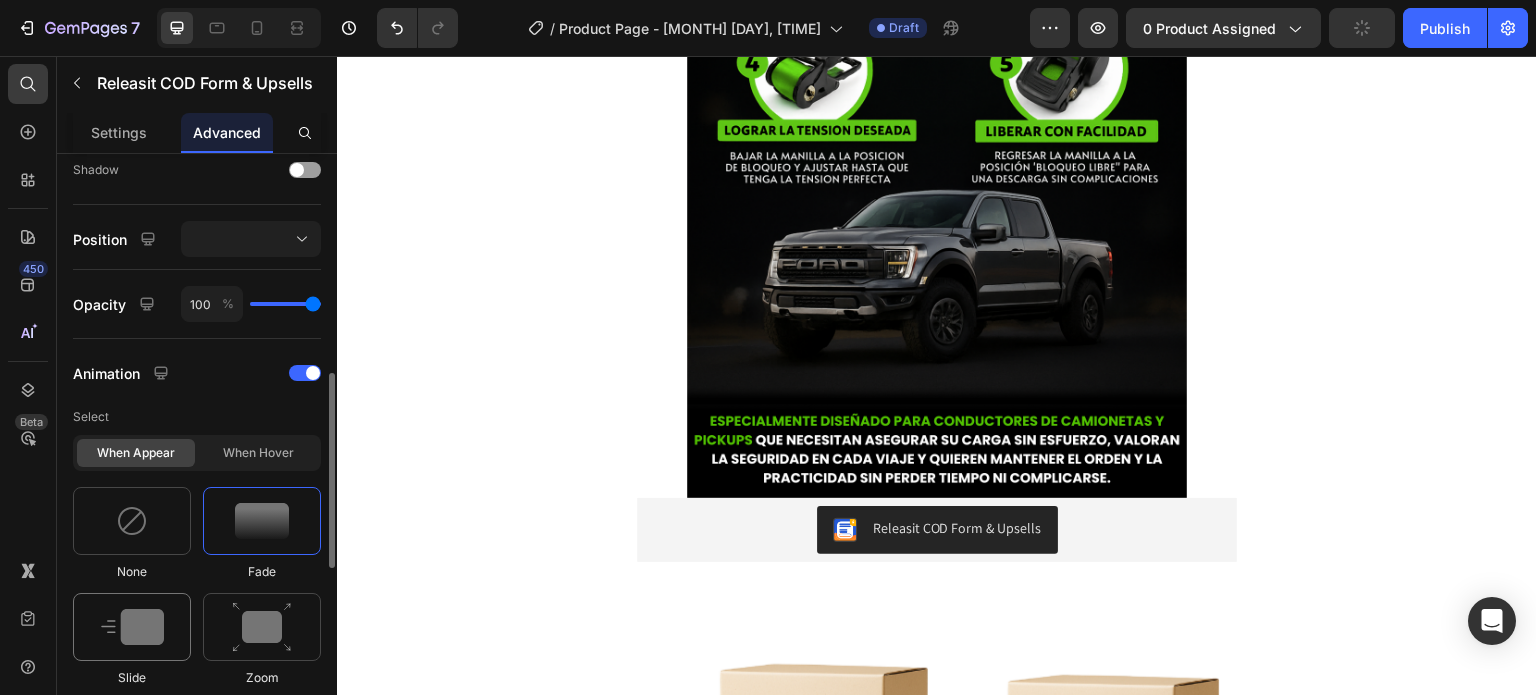 click at bounding box center [132, 627] 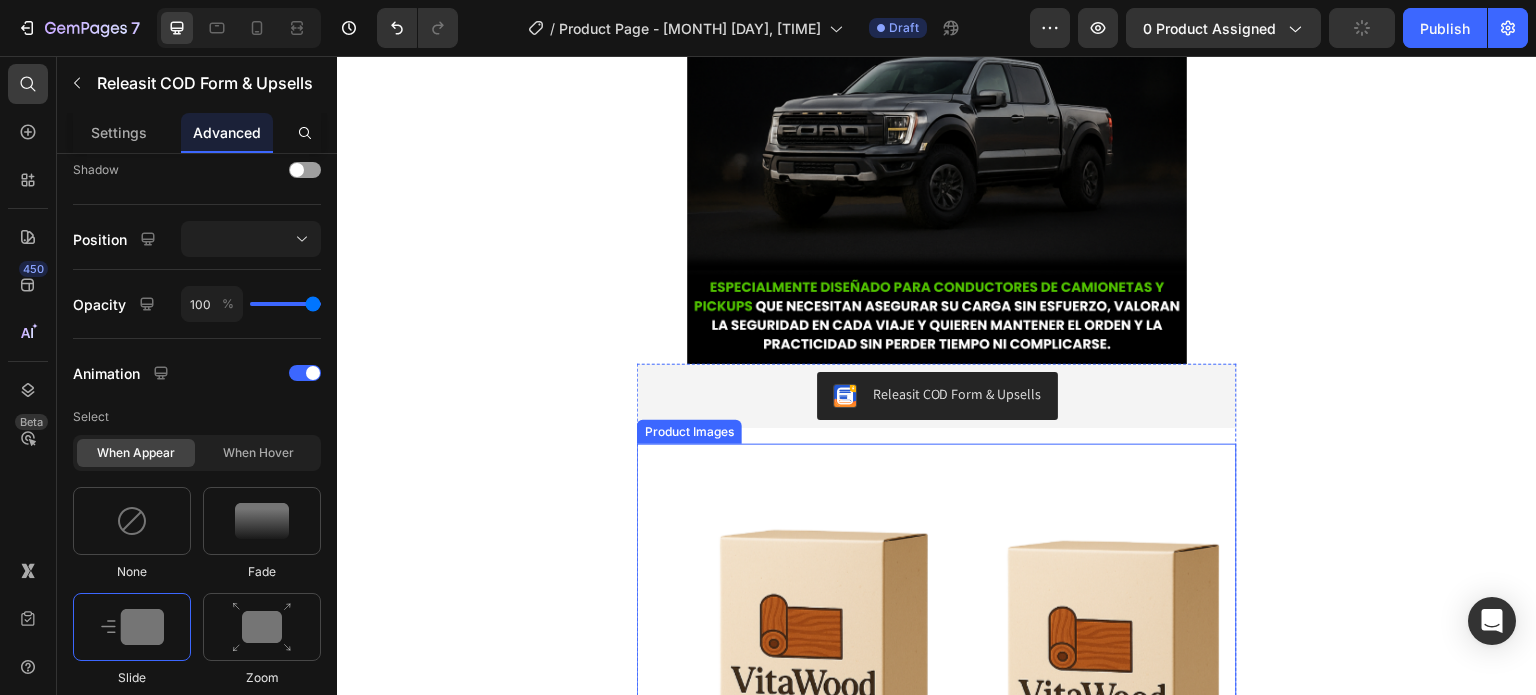 scroll, scrollTop: 3800, scrollLeft: 0, axis: vertical 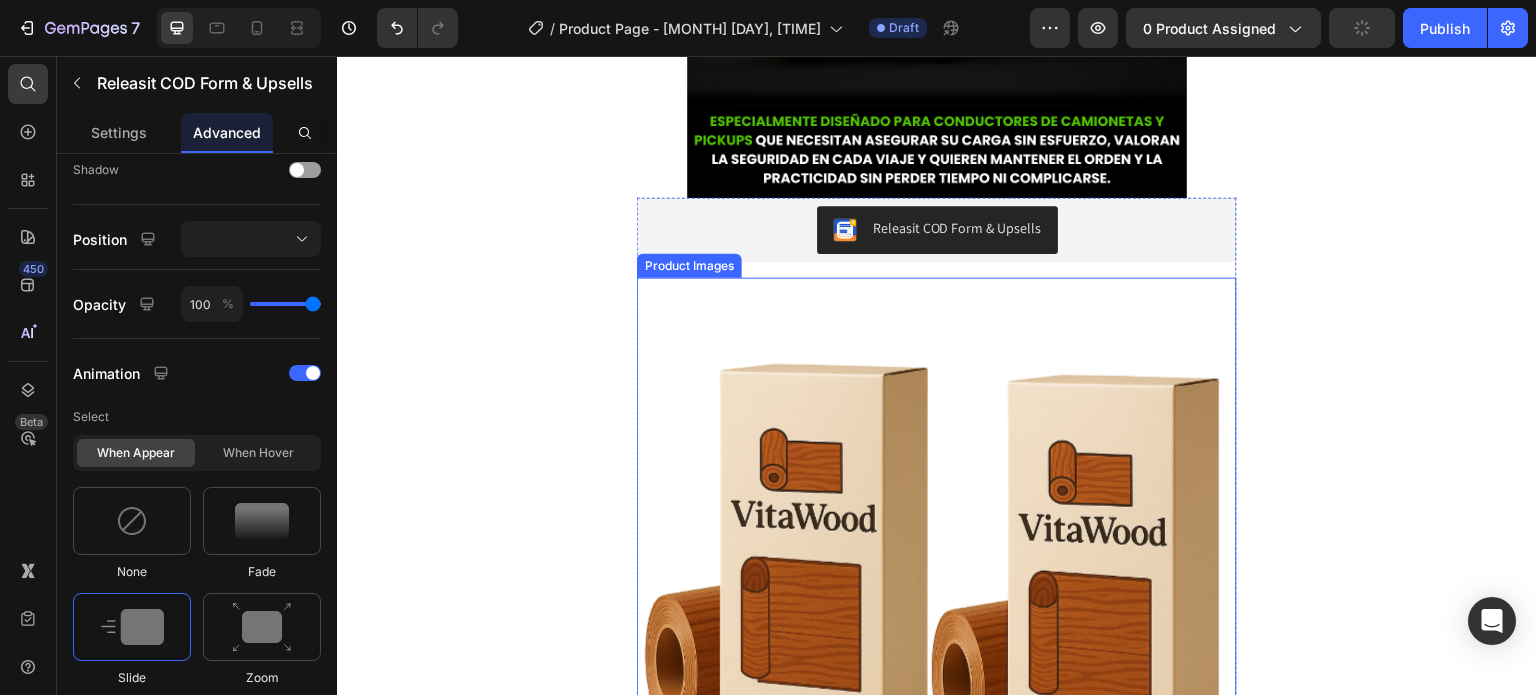 click at bounding box center (937, 578) 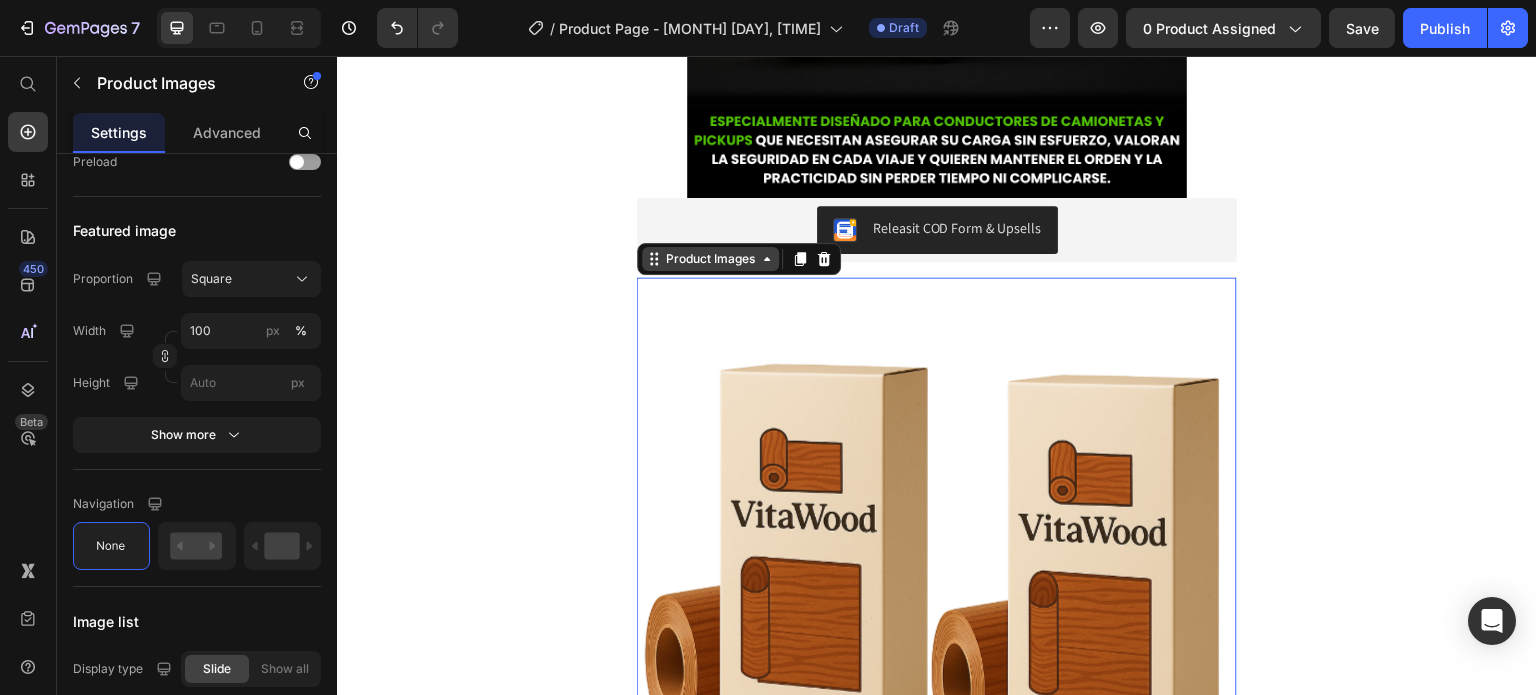 scroll, scrollTop: 0, scrollLeft: 0, axis: both 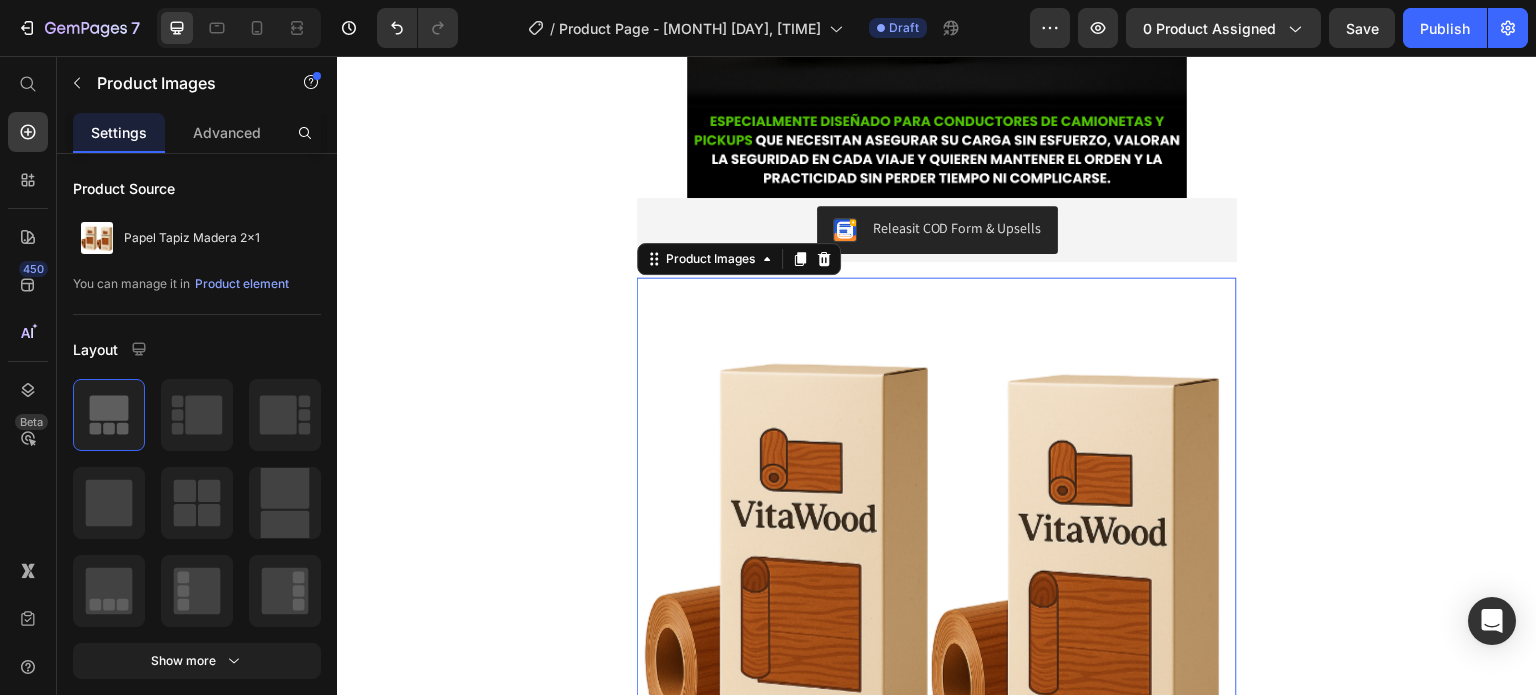 drag, startPoint x: 815, startPoint y: 261, endPoint x: 819, endPoint y: 278, distance: 17.464249 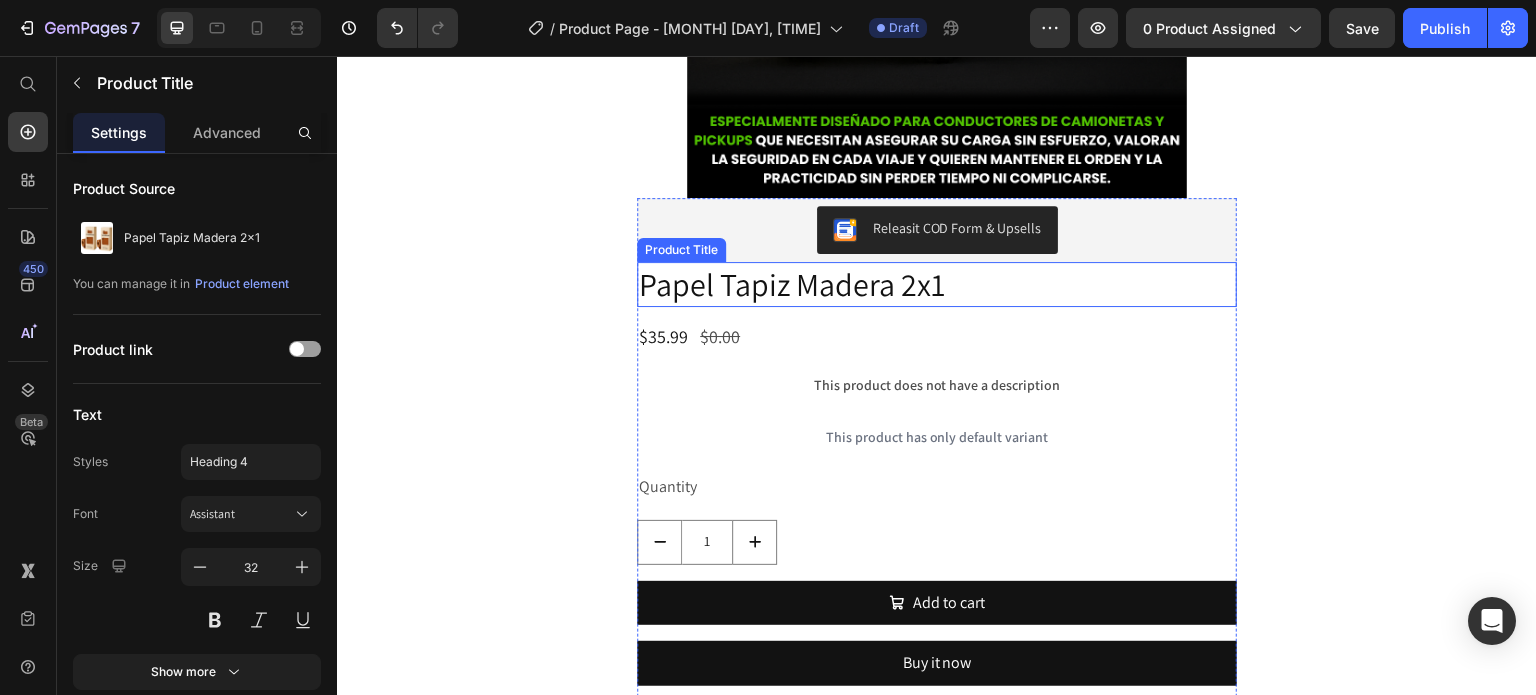 click on "Papel Tapiz Madera 2x1" at bounding box center (937, 285) 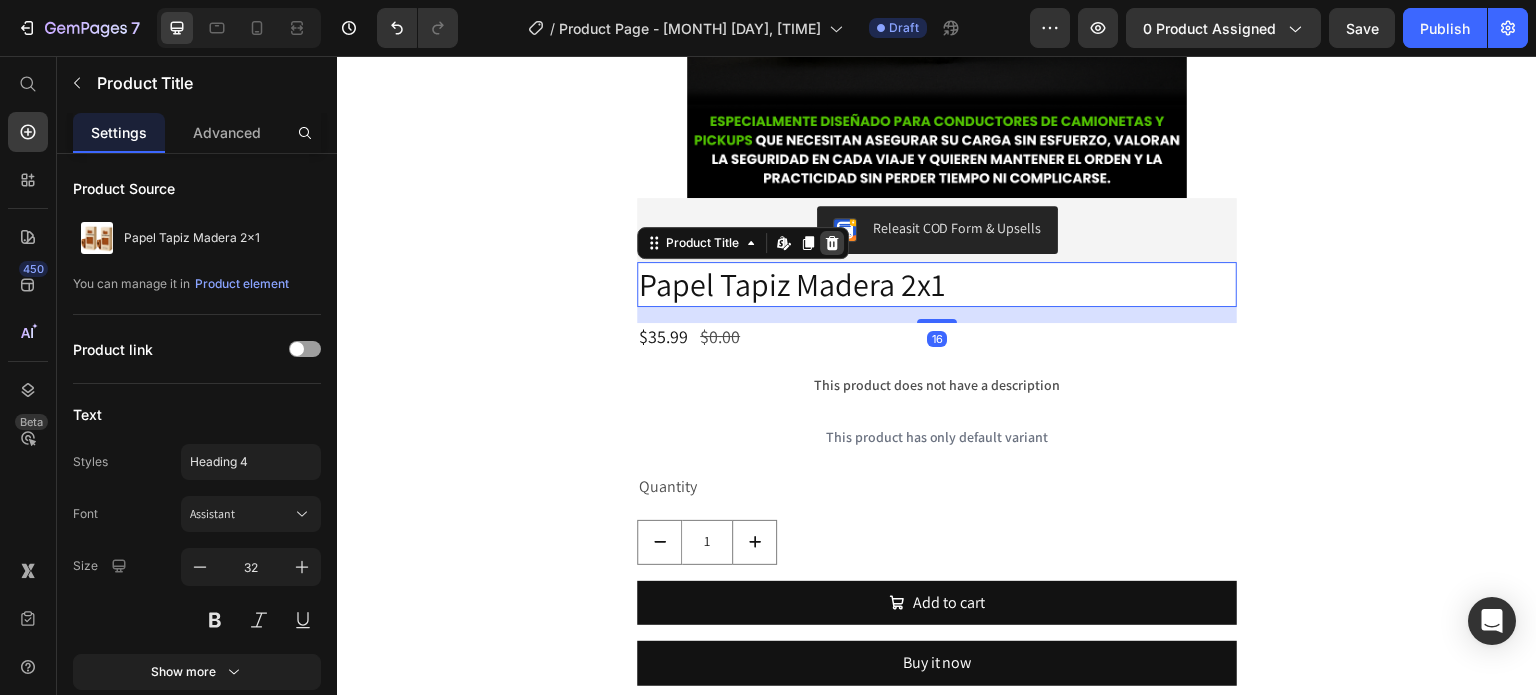 click at bounding box center [832, 243] 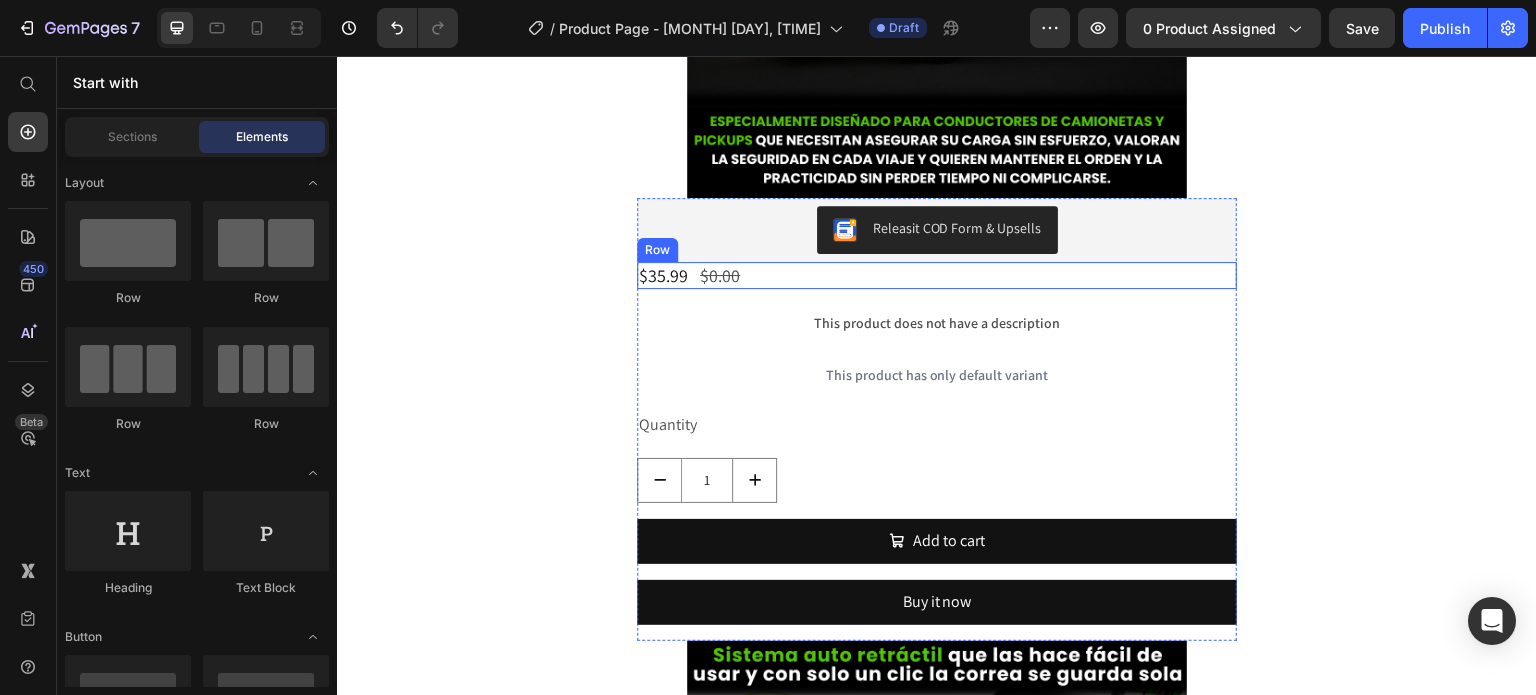 click on "$[PRICE] Product Price $[PRICE] Product Price Row" at bounding box center (937, 275) 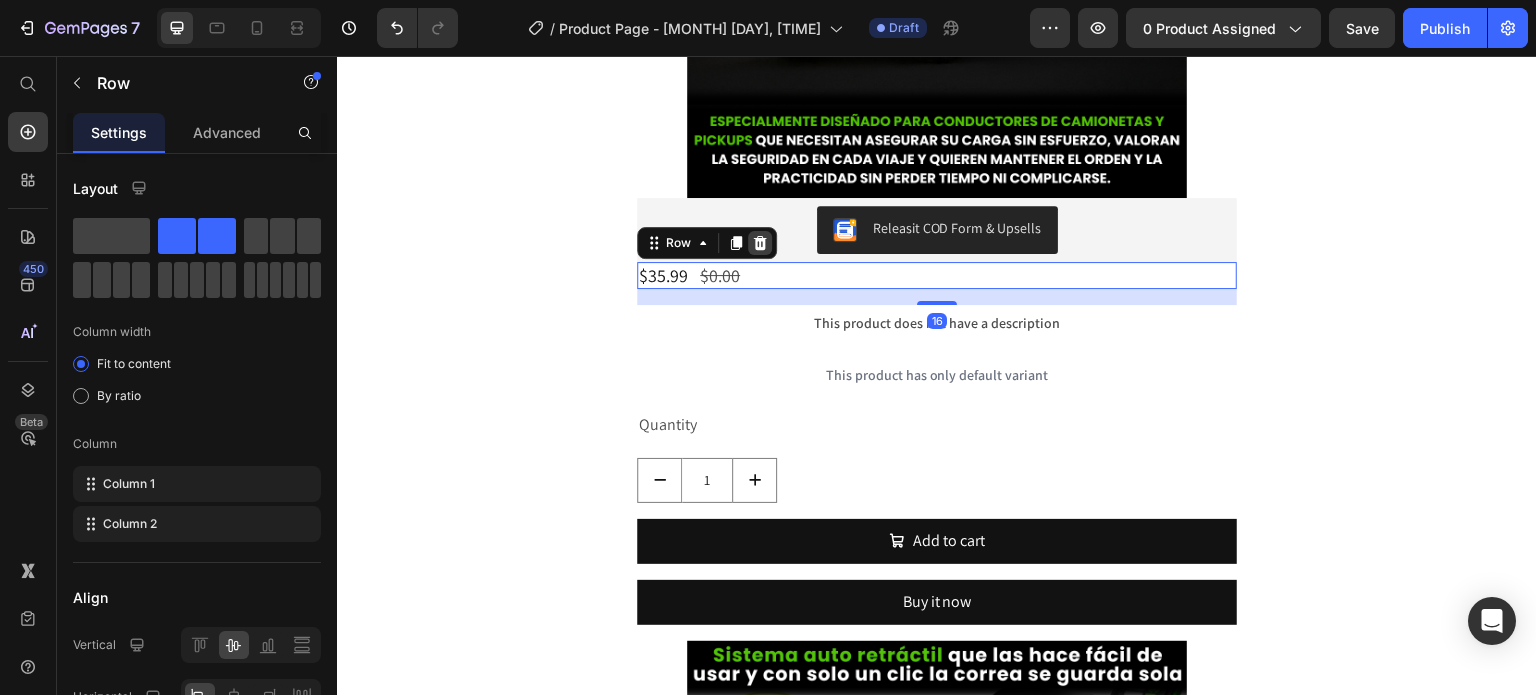 click 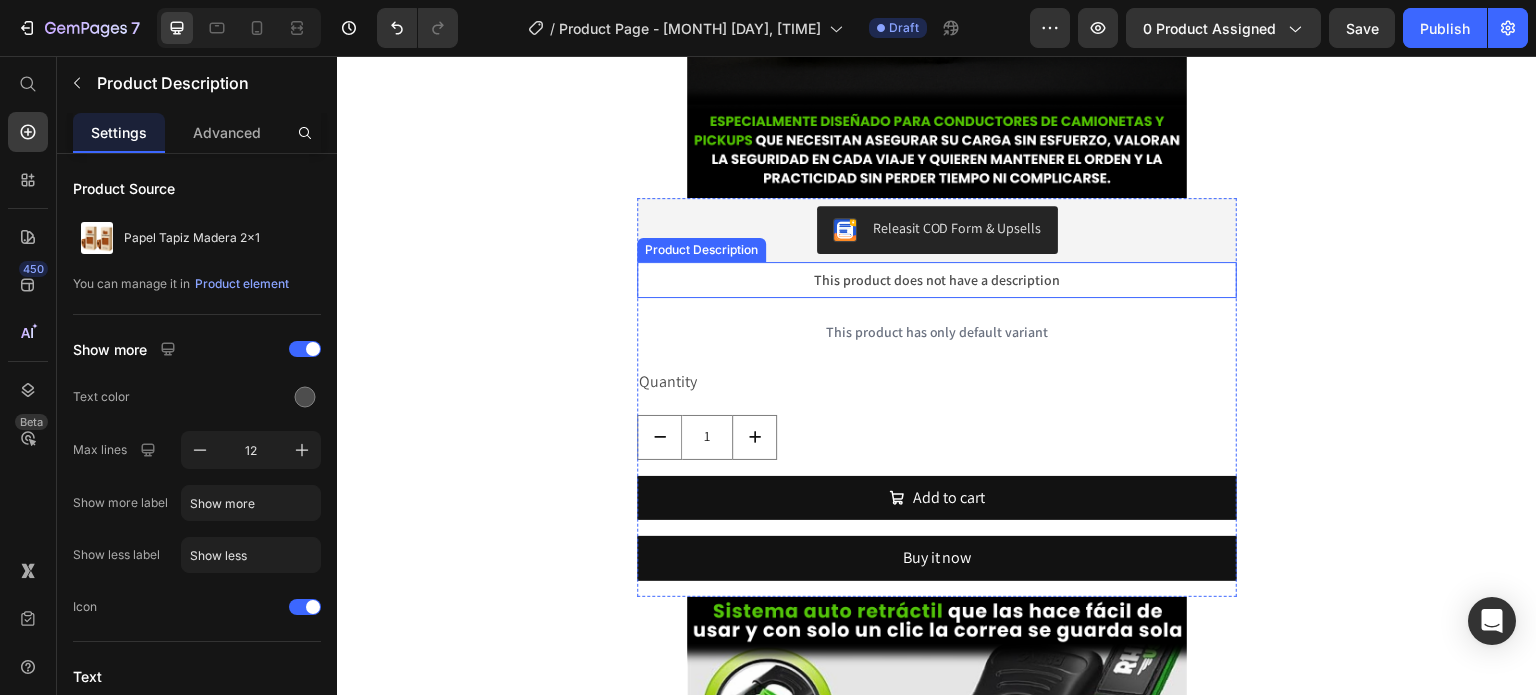click on "This product does not have a description" at bounding box center [937, 280] 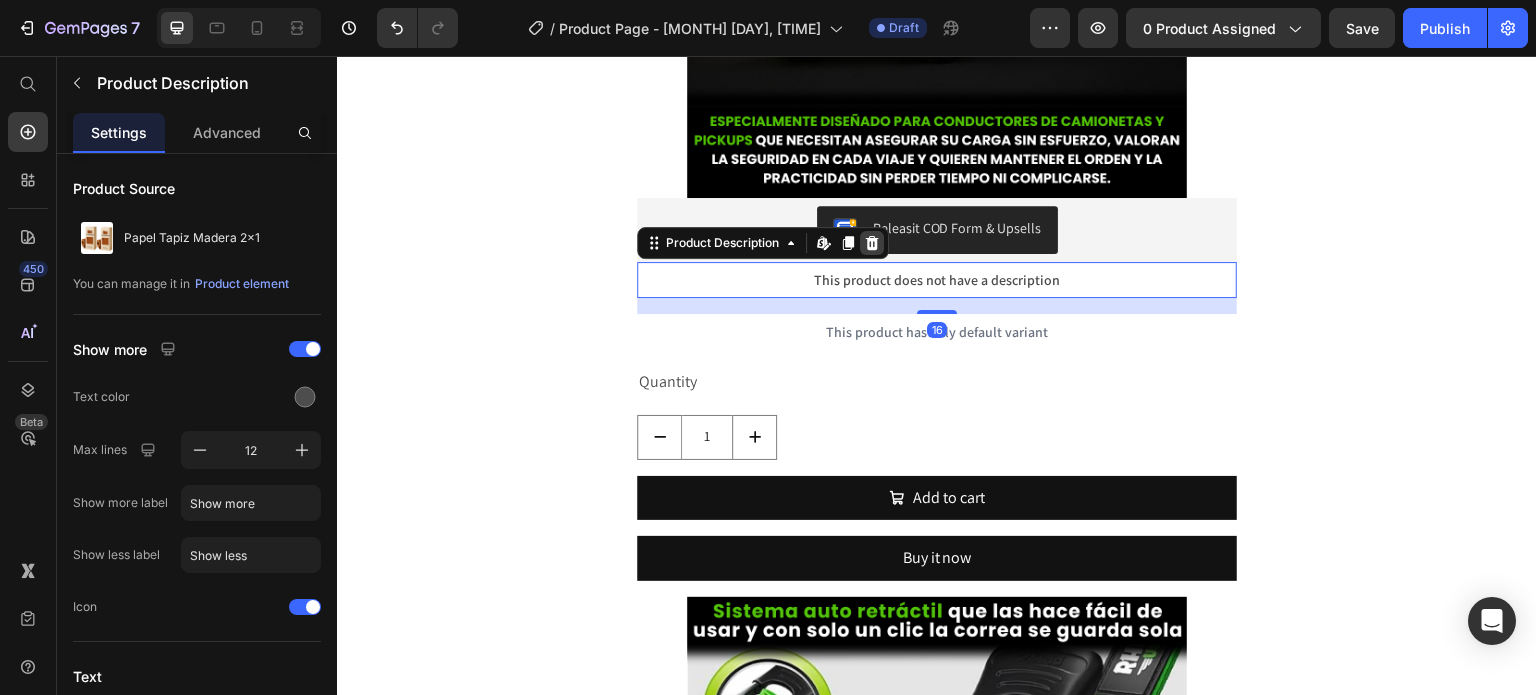 click 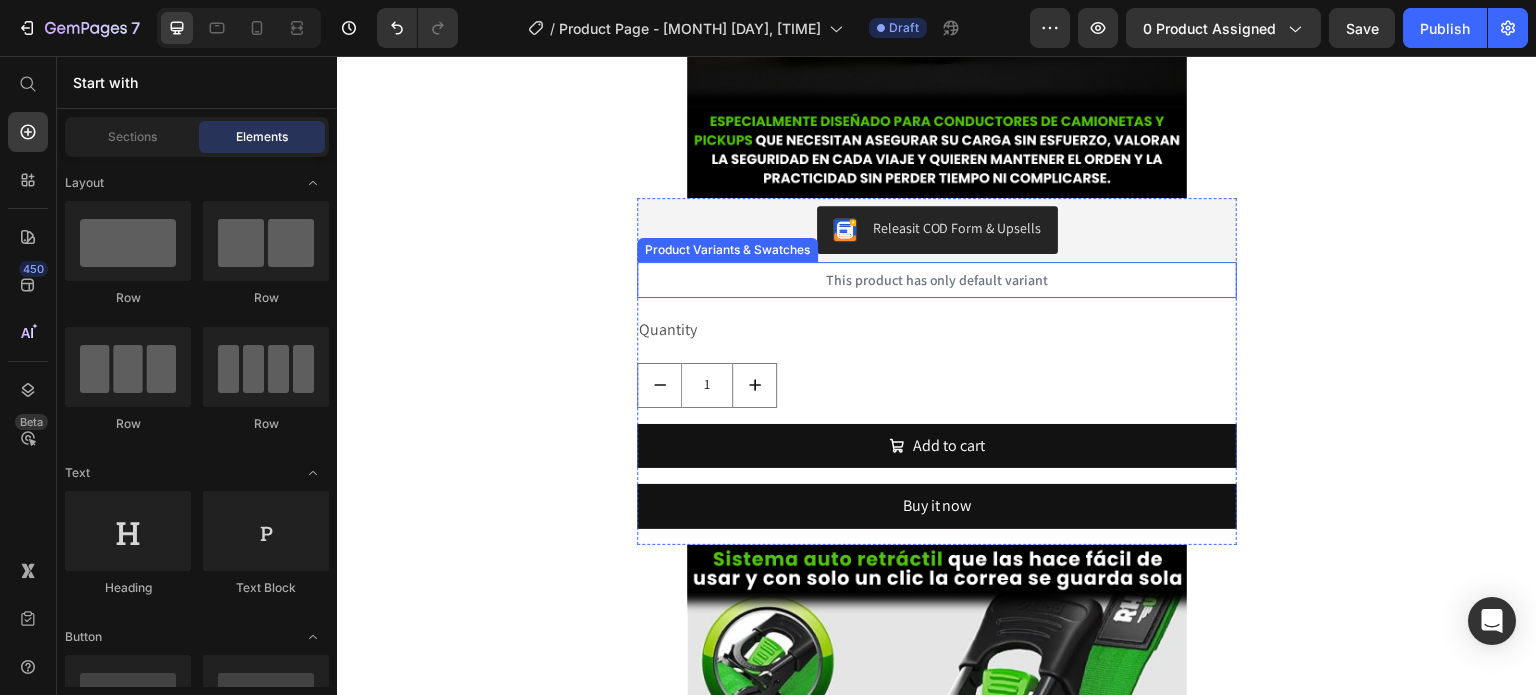 click on "This product has only default variant" at bounding box center (937, 280) 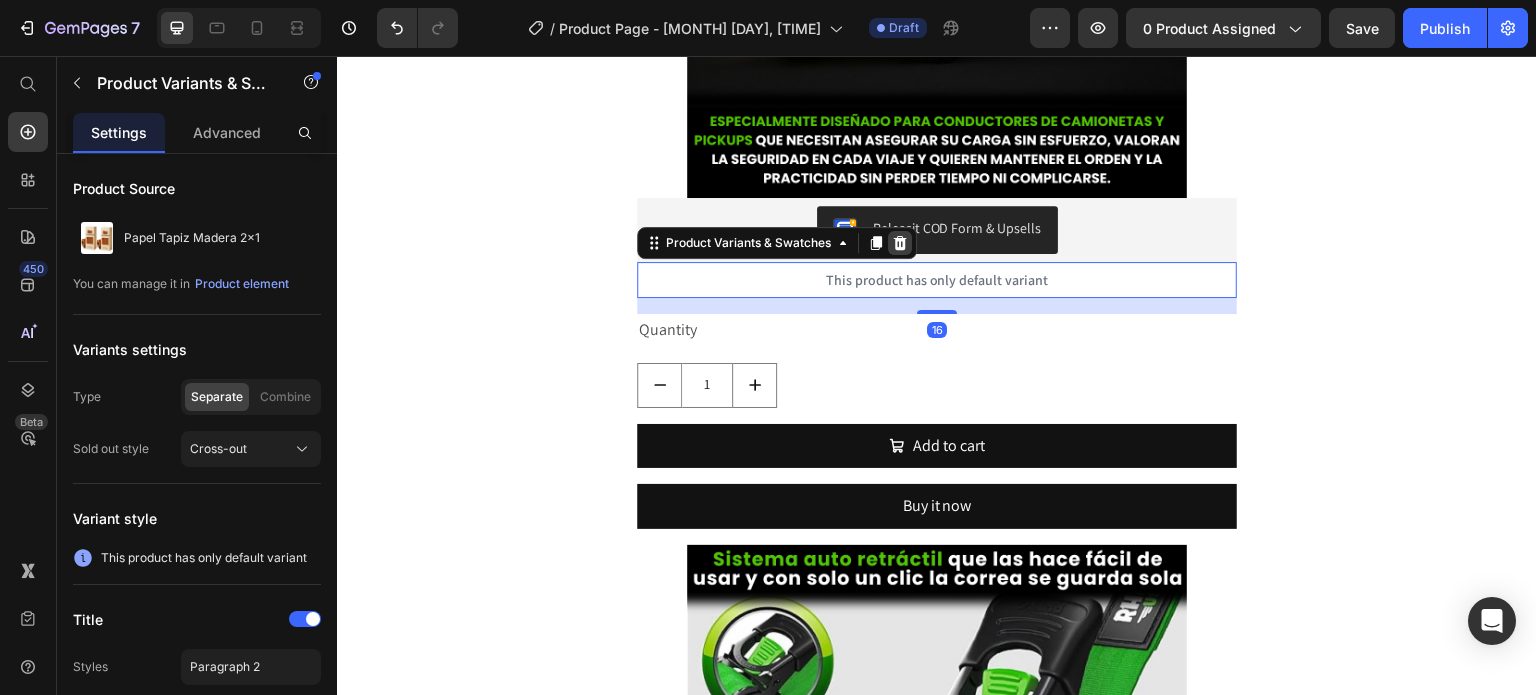 click 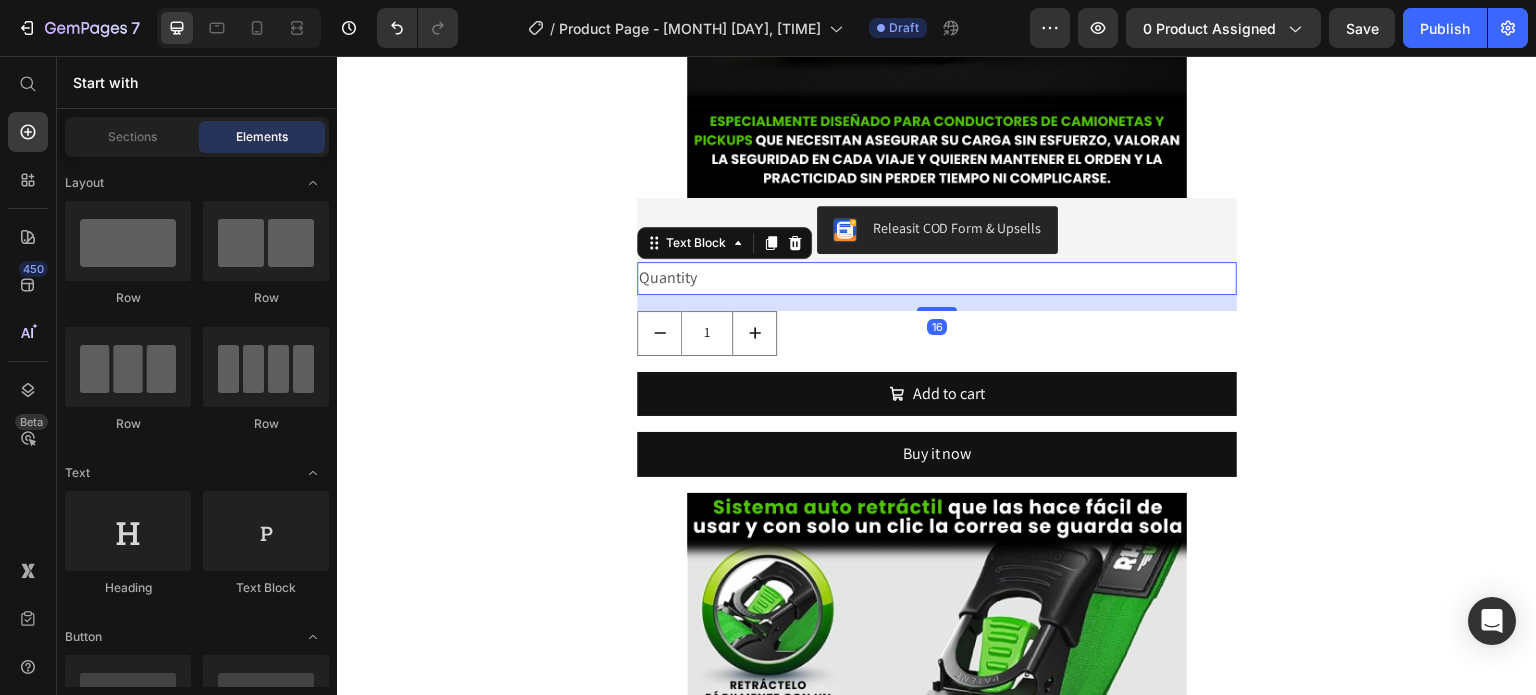 click on "Quantity" at bounding box center (937, 278) 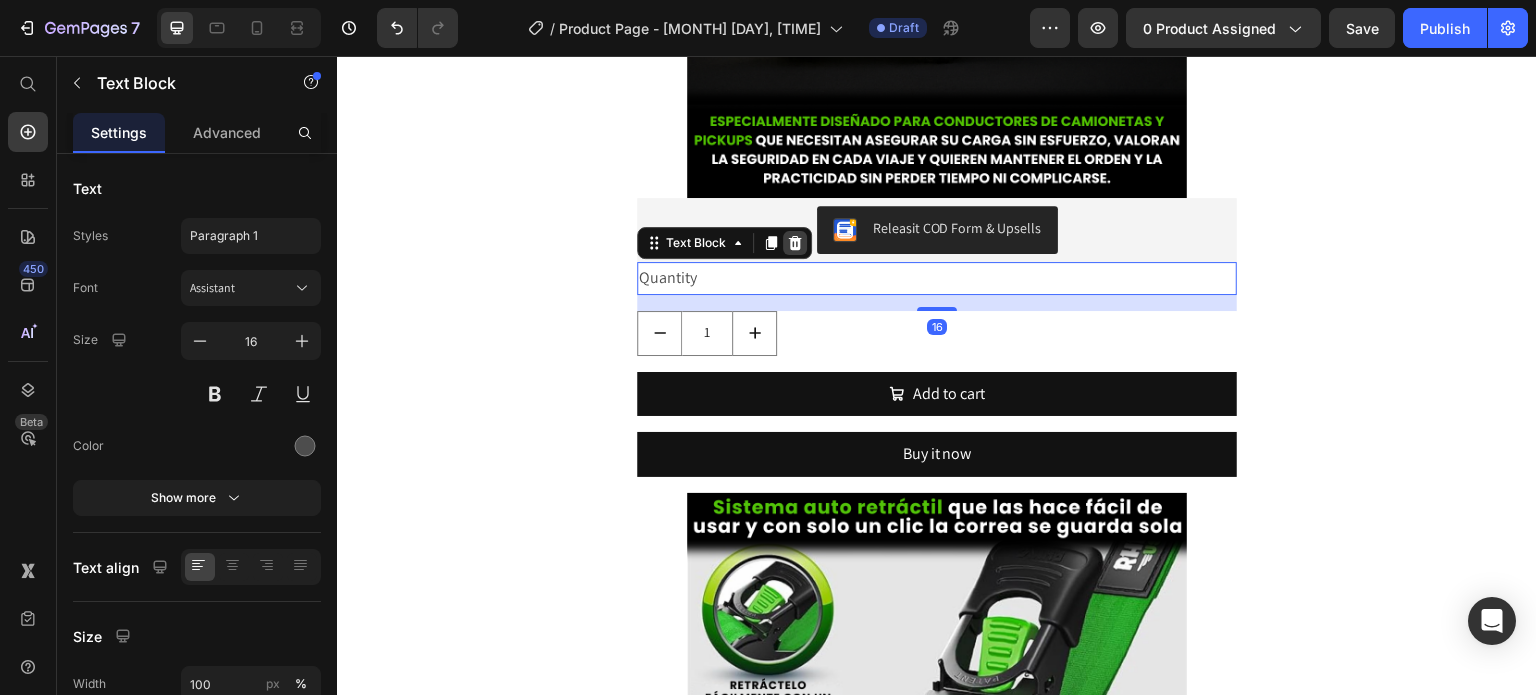 click 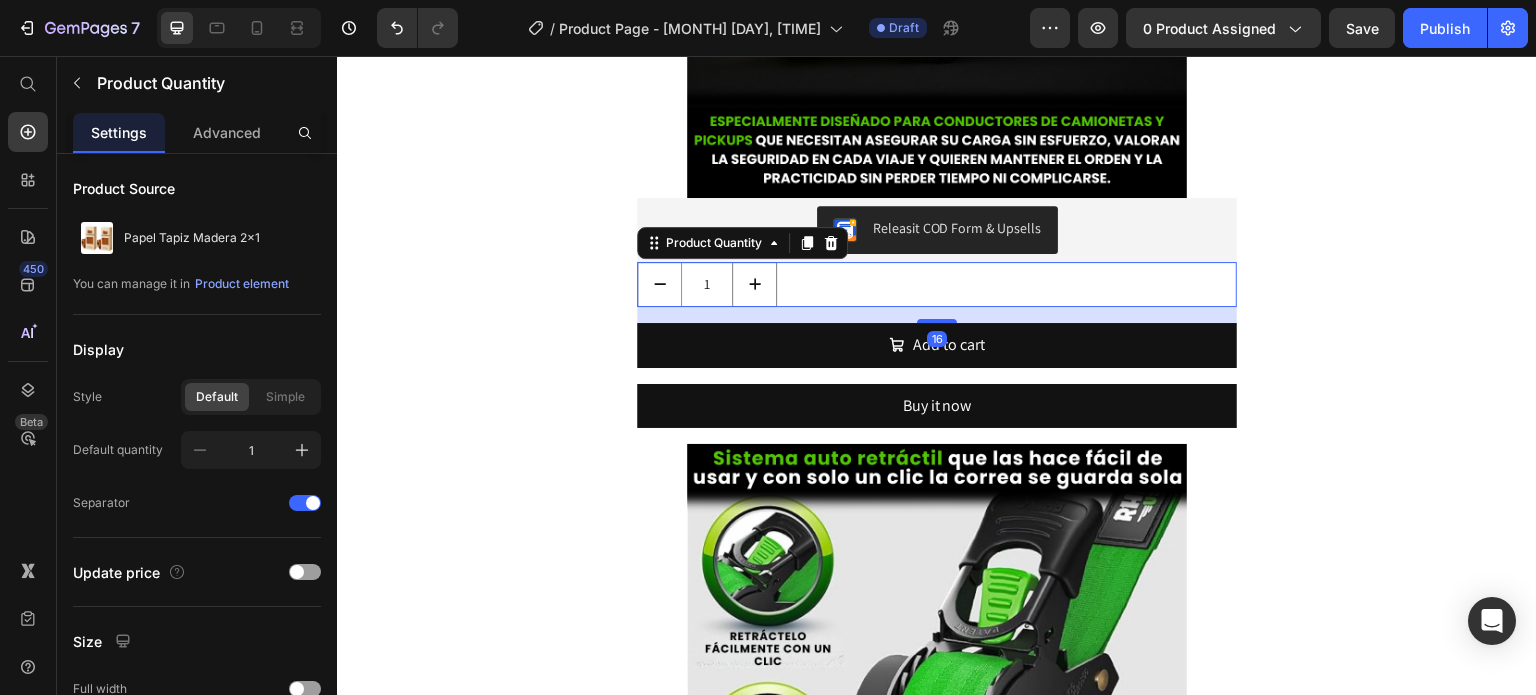 click on "1" at bounding box center (937, 284) 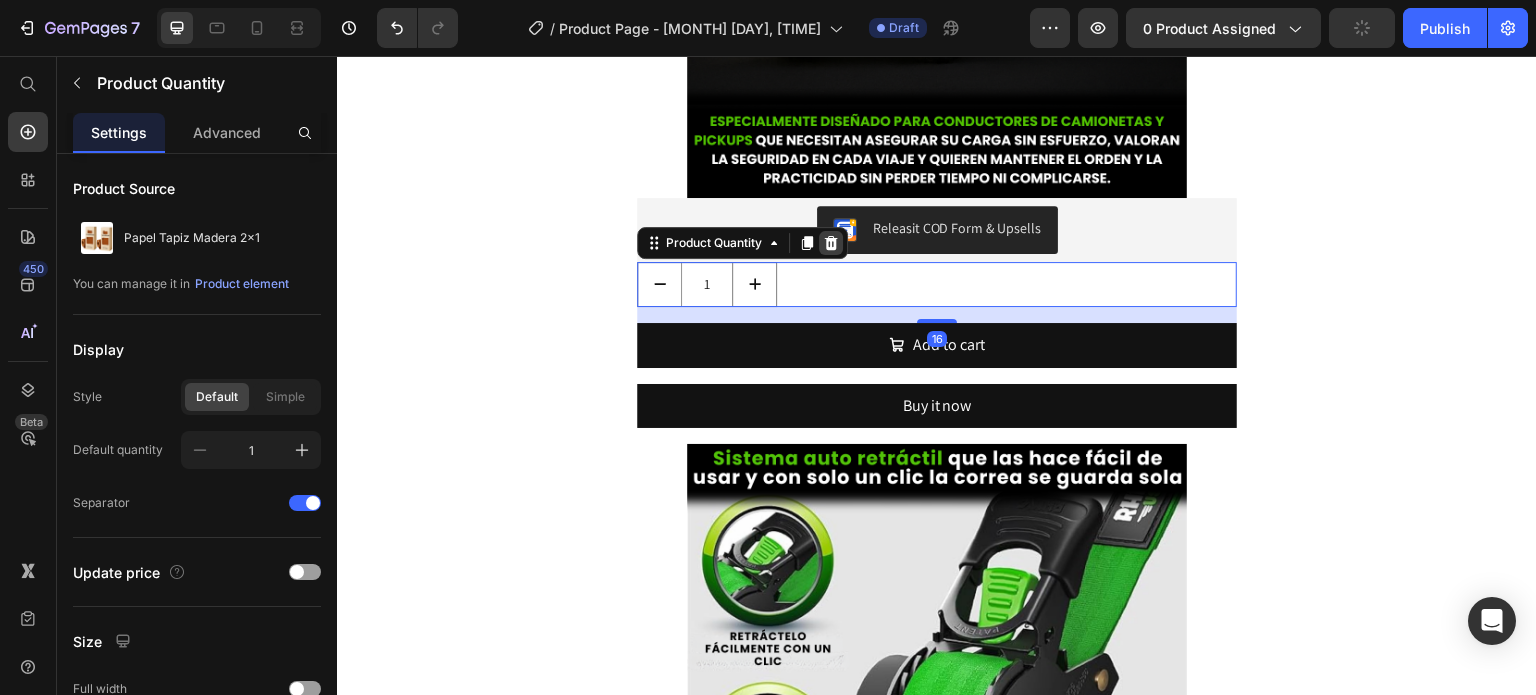 click 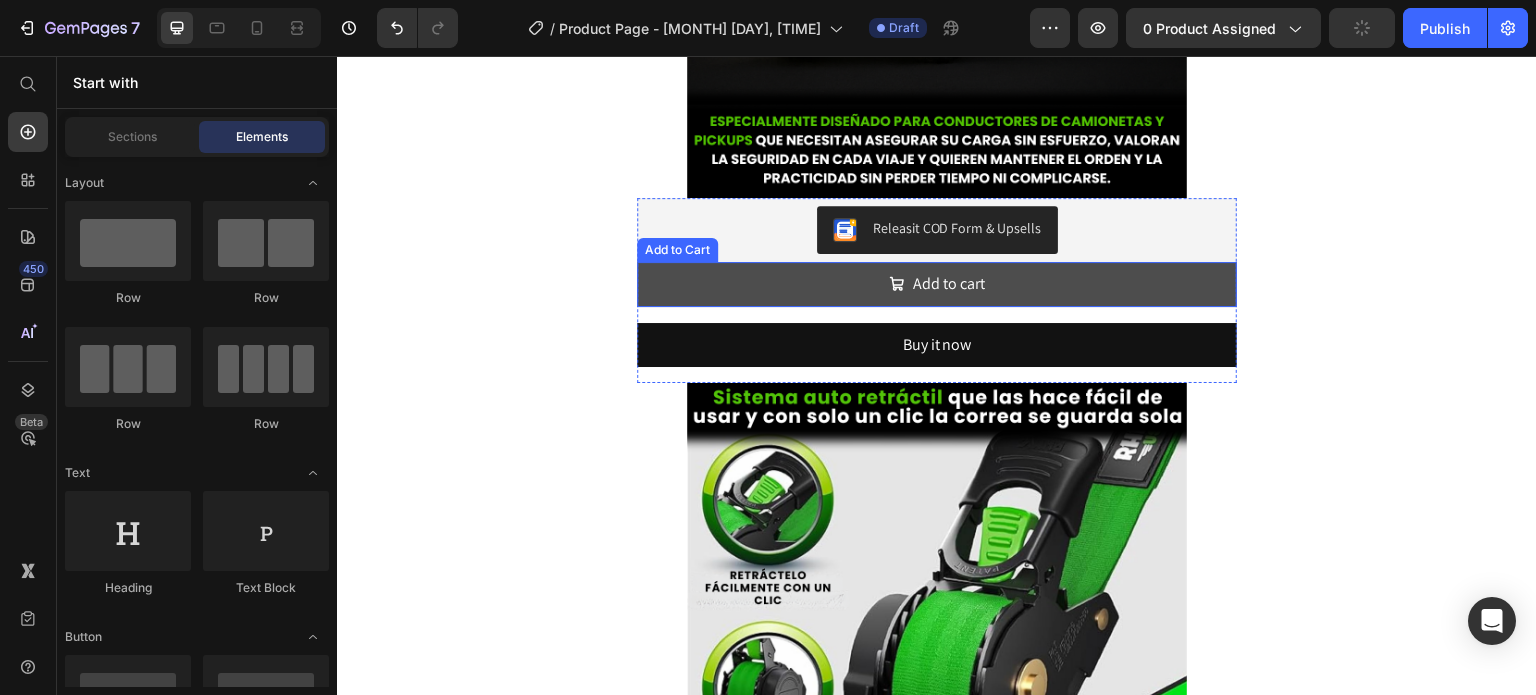 click on "Add to cart" at bounding box center [937, 284] 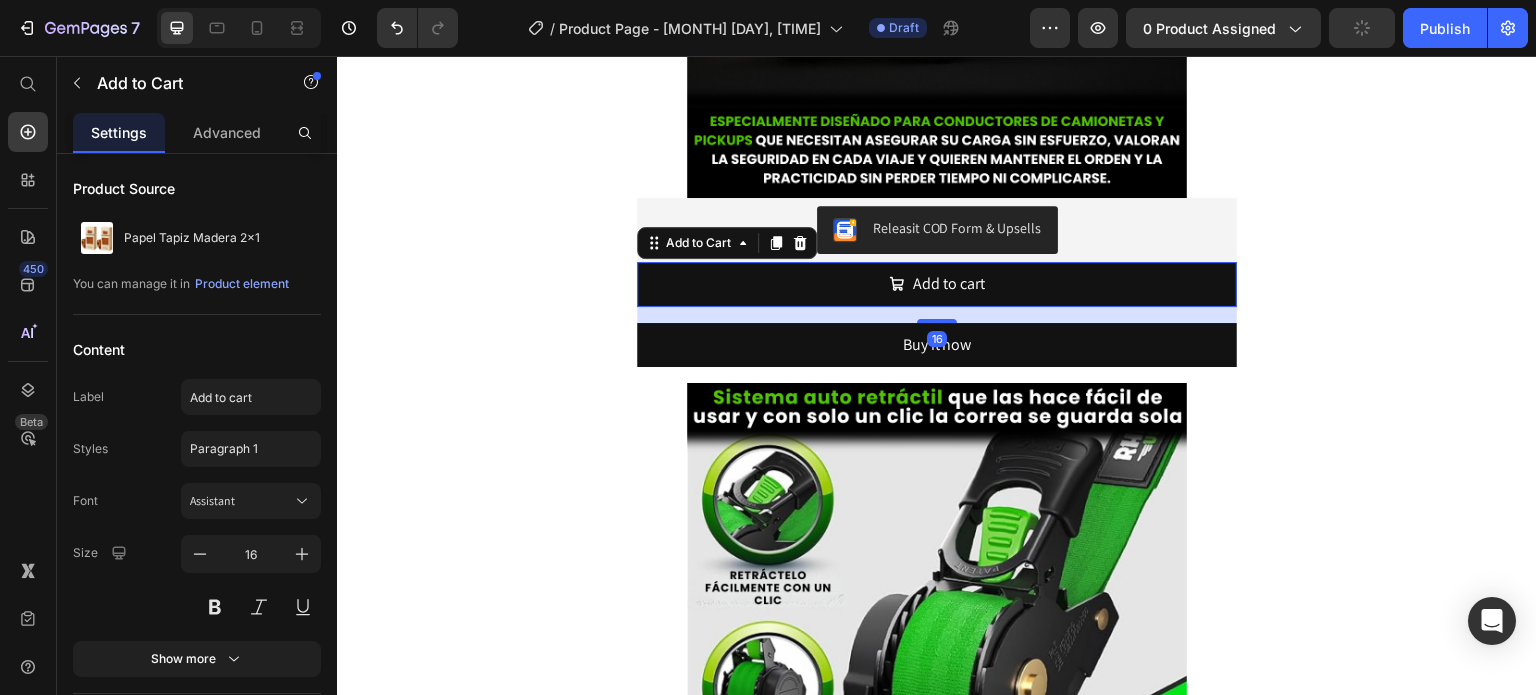 drag, startPoint x: 791, startPoint y: 240, endPoint x: 799, endPoint y: 259, distance: 20.615528 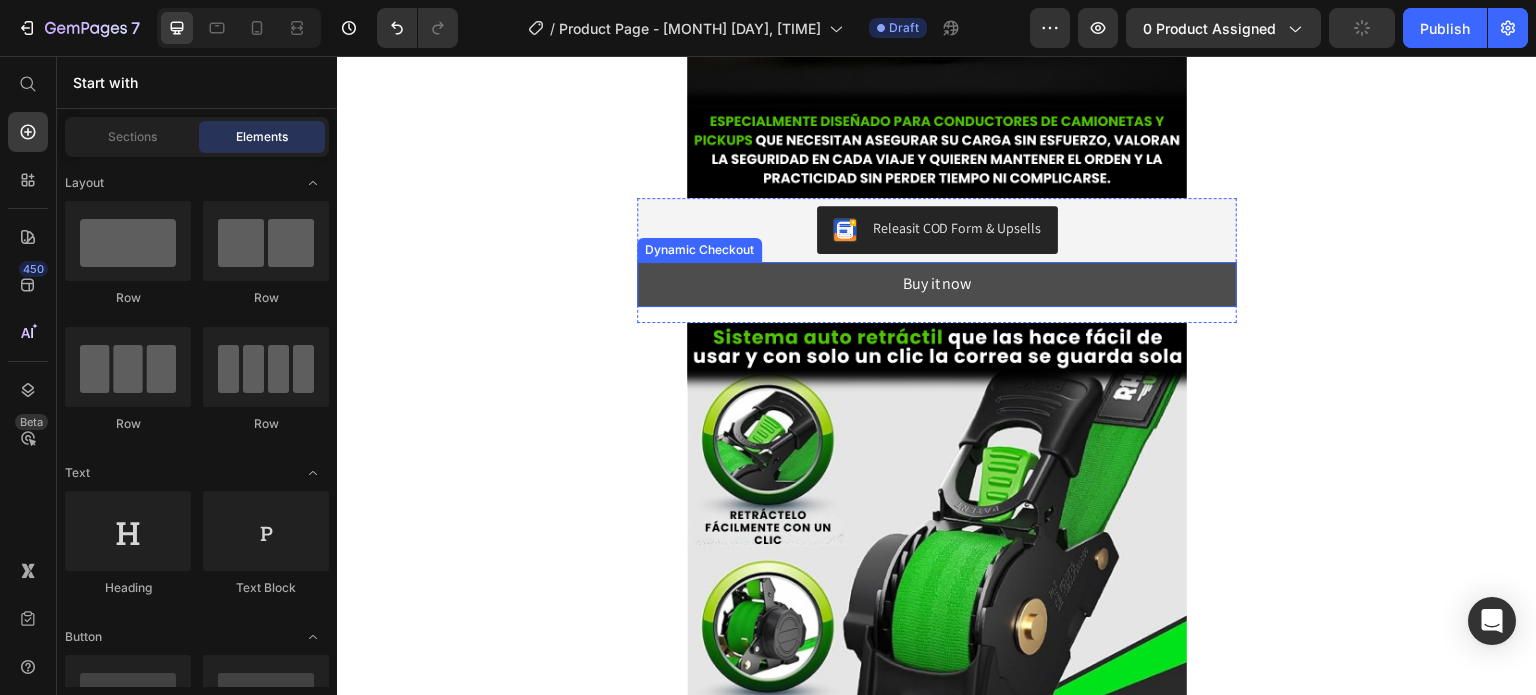 click on "Buy it now" at bounding box center [937, 284] 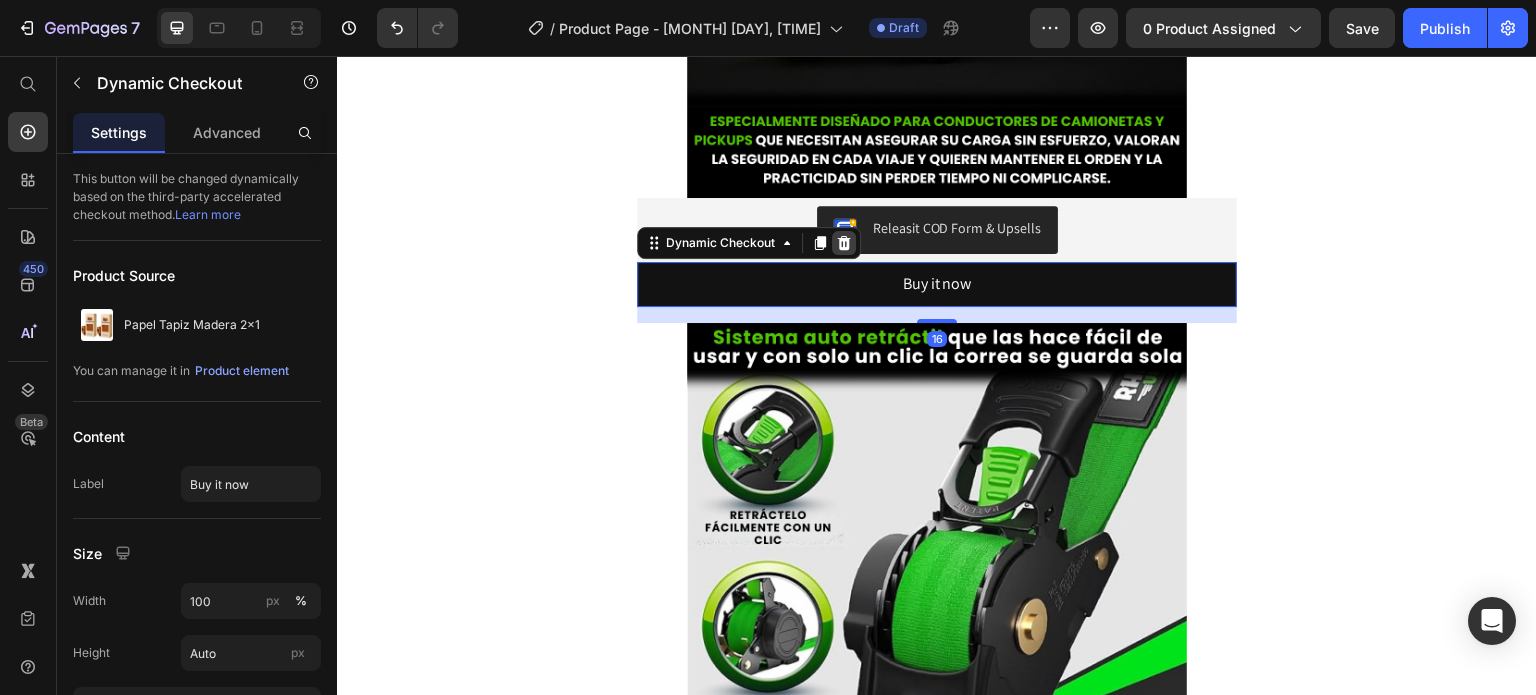 click 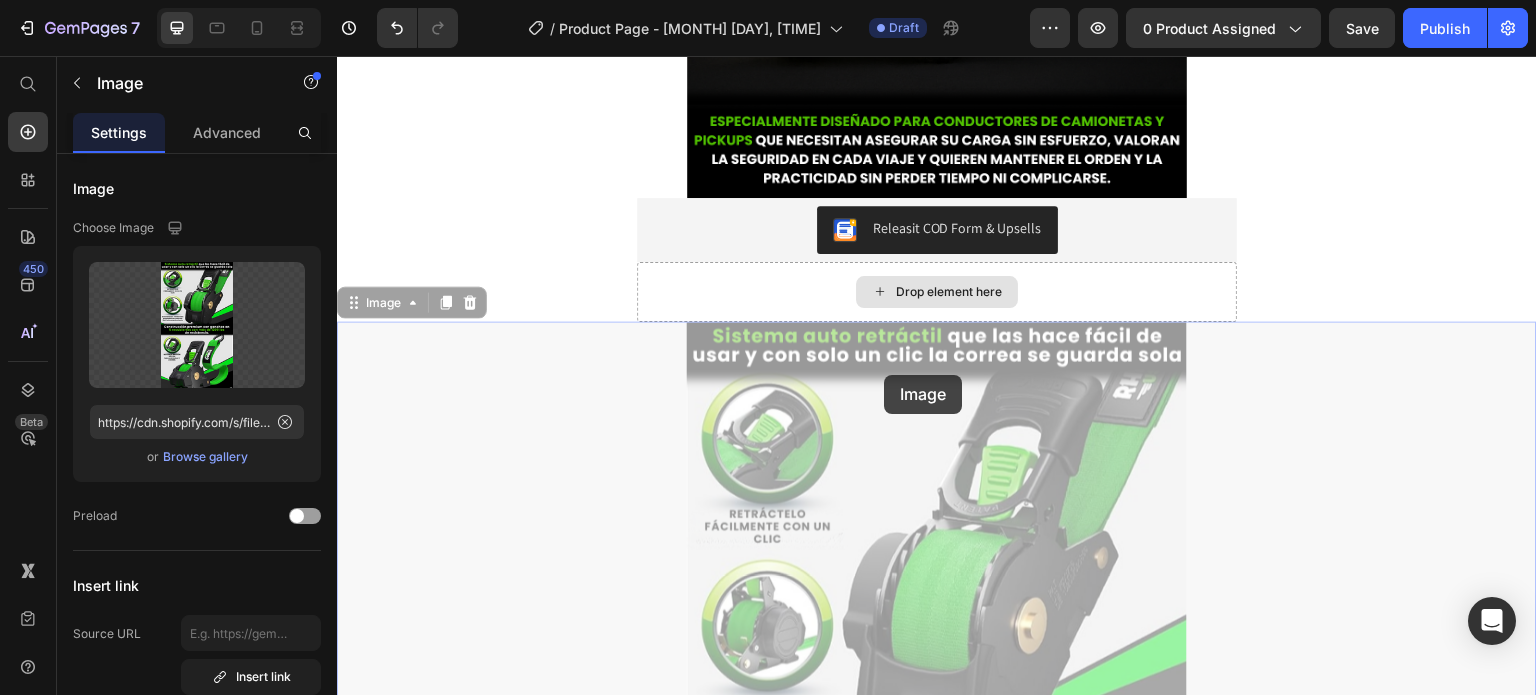 drag, startPoint x: 886, startPoint y: 350, endPoint x: 903, endPoint y: 272, distance: 79.83107 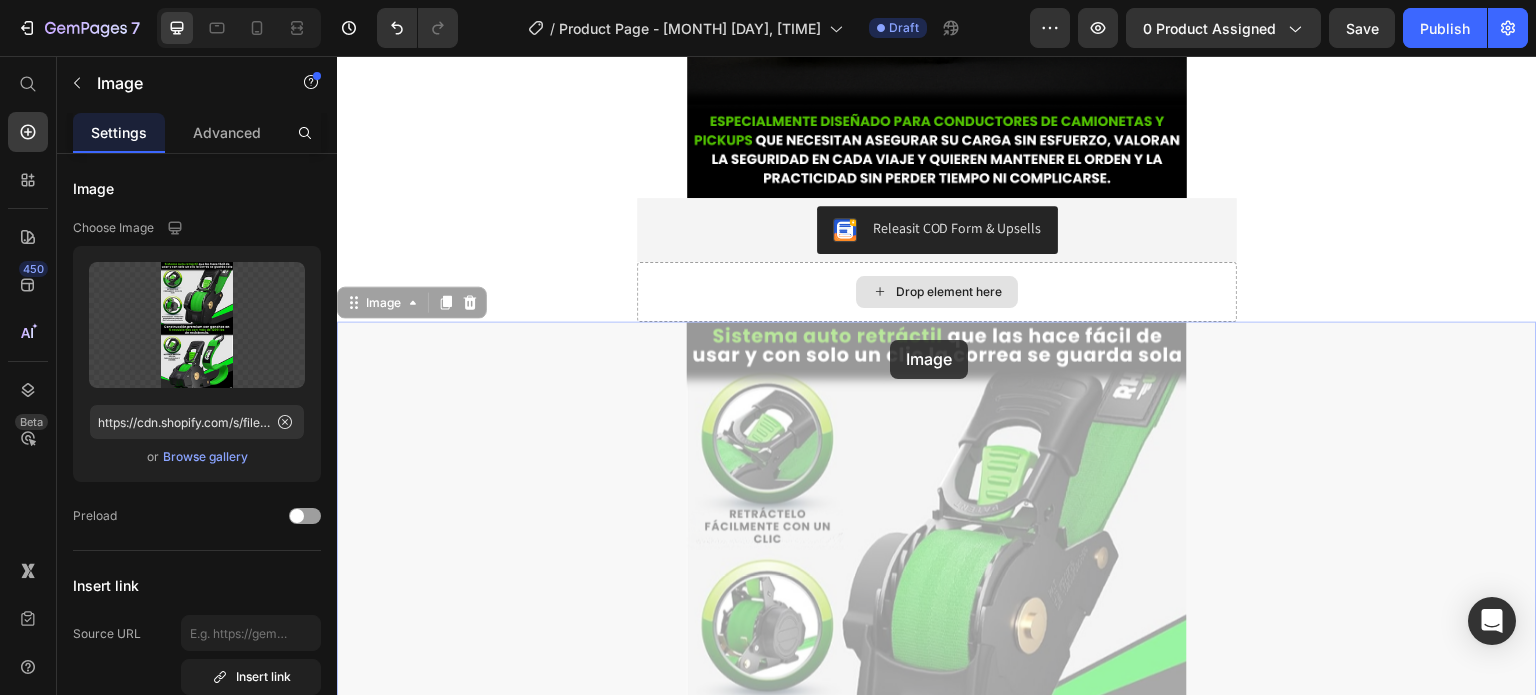 drag, startPoint x: 890, startPoint y: 339, endPoint x: 898, endPoint y: 303, distance: 36.878178 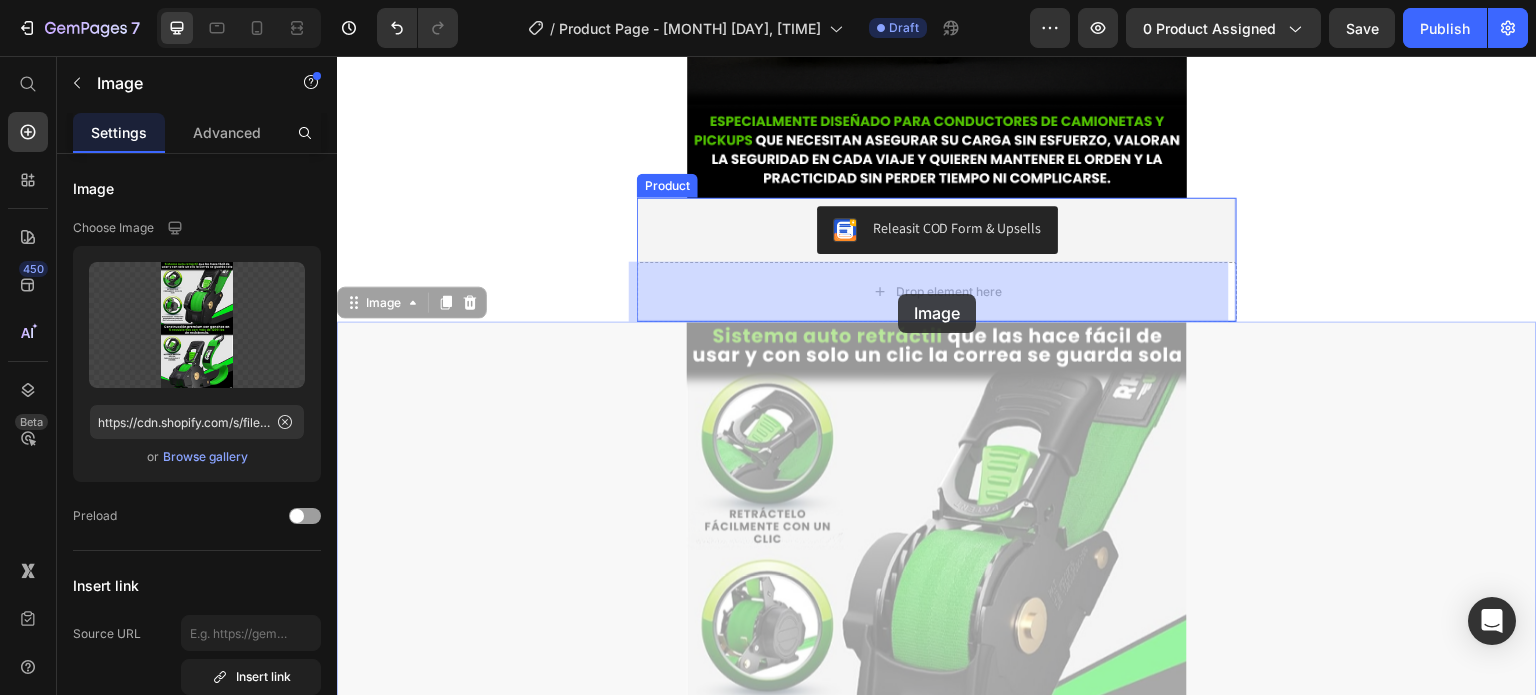 drag, startPoint x: 890, startPoint y: 369, endPoint x: 898, endPoint y: 294, distance: 75.42546 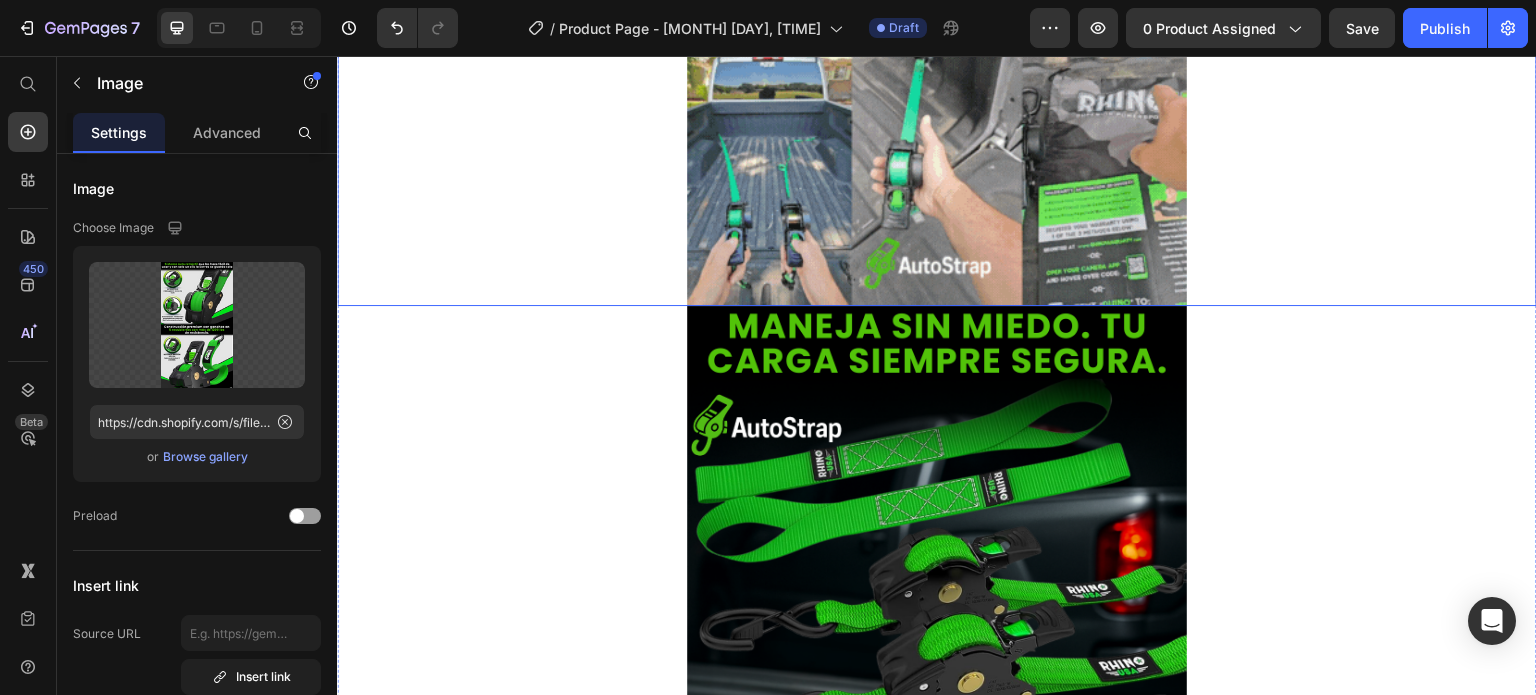 scroll, scrollTop: 0, scrollLeft: 0, axis: both 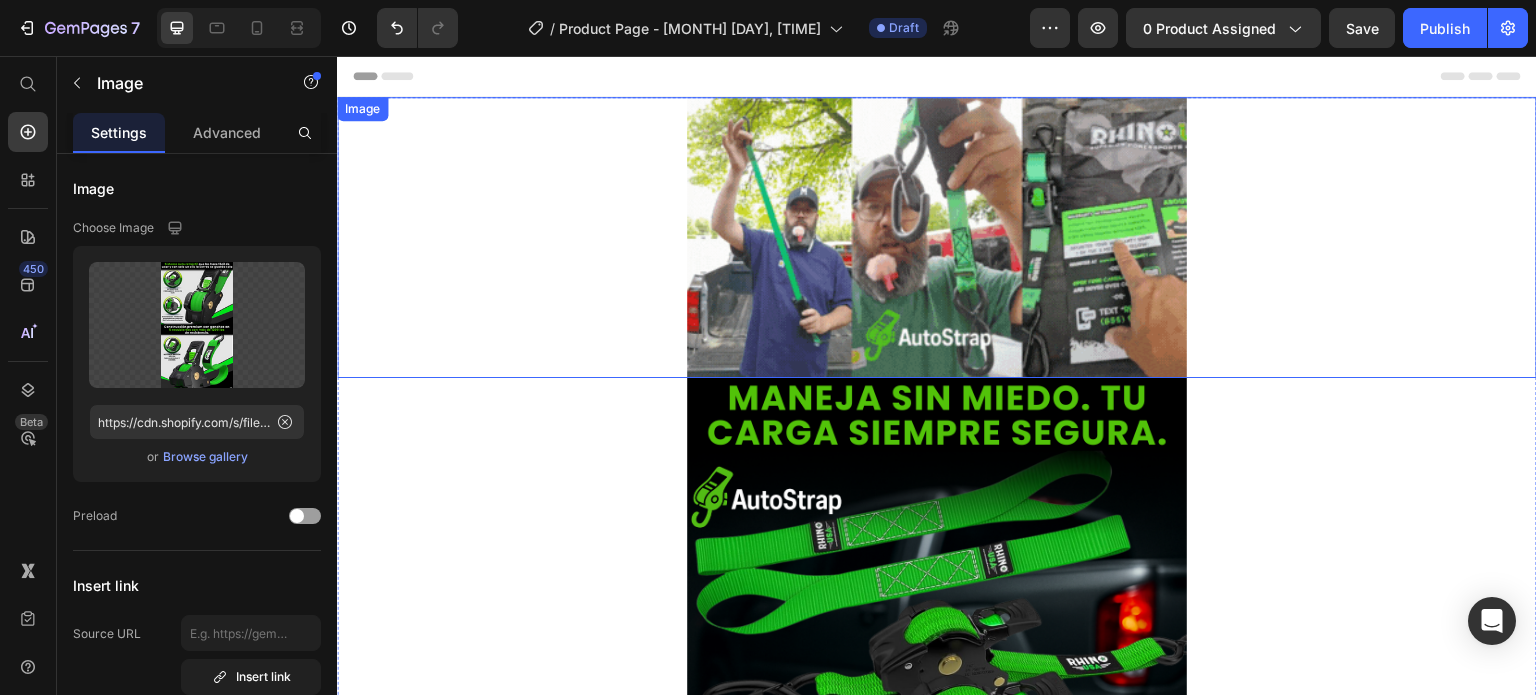 click at bounding box center (937, 237) 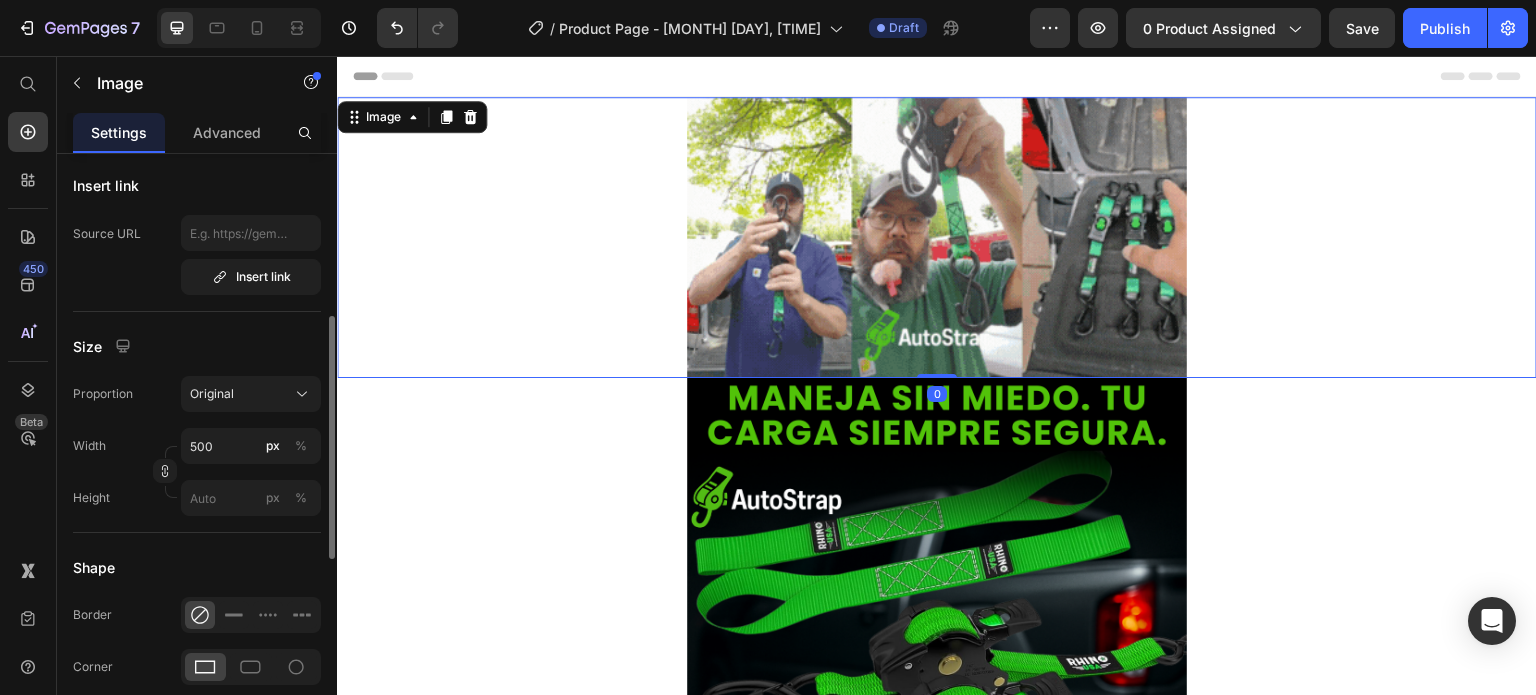 scroll, scrollTop: 600, scrollLeft: 0, axis: vertical 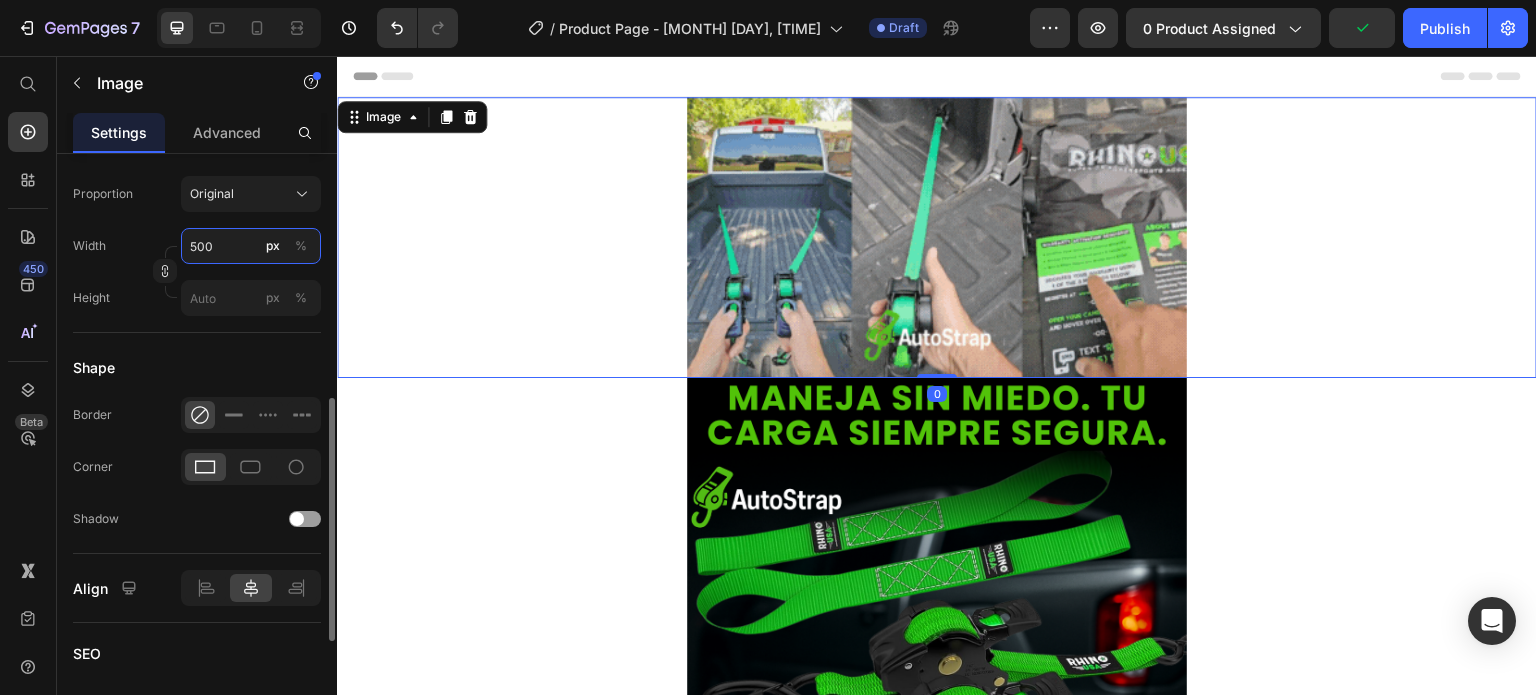 click on "500" at bounding box center [251, 246] 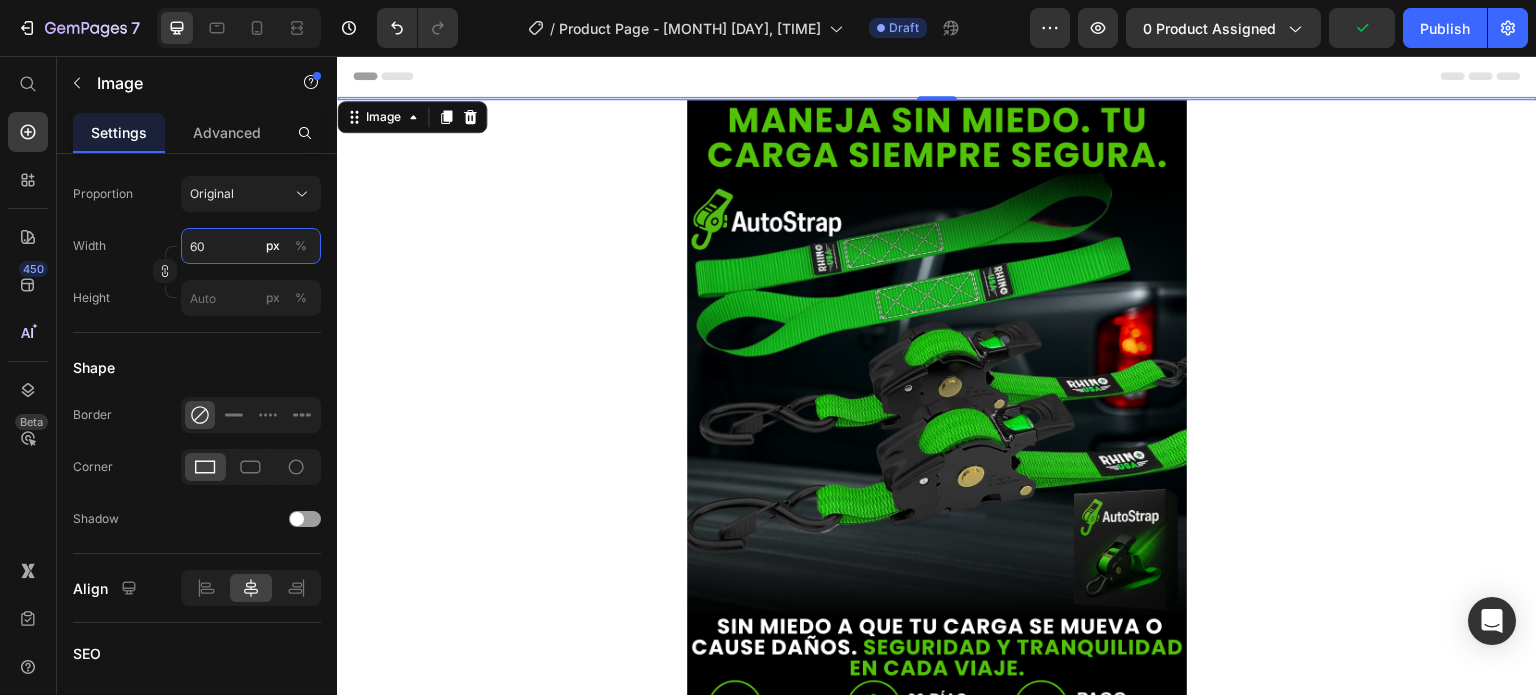 type on "600" 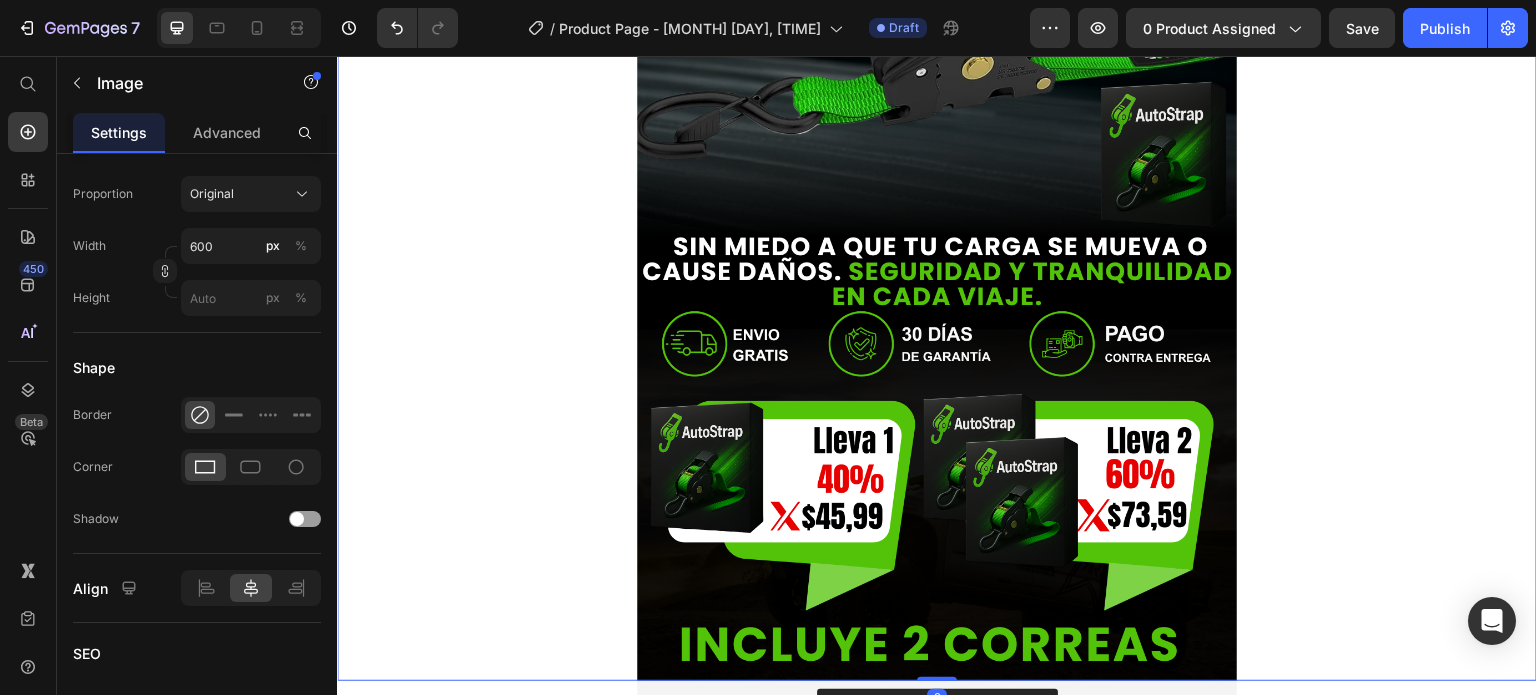 scroll, scrollTop: 848, scrollLeft: 0, axis: vertical 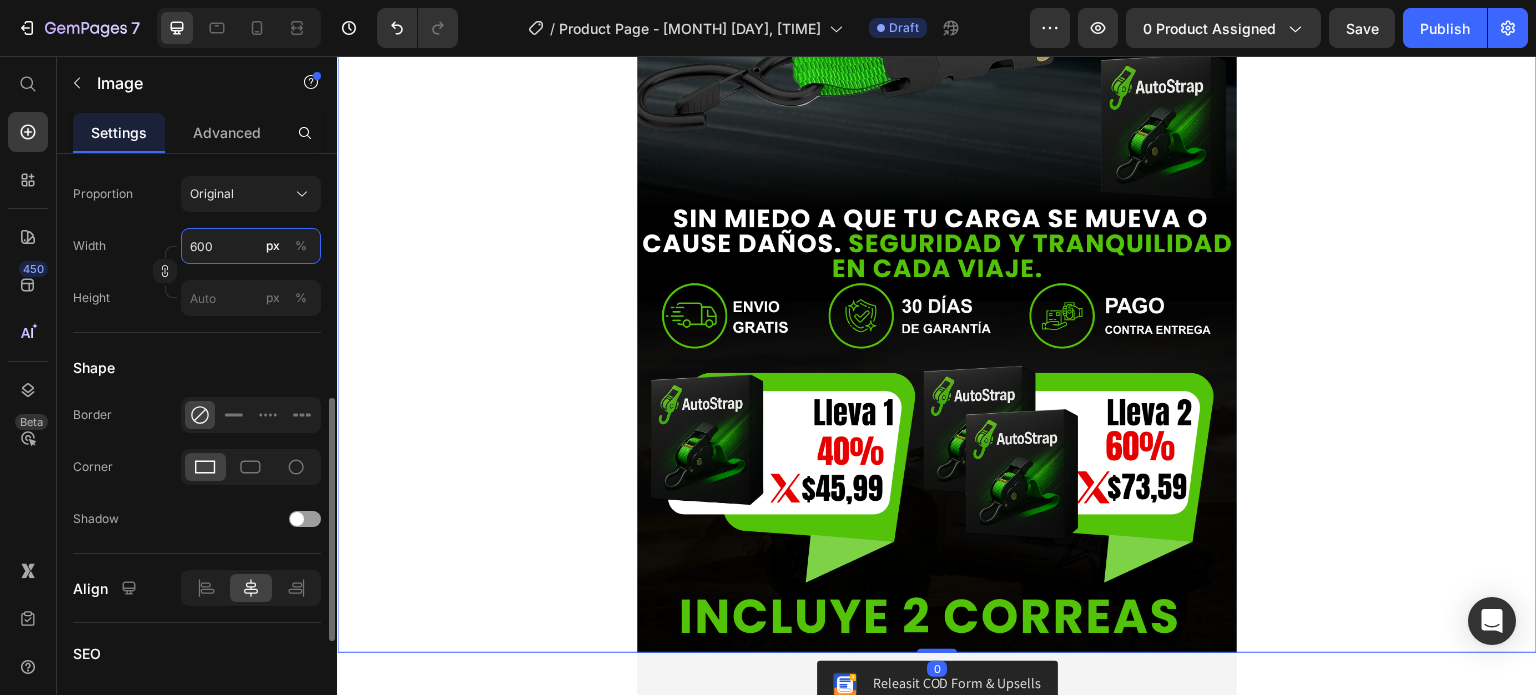 click on "600" at bounding box center [251, 246] 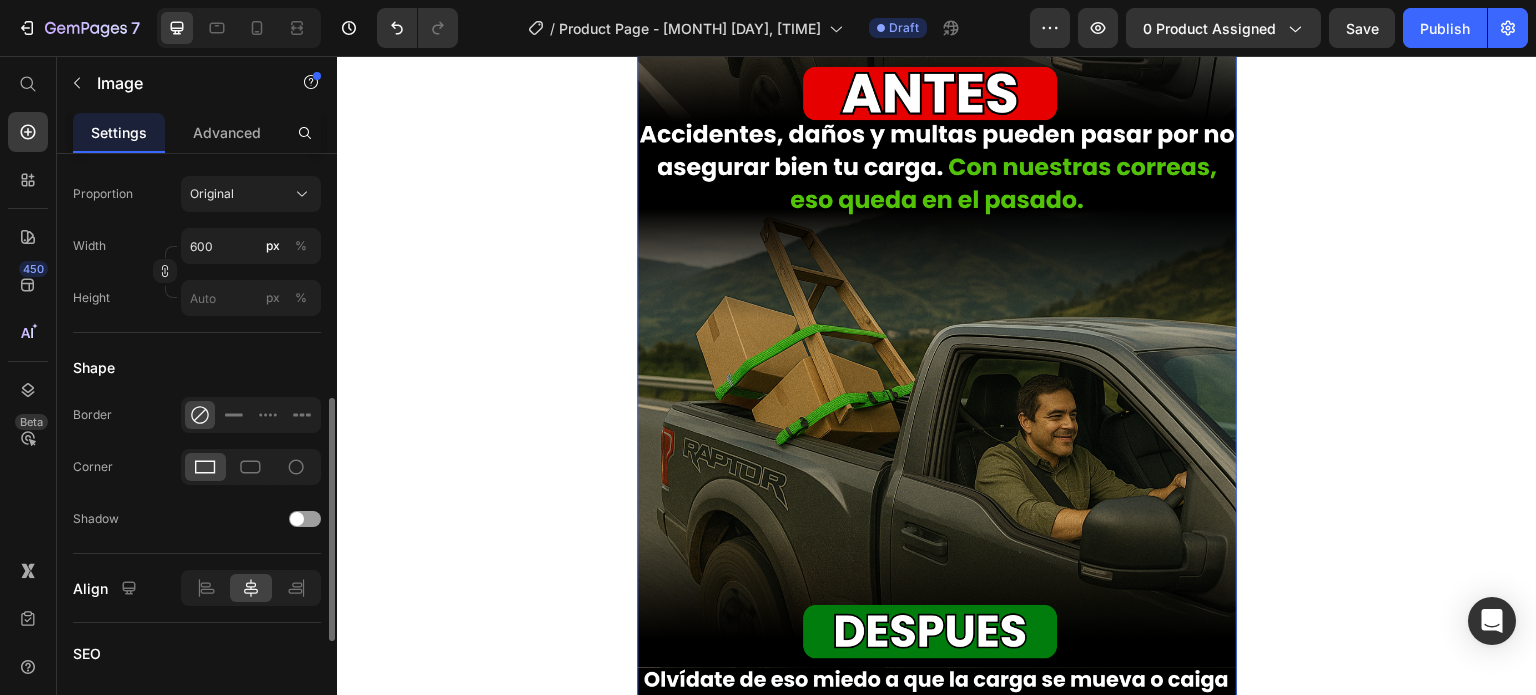 scroll, scrollTop: 1964, scrollLeft: 0, axis: vertical 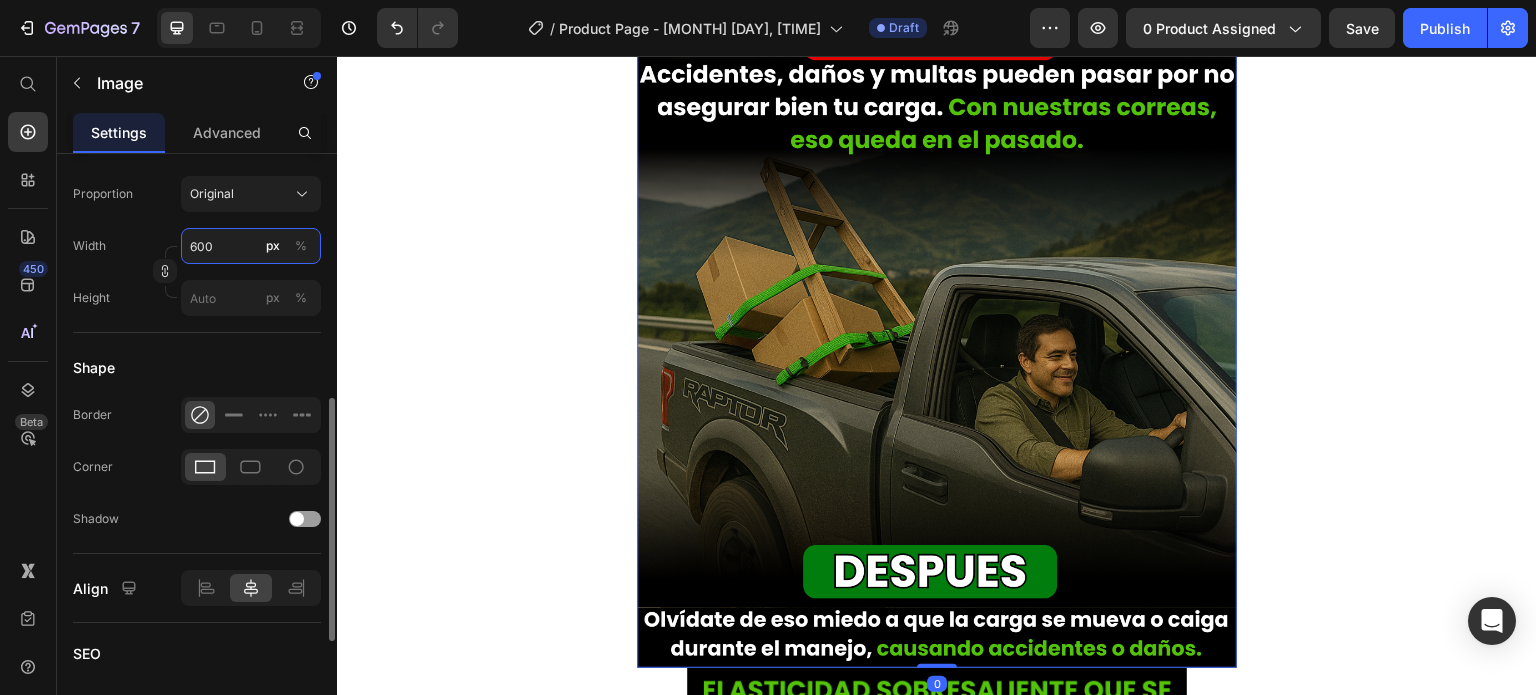 click on "600" at bounding box center (251, 246) 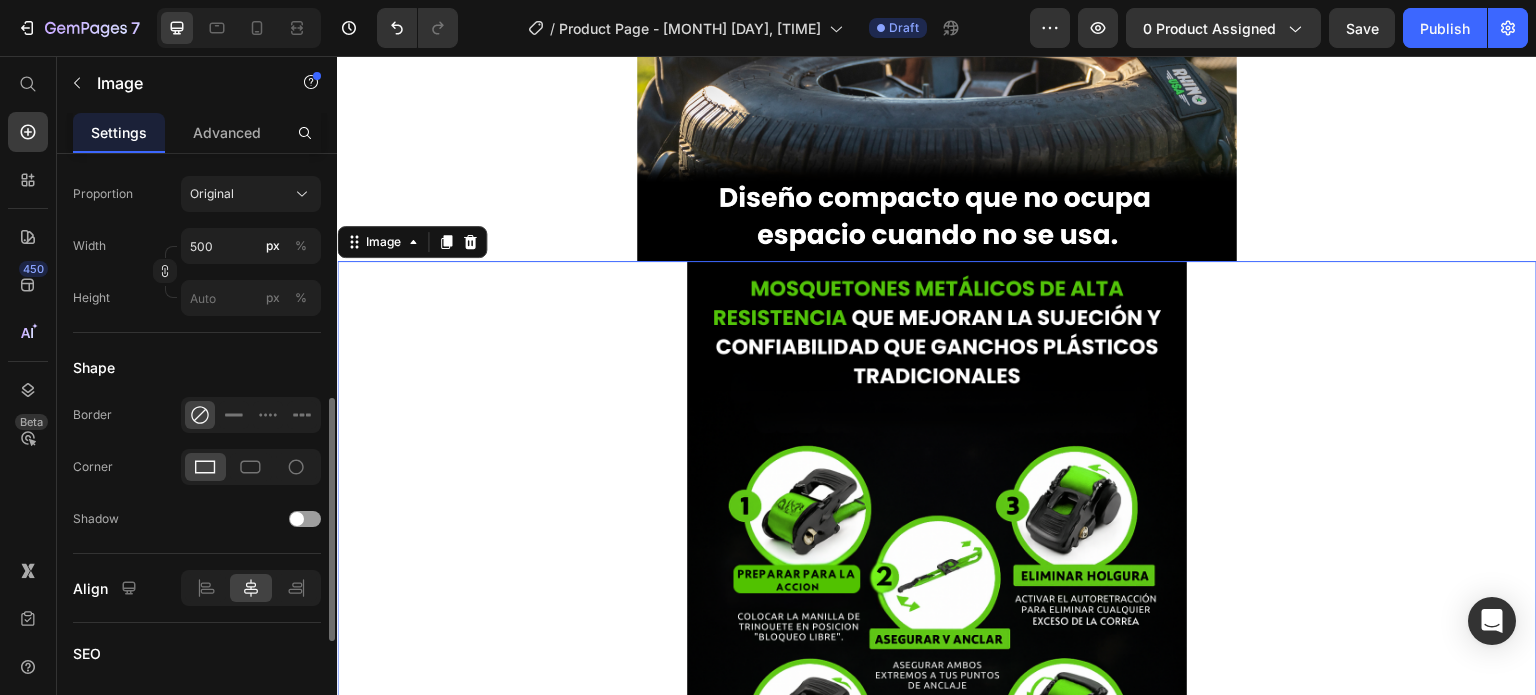 scroll, scrollTop: 3454, scrollLeft: 0, axis: vertical 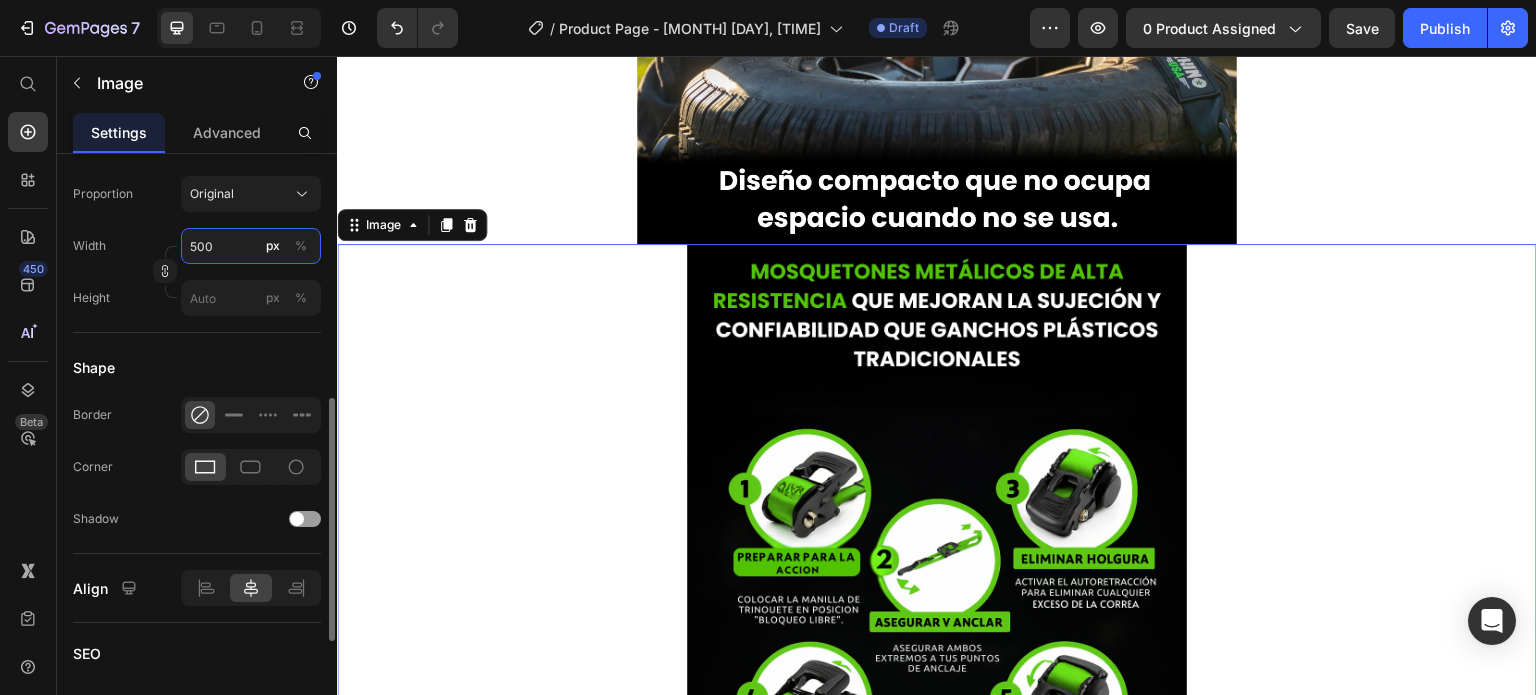 click on "500" at bounding box center [251, 246] 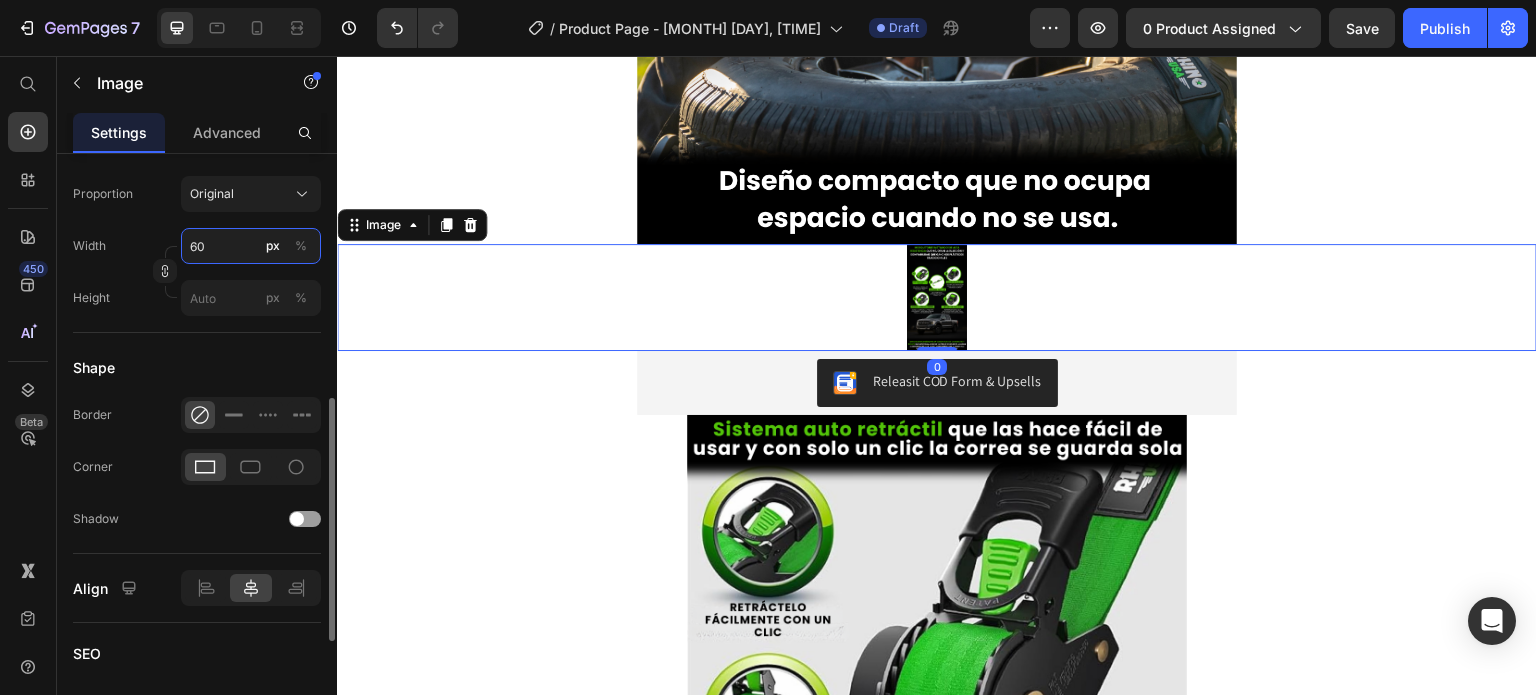 type on "600" 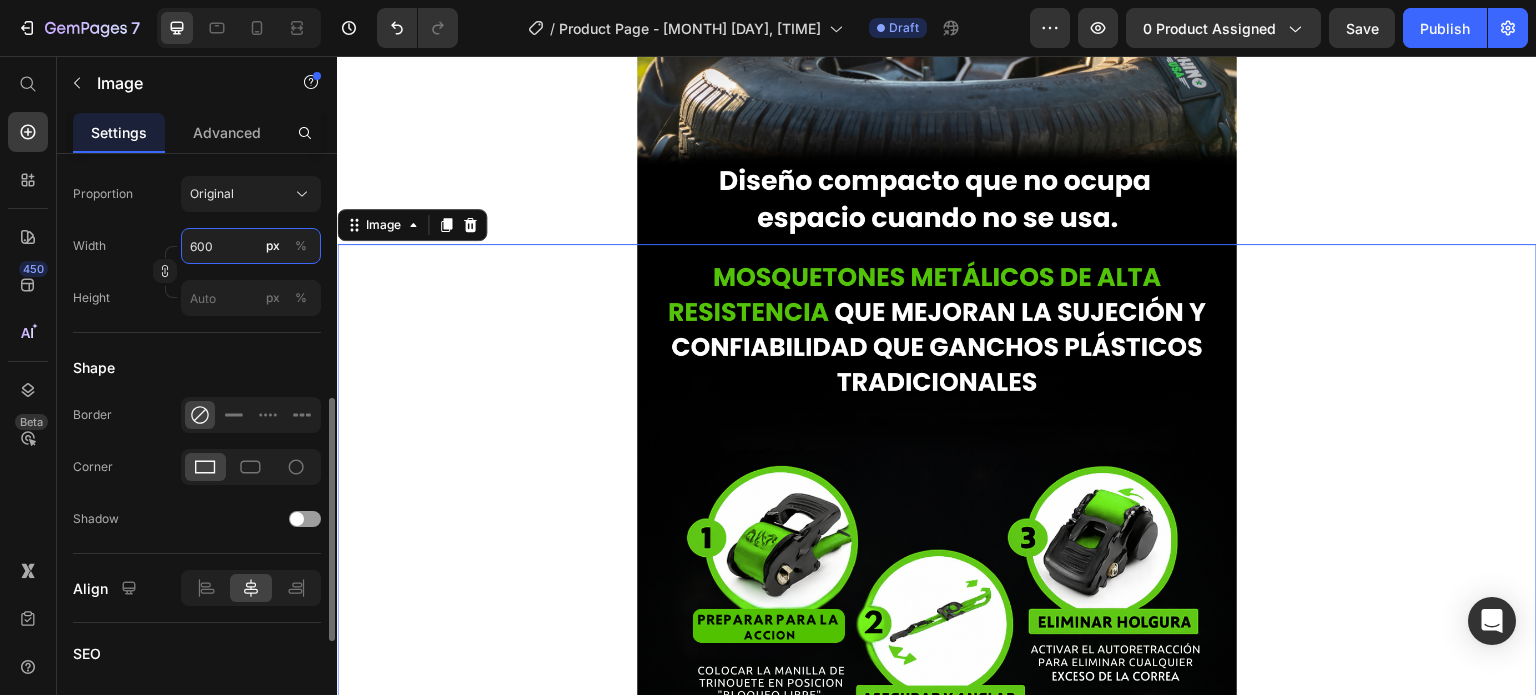 click on "600" at bounding box center [251, 246] 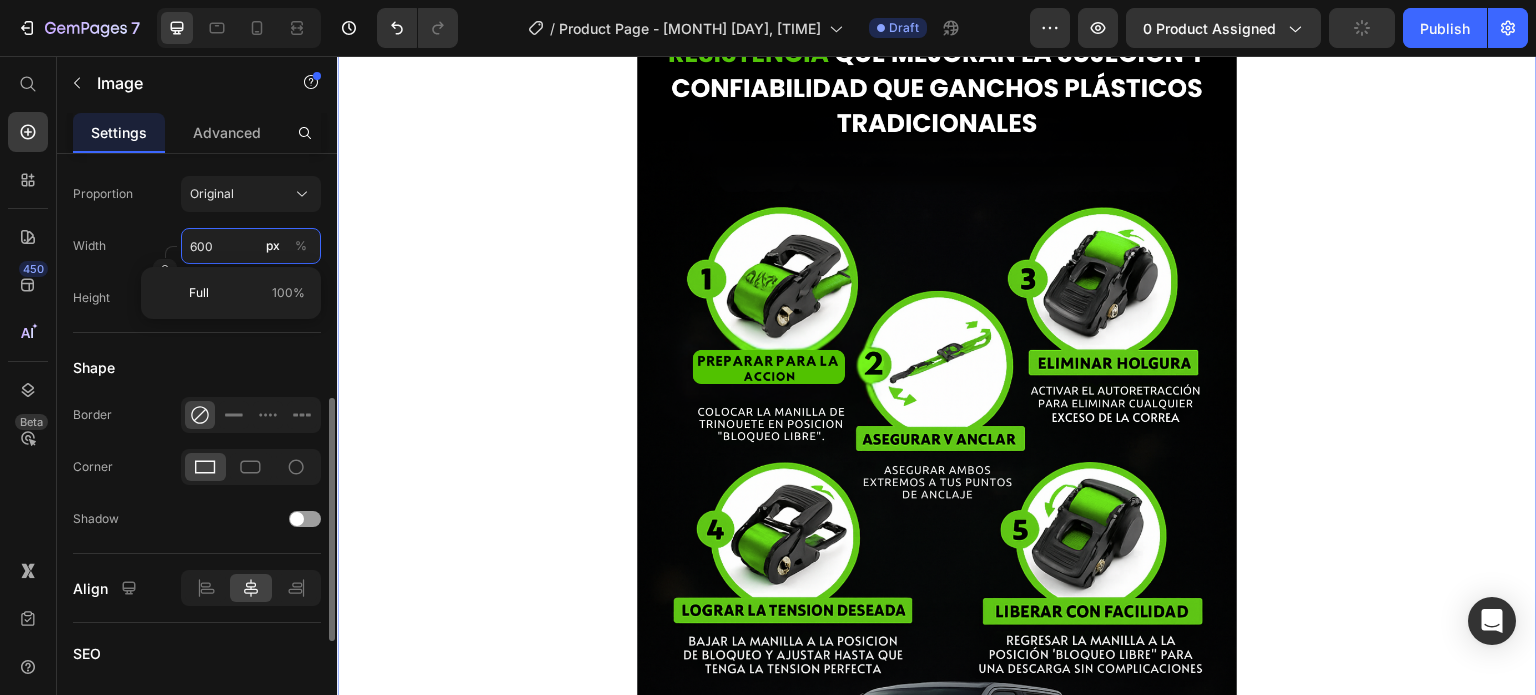 scroll, scrollTop: 3715, scrollLeft: 0, axis: vertical 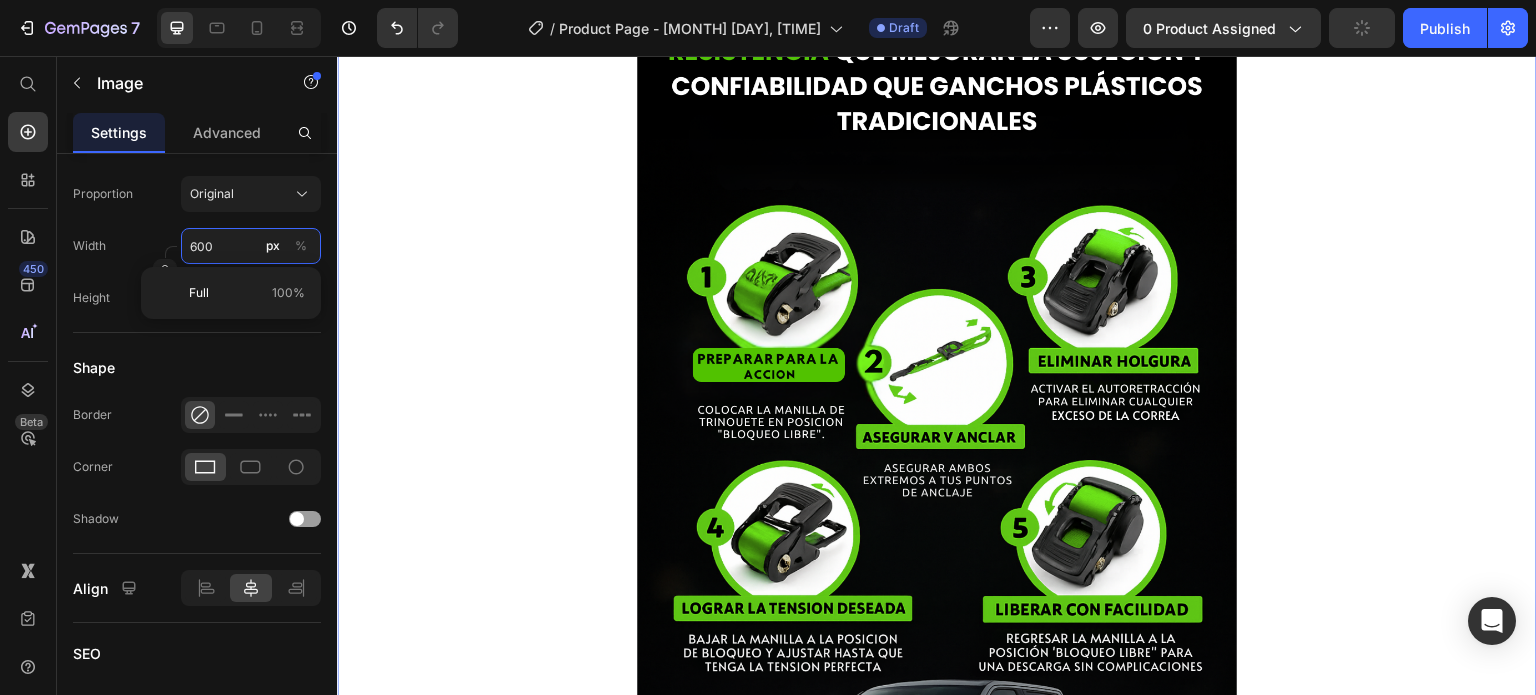 click on "600" at bounding box center [251, 246] 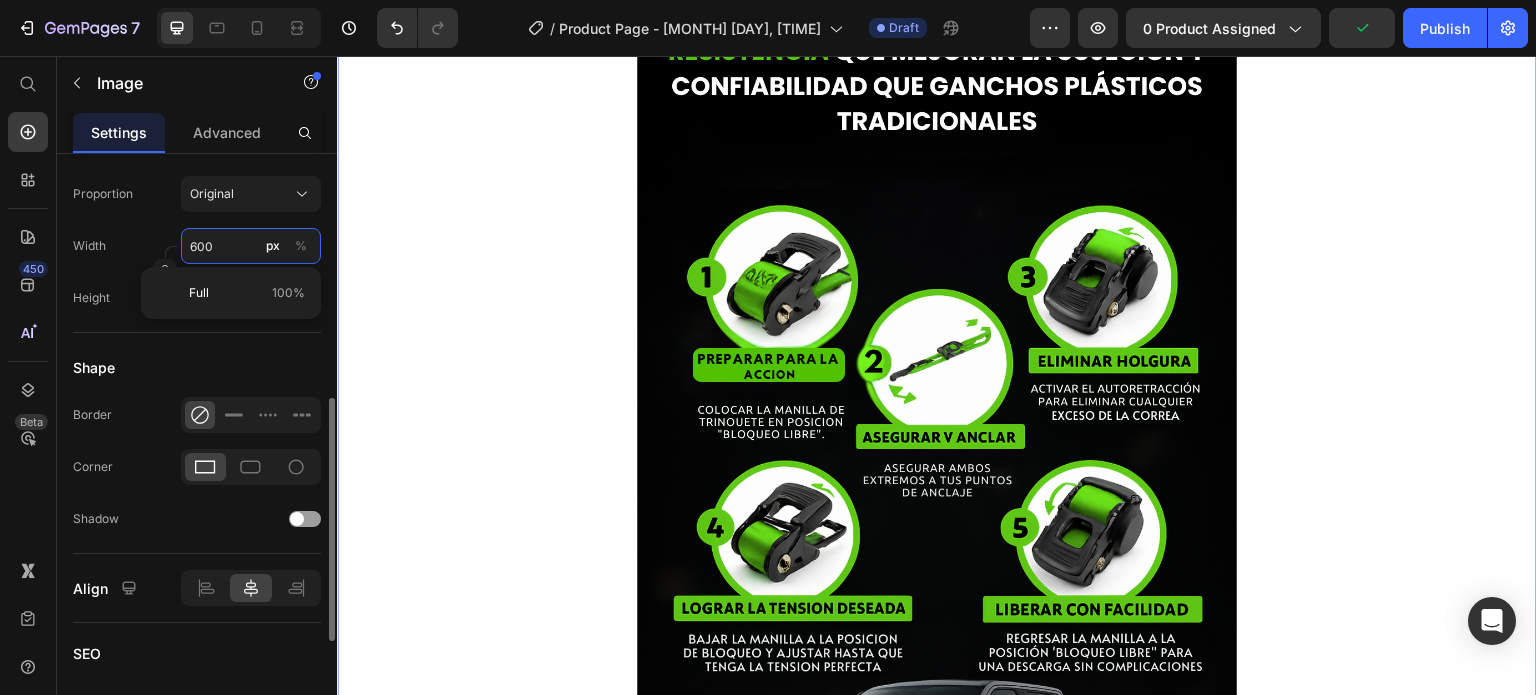 click on "600" at bounding box center [251, 246] 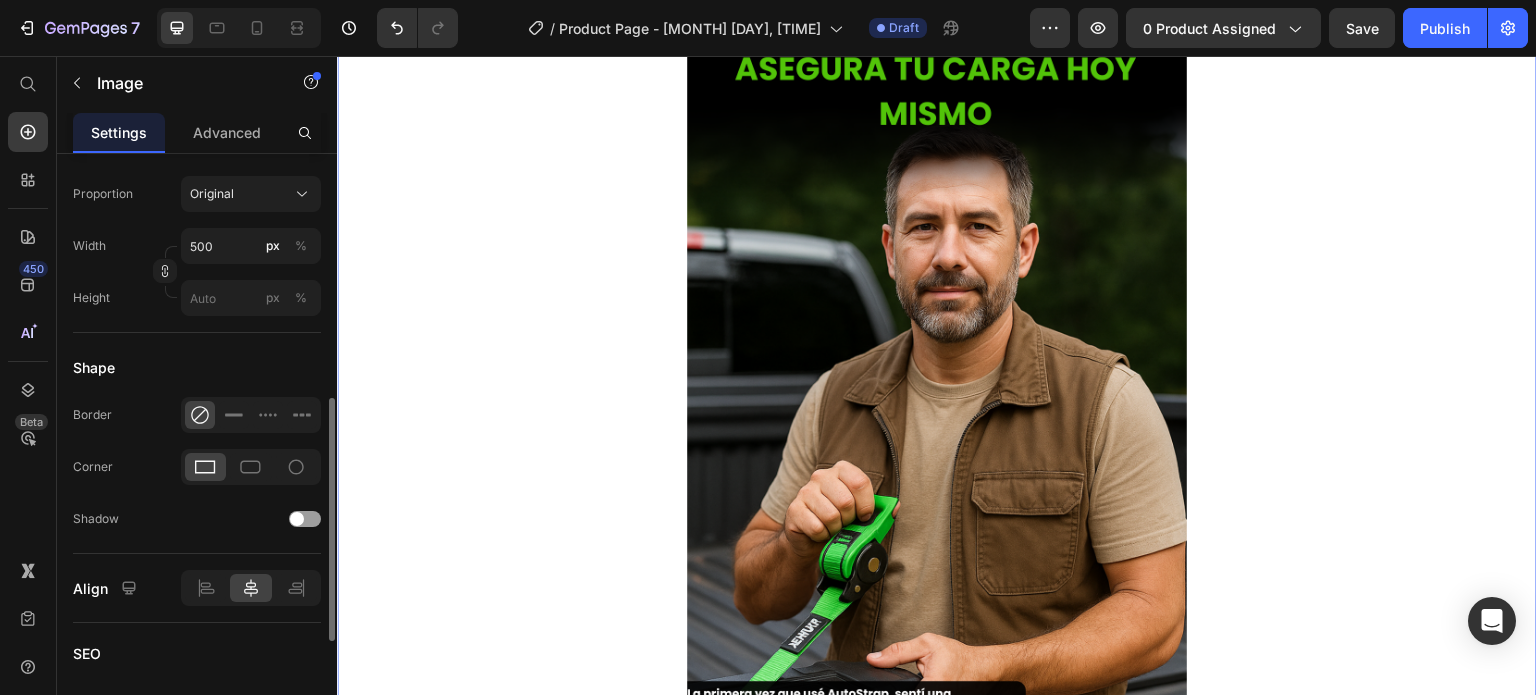 scroll, scrollTop: 5868, scrollLeft: 0, axis: vertical 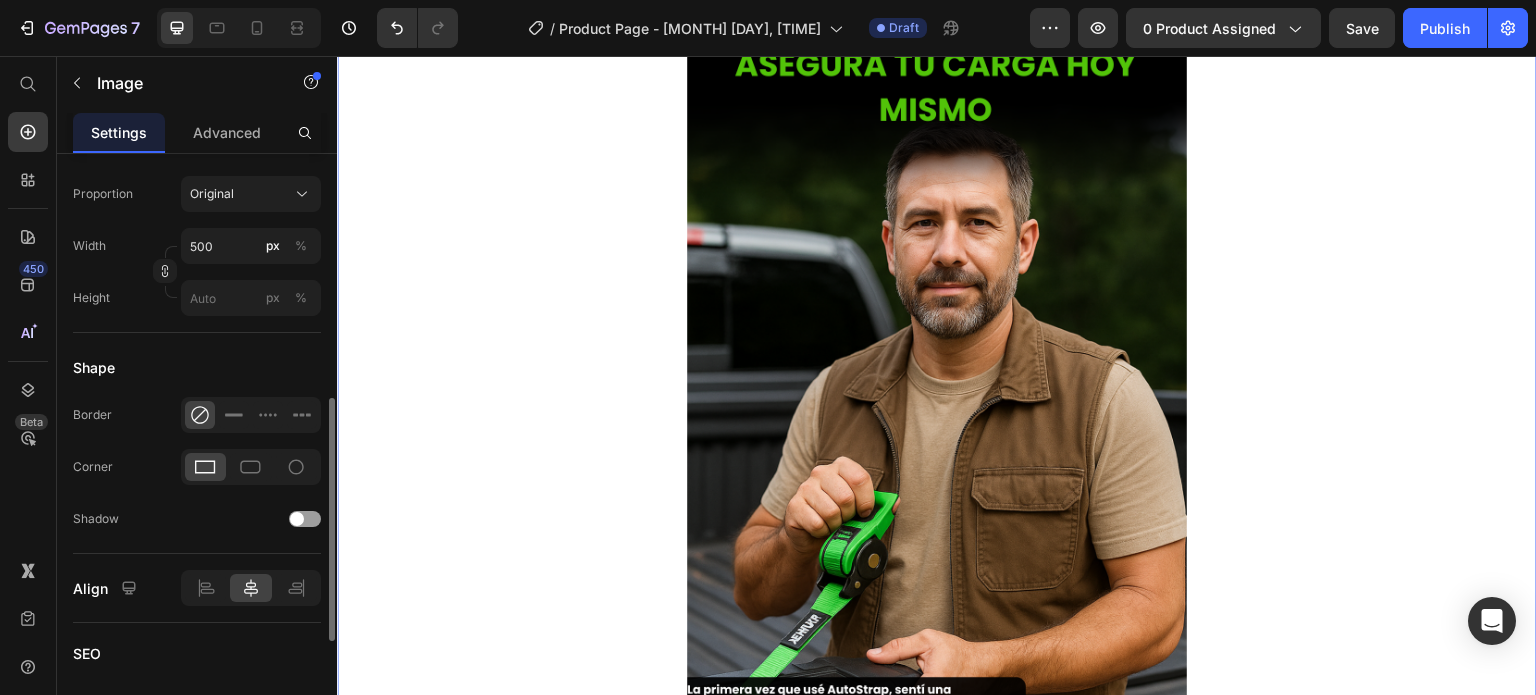 click at bounding box center [937, 472] 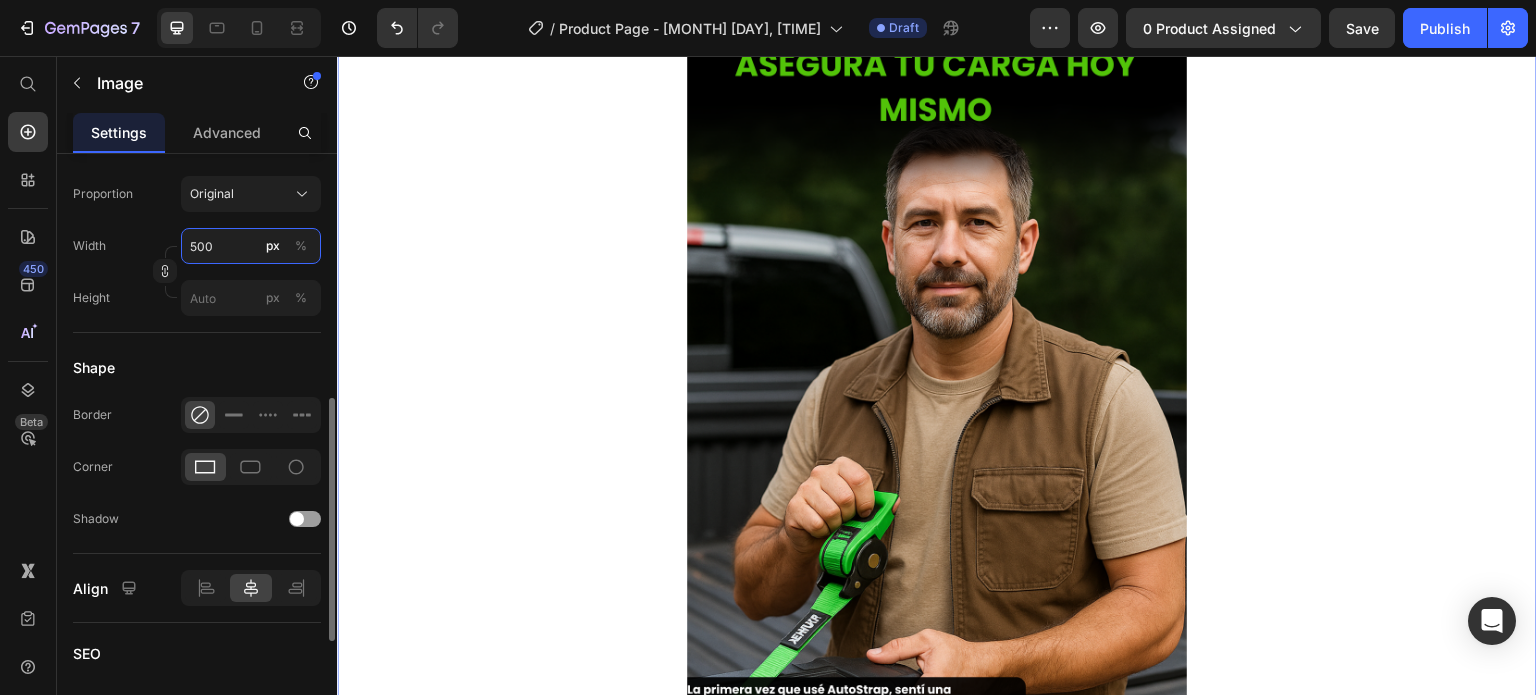click on "500" at bounding box center [251, 246] 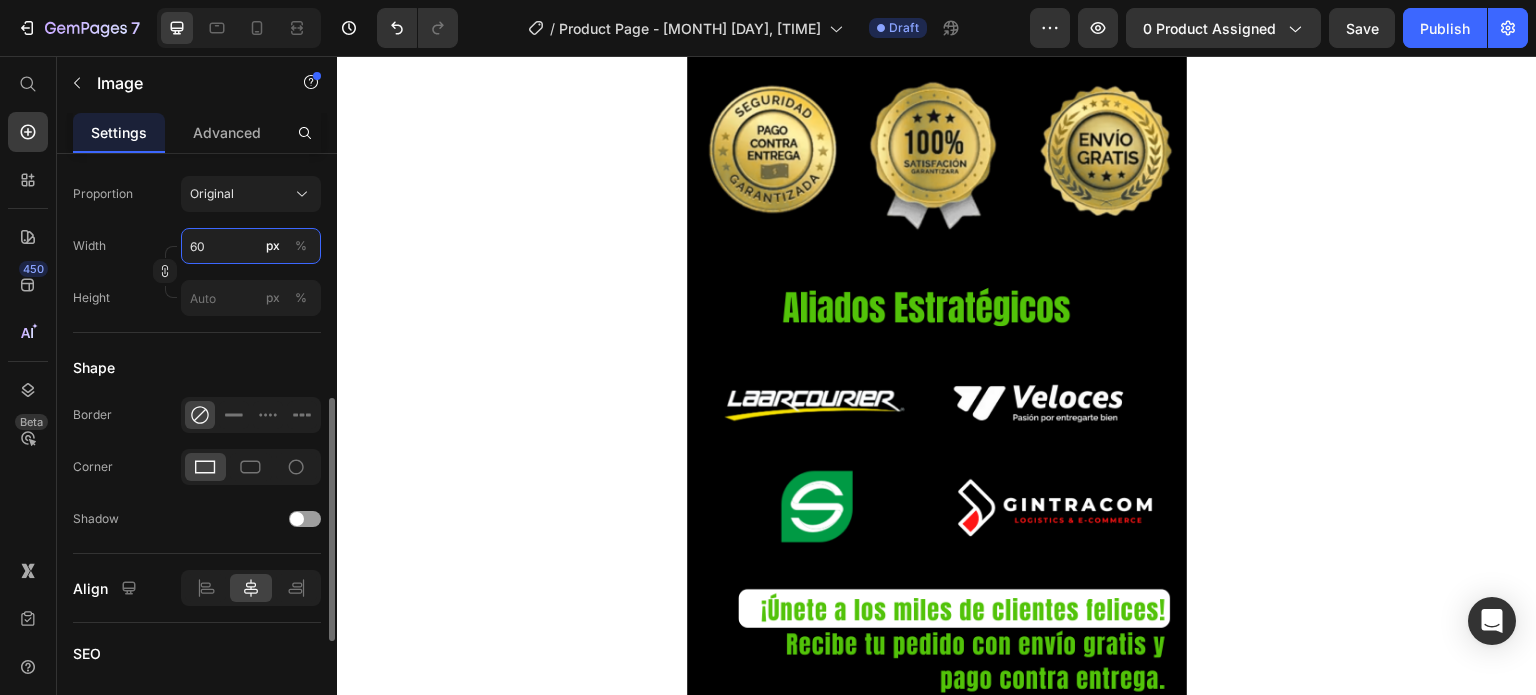 type on "600" 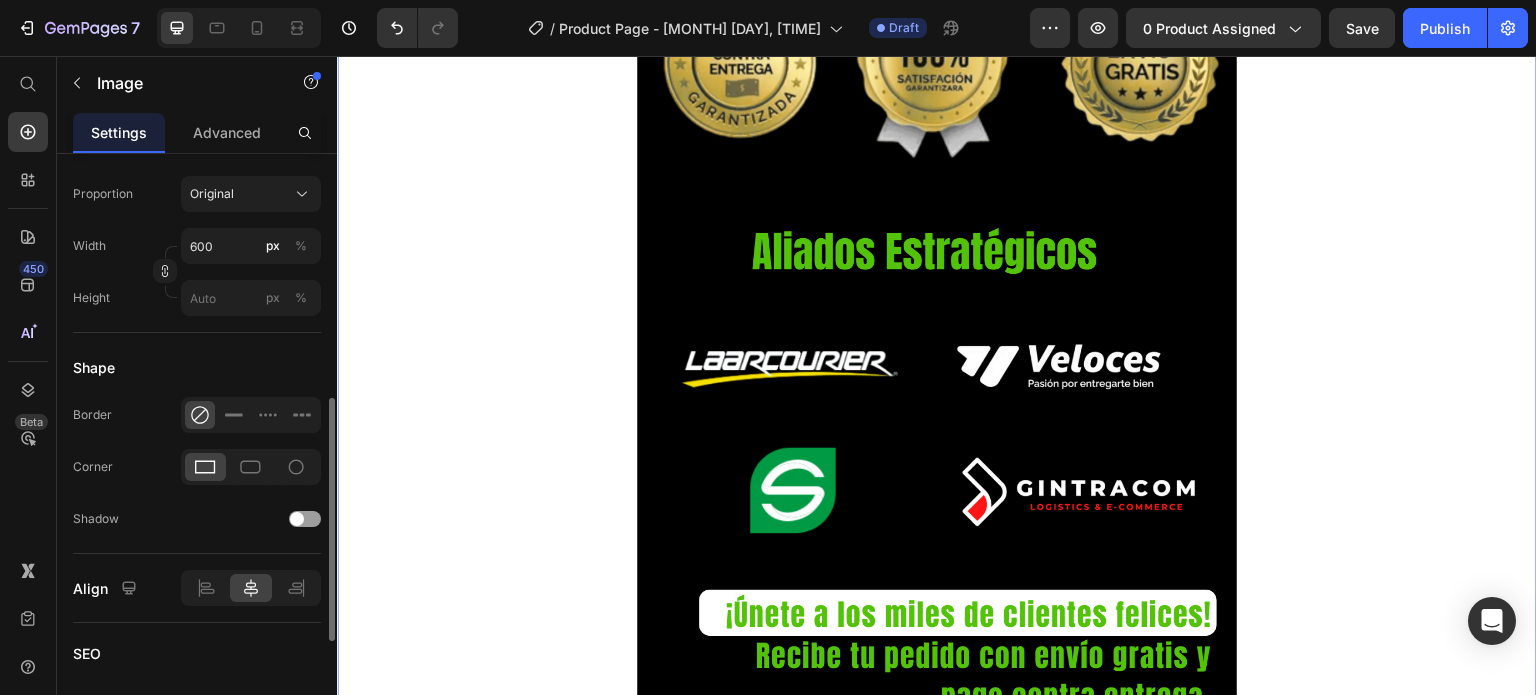 scroll, scrollTop: 7075, scrollLeft: 0, axis: vertical 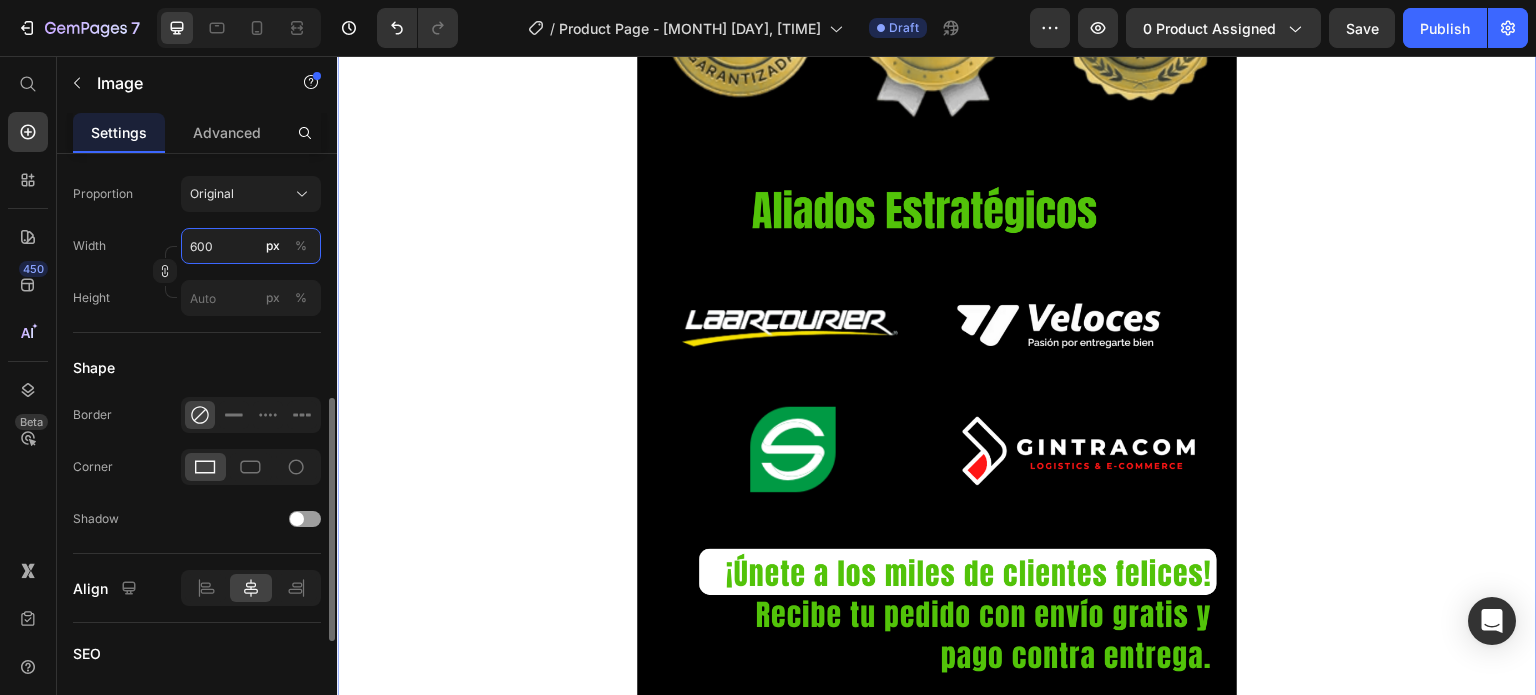 click on "600" at bounding box center [251, 246] 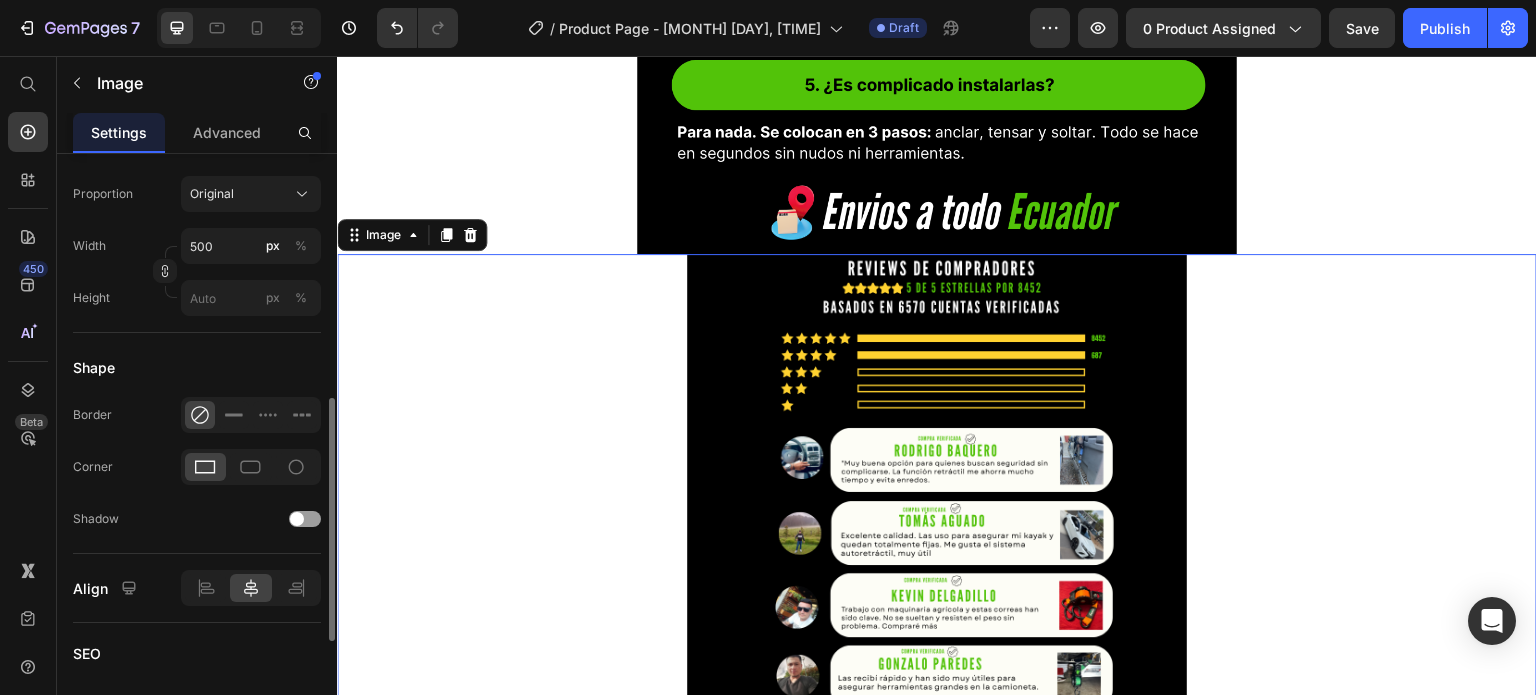 scroll, scrollTop: 8908, scrollLeft: 0, axis: vertical 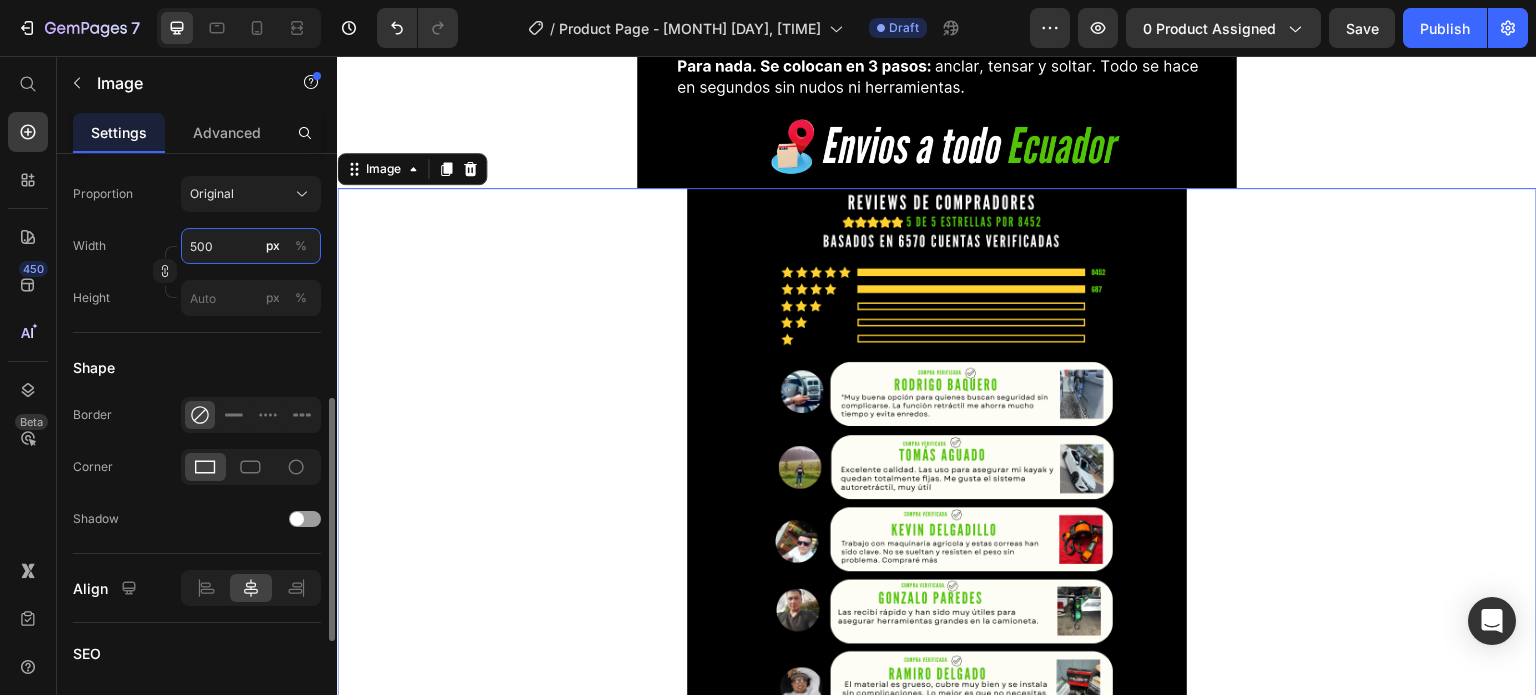 click on "500" at bounding box center [251, 246] 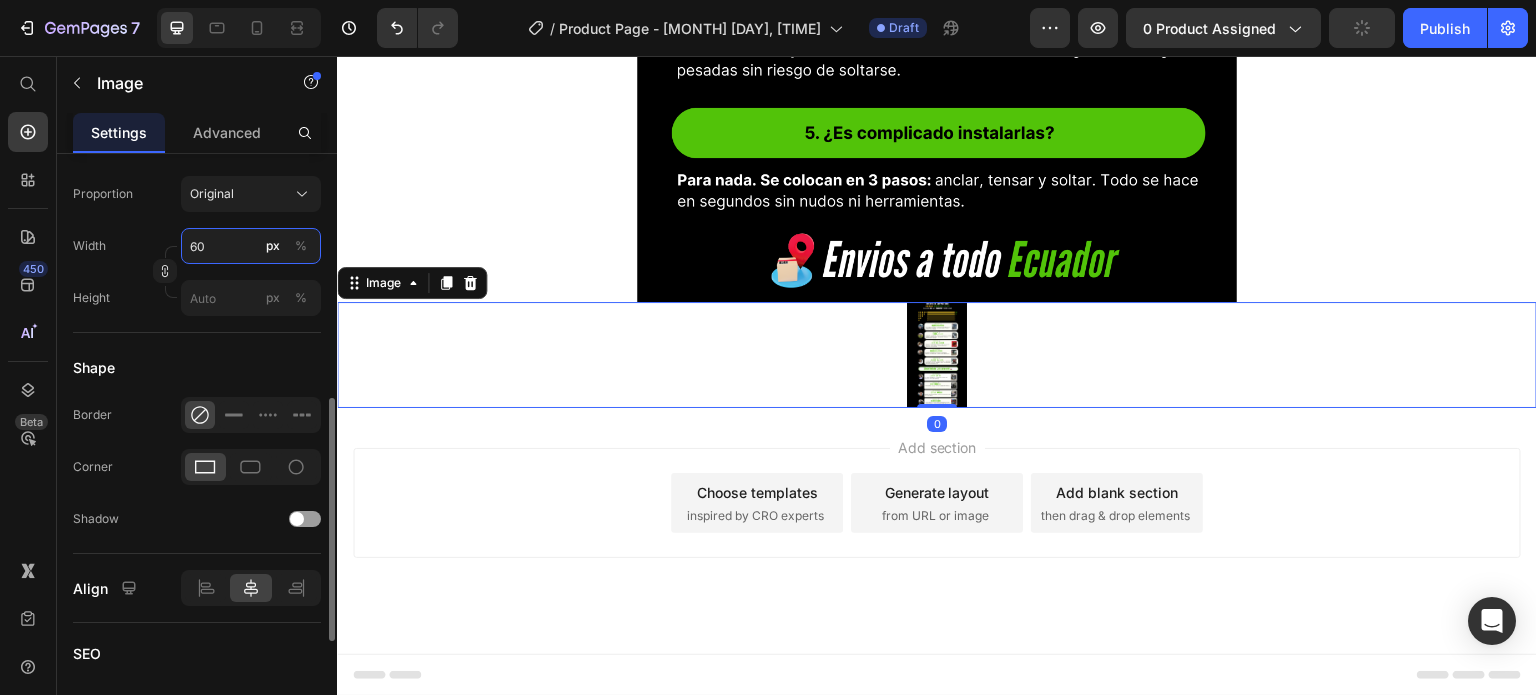 type on "600" 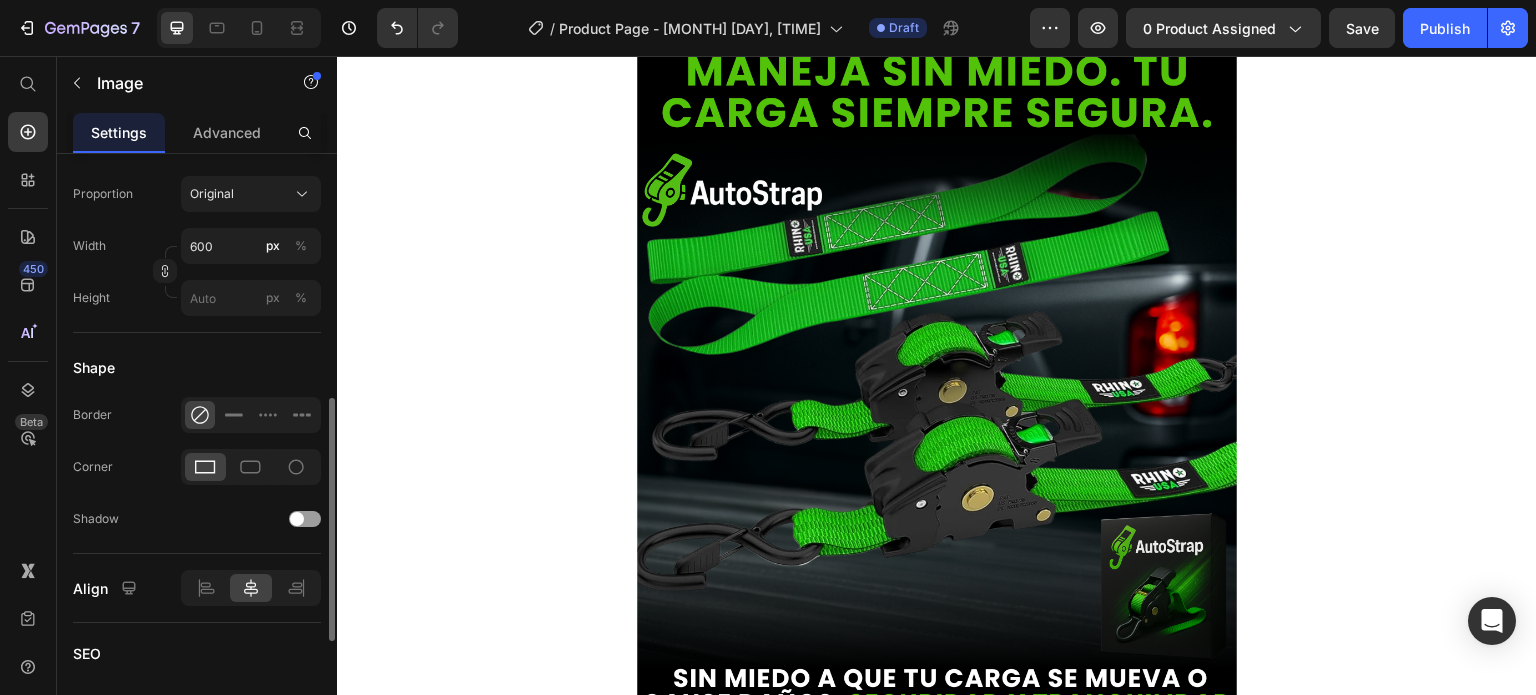 scroll, scrollTop: 0, scrollLeft: 0, axis: both 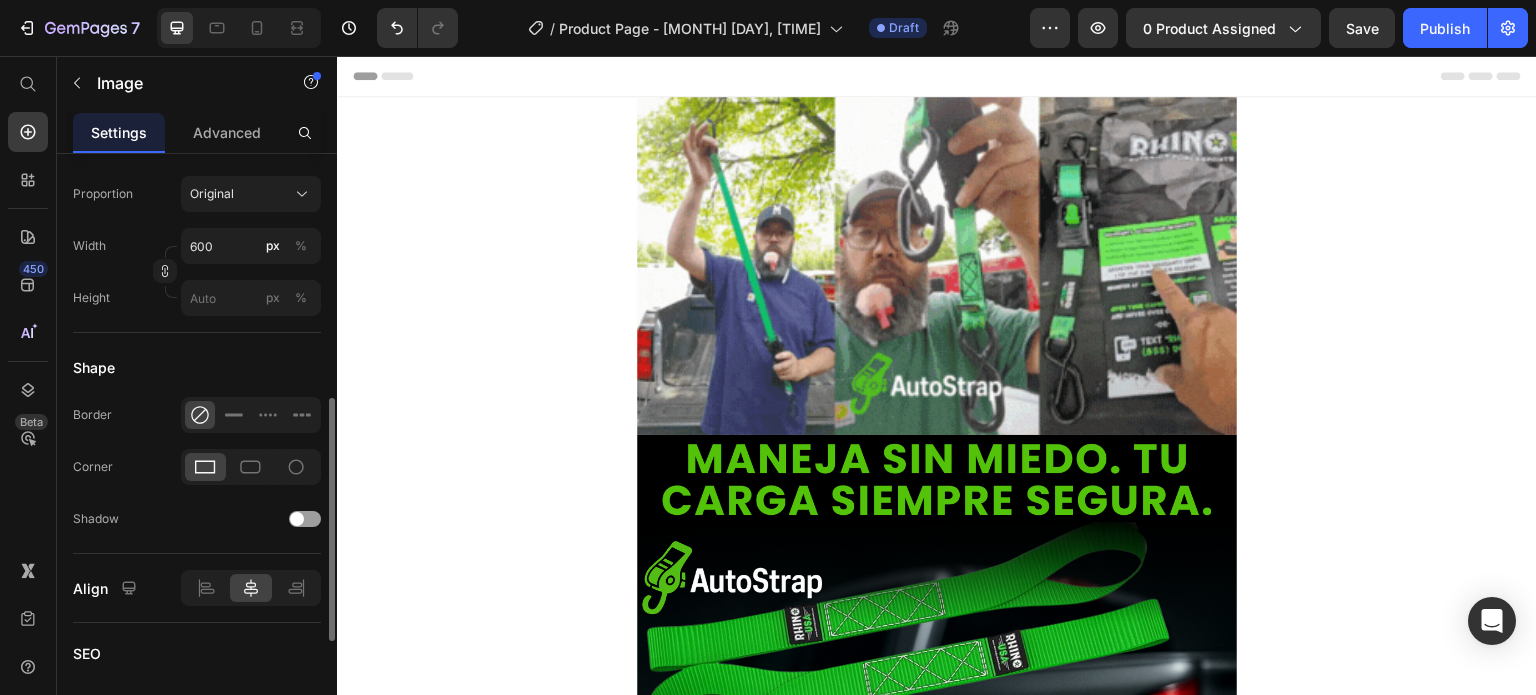 click at bounding box center (937, 266) 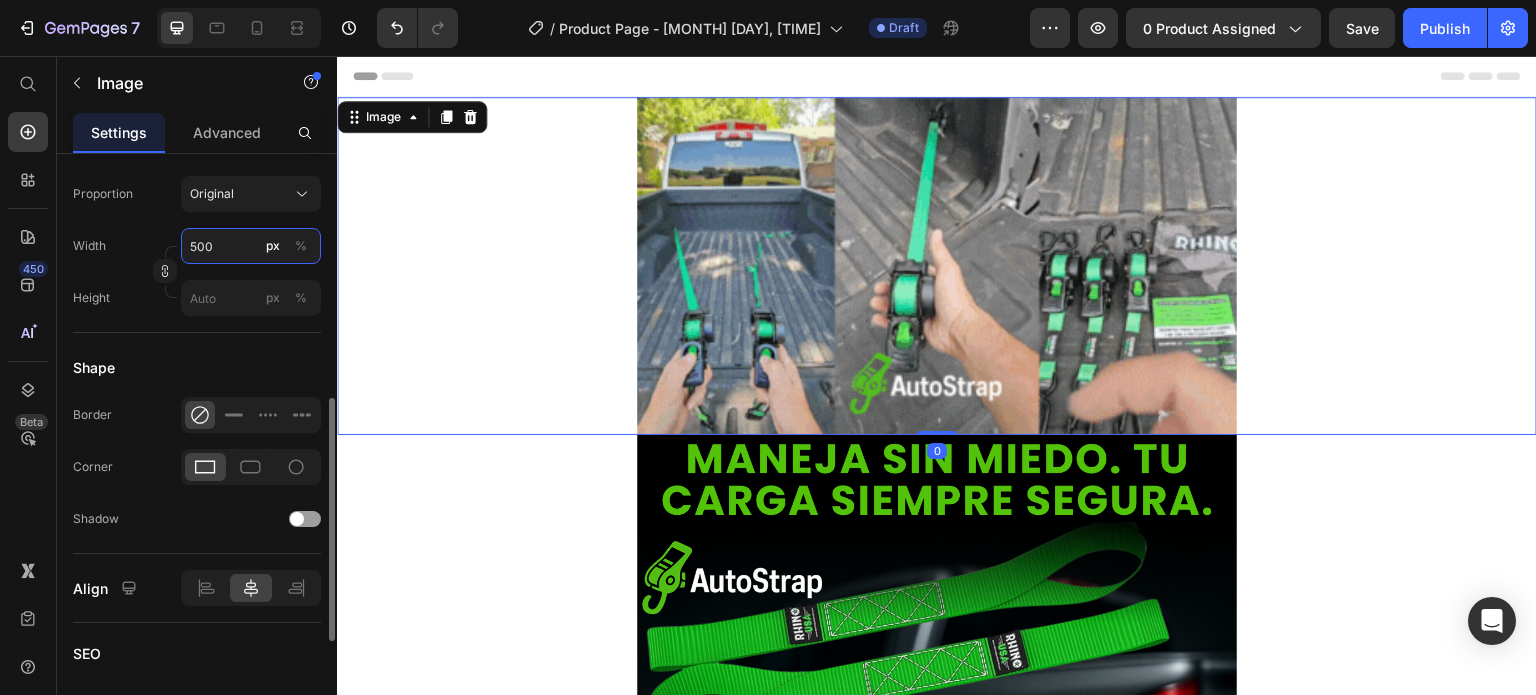 click on "500" at bounding box center [251, 246] 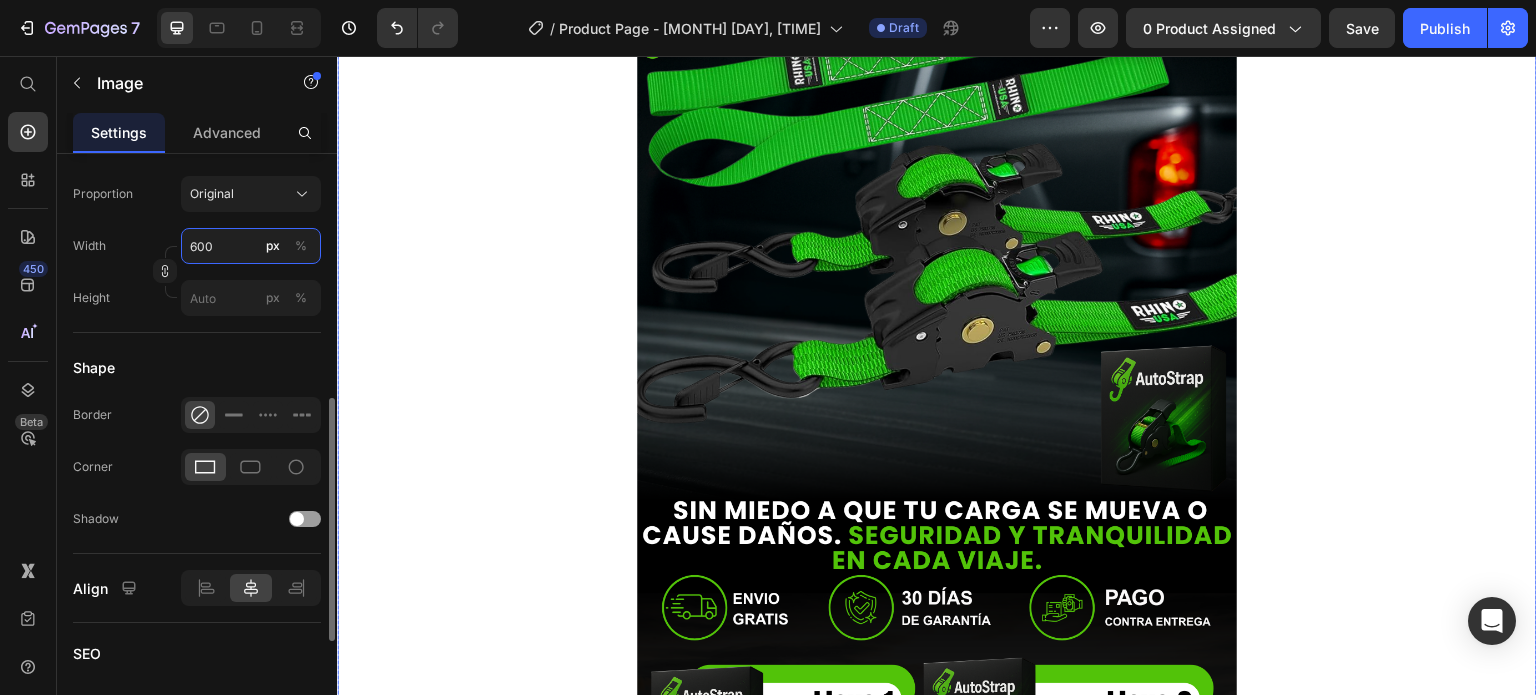 scroll, scrollTop: 800, scrollLeft: 0, axis: vertical 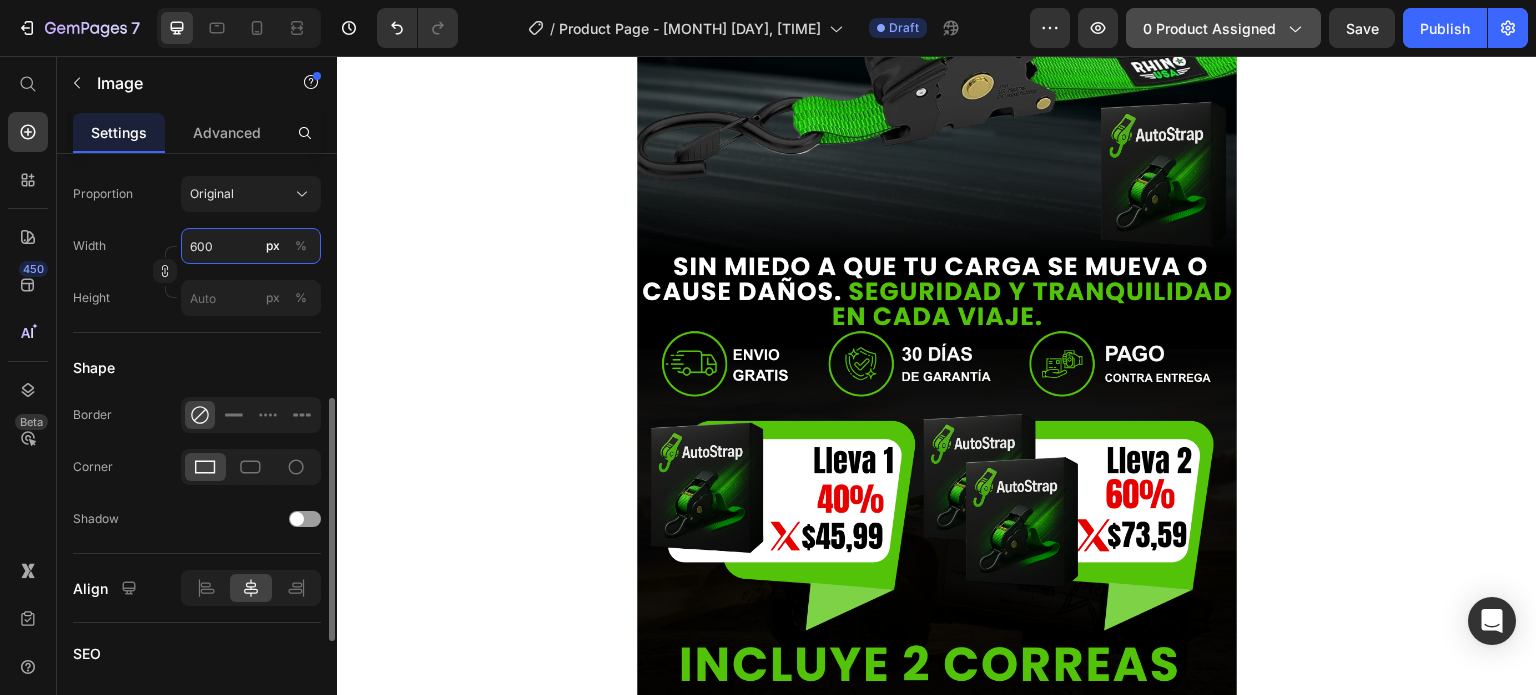 type on "600" 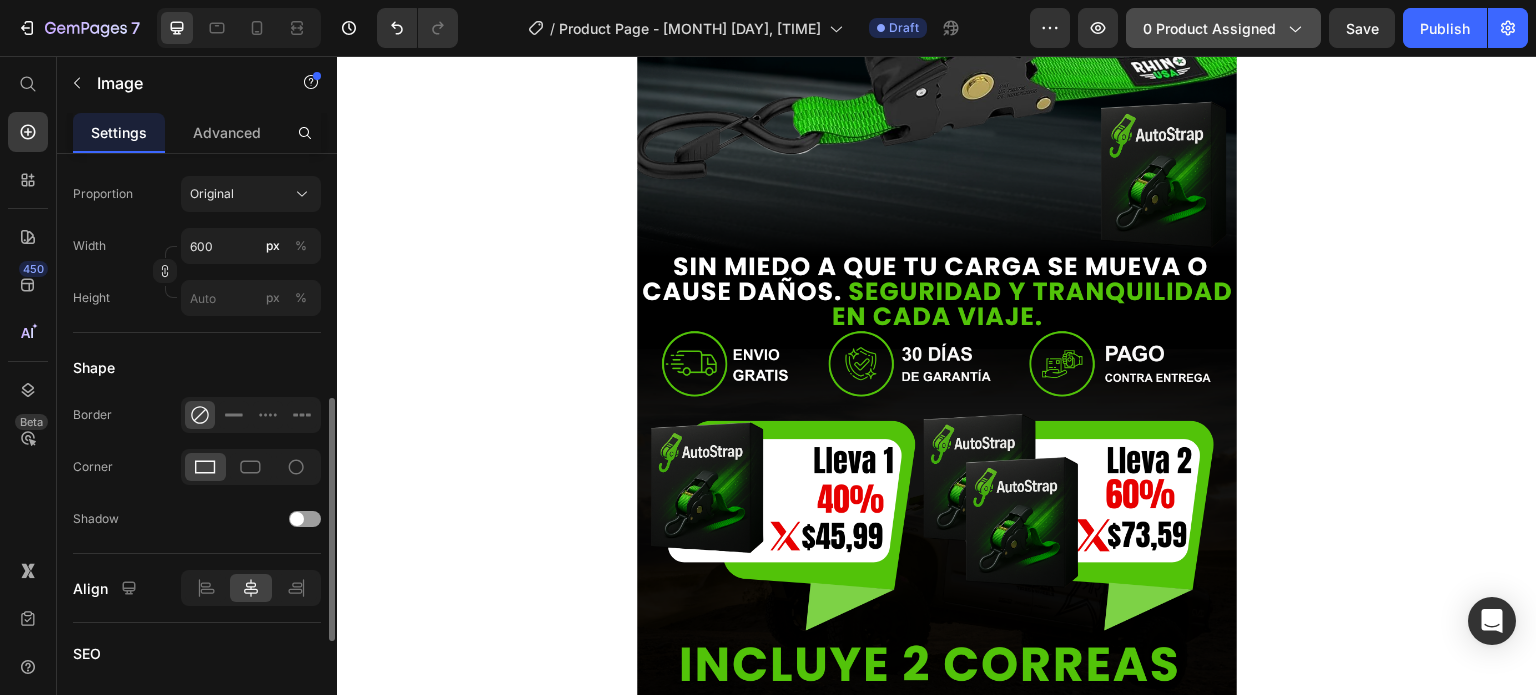 click on "0 product assigned" 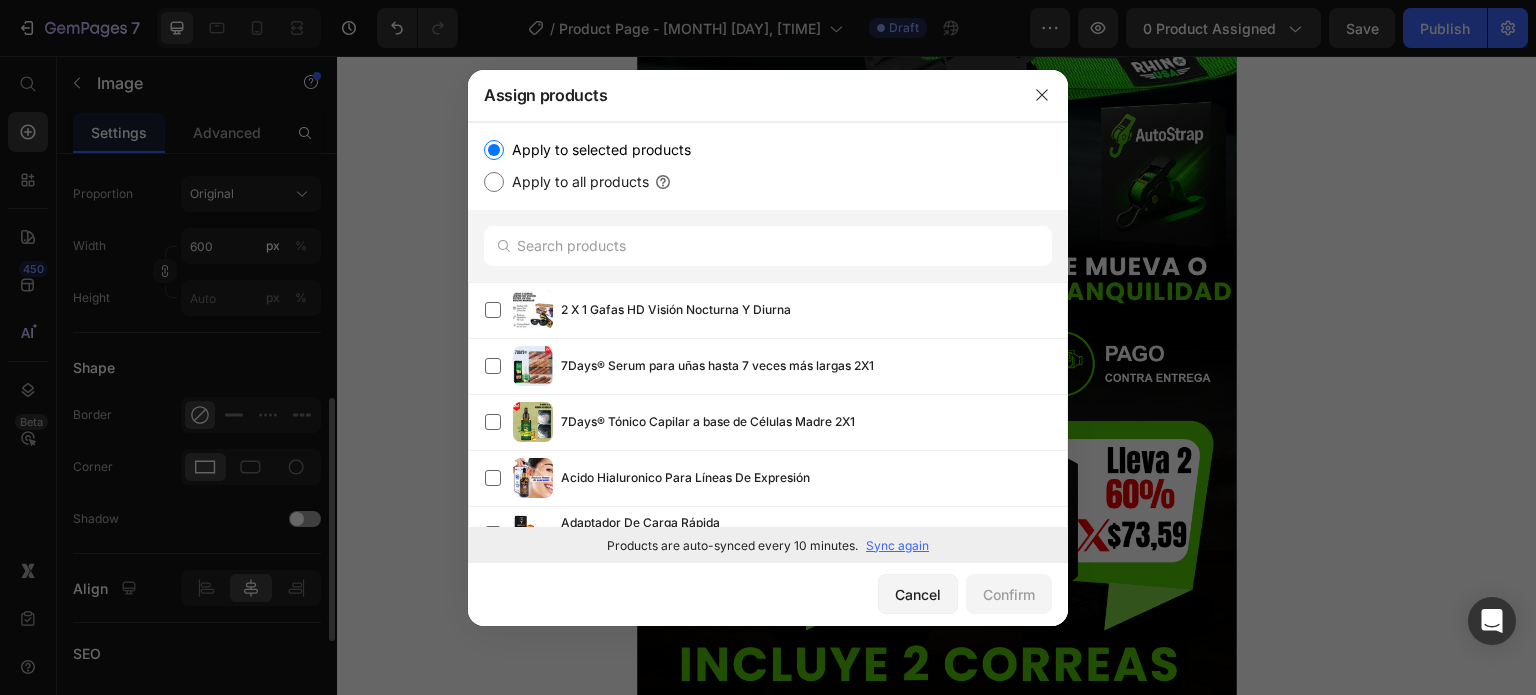 click on "Sync again" at bounding box center (897, 546) 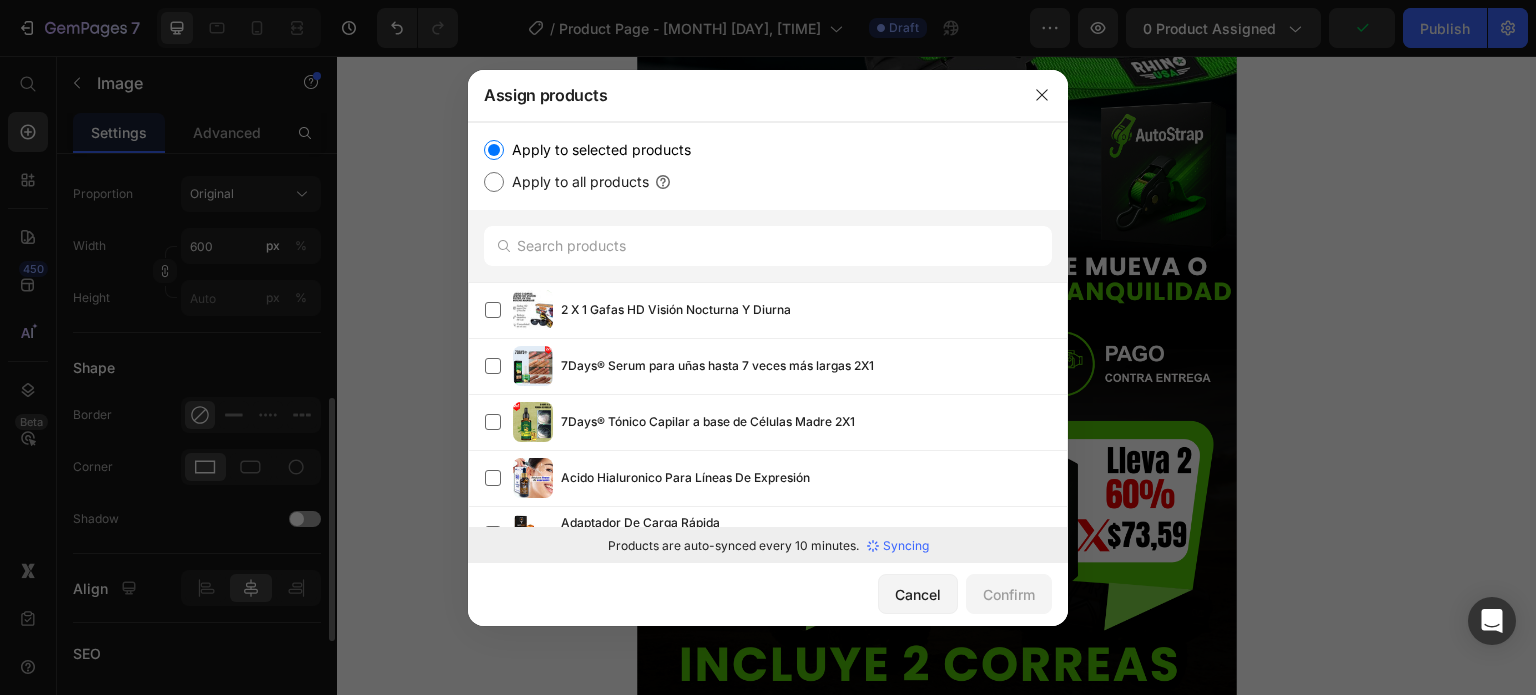 click at bounding box center (768, 347) 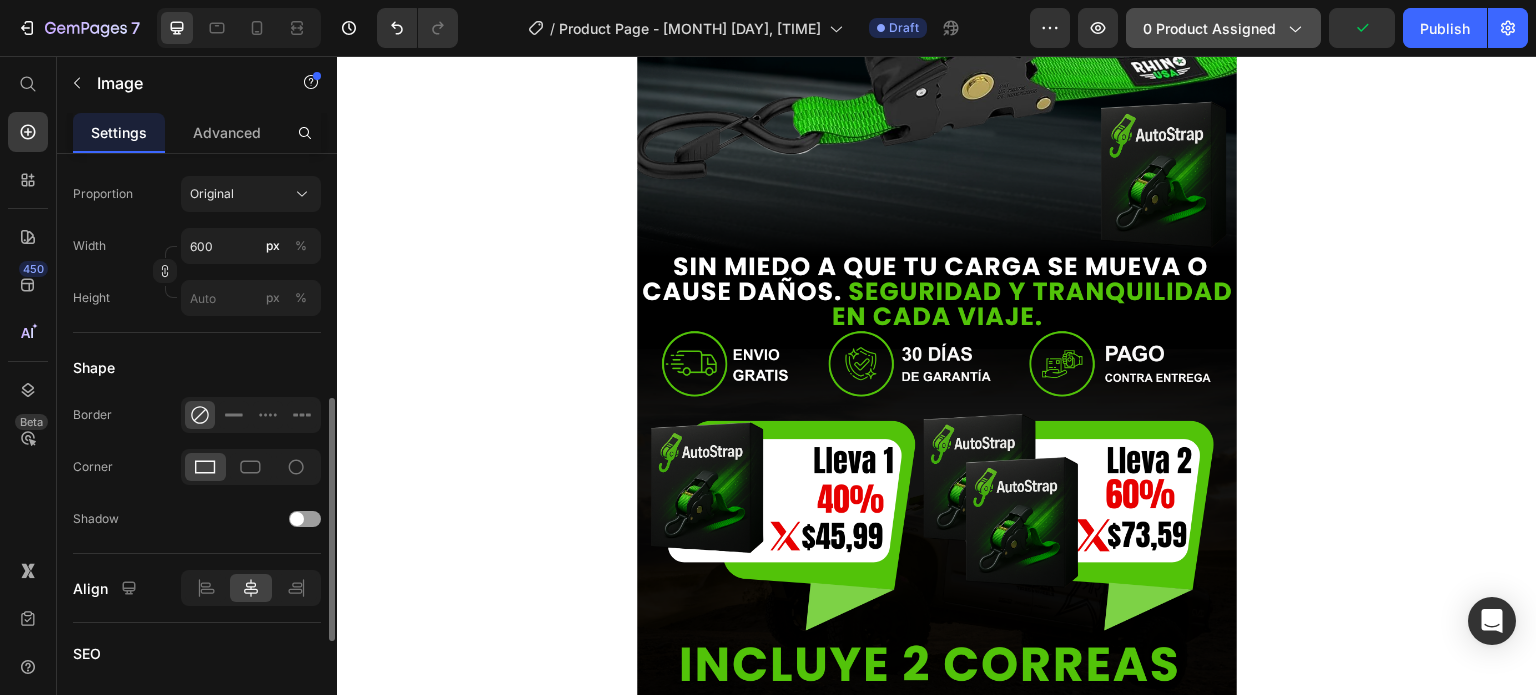 click on "0 product assigned" 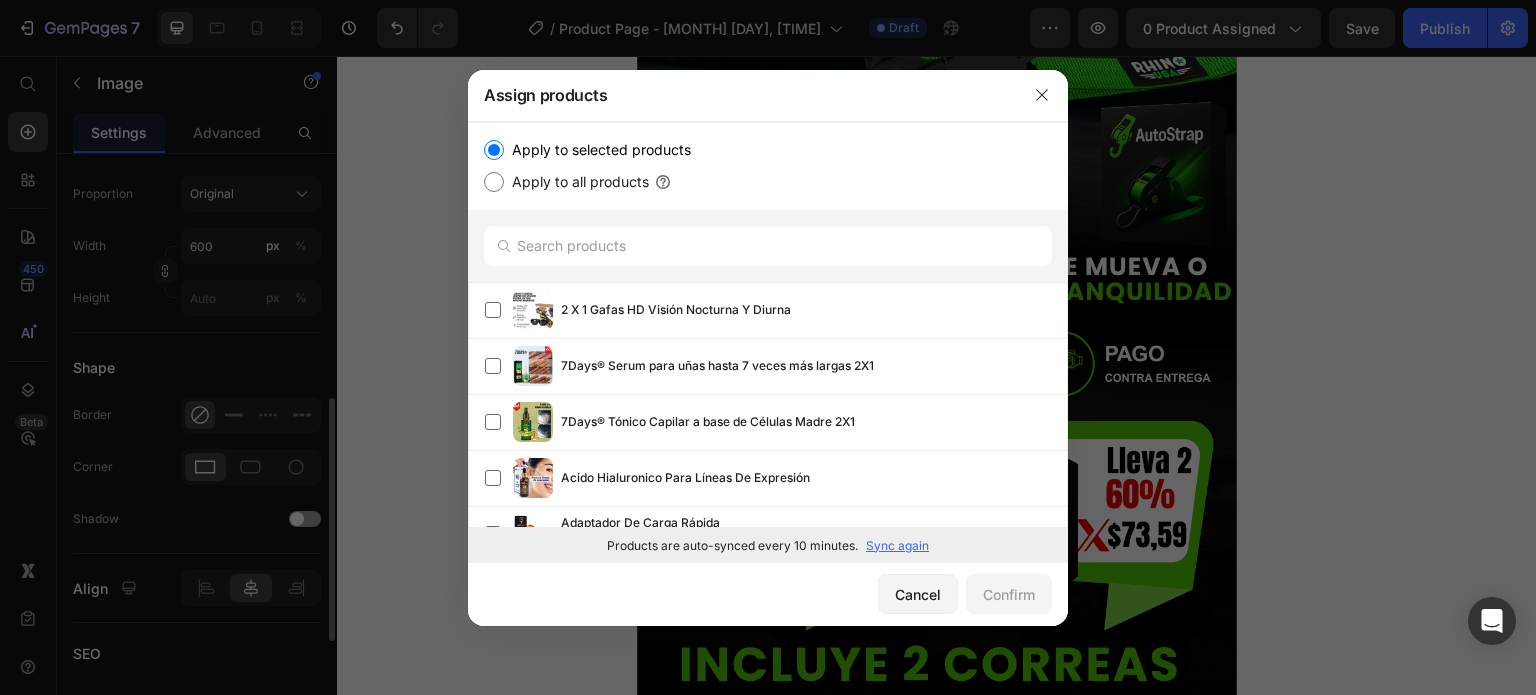 click on "Sync again" at bounding box center [897, 546] 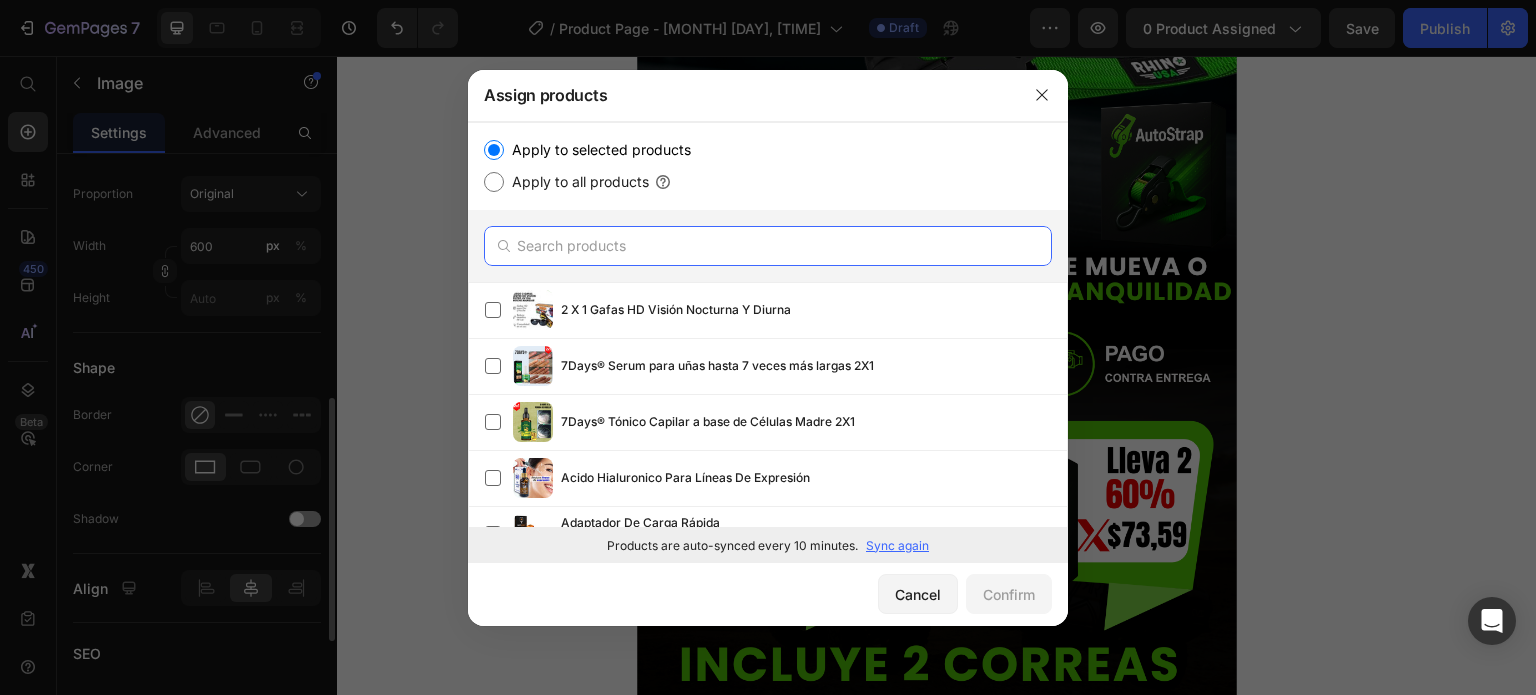 click at bounding box center [768, 246] 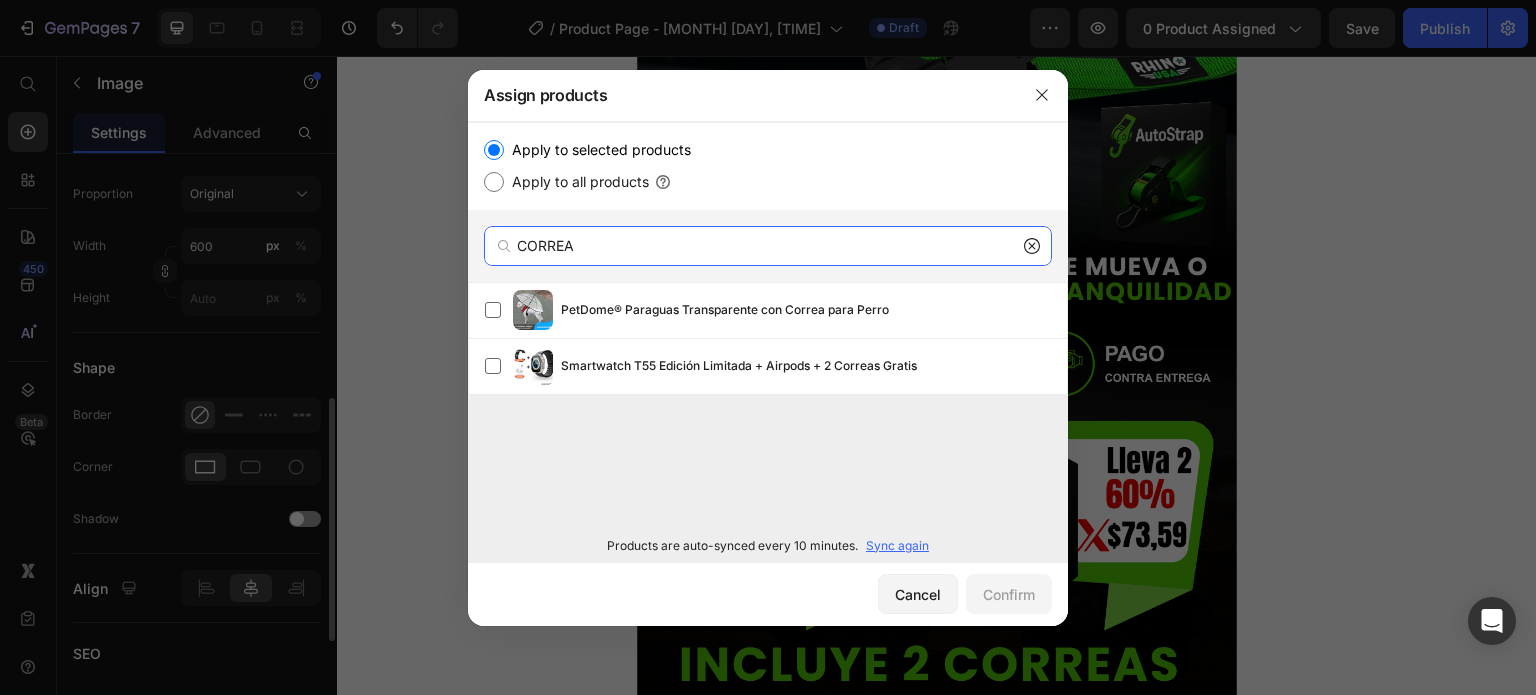 type on "CORREA" 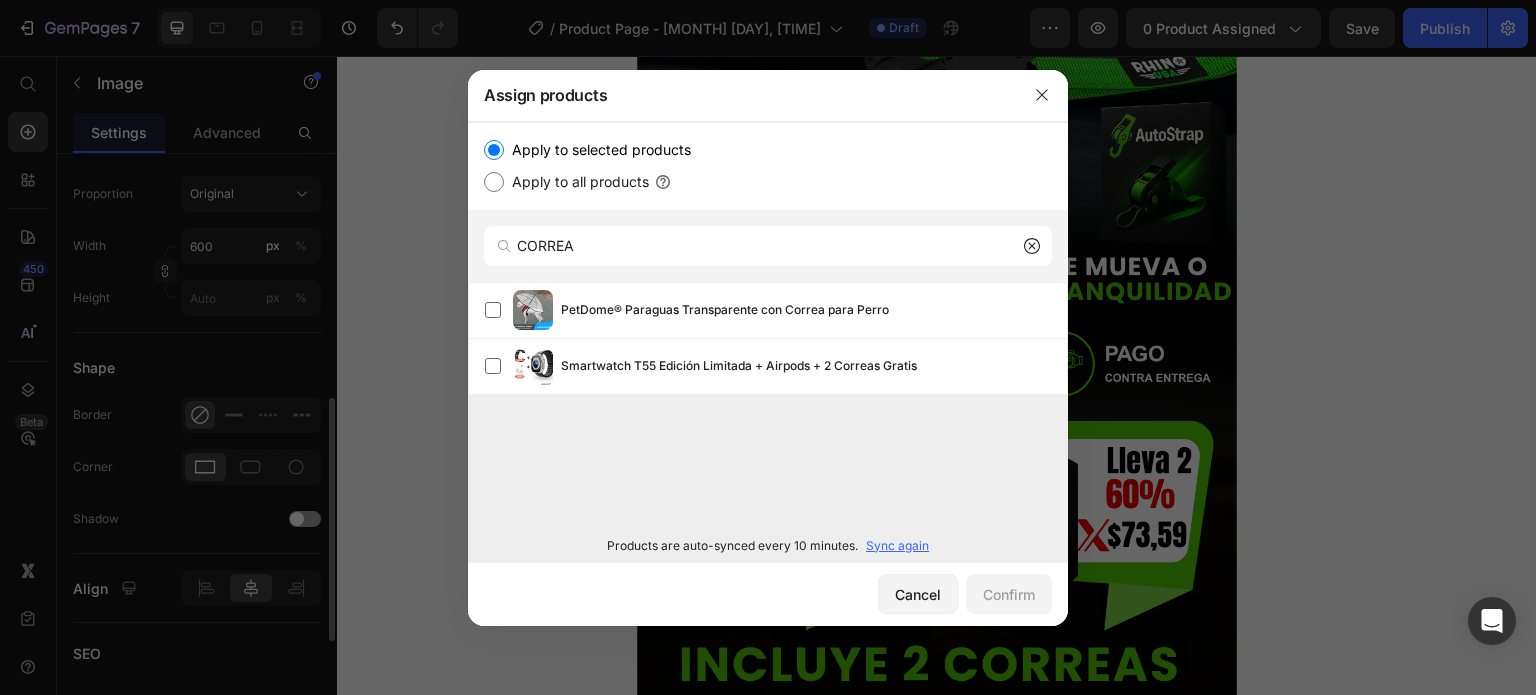 click on "Sync again" at bounding box center (897, 546) 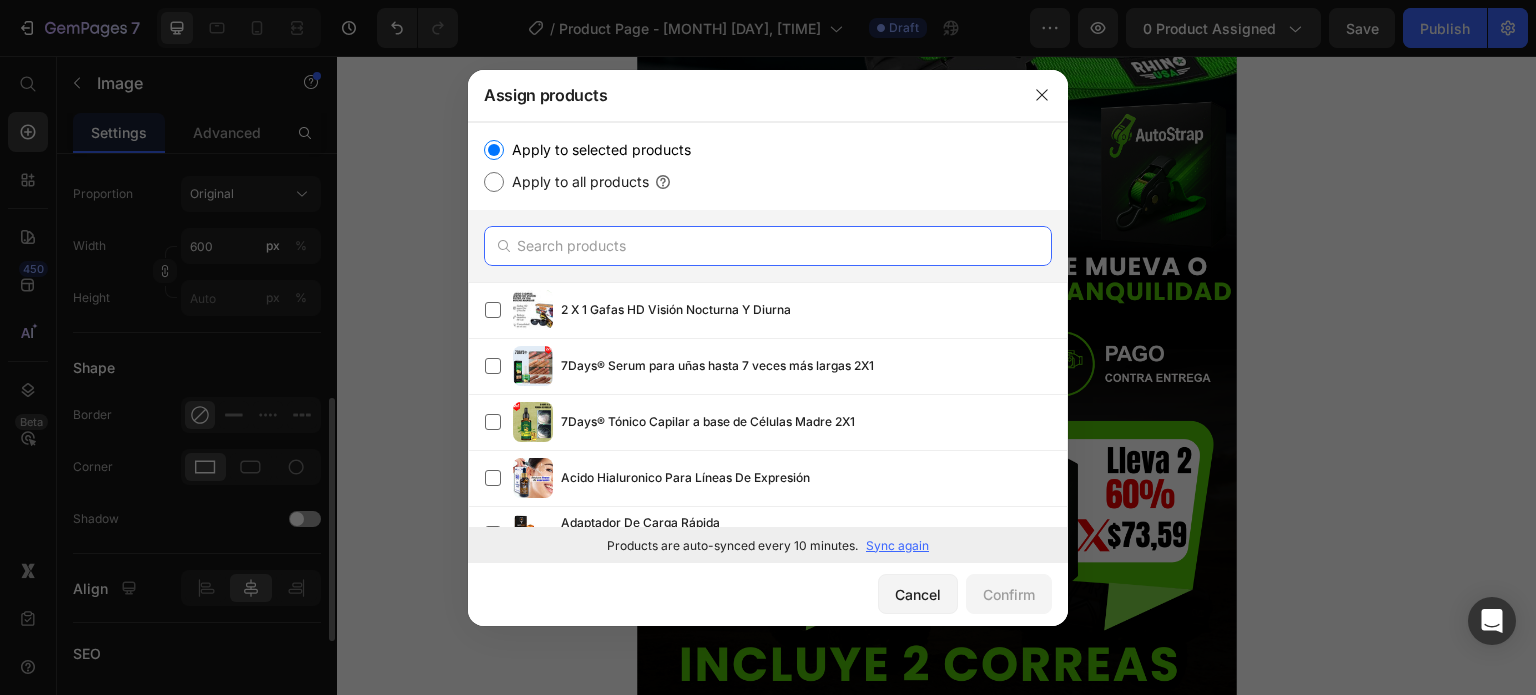 click at bounding box center [768, 246] 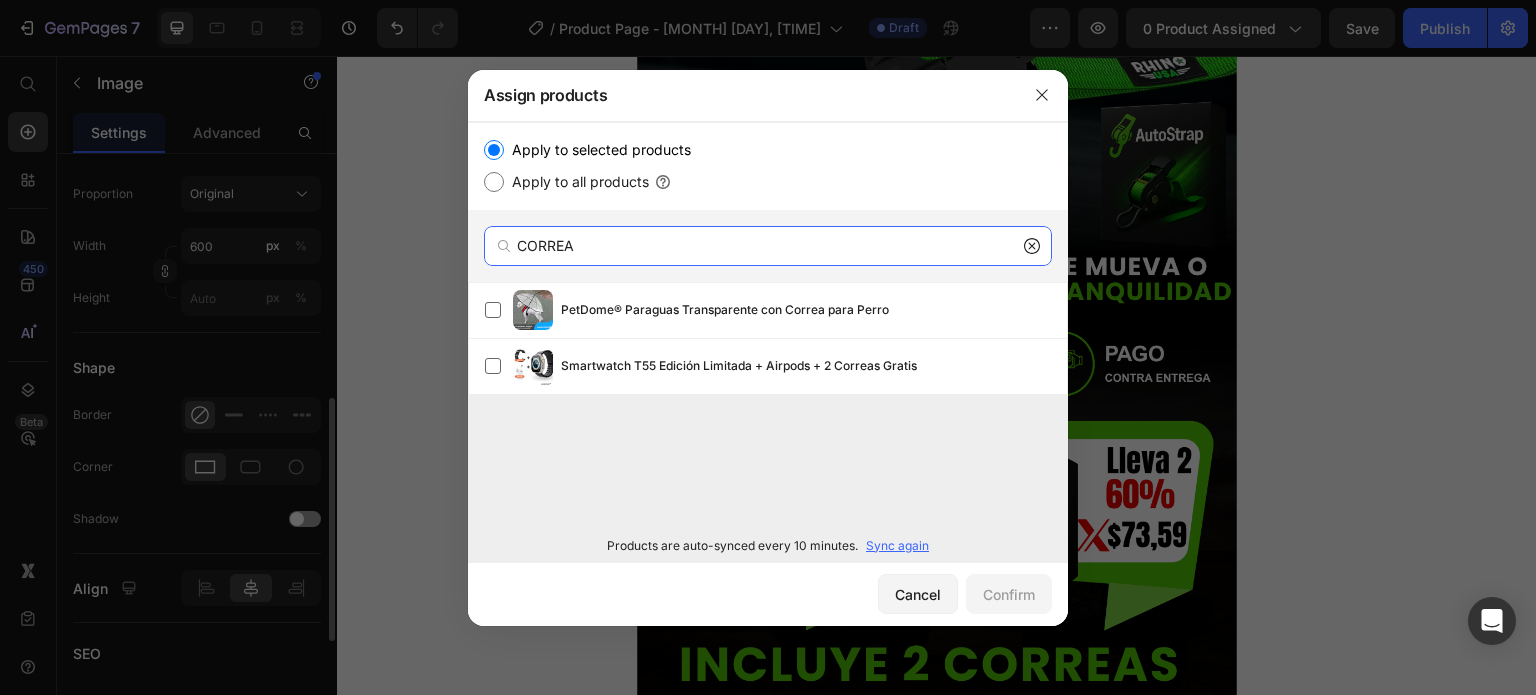 type on "CORREA" 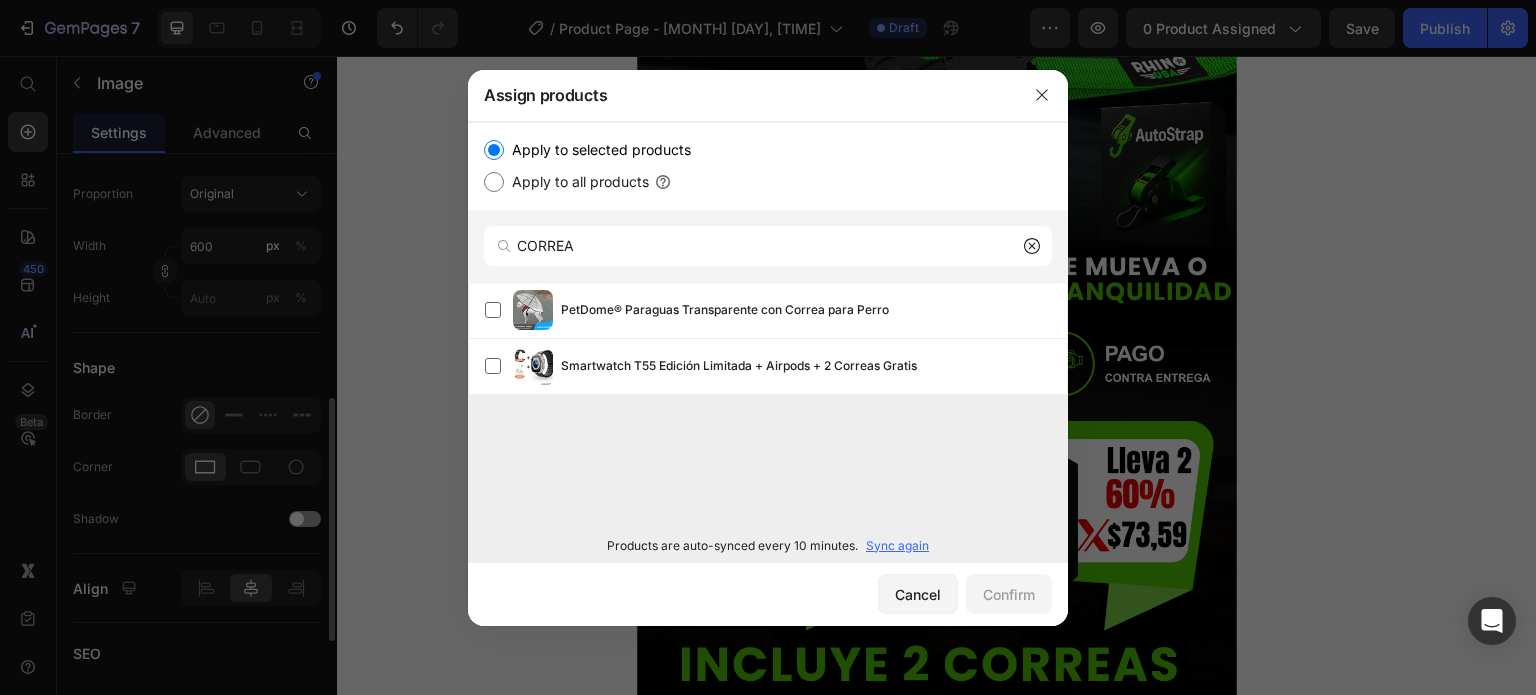 click at bounding box center (768, 347) 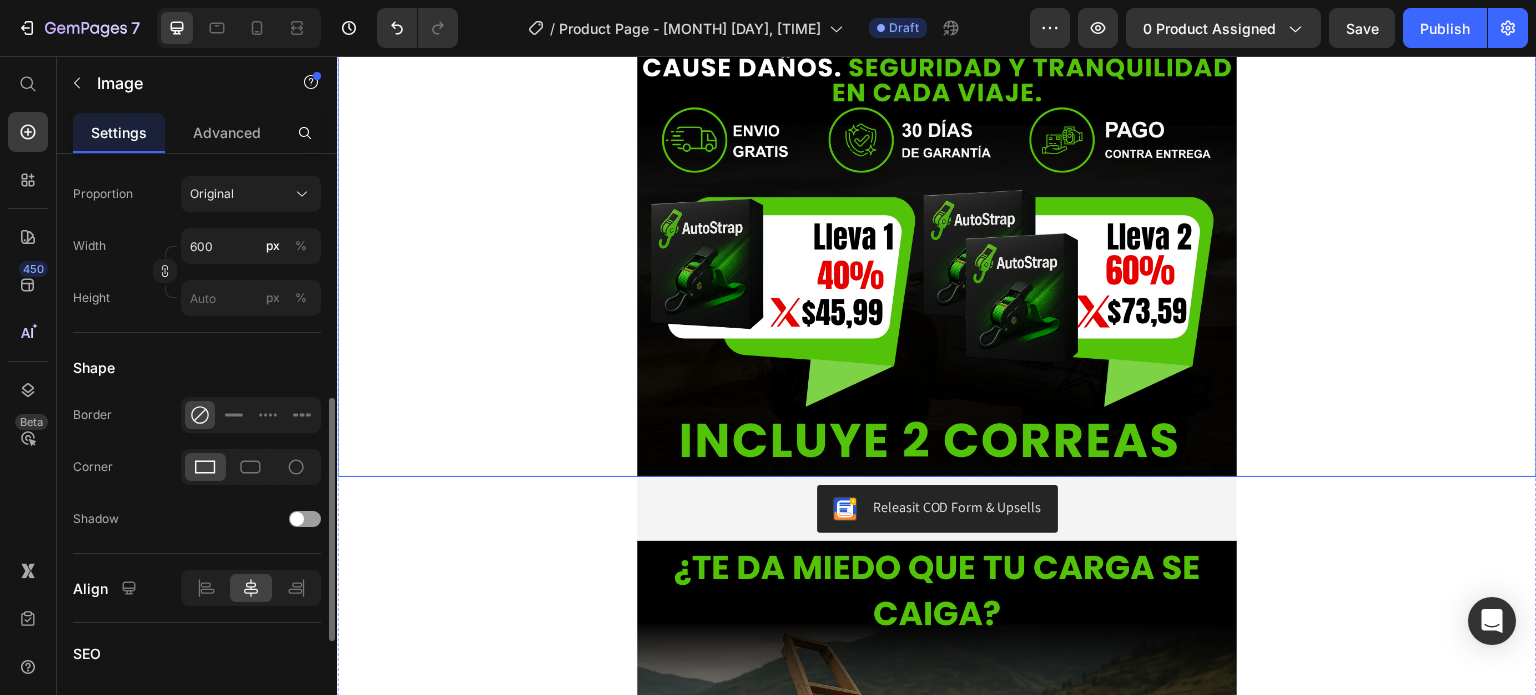scroll, scrollTop: 1100, scrollLeft: 0, axis: vertical 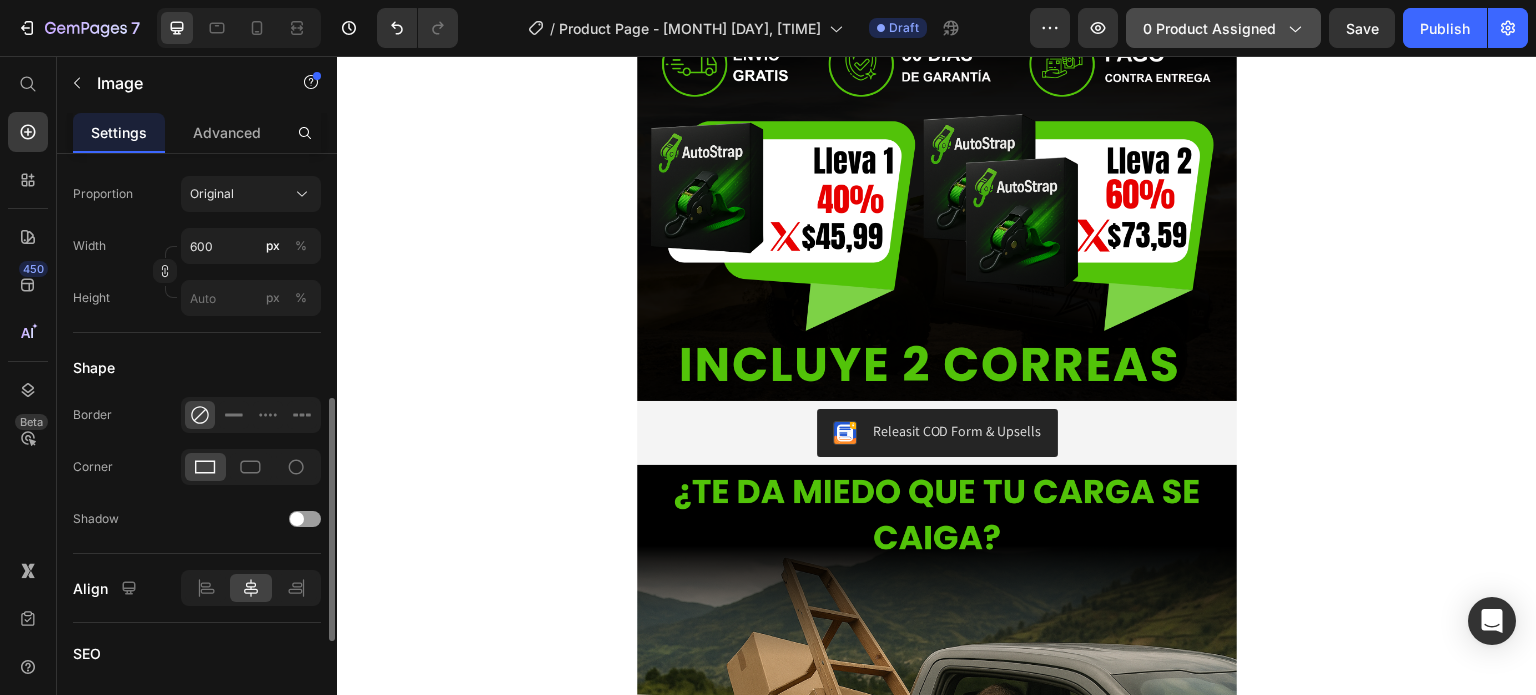 click on "0 product assigned" at bounding box center (1223, 28) 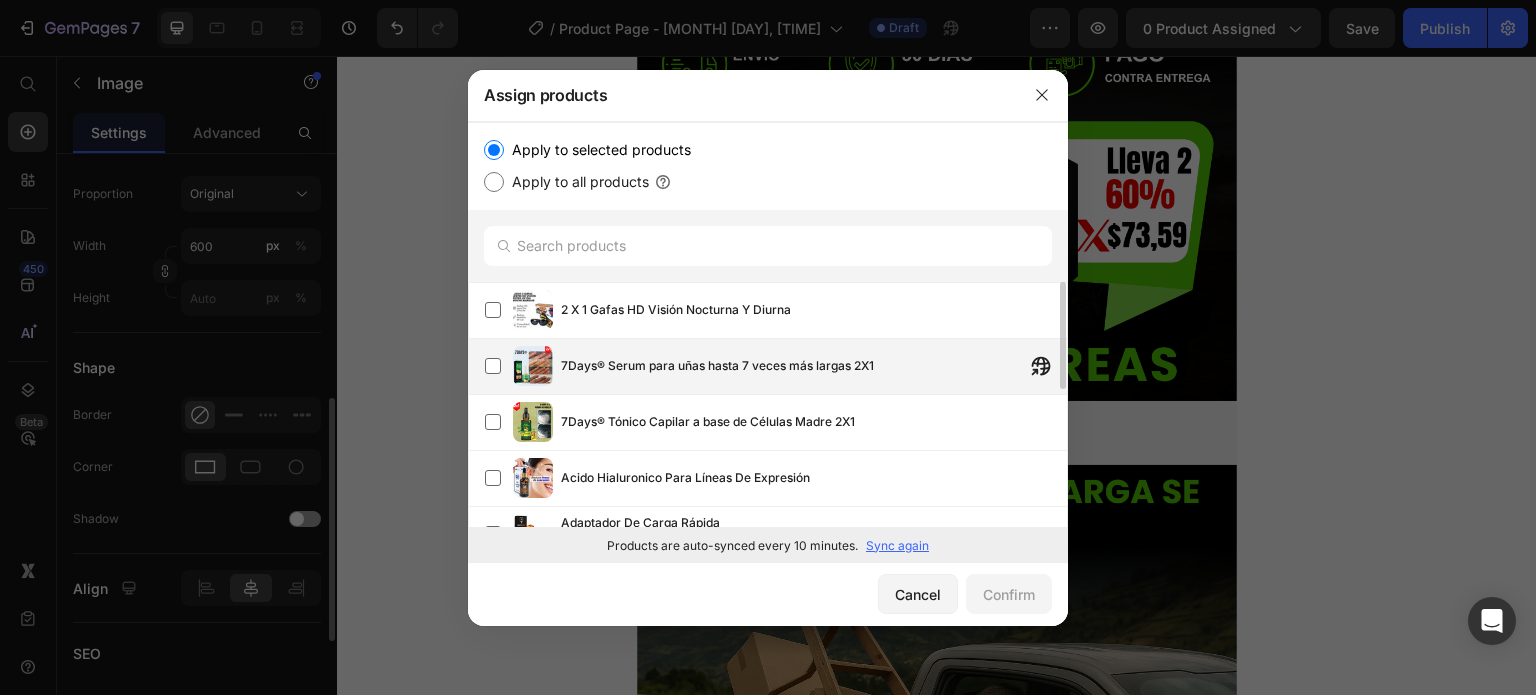 type 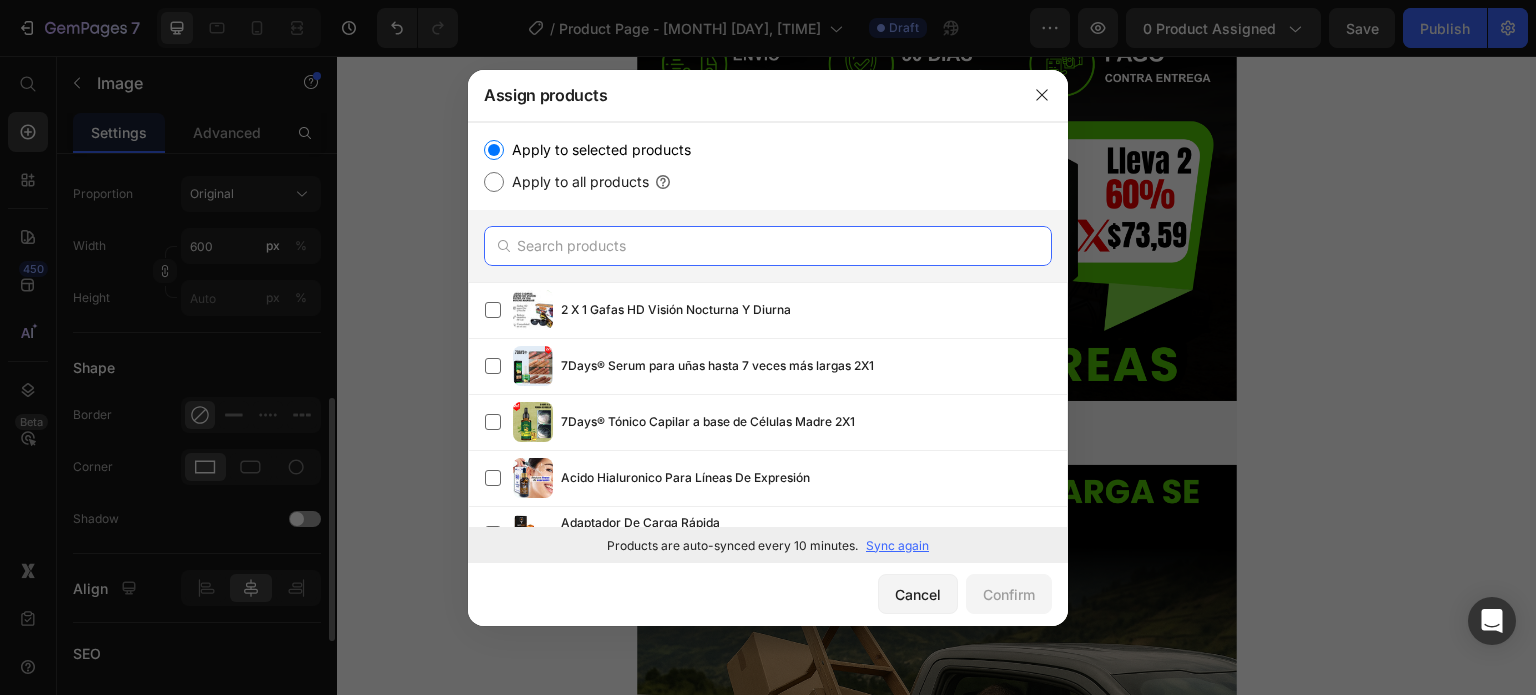 click at bounding box center (768, 246) 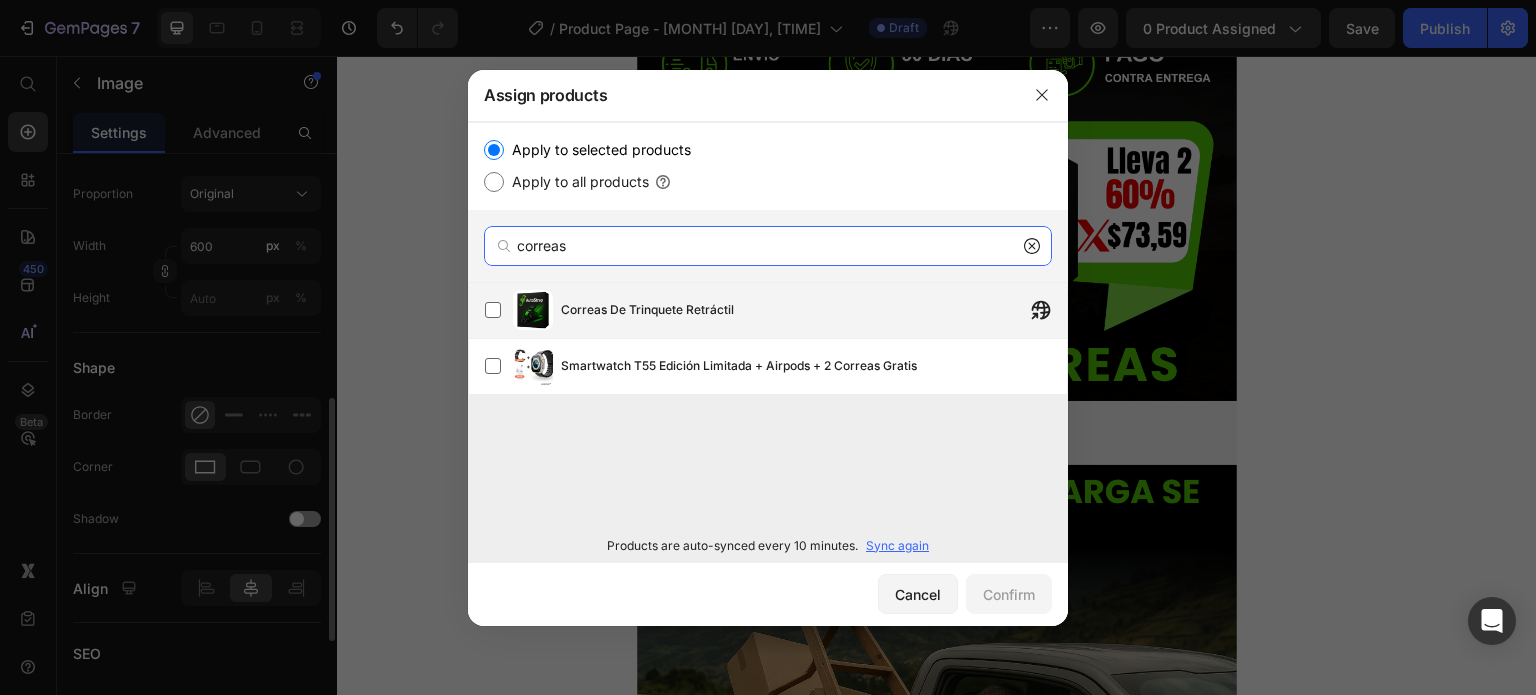 type on "correas" 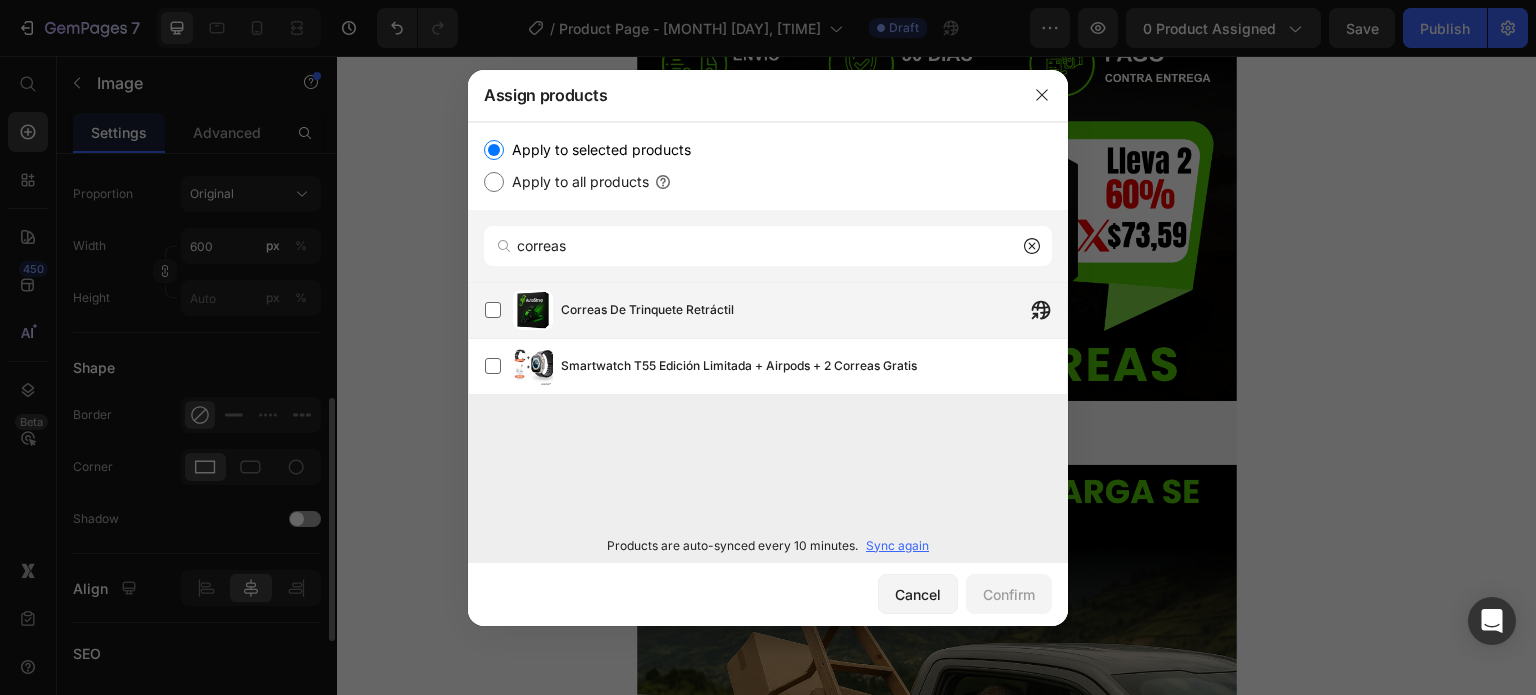 click on "Correas De Trinquete Retráctil" at bounding box center [814, 310] 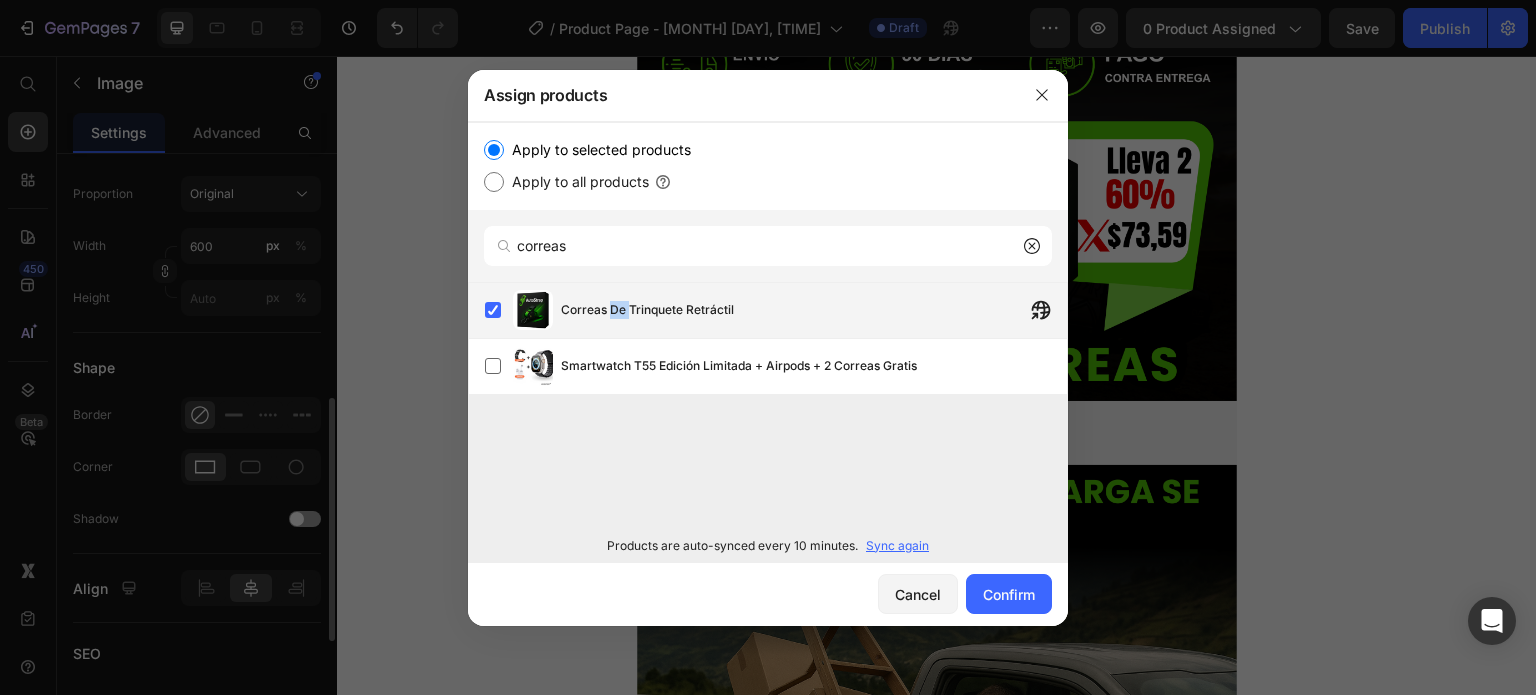 click on "Correas De Trinquete Retráctil" at bounding box center [814, 310] 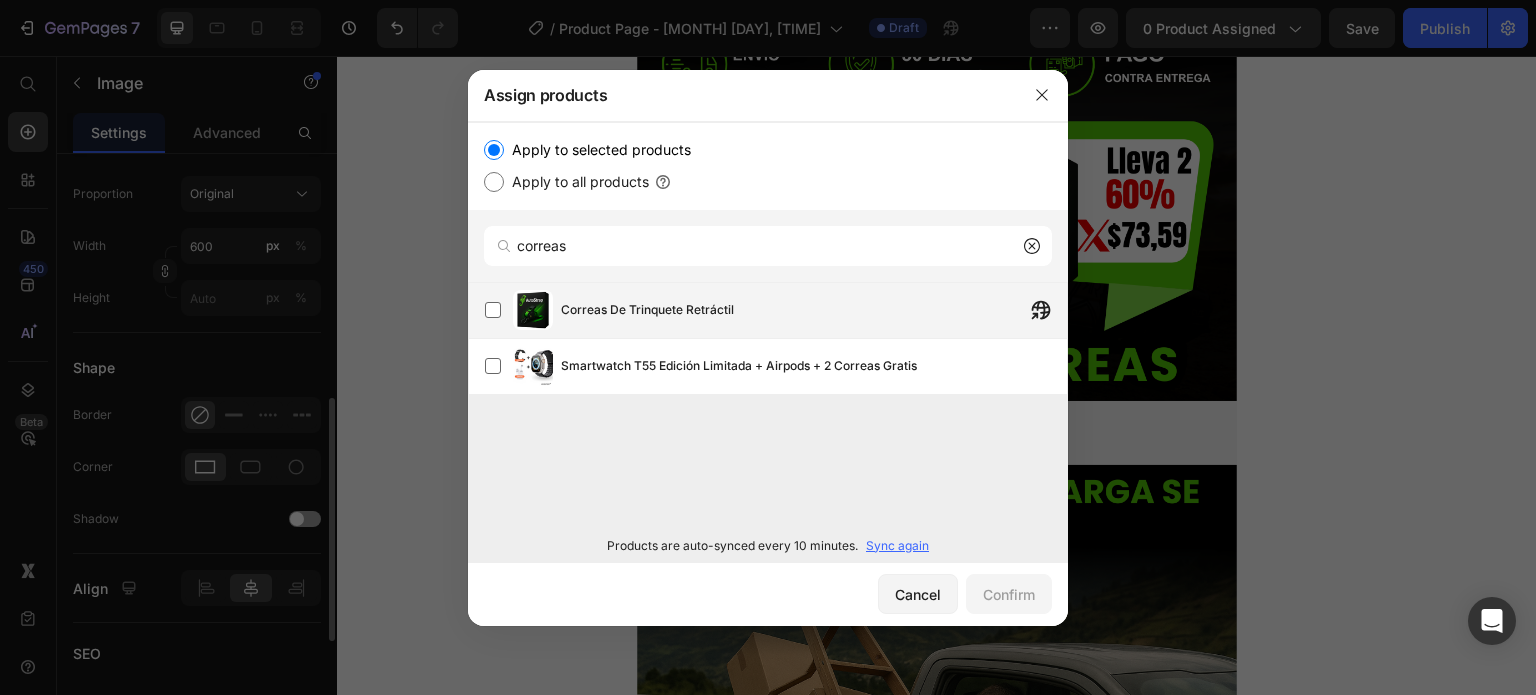 click on "Correas De Trinquete Retráctil" at bounding box center (814, 310) 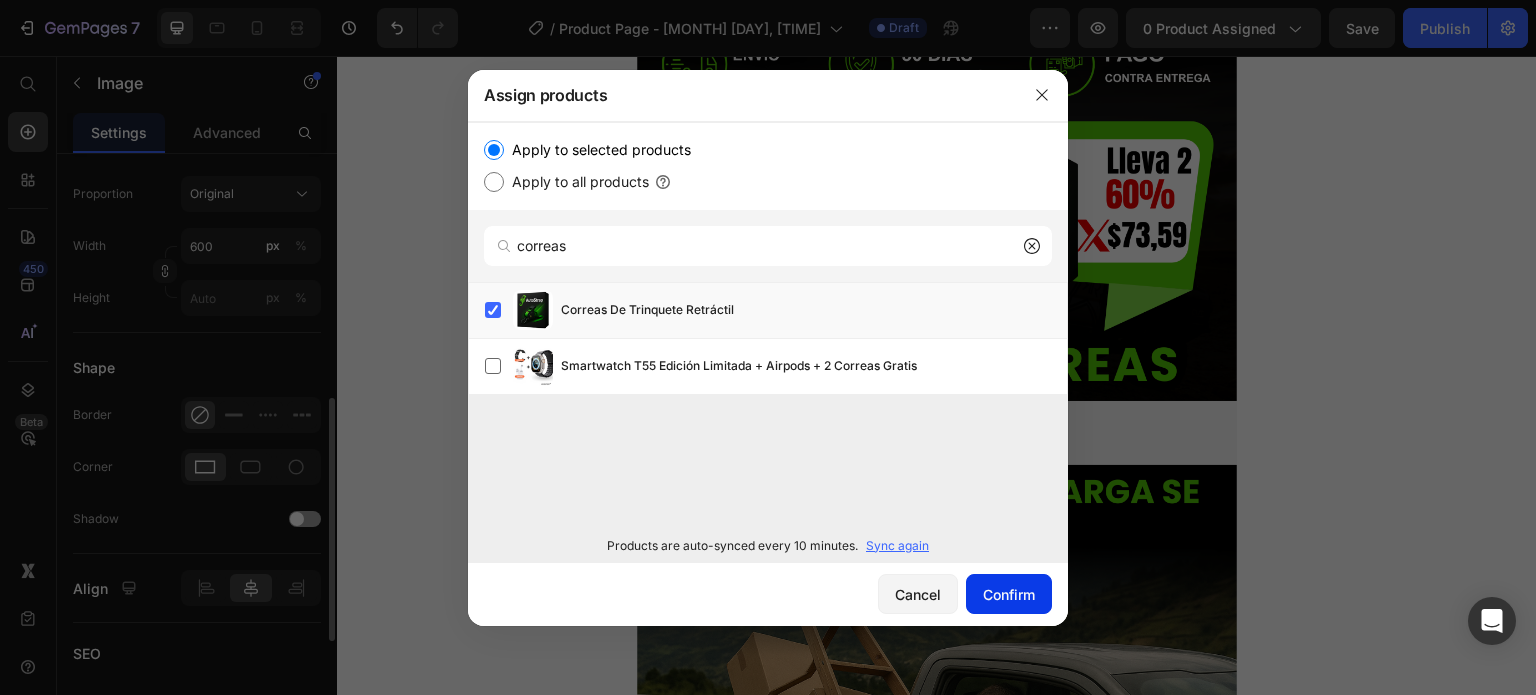 click on "Confirm" at bounding box center (1009, 594) 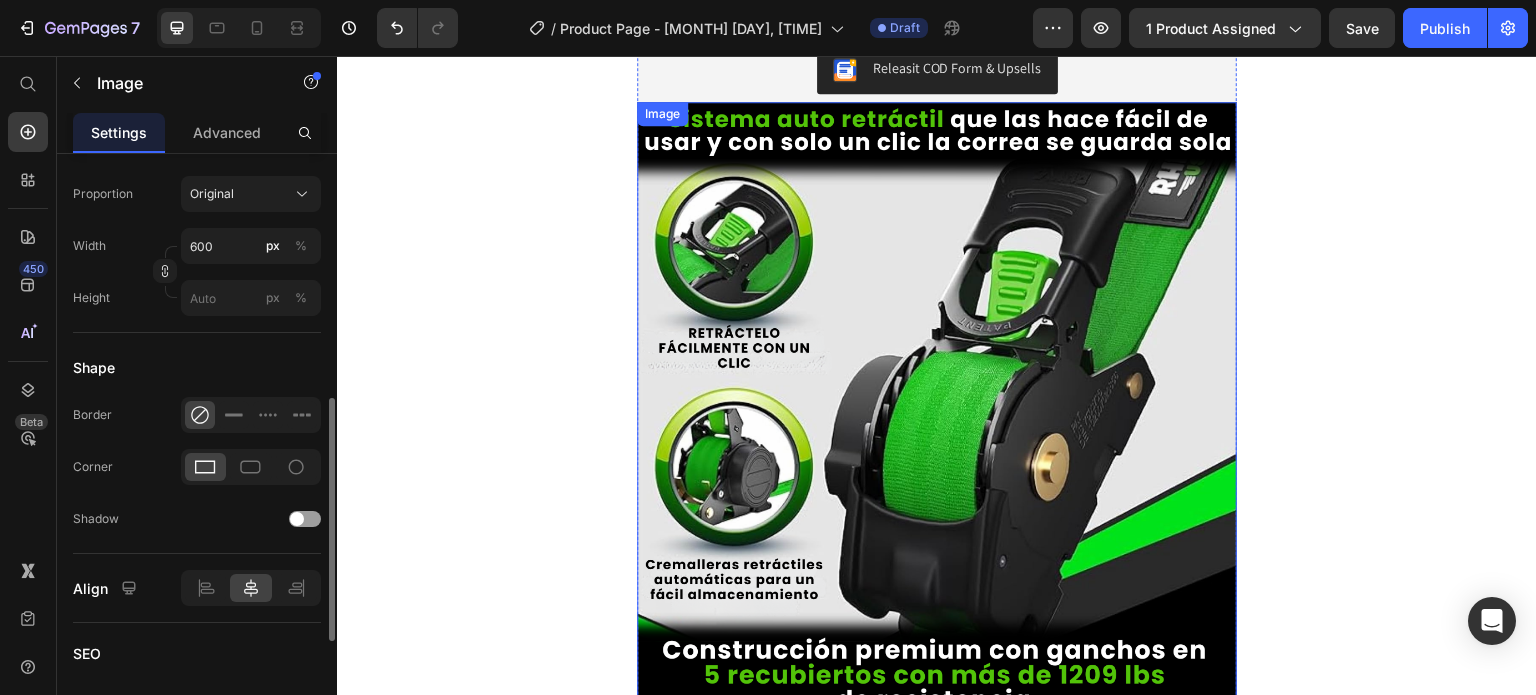 scroll, scrollTop: 4600, scrollLeft: 0, axis: vertical 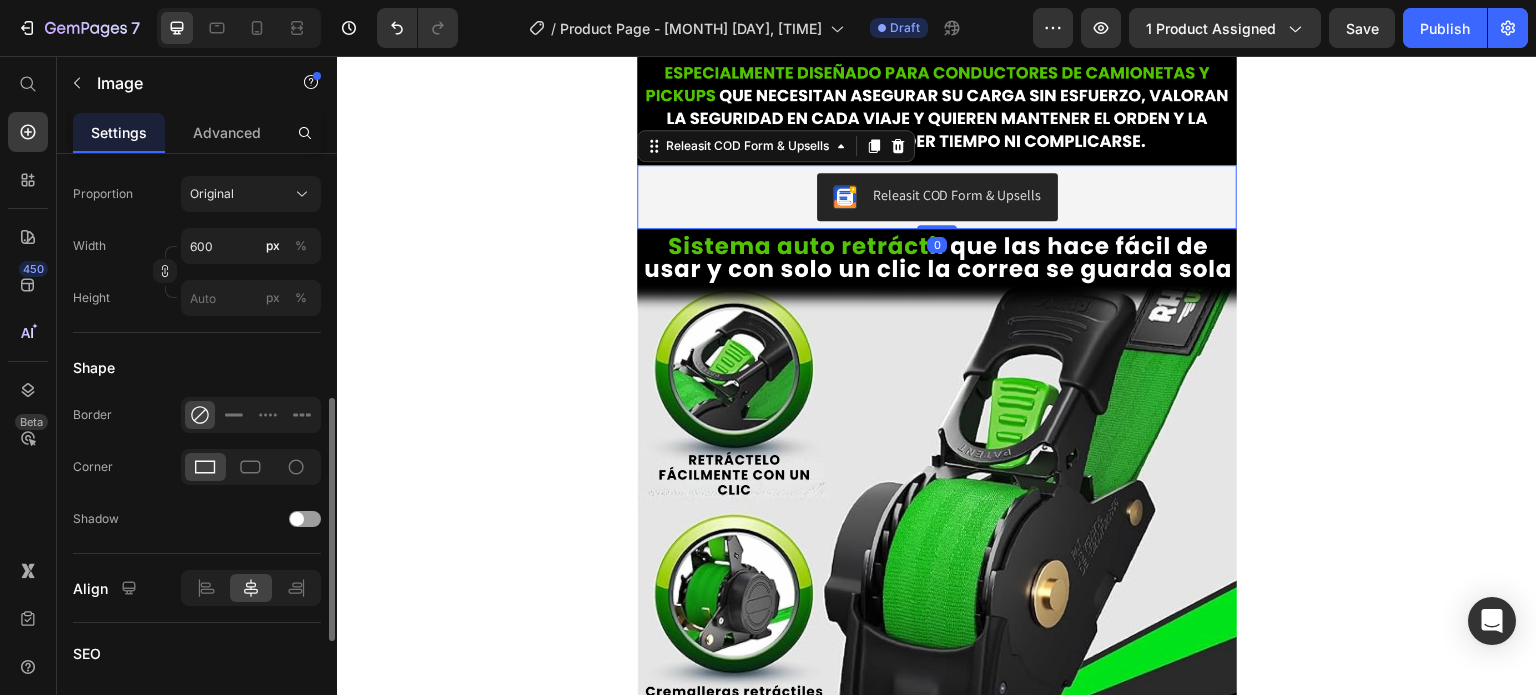 click on "Releasit COD Form & Upsells" at bounding box center [937, 197] 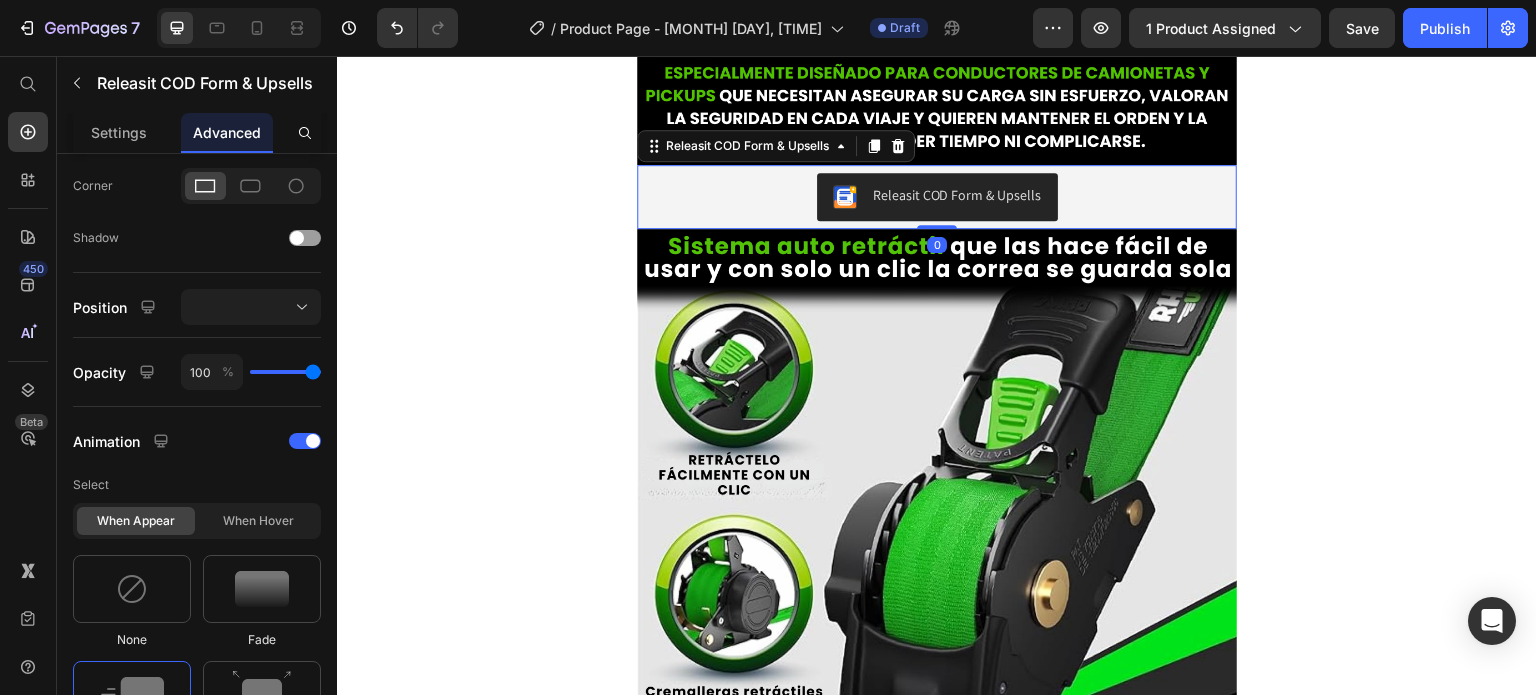 scroll, scrollTop: 0, scrollLeft: 0, axis: both 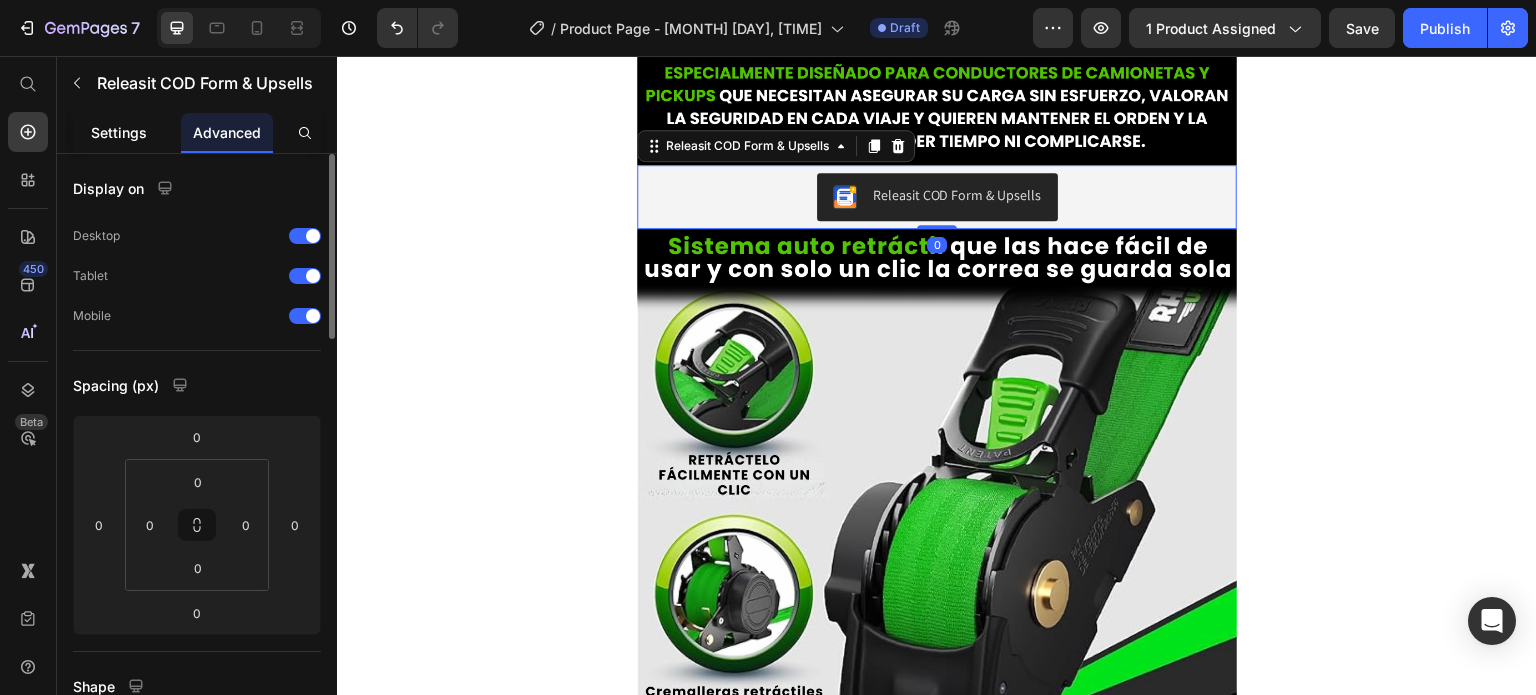click on "Settings" at bounding box center (119, 132) 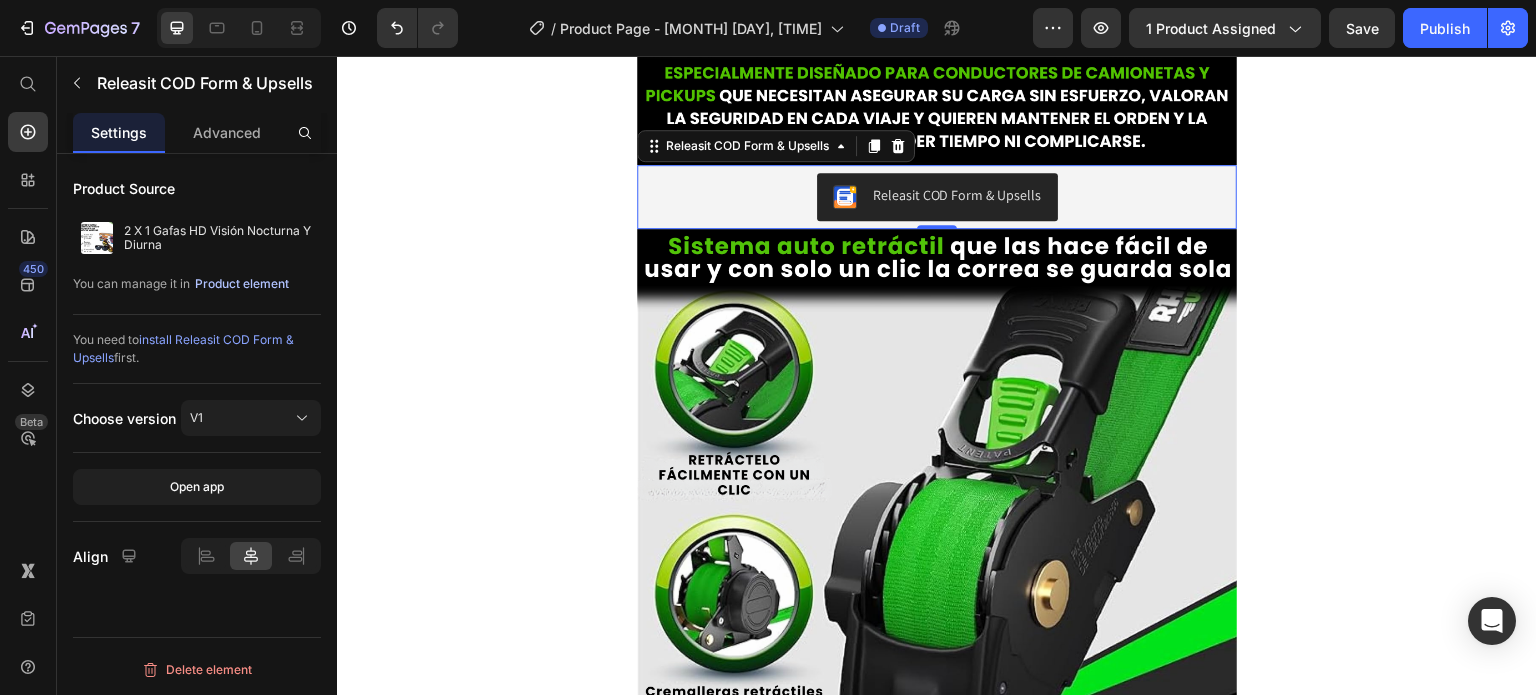 drag, startPoint x: 218, startPoint y: 264, endPoint x: 223, endPoint y: 276, distance: 13 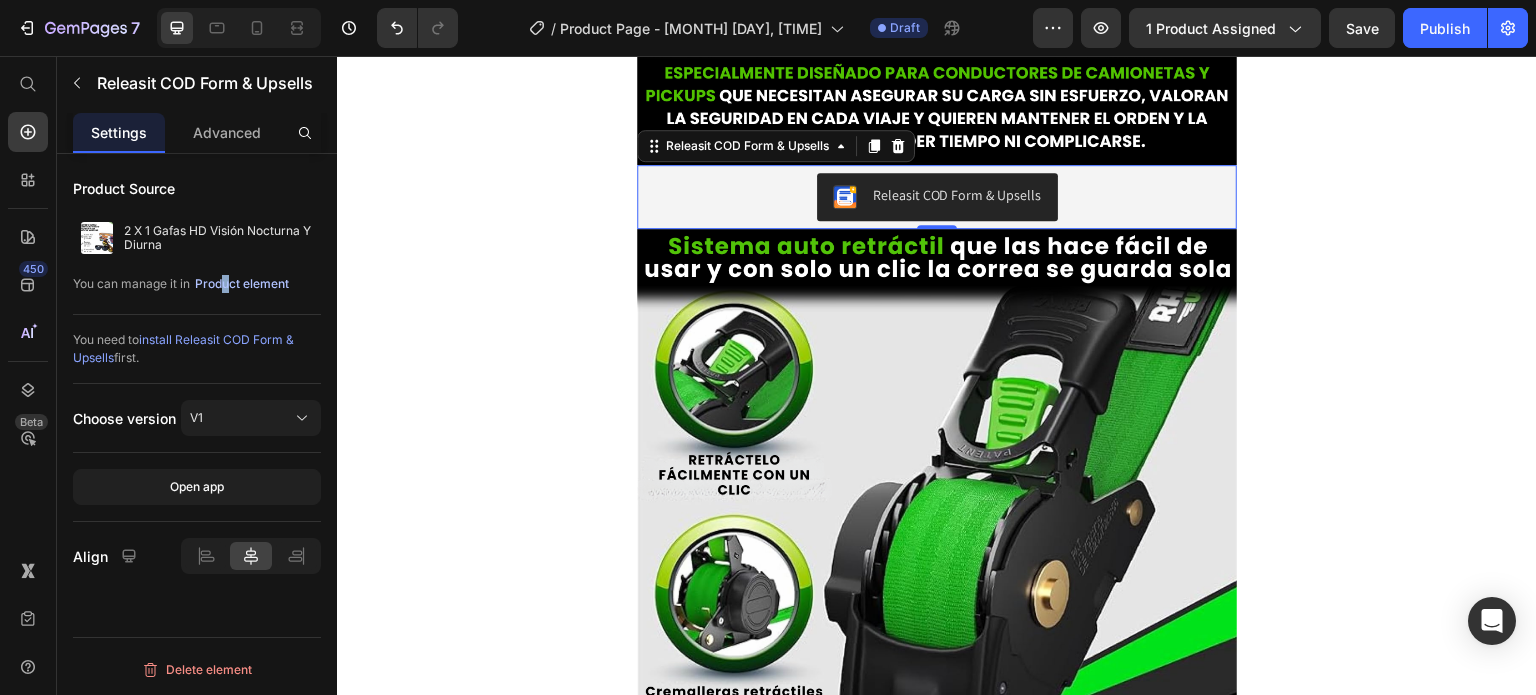 click on "Product element" at bounding box center (242, 284) 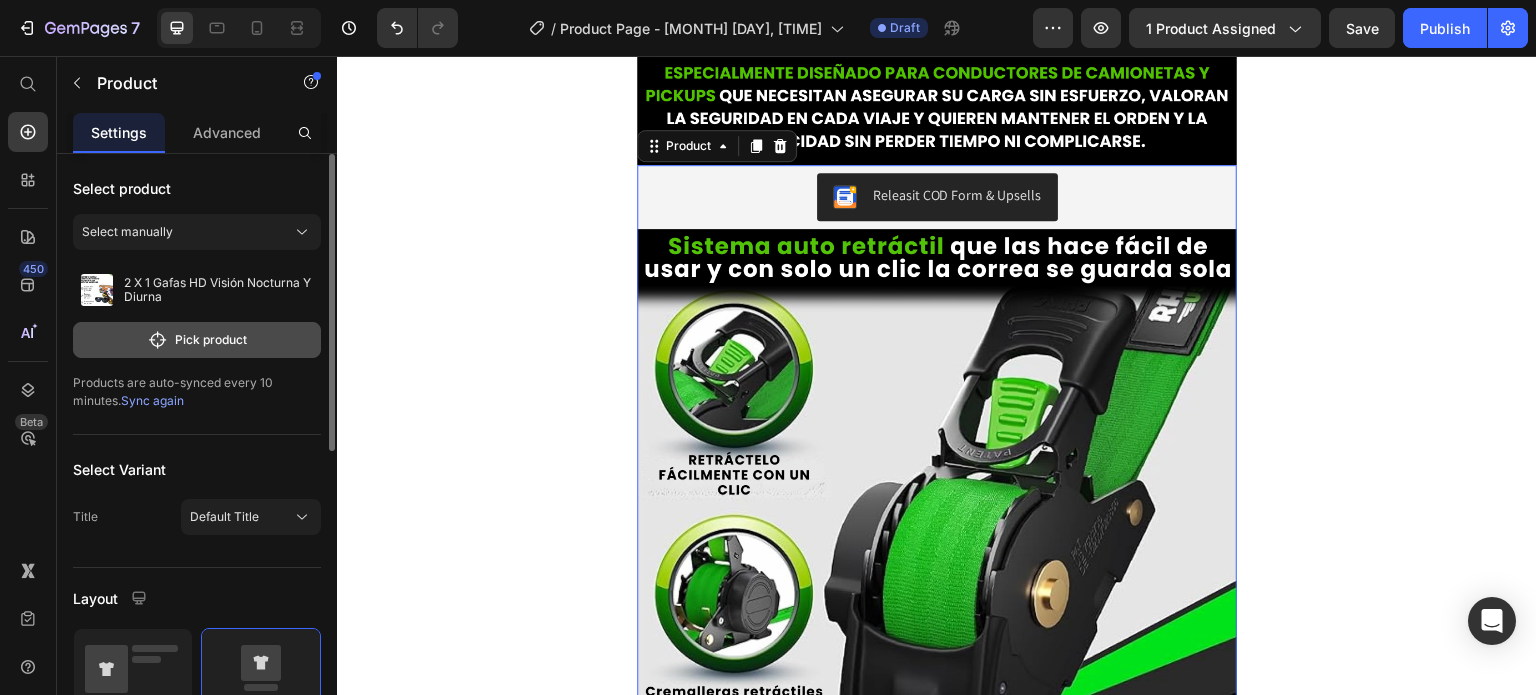 click on "Pick product" at bounding box center (197, 340) 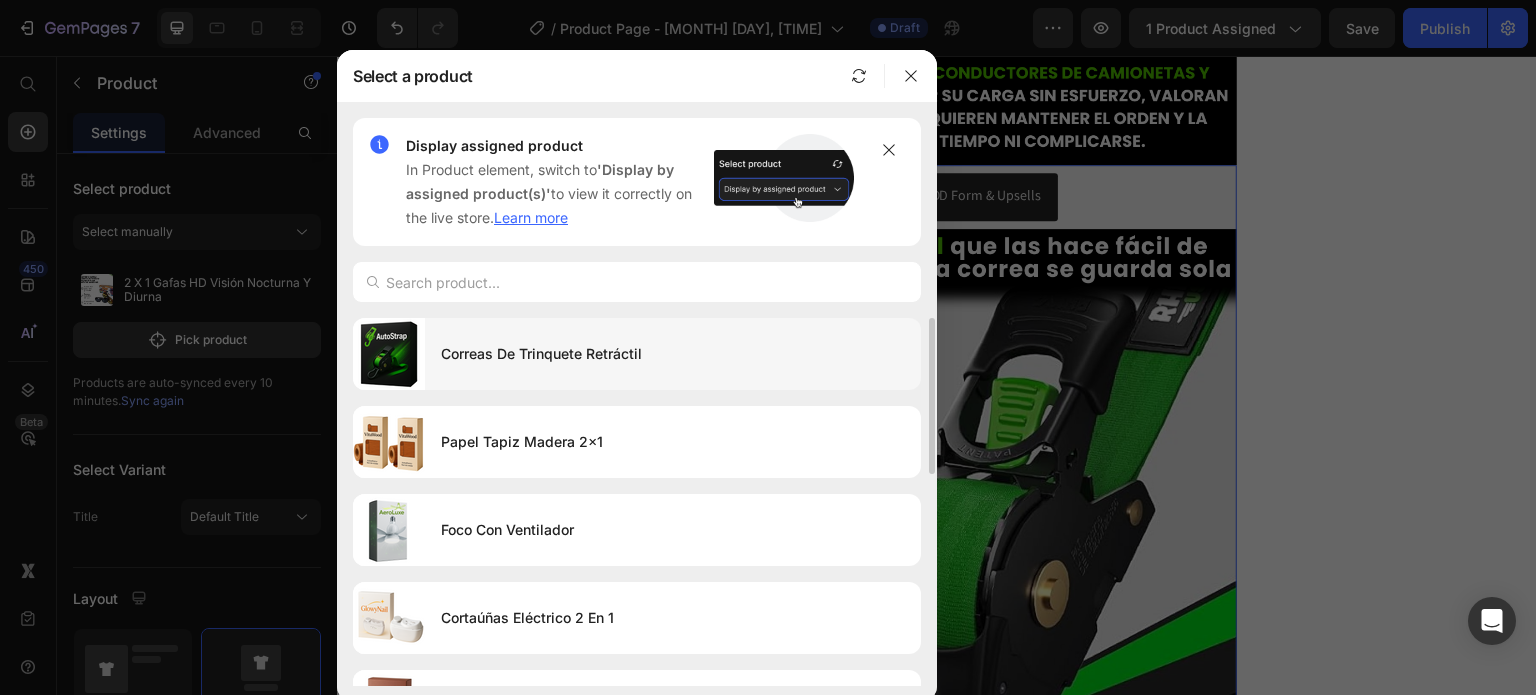 click on "Correas De Trinquete Retráctil" at bounding box center [673, 354] 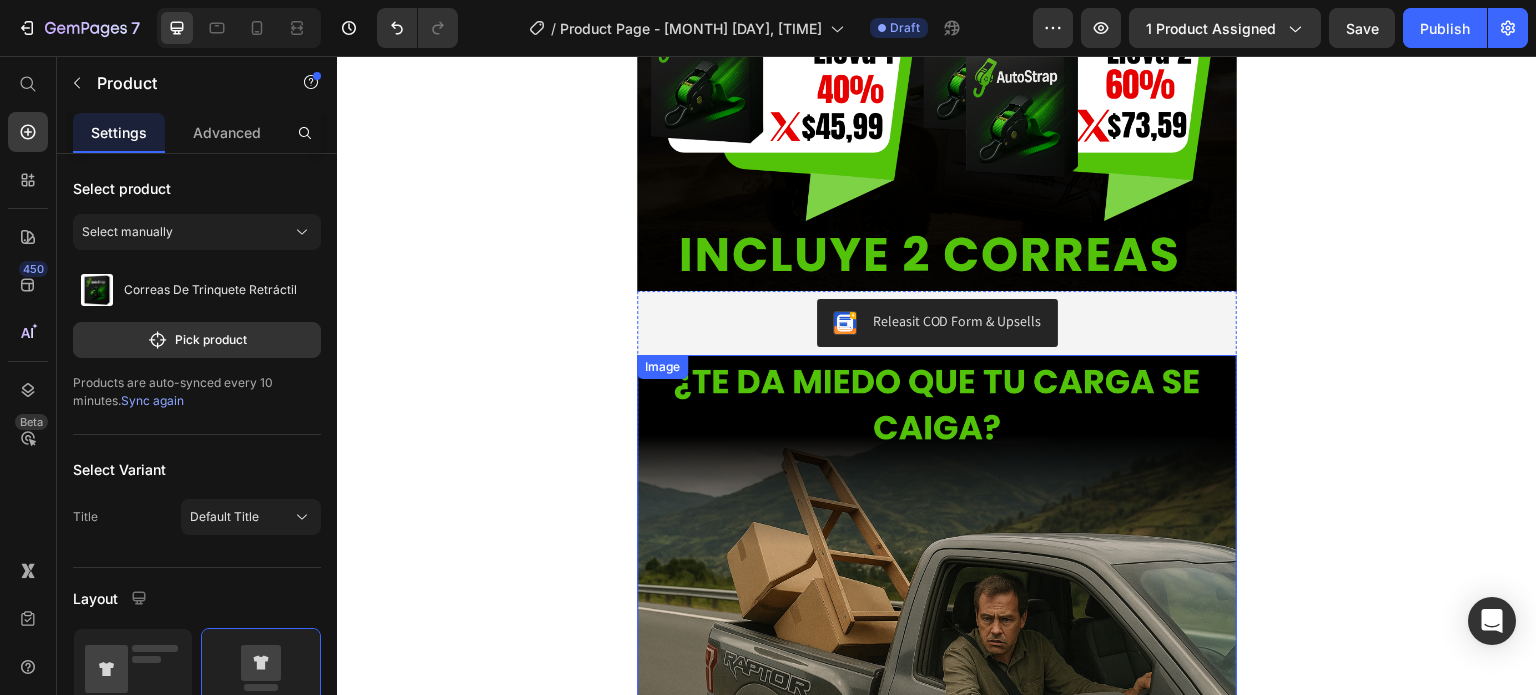 scroll, scrollTop: 1200, scrollLeft: 0, axis: vertical 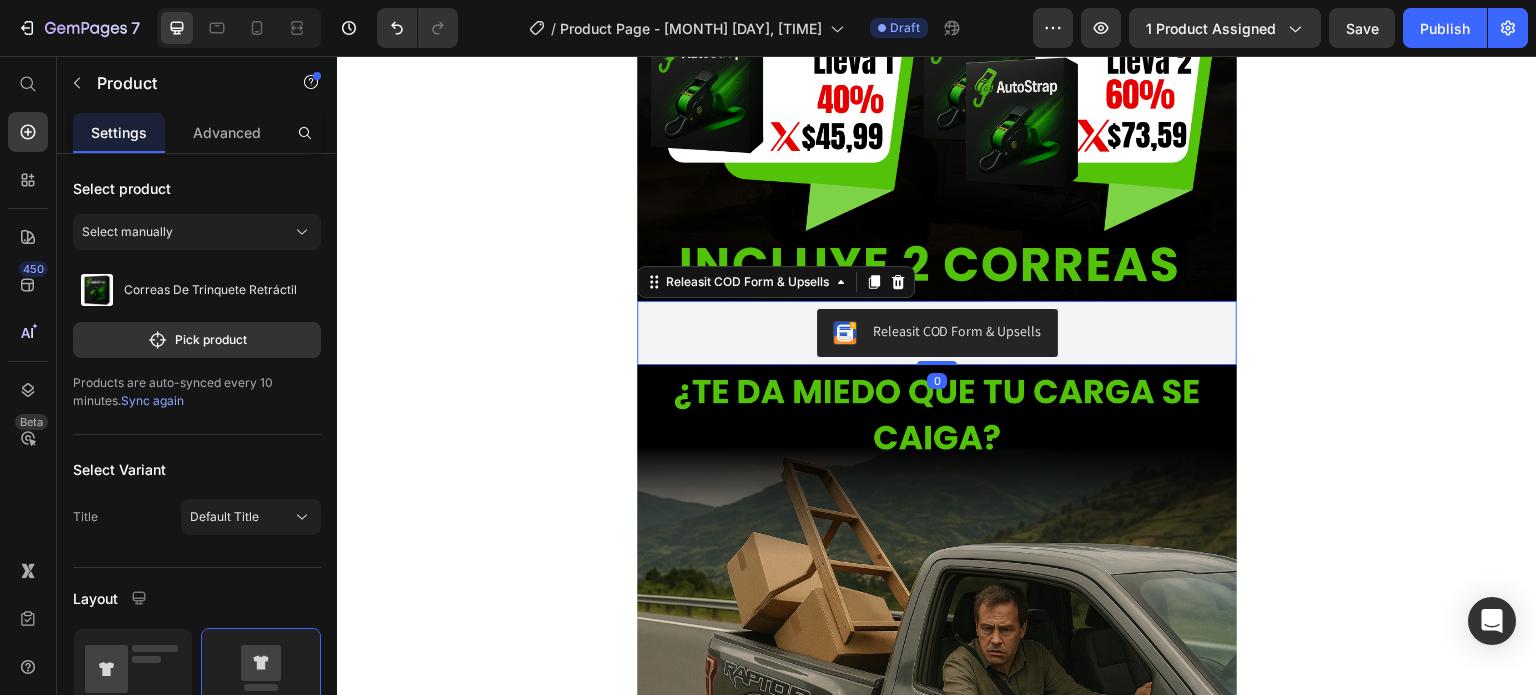 click on "Releasit COD Form & Upsells" at bounding box center [937, 333] 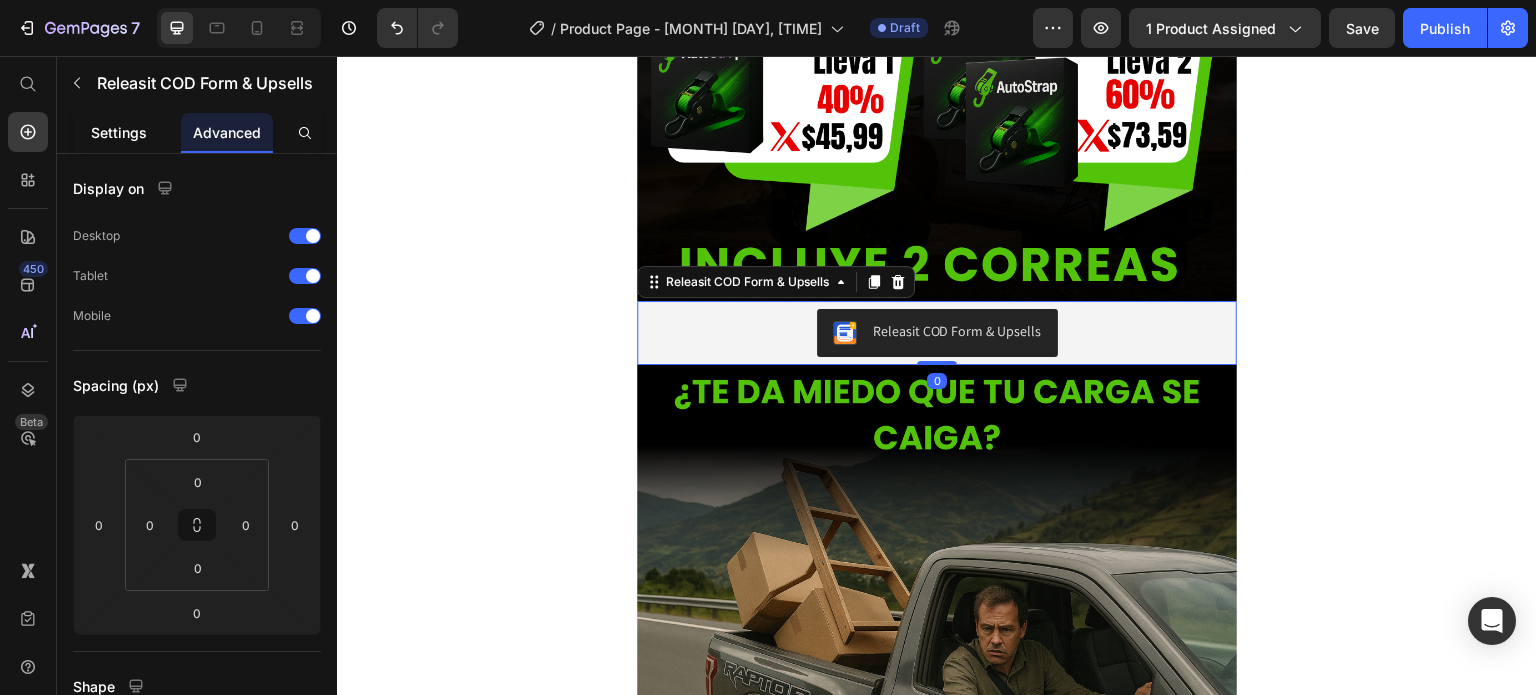 click on "Settings" 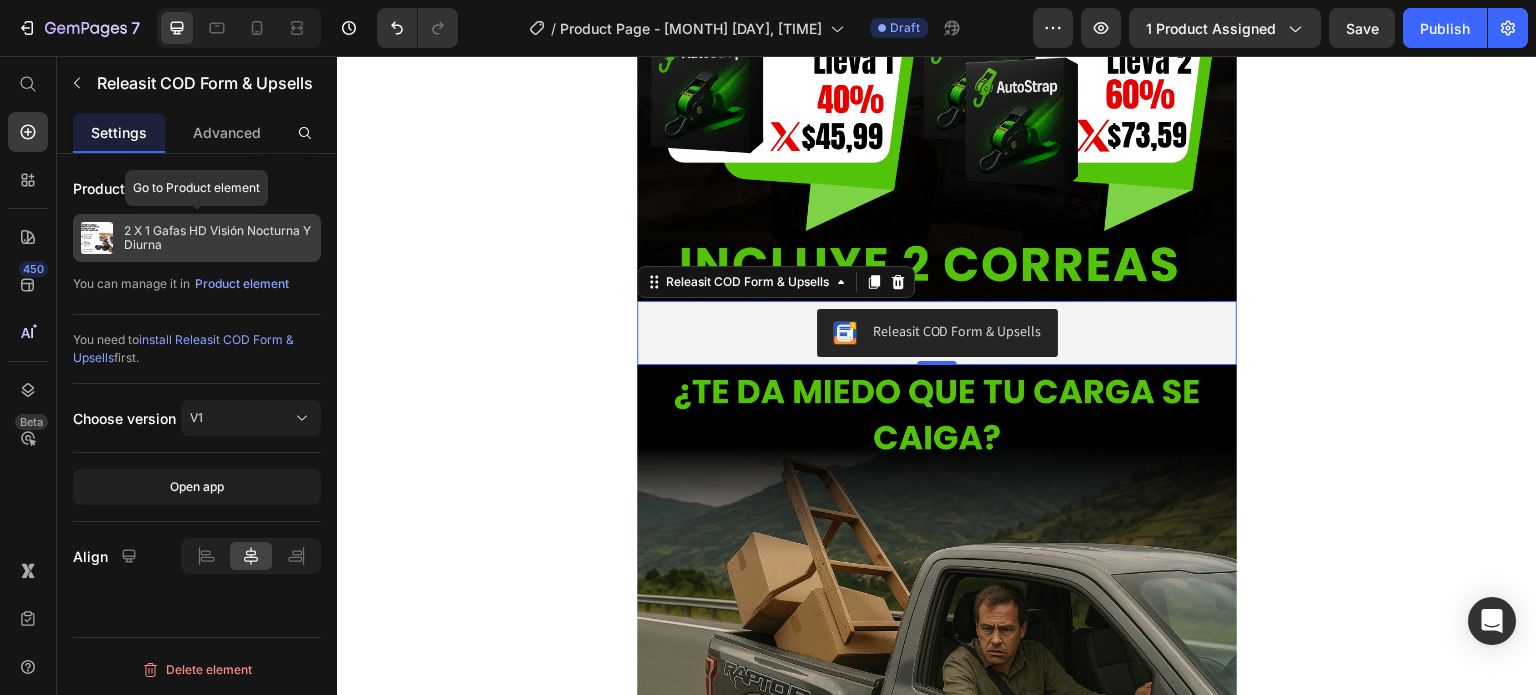 click on "2 X 1 Gafas HD Visión Nocturna Y Diurna" at bounding box center [218, 238] 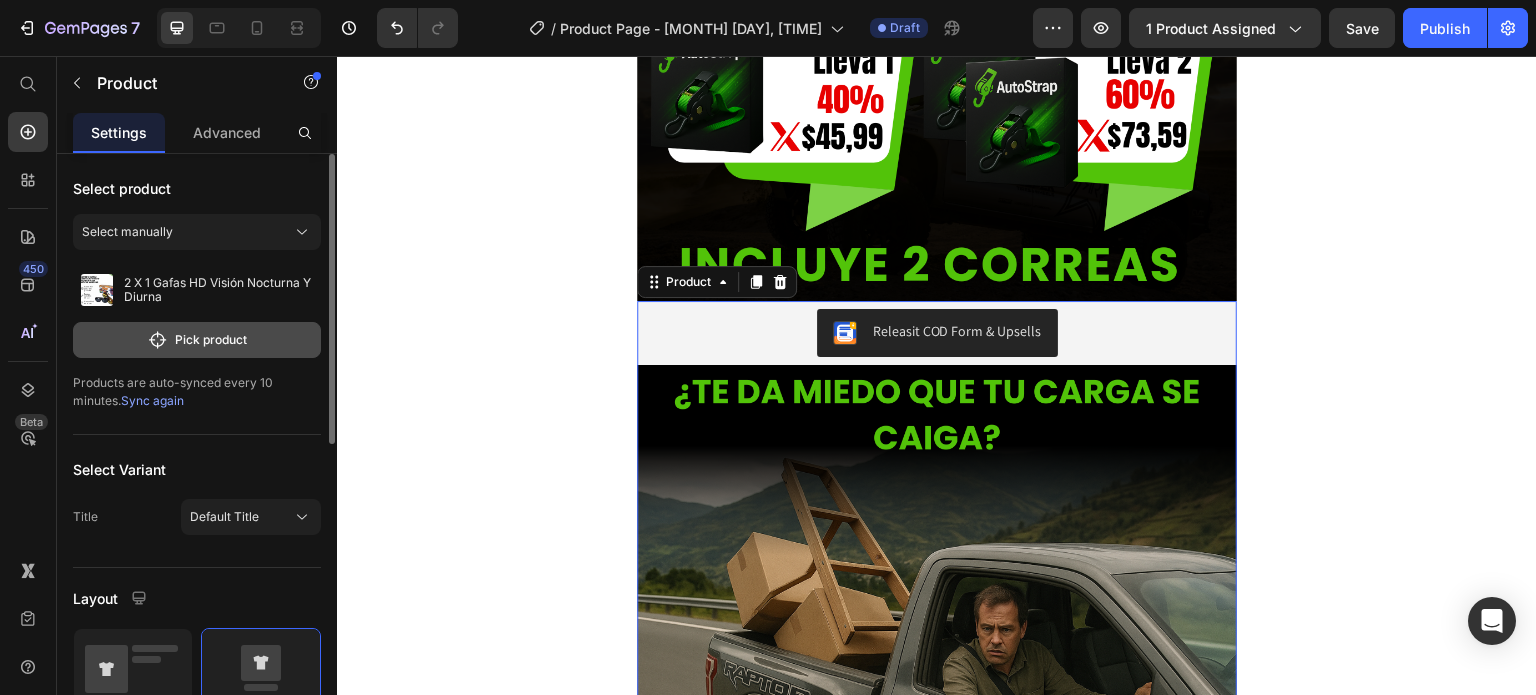 click on "Pick product" 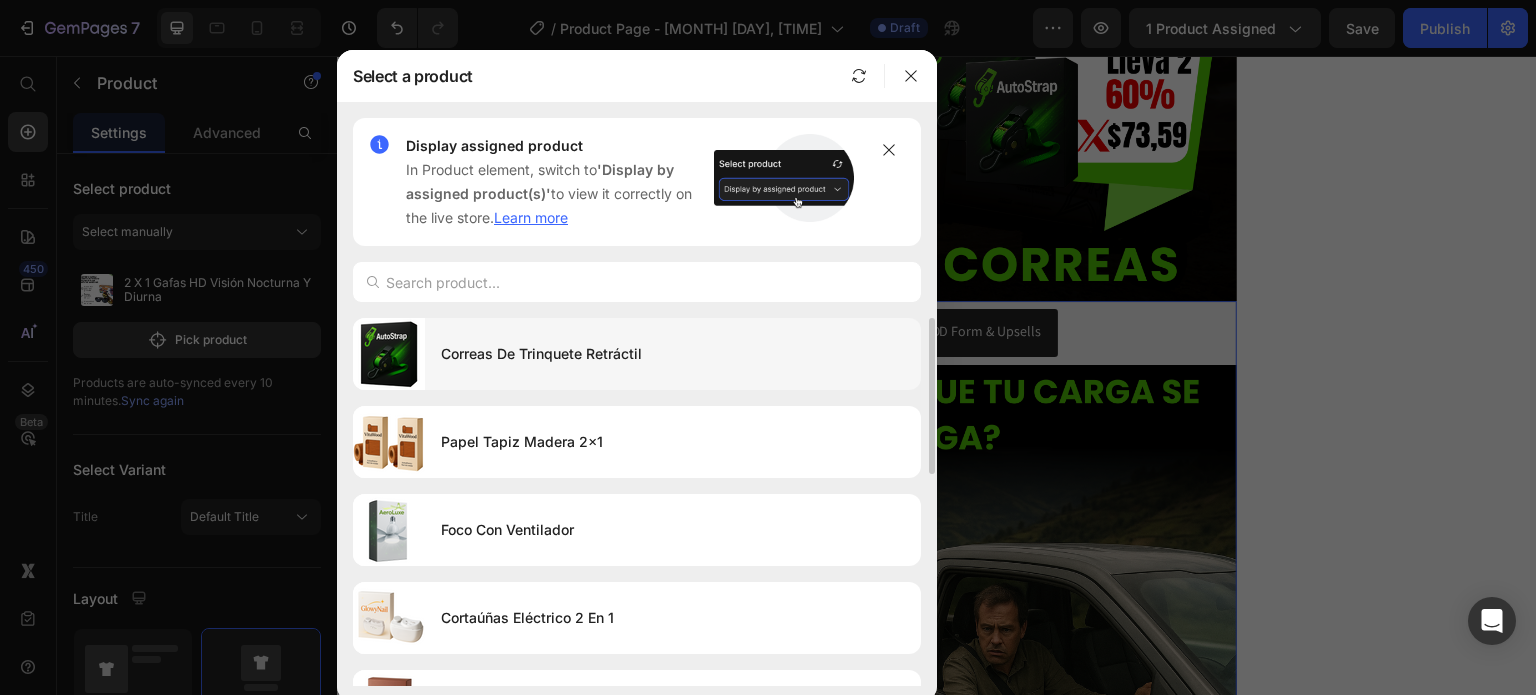 click on "Correas De Trinquete Retráctil" at bounding box center [673, 354] 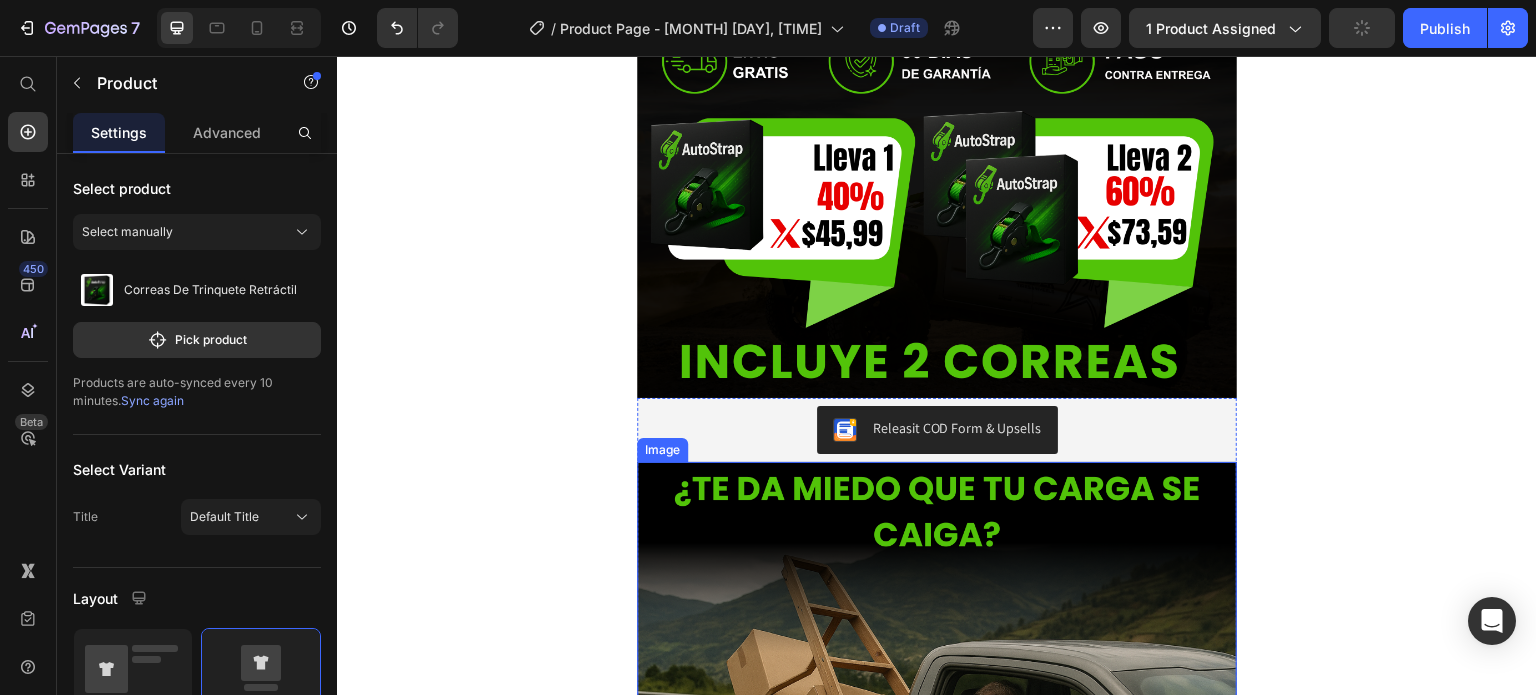 scroll, scrollTop: 1100, scrollLeft: 0, axis: vertical 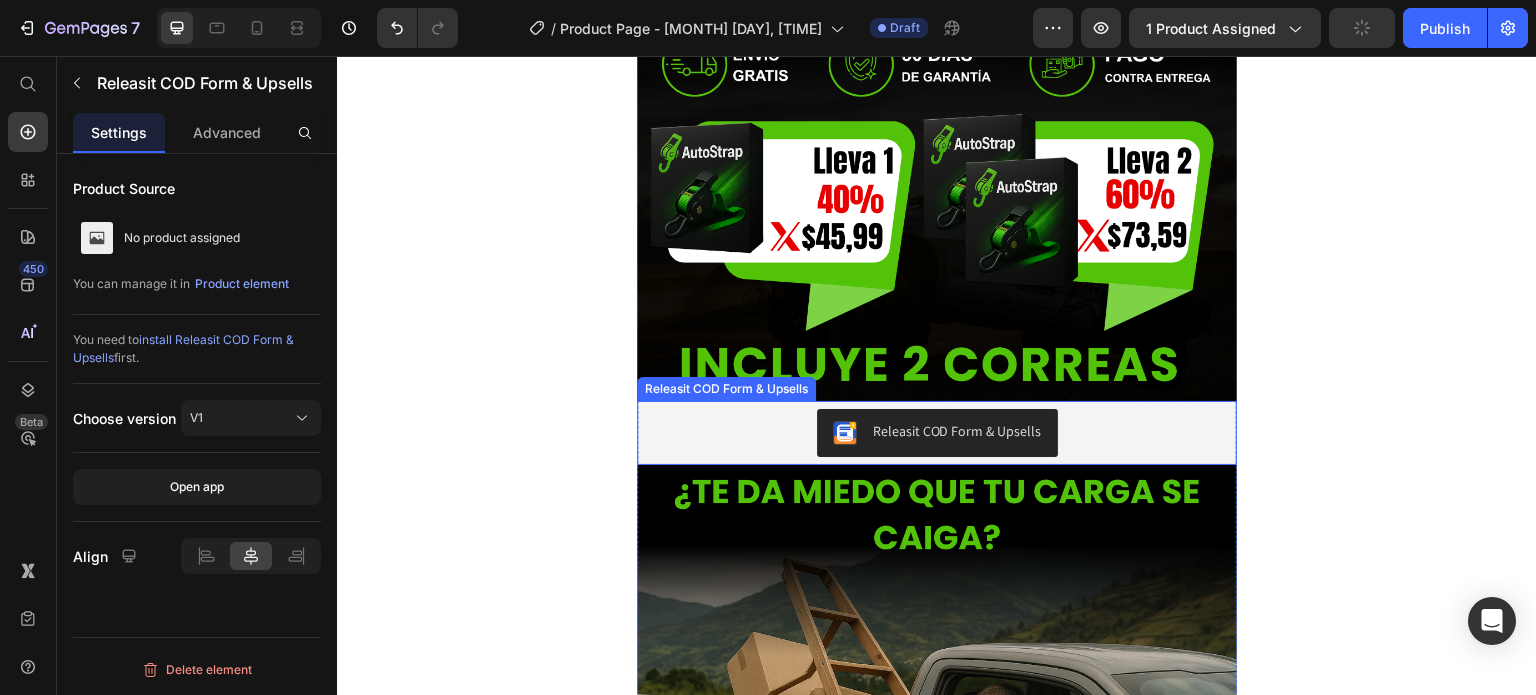 click on "Releasit COD Form & Upsells" at bounding box center [937, 433] 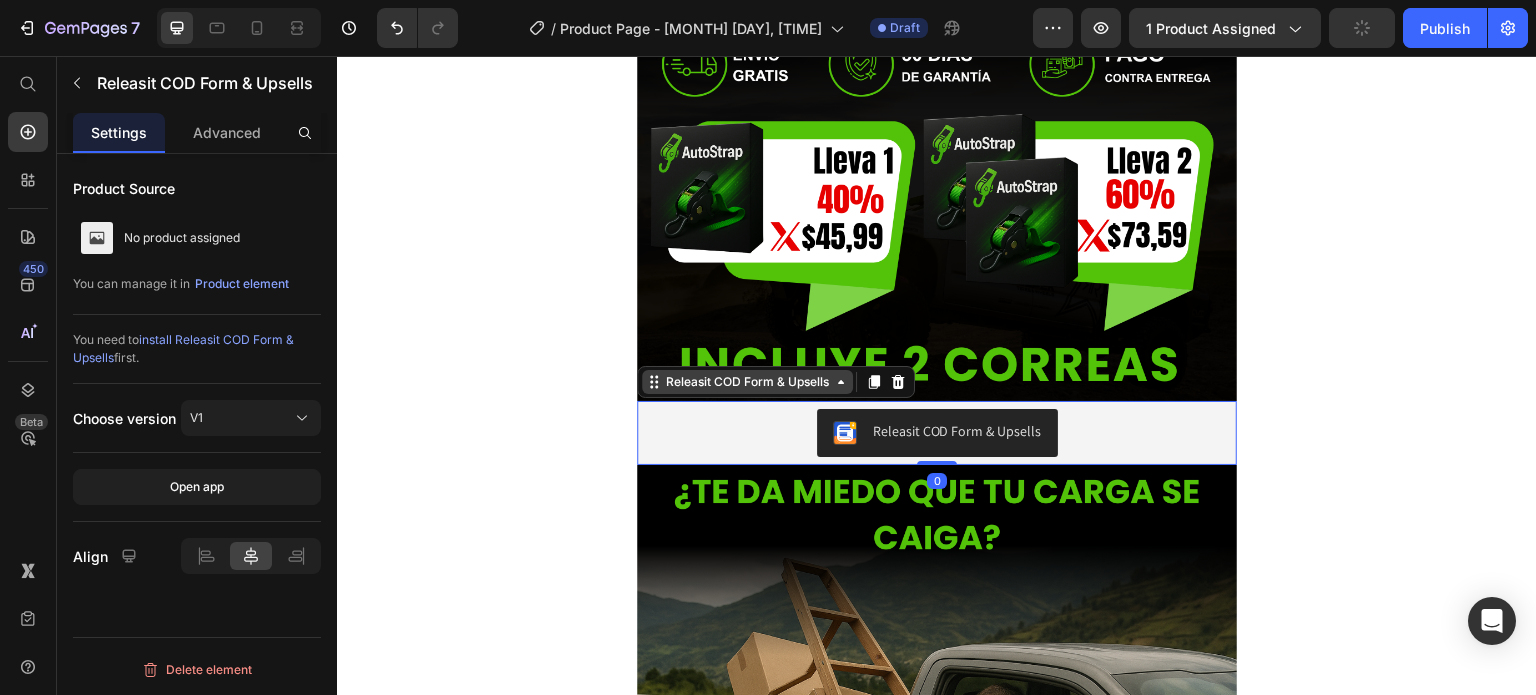 click on "Releasit COD Form & Upsells" at bounding box center (747, 382) 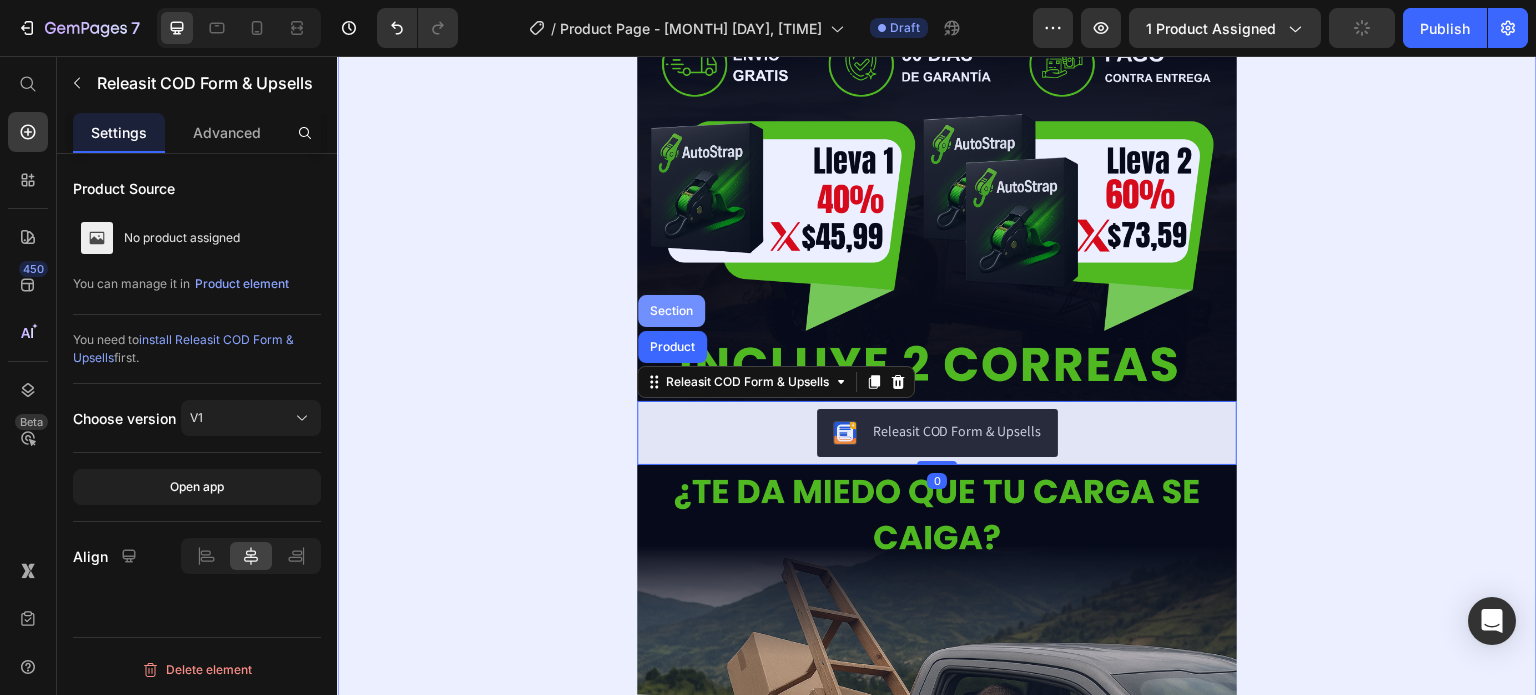 click on "Section" at bounding box center [671, 311] 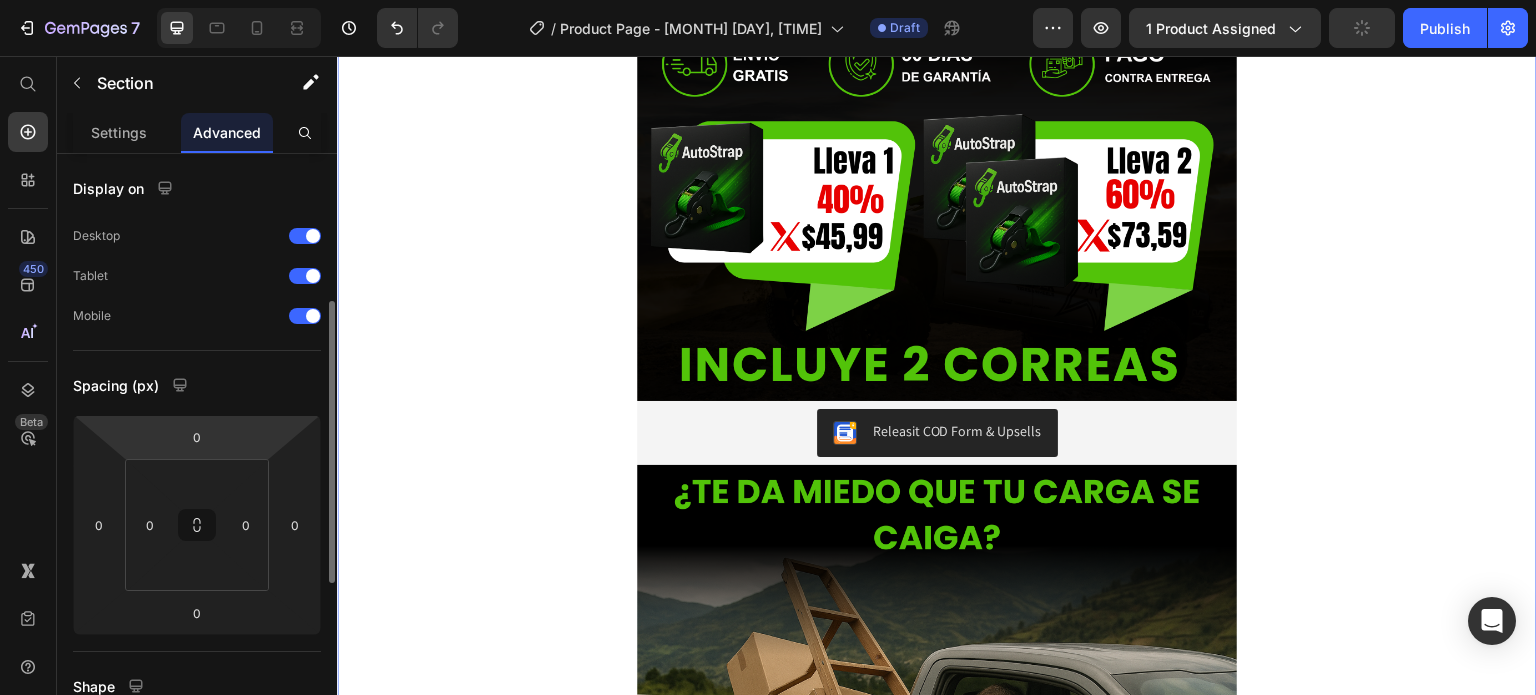 scroll, scrollTop: 400, scrollLeft: 0, axis: vertical 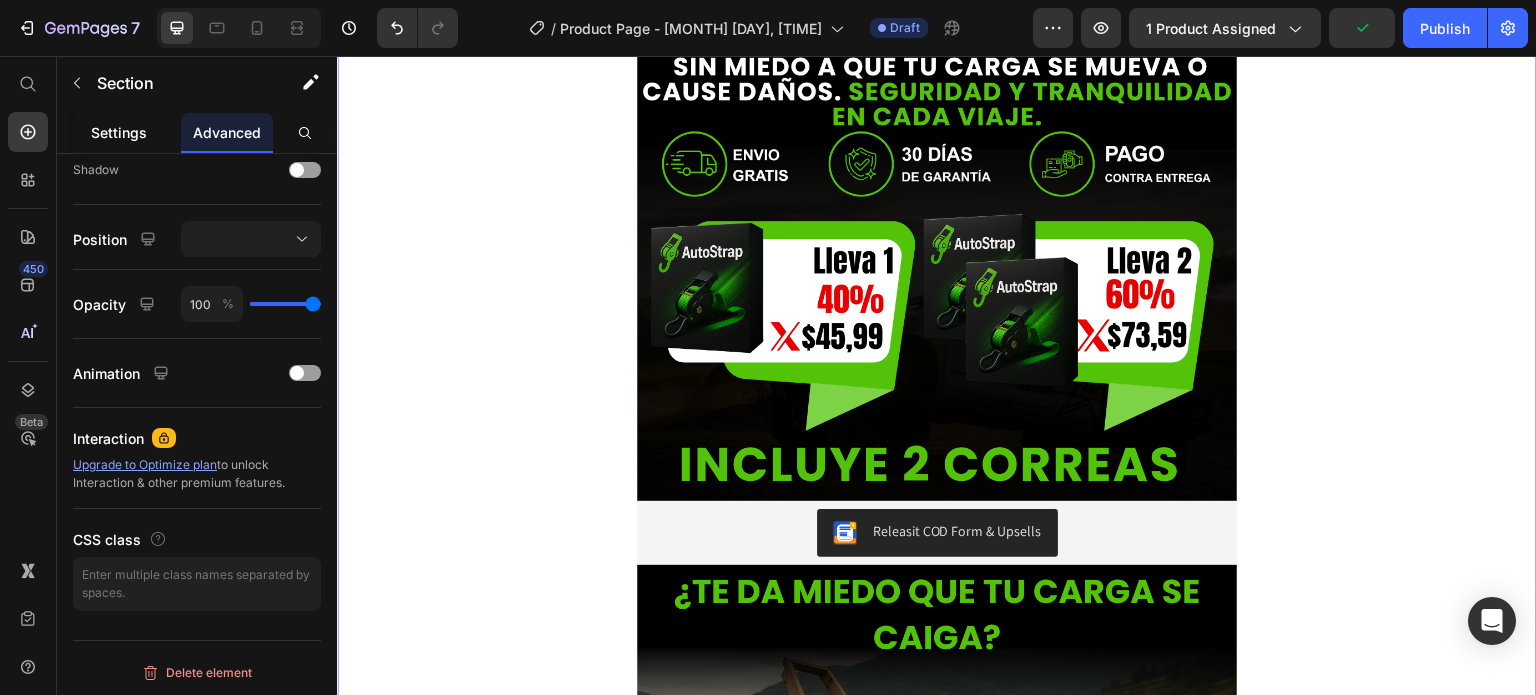 click on "Settings" at bounding box center [119, 132] 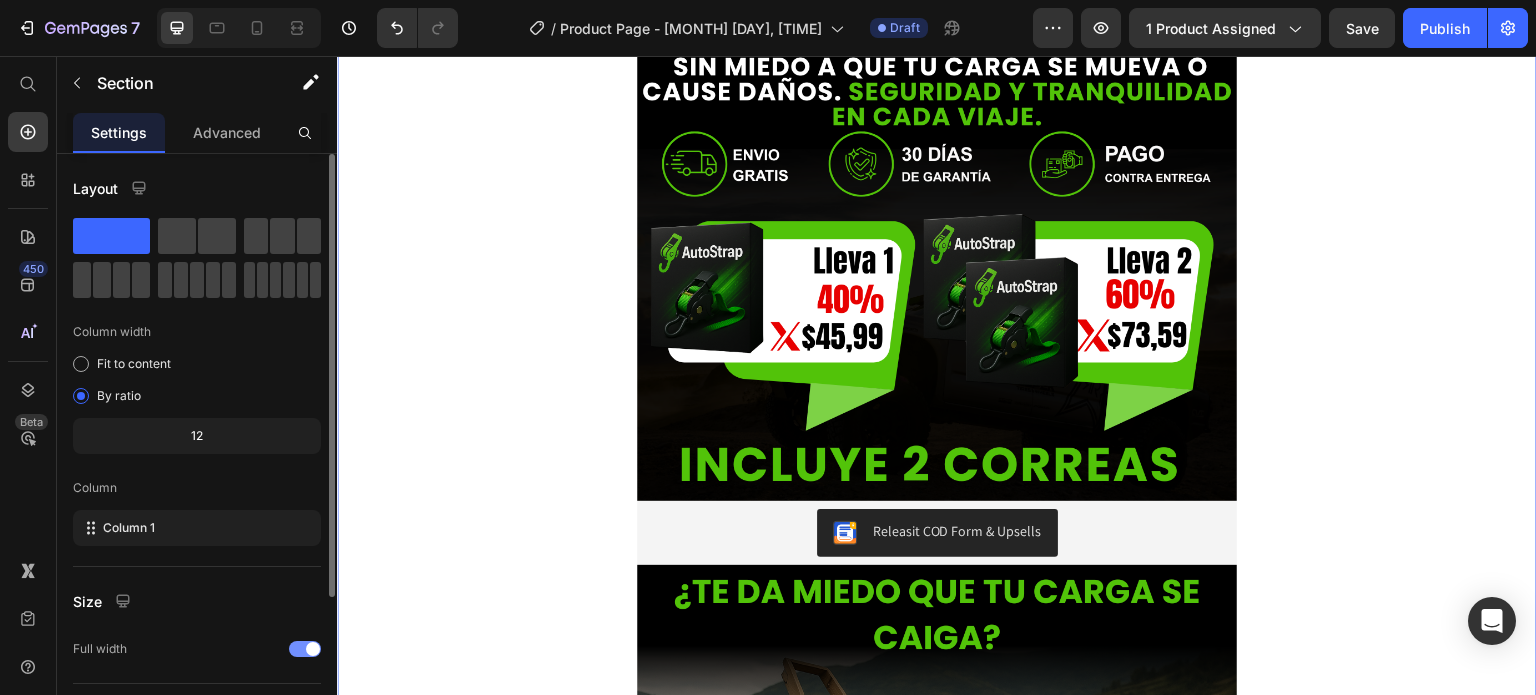 scroll, scrollTop: 208, scrollLeft: 0, axis: vertical 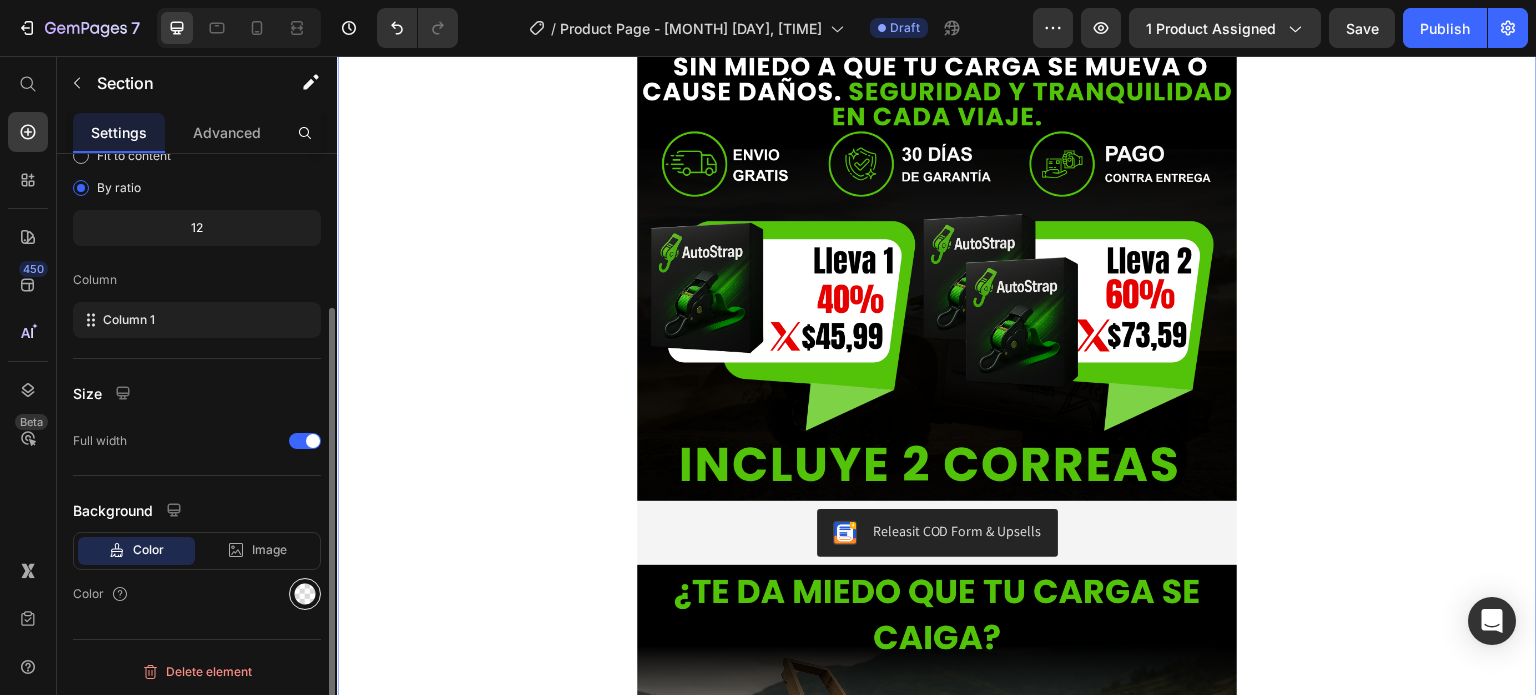 click at bounding box center [305, 594] 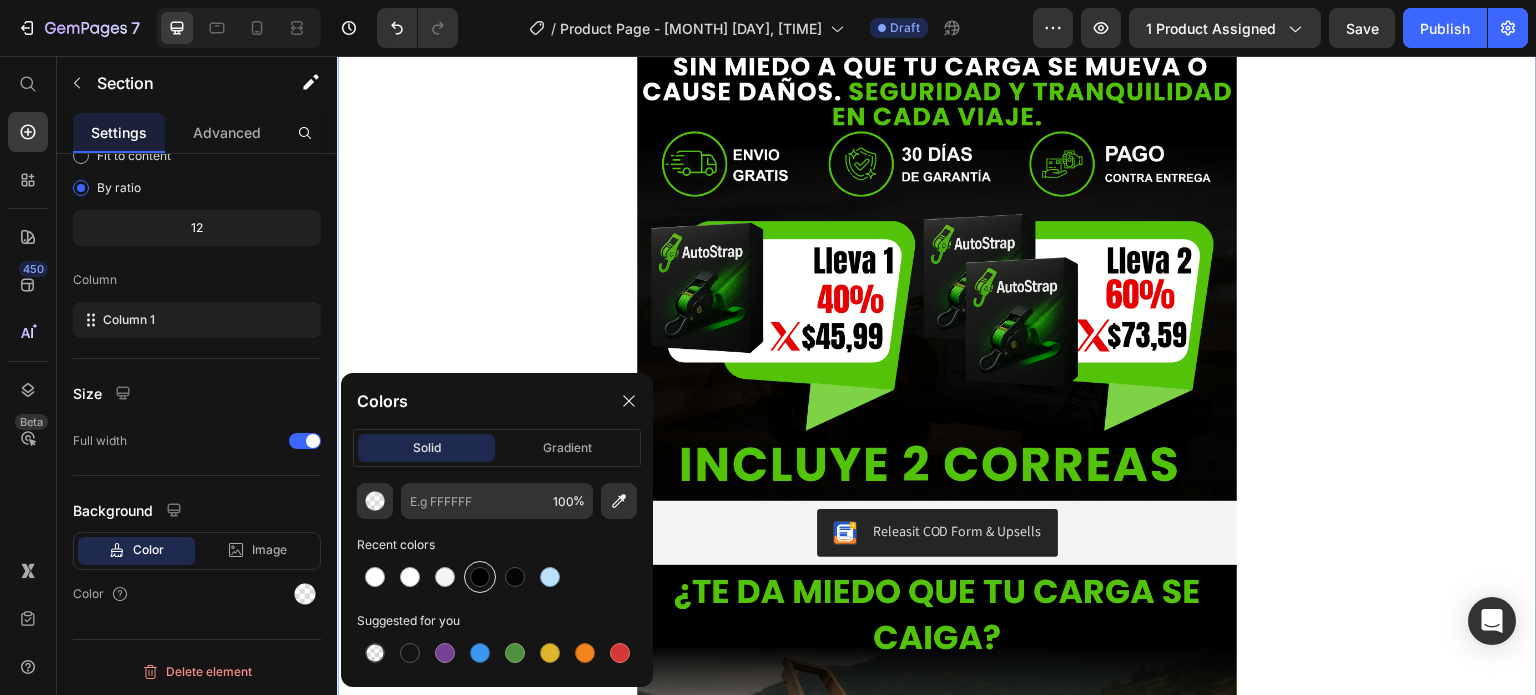 click at bounding box center [480, 577] 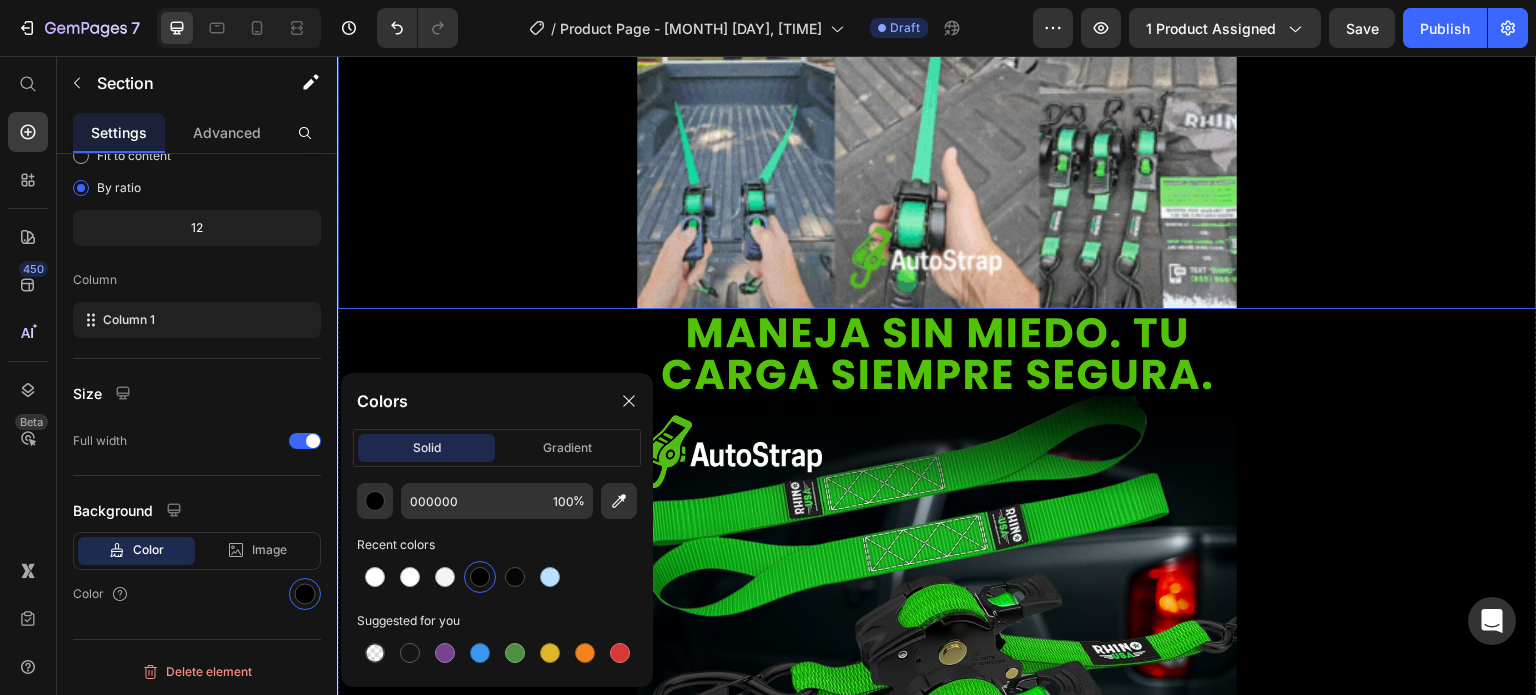 scroll, scrollTop: 0, scrollLeft: 0, axis: both 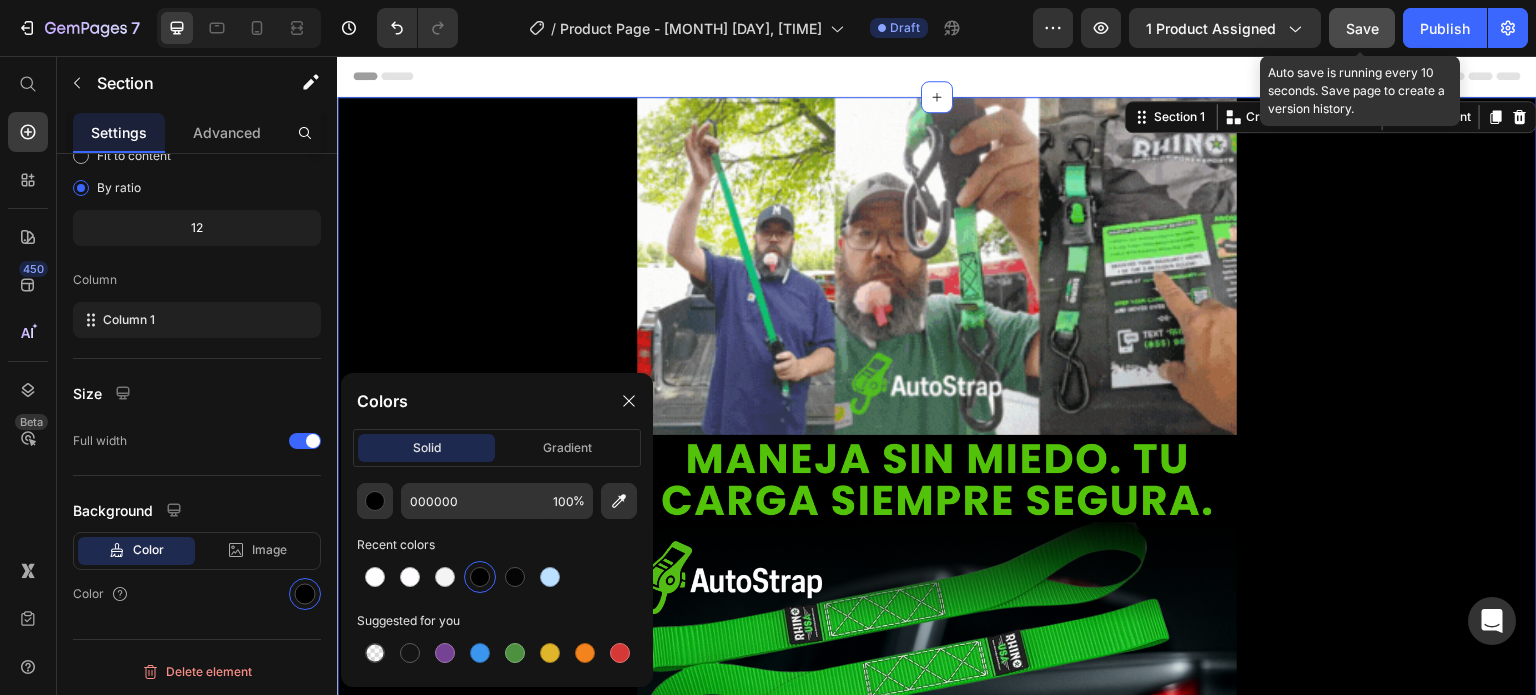 click on "Save" at bounding box center [1362, 28] 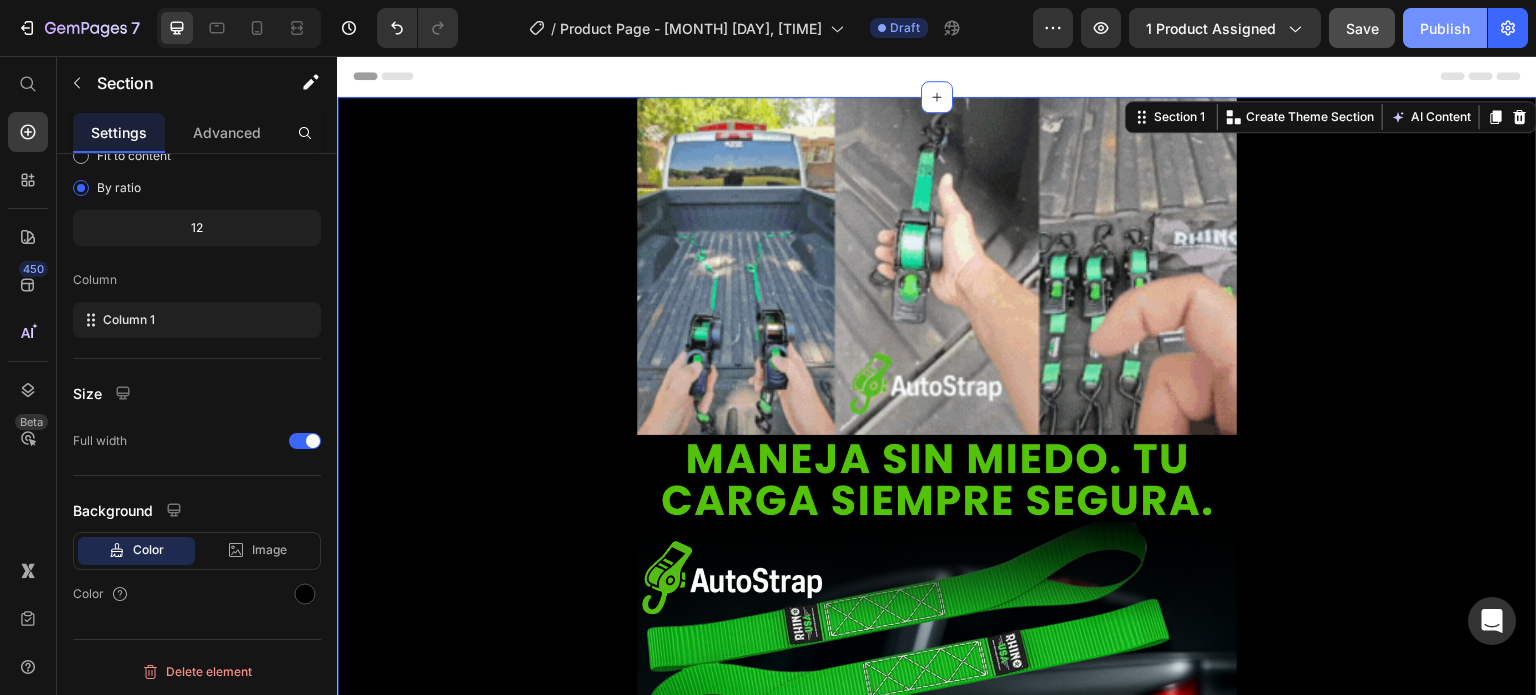 click on "Publish" at bounding box center [1445, 28] 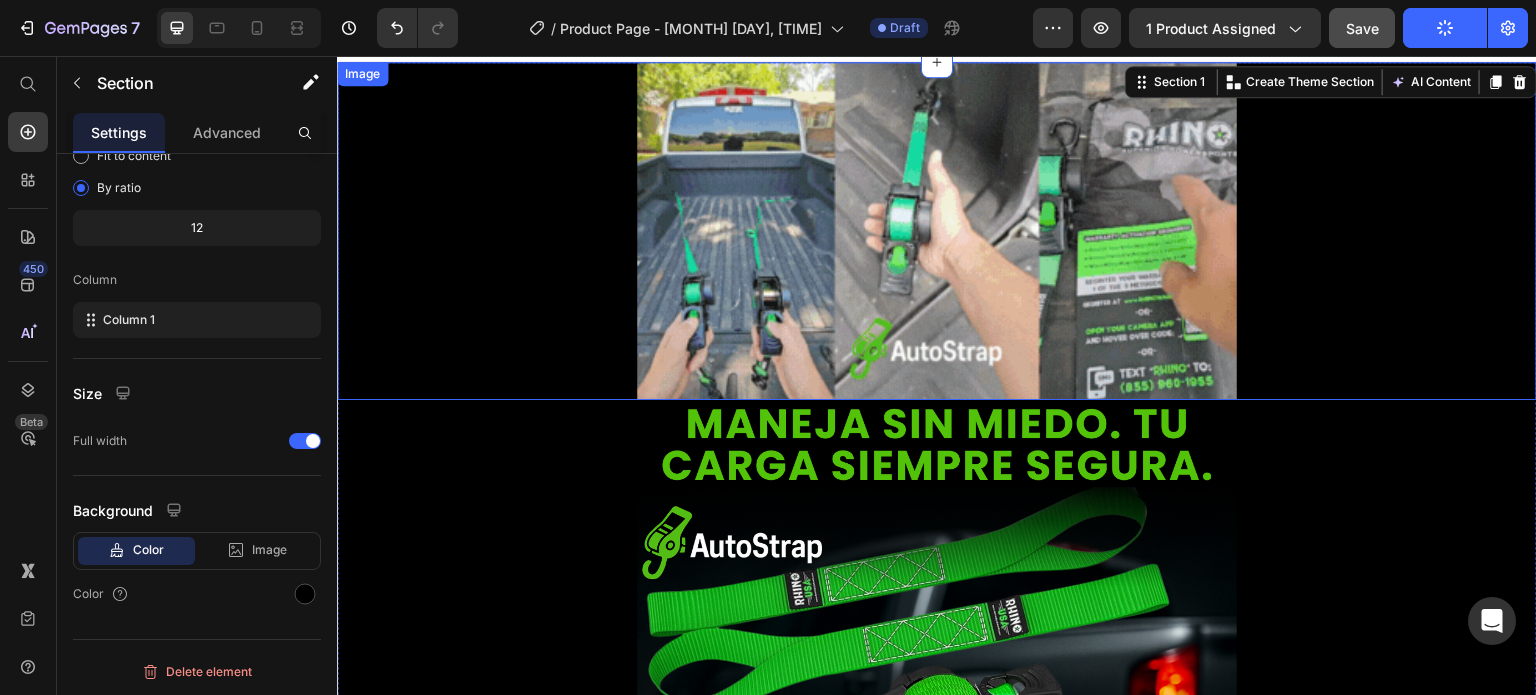 scroll, scrollTop: 0, scrollLeft: 0, axis: both 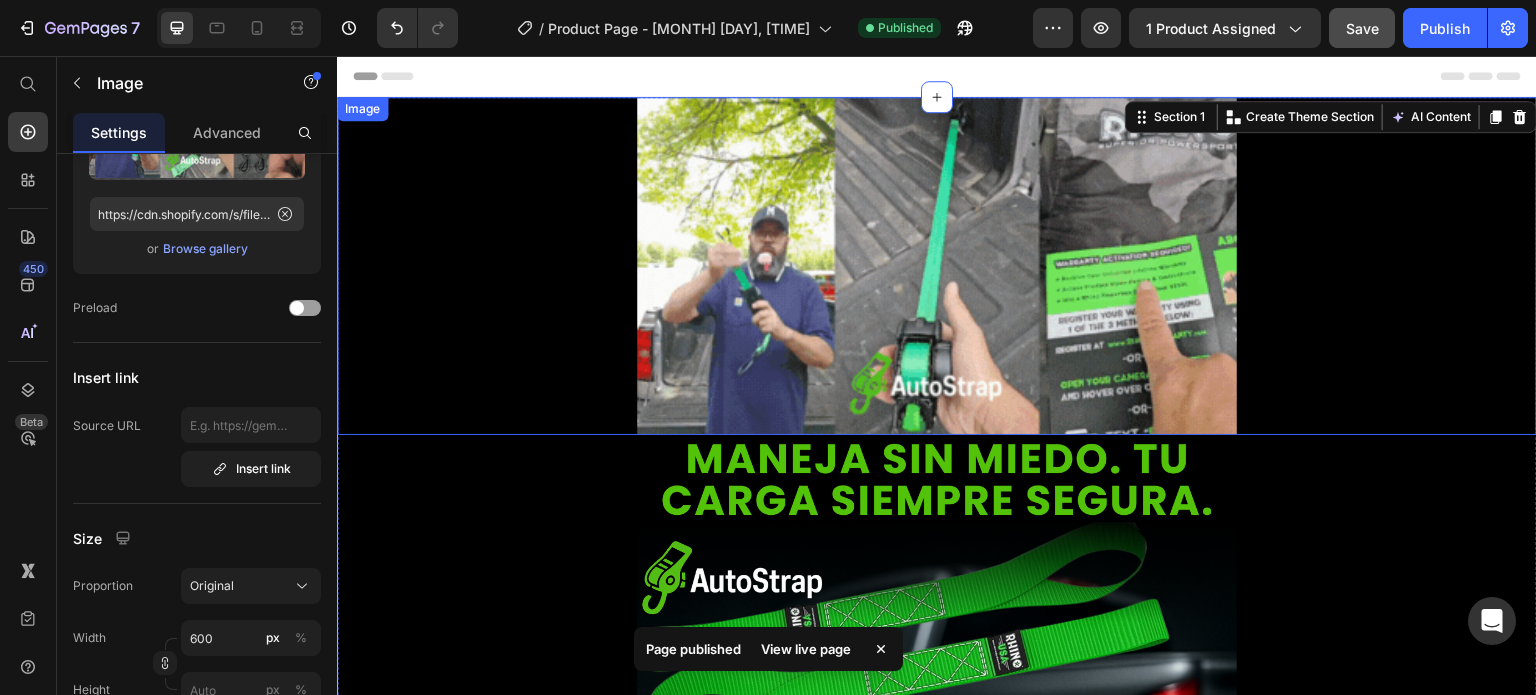 click at bounding box center (937, 266) 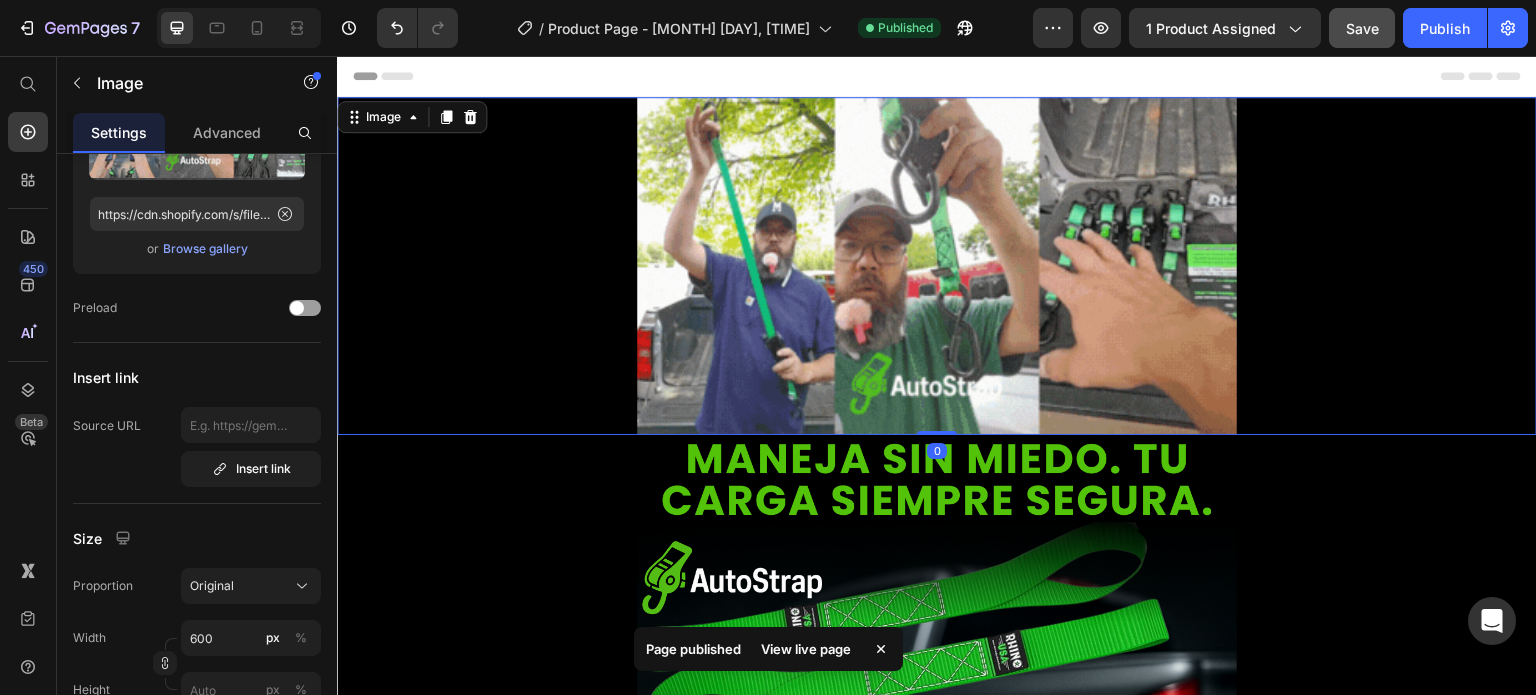 scroll, scrollTop: 0, scrollLeft: 0, axis: both 